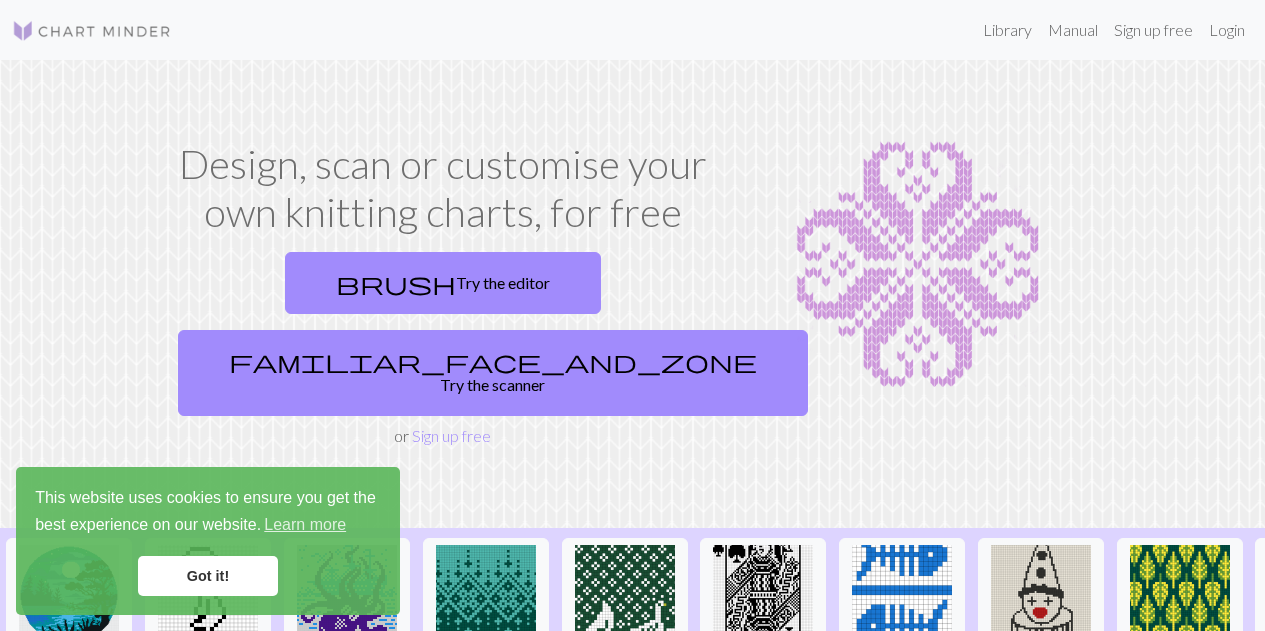 scroll, scrollTop: 0, scrollLeft: 0, axis: both 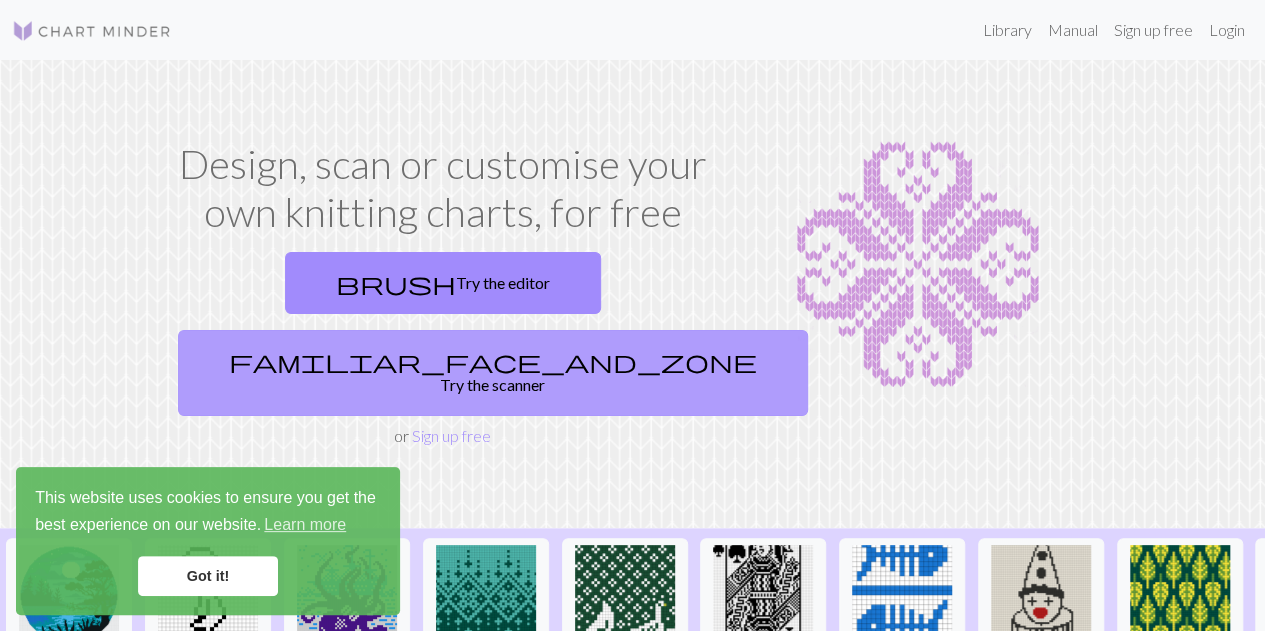 click on "familiar_face_and_zone  Try the scanner" at bounding box center [493, 373] 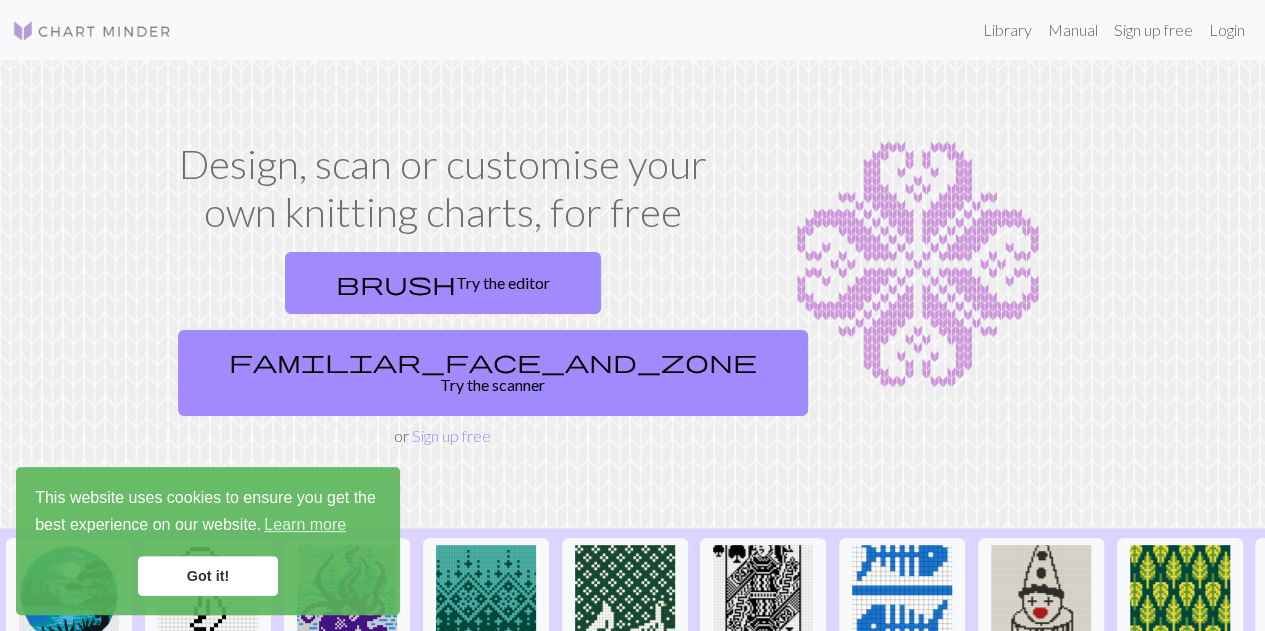click on "Got it!" at bounding box center (208, 576) 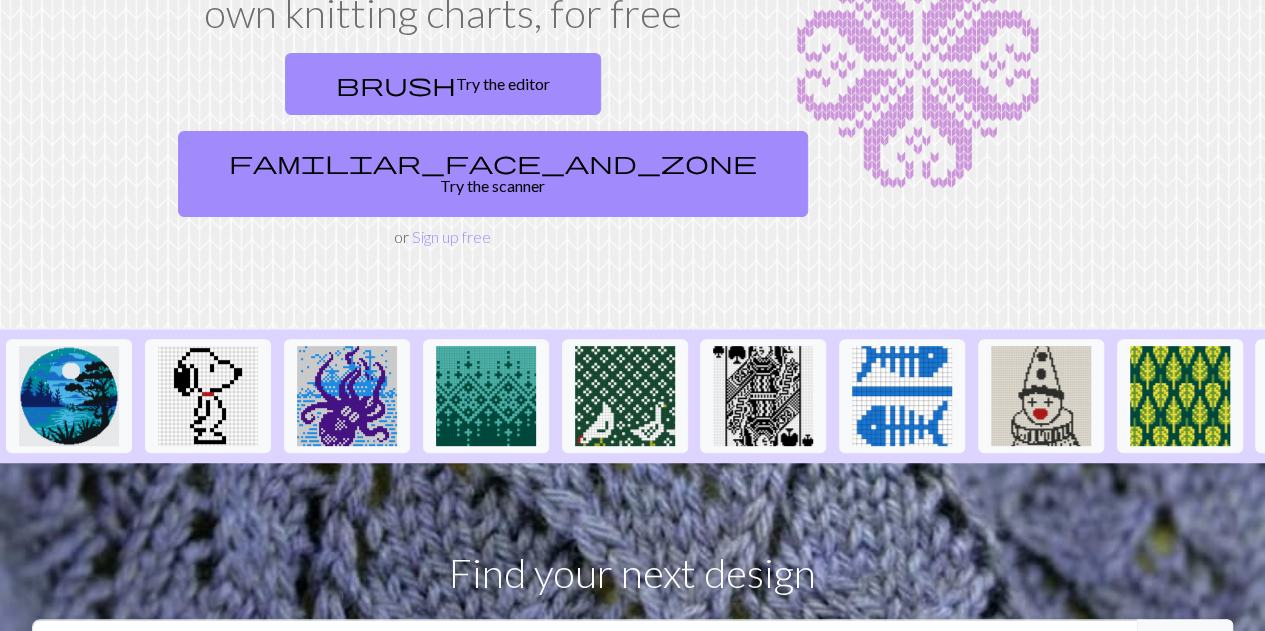 scroll, scrollTop: 200, scrollLeft: 0, axis: vertical 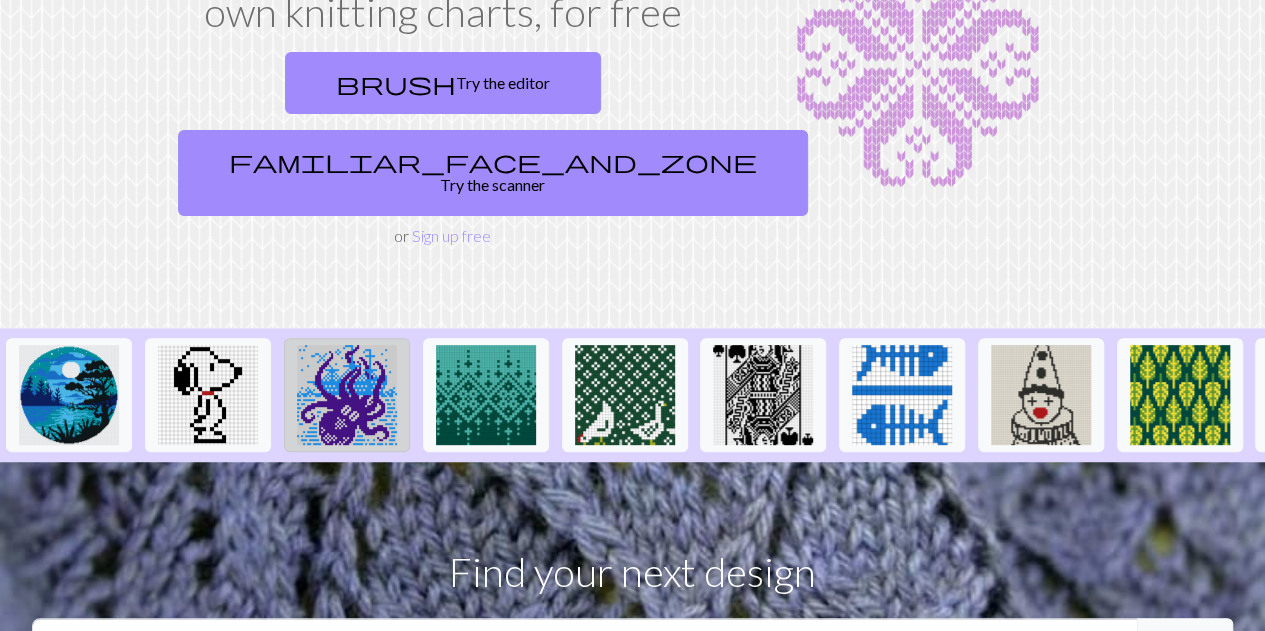 click at bounding box center [347, 395] 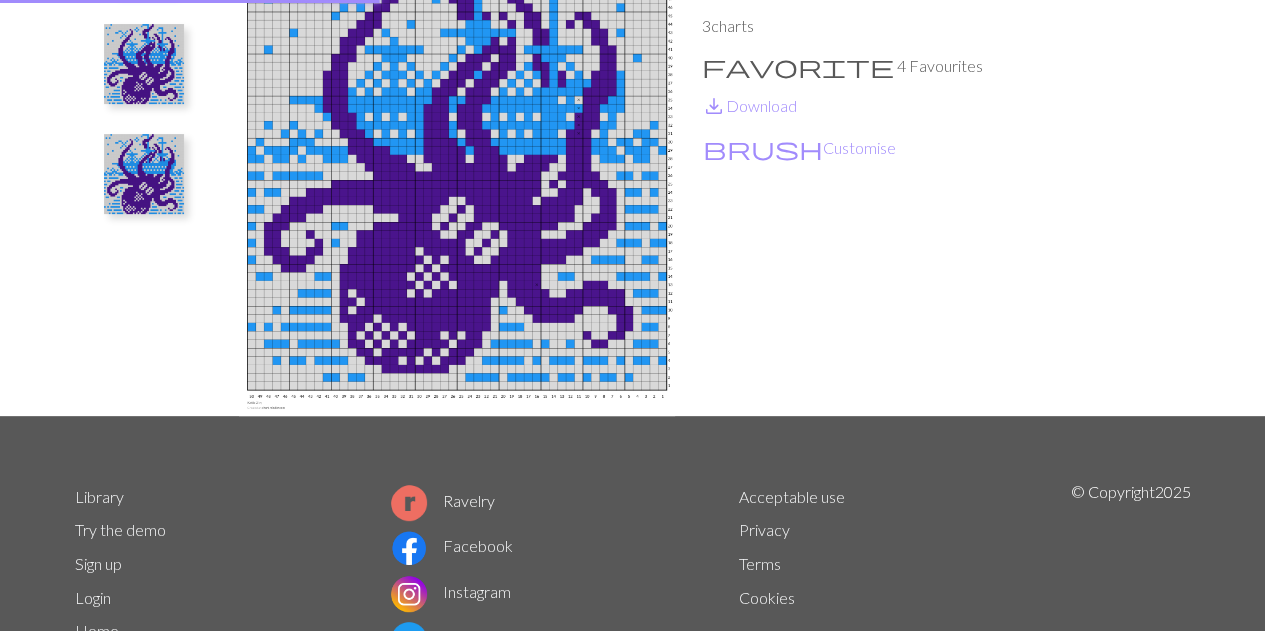 scroll, scrollTop: 0, scrollLeft: 0, axis: both 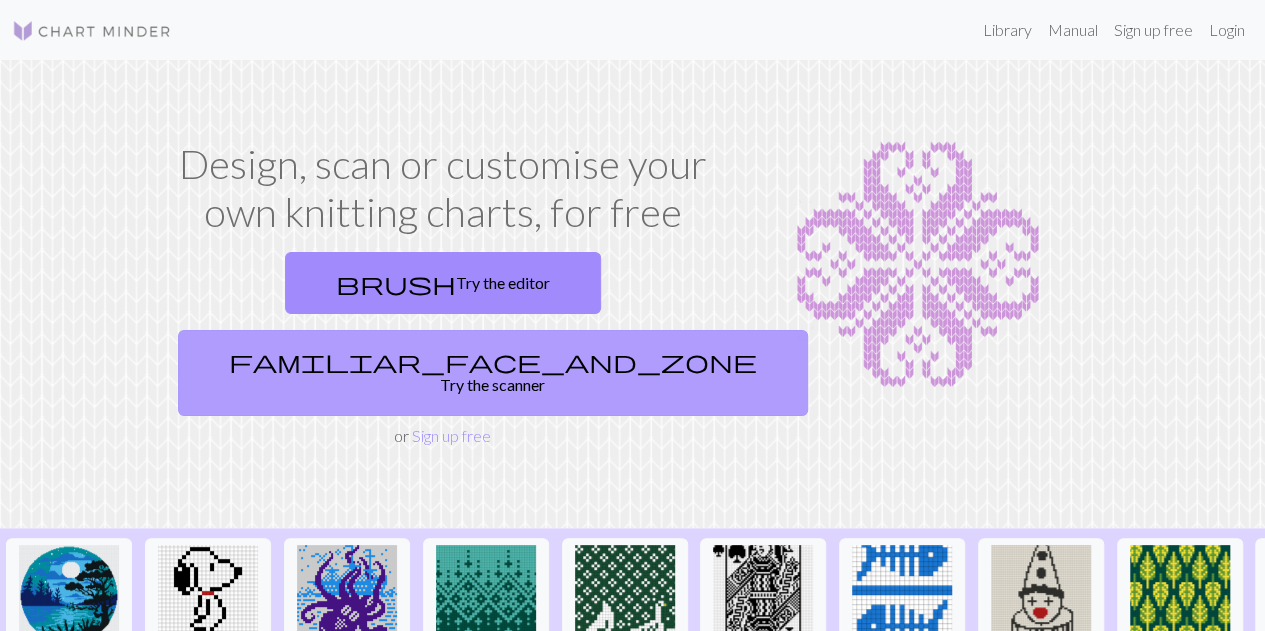 click on "familiar_face_and_zone  Try the scanner" at bounding box center [493, 373] 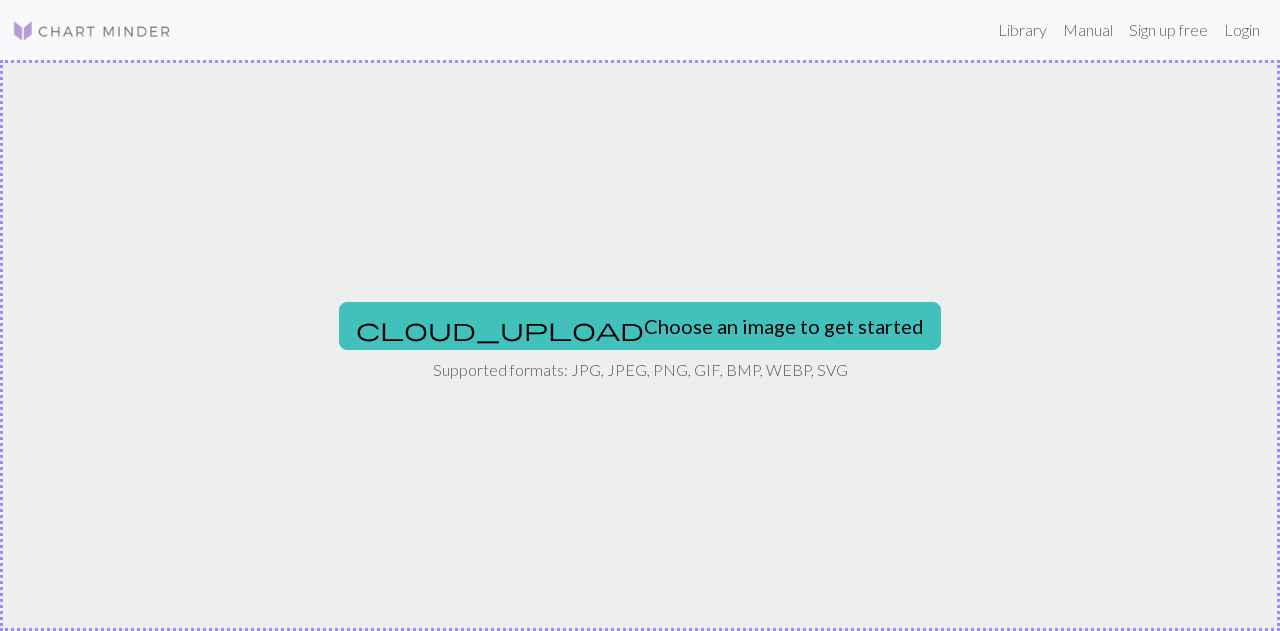 click on "cloud_upload  Choose an image to get started Supported formats: JPG, JPEG, PNG, GIF, BMP, WEBP, SVG" at bounding box center (640, 345) 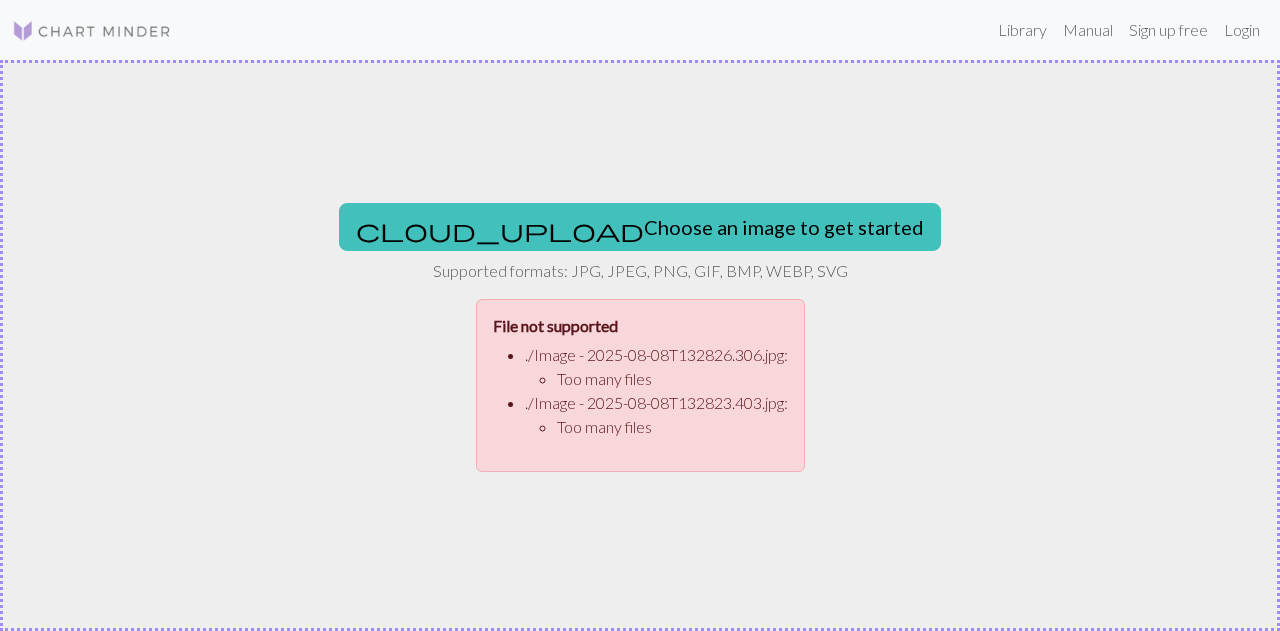 click on "cloud_upload  Choose an image to get started" at bounding box center (640, 227) 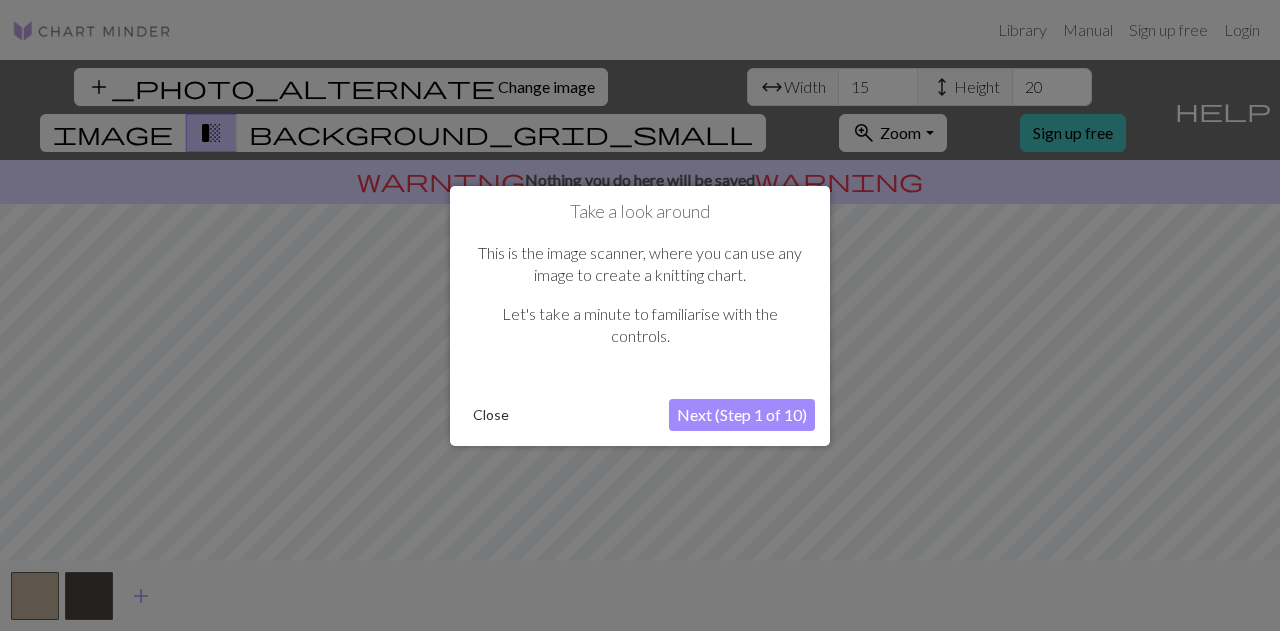 click on "Next (Step 1 of 10)" at bounding box center (742, 415) 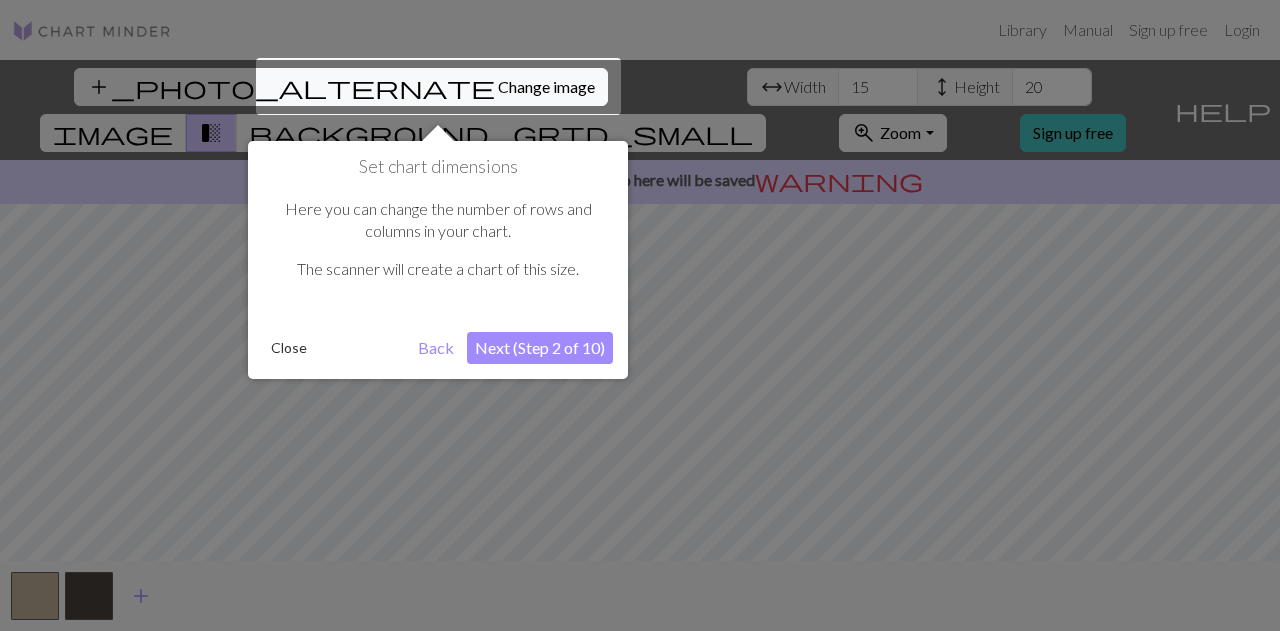click on "Next (Step 2 of 10)" at bounding box center [540, 348] 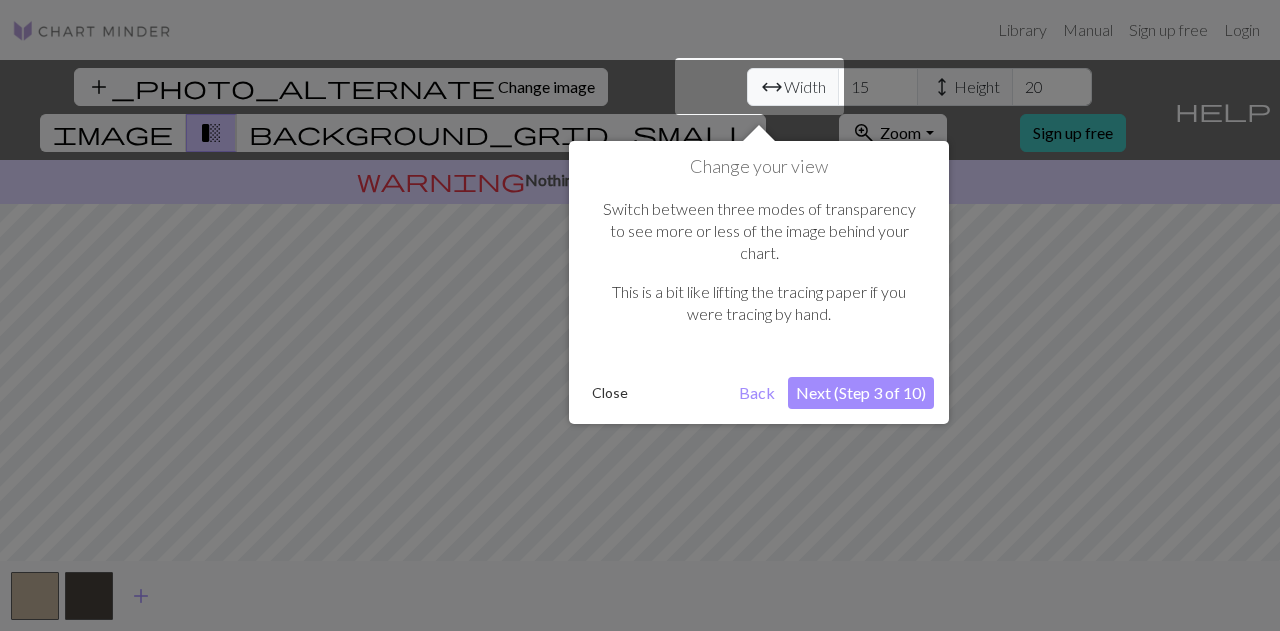 click on "Next (Step 3 of 10)" at bounding box center (861, 393) 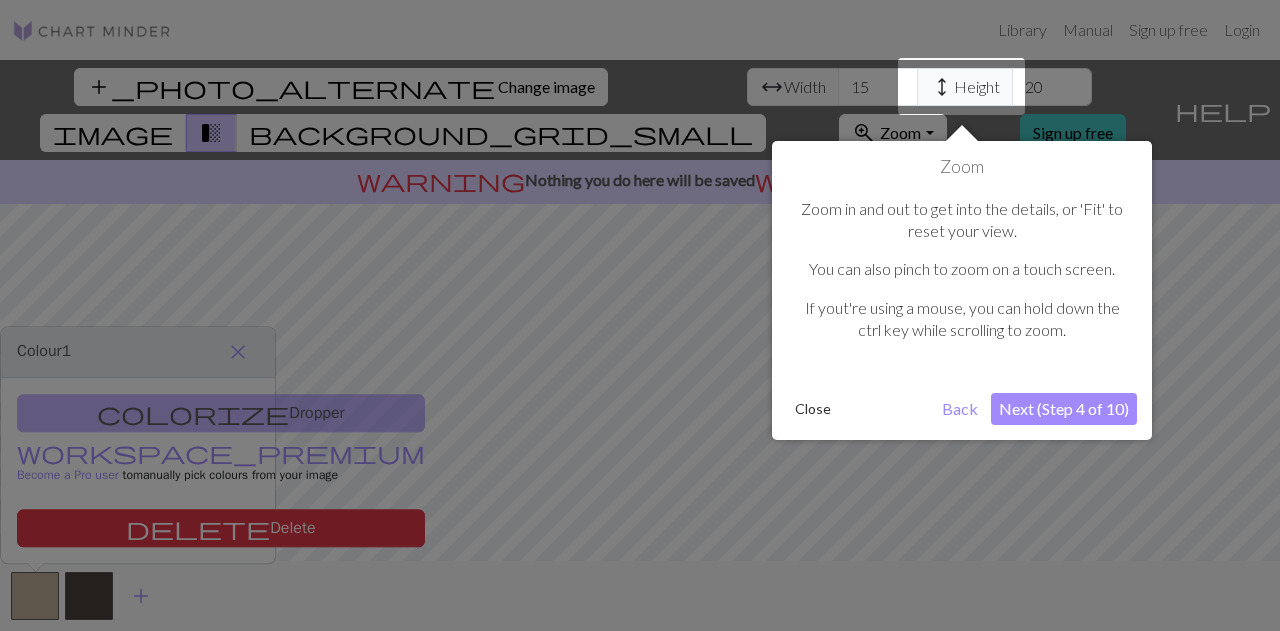 click on "Next (Step 4 of 10)" at bounding box center (1064, 409) 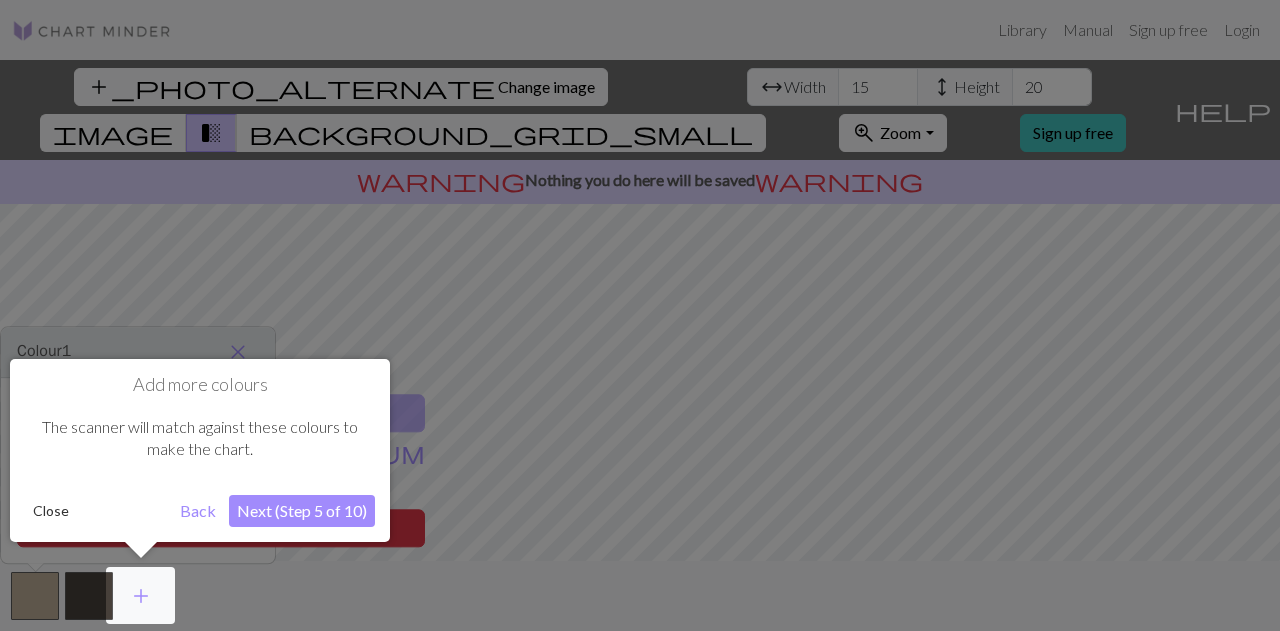 click on "Next (Step 5 of 10)" at bounding box center (302, 511) 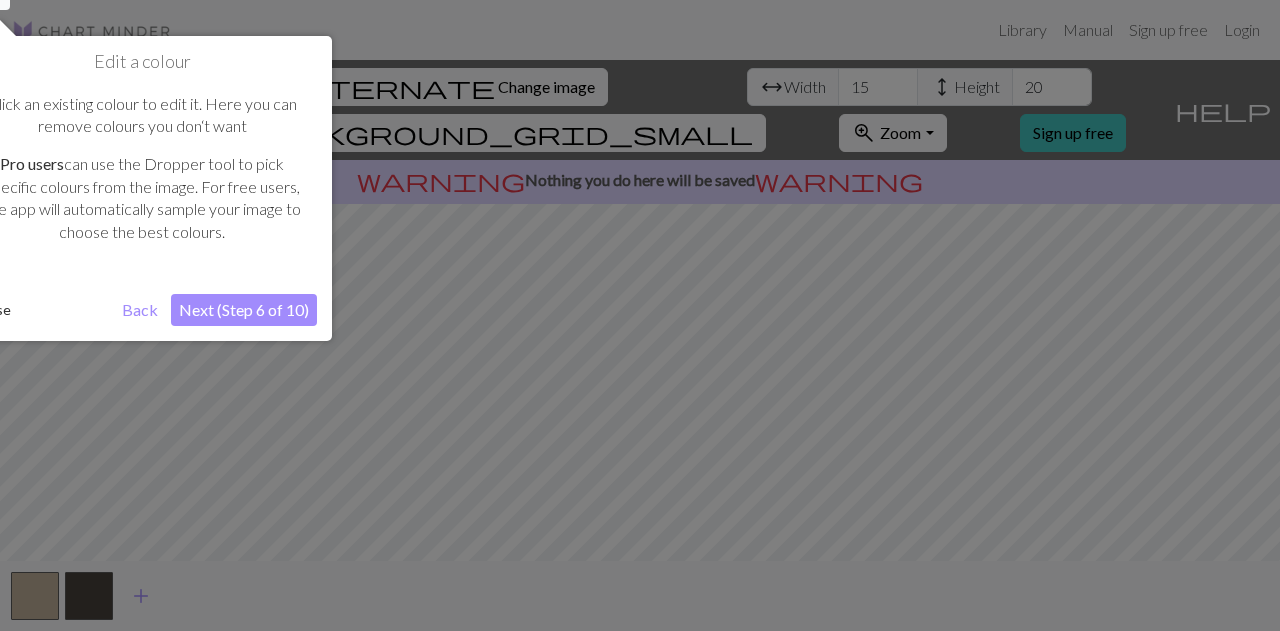 click on "Next (Step 6 of 10)" at bounding box center [244, 310] 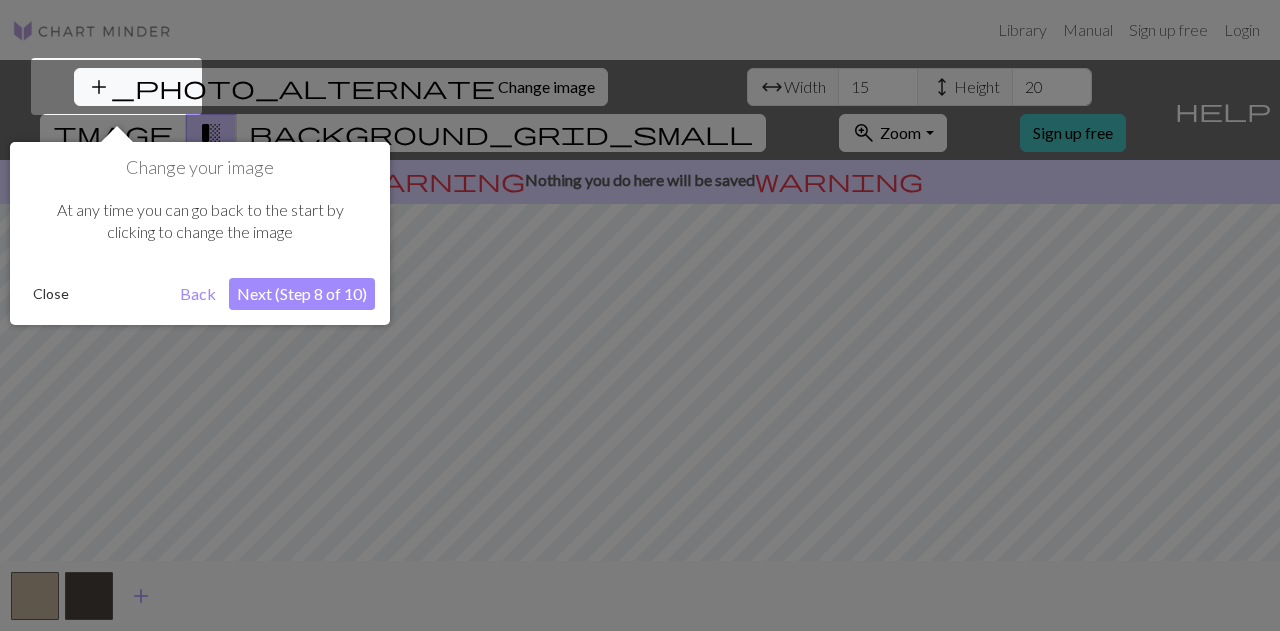 click on "Next (Step 8 of 10)" at bounding box center (302, 294) 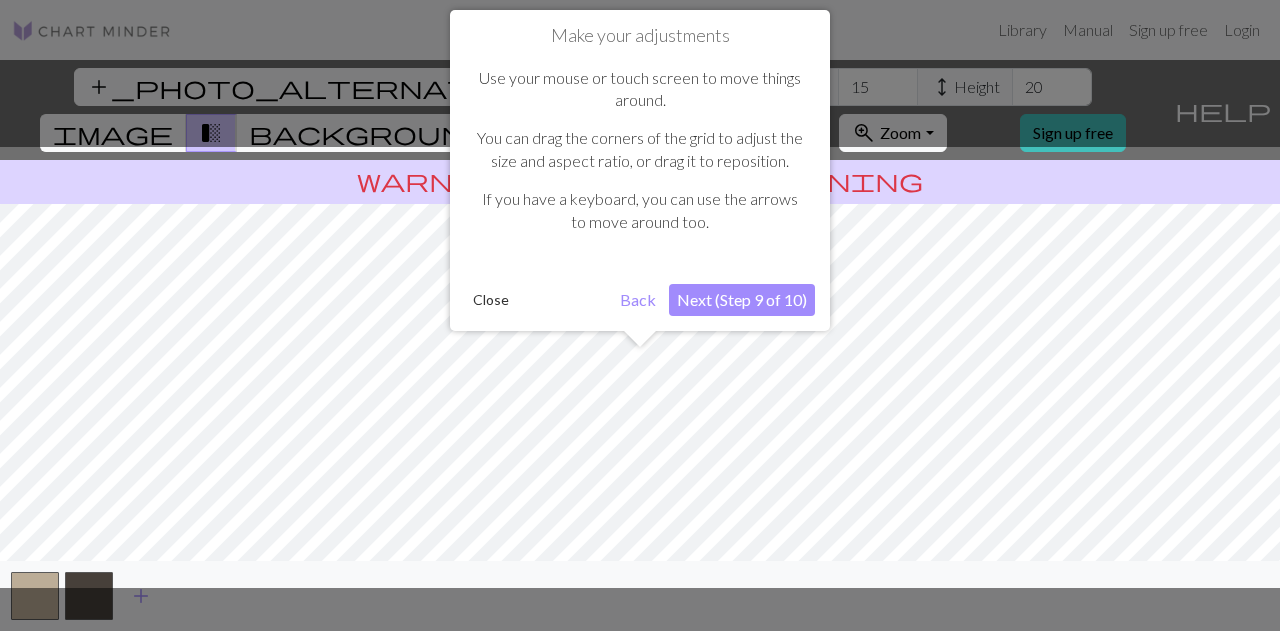 click on "Next (Step 9 of 10)" at bounding box center (742, 300) 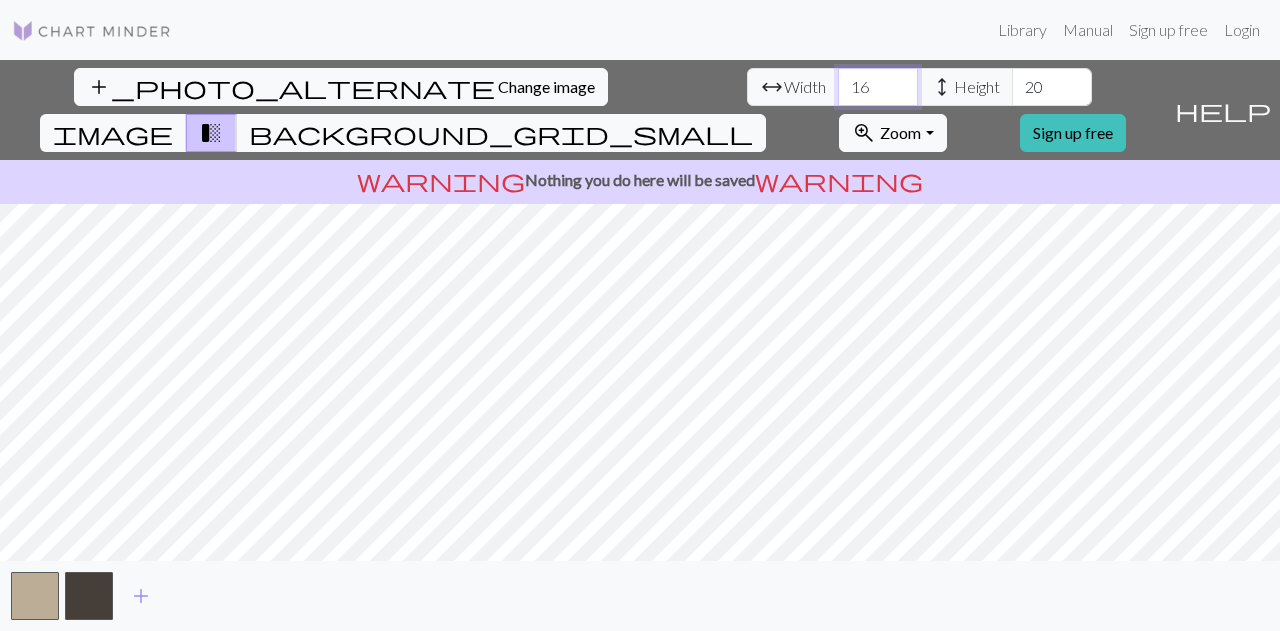 click on "16" at bounding box center (878, 87) 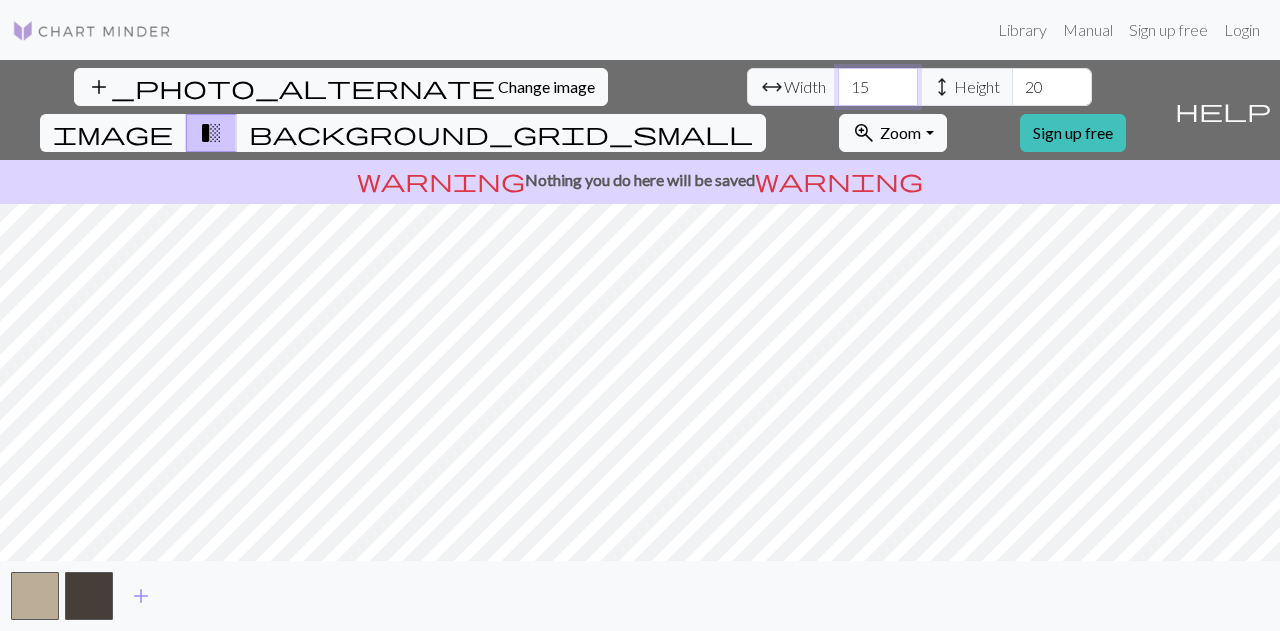 click on "15" at bounding box center (878, 87) 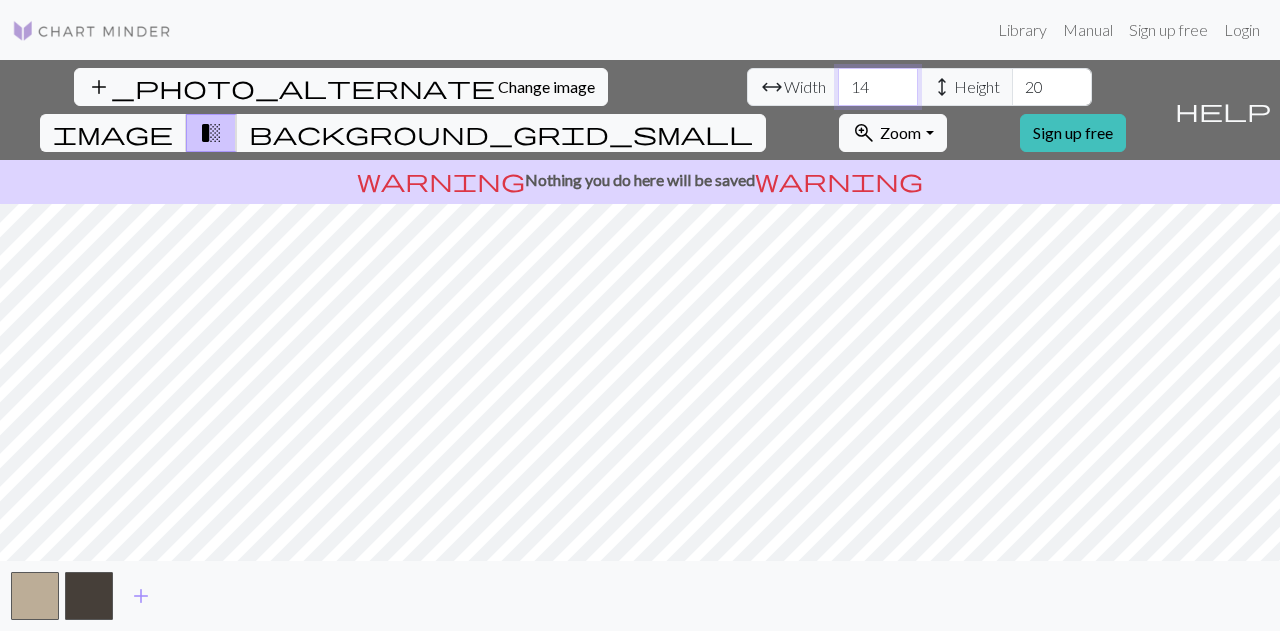 click on "14" at bounding box center [878, 87] 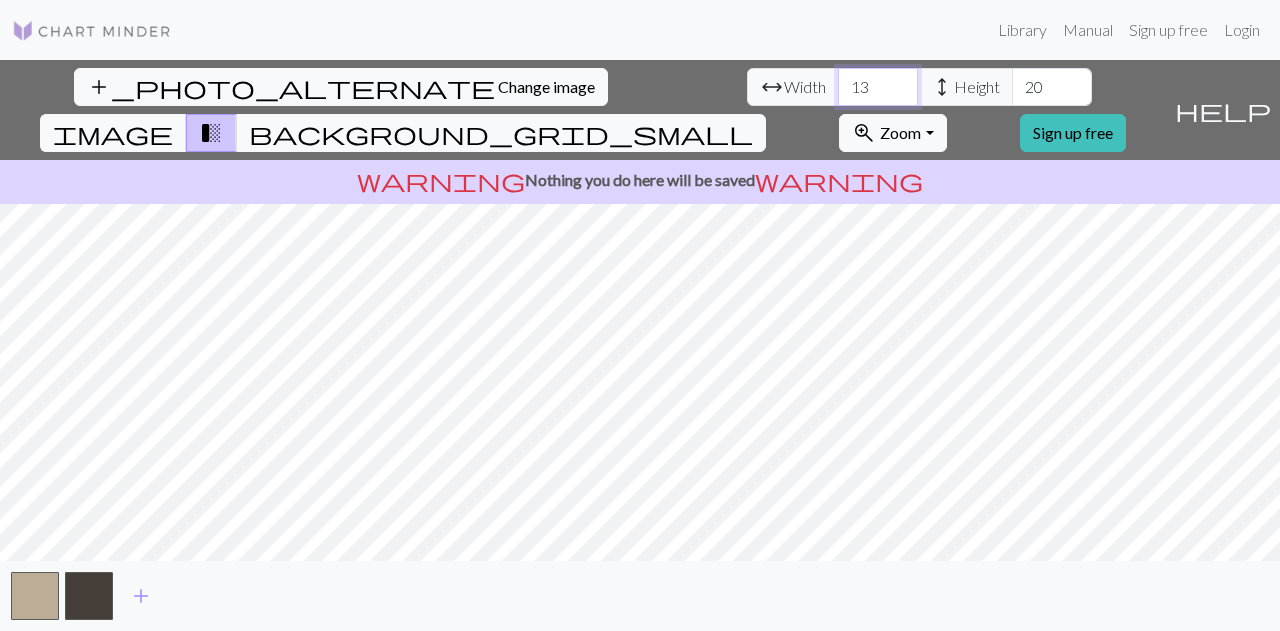 click on "13" at bounding box center [878, 87] 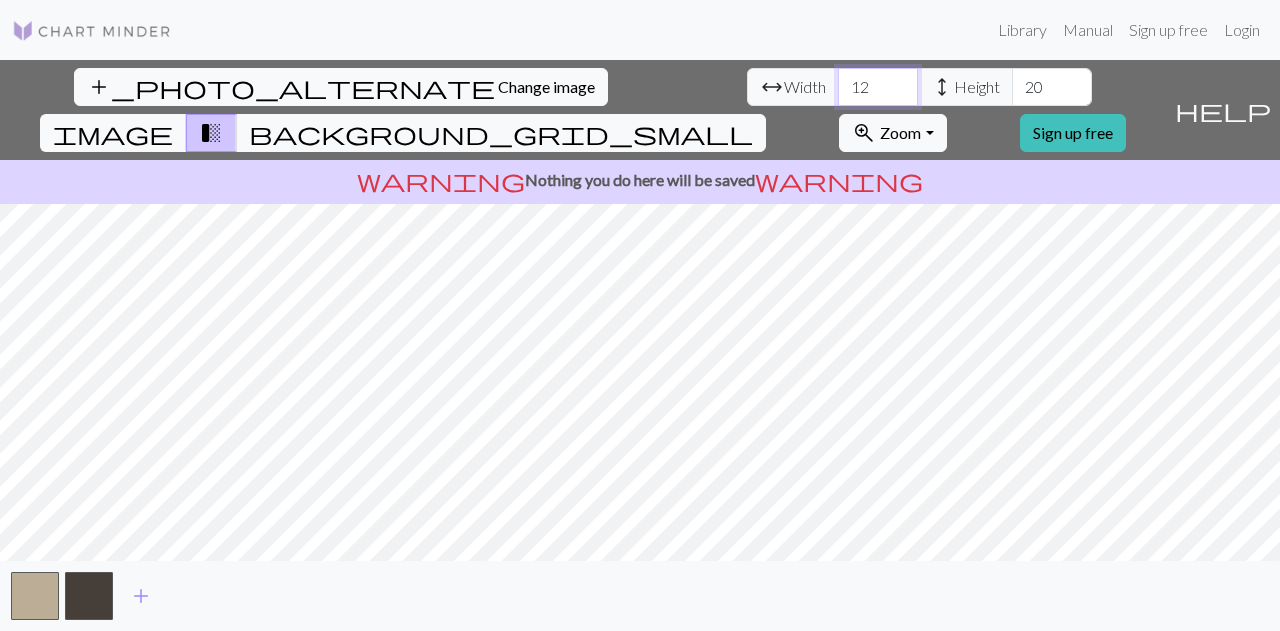 click on "12" at bounding box center [878, 87] 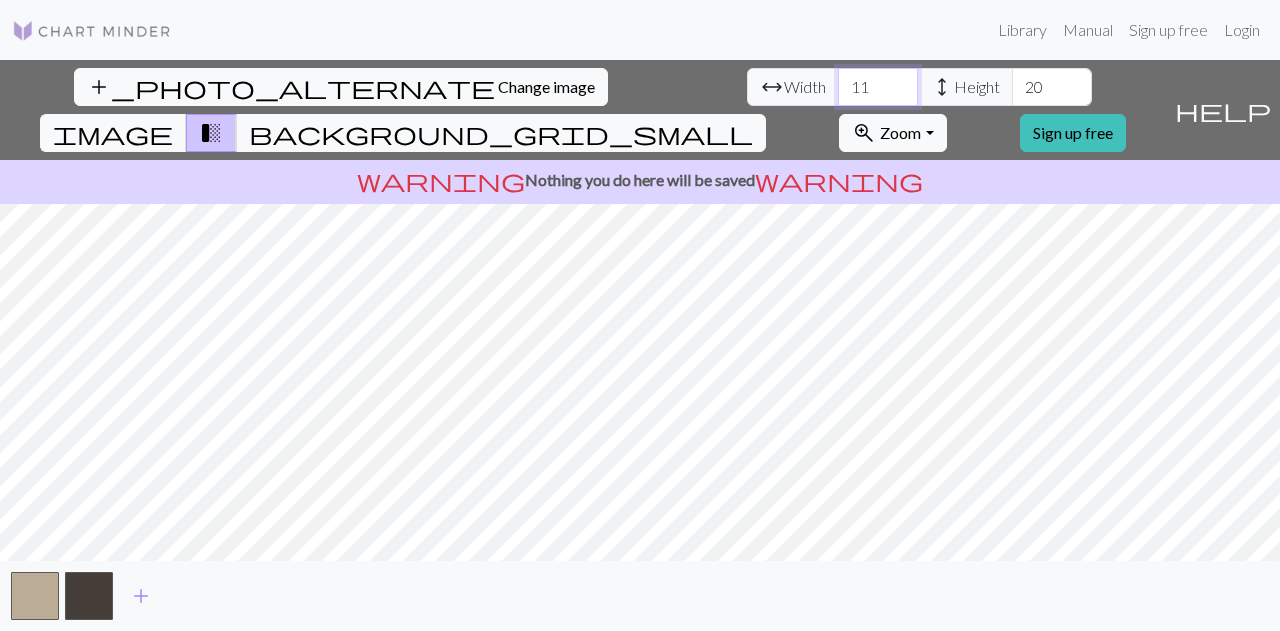 click on "11" at bounding box center (878, 87) 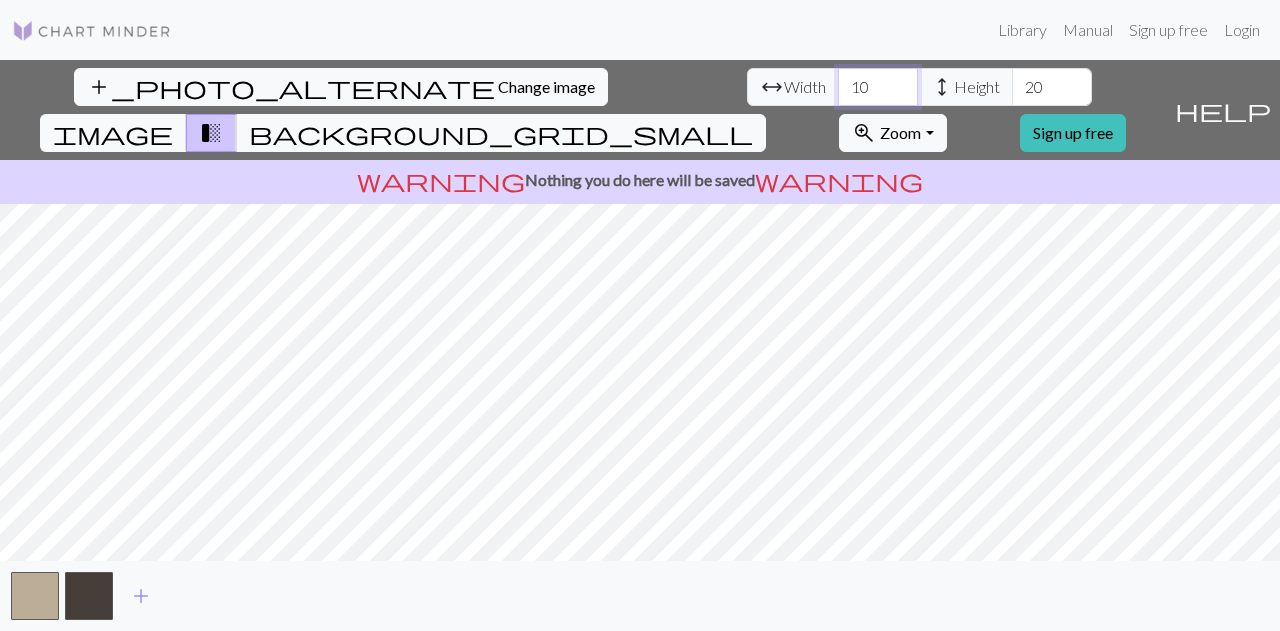 click on "10" at bounding box center [878, 87] 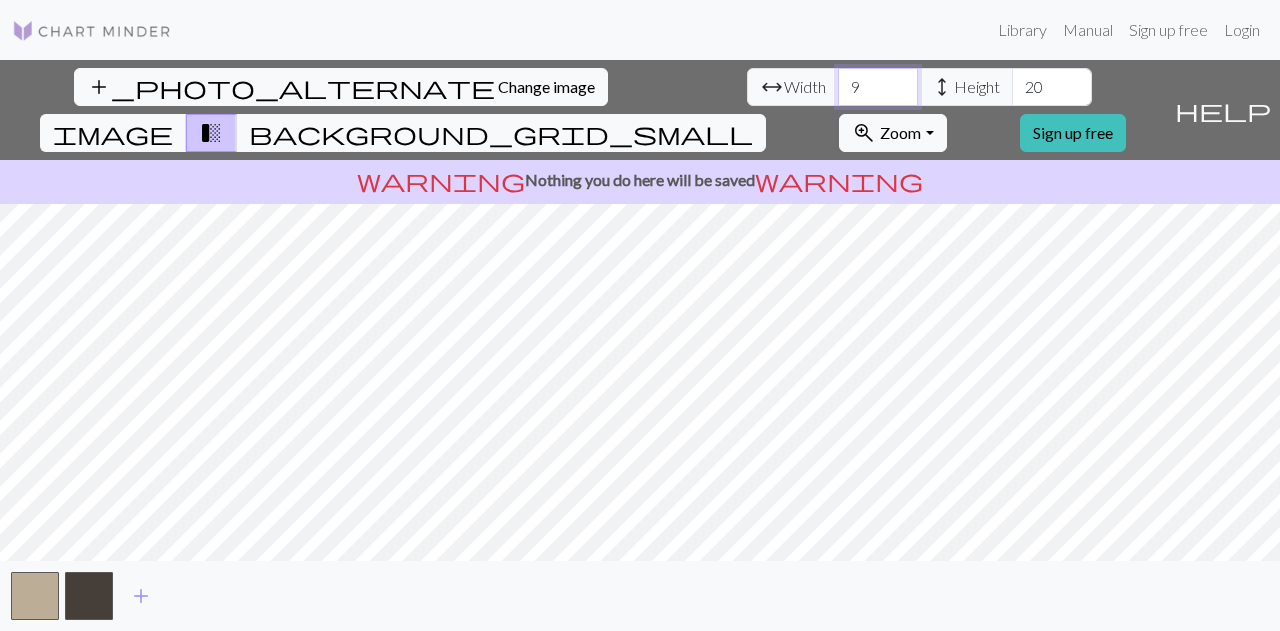 click on "9" at bounding box center (878, 87) 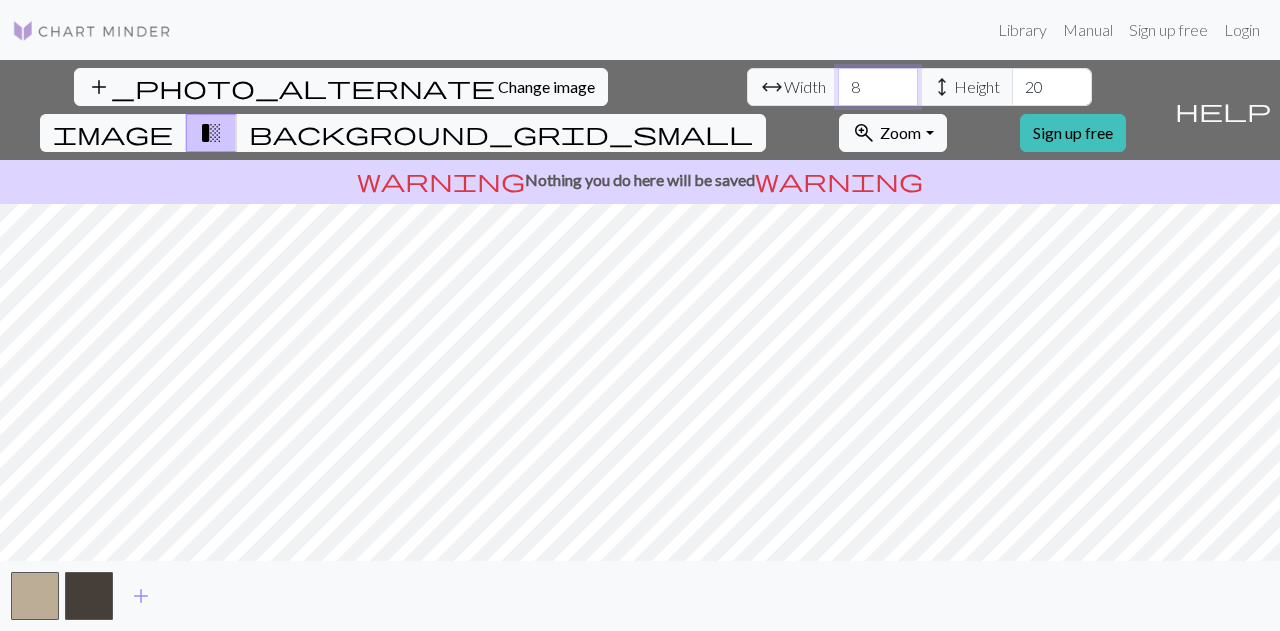 click on "8" at bounding box center (878, 87) 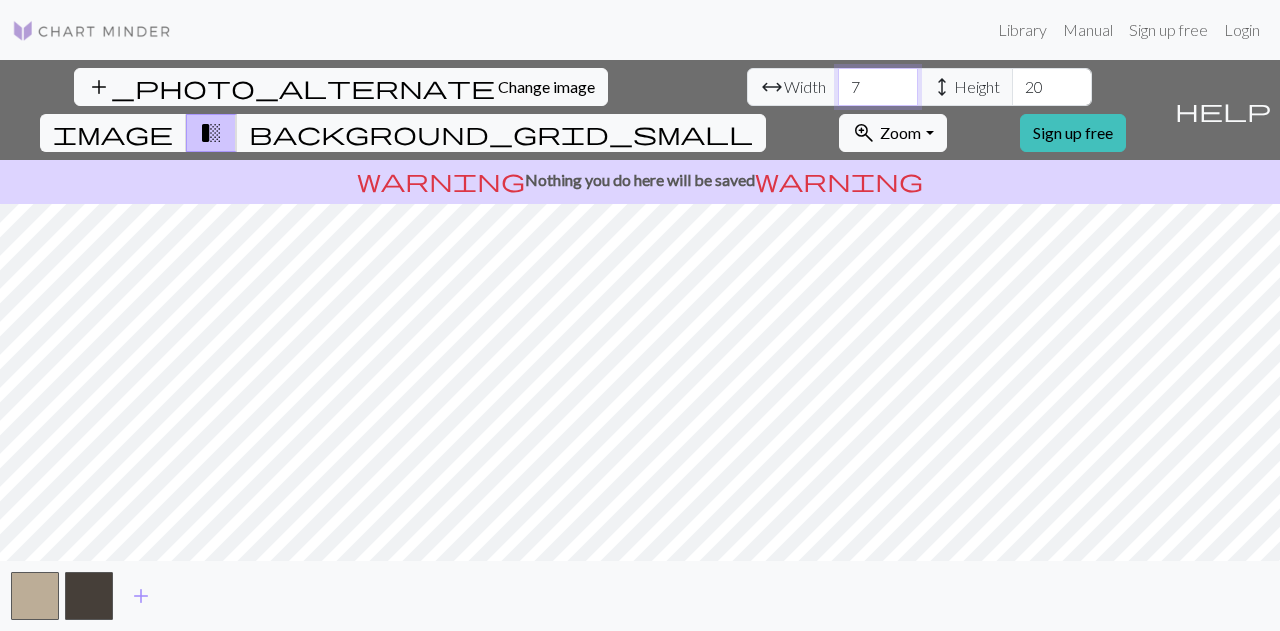 click on "7" at bounding box center (878, 87) 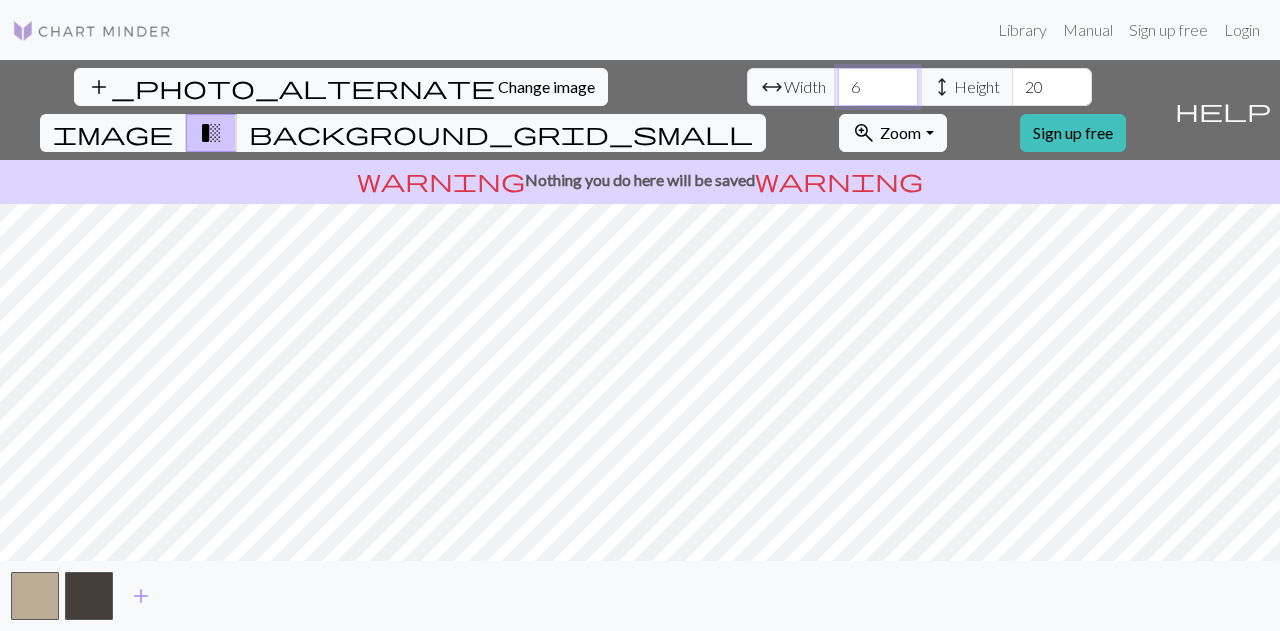 type on "6" 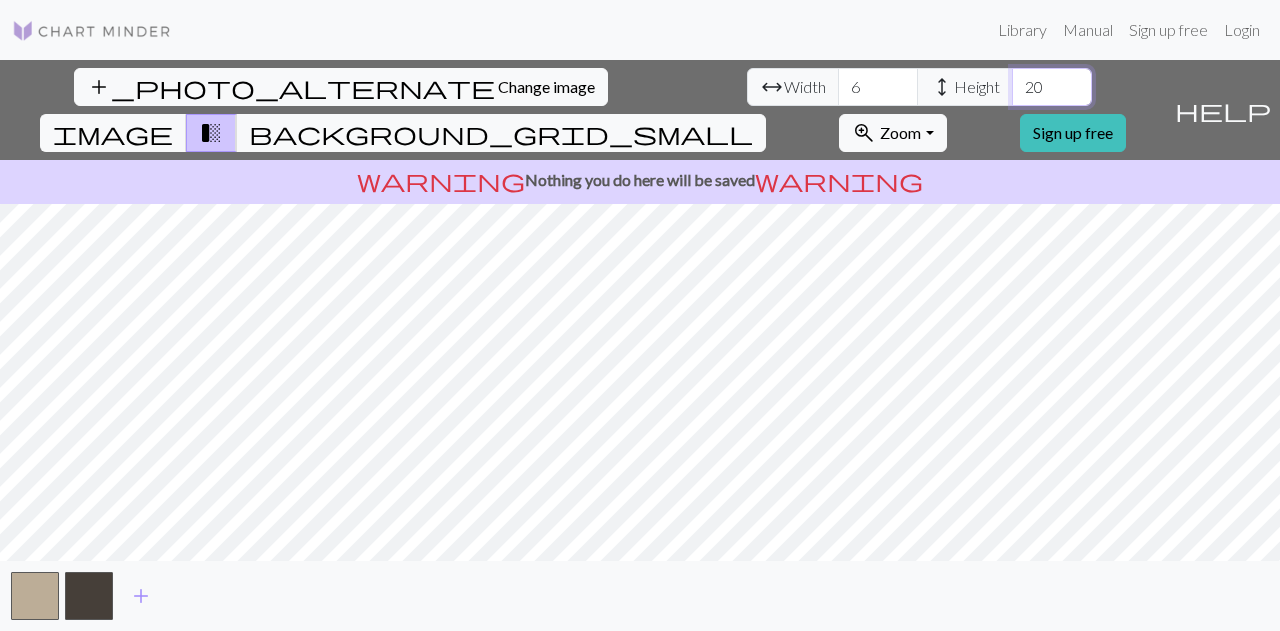 drag, startPoint x: 576, startPoint y: 93, endPoint x: 553, endPoint y: 97, distance: 23.345236 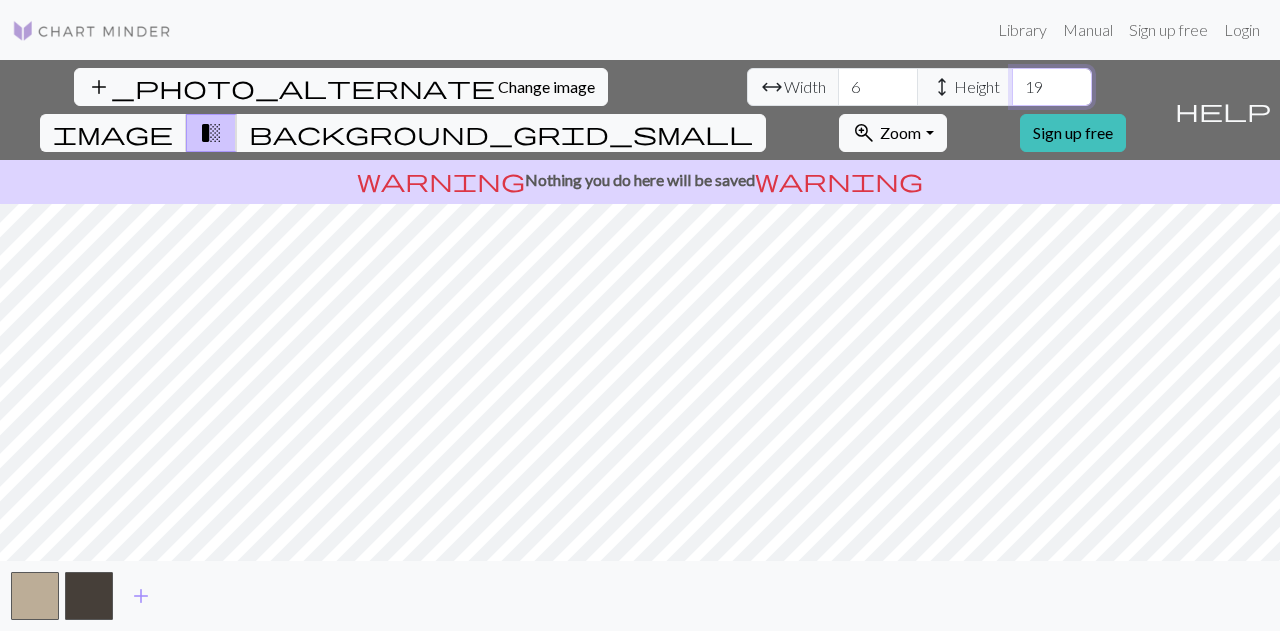 click on "19" at bounding box center [1052, 87] 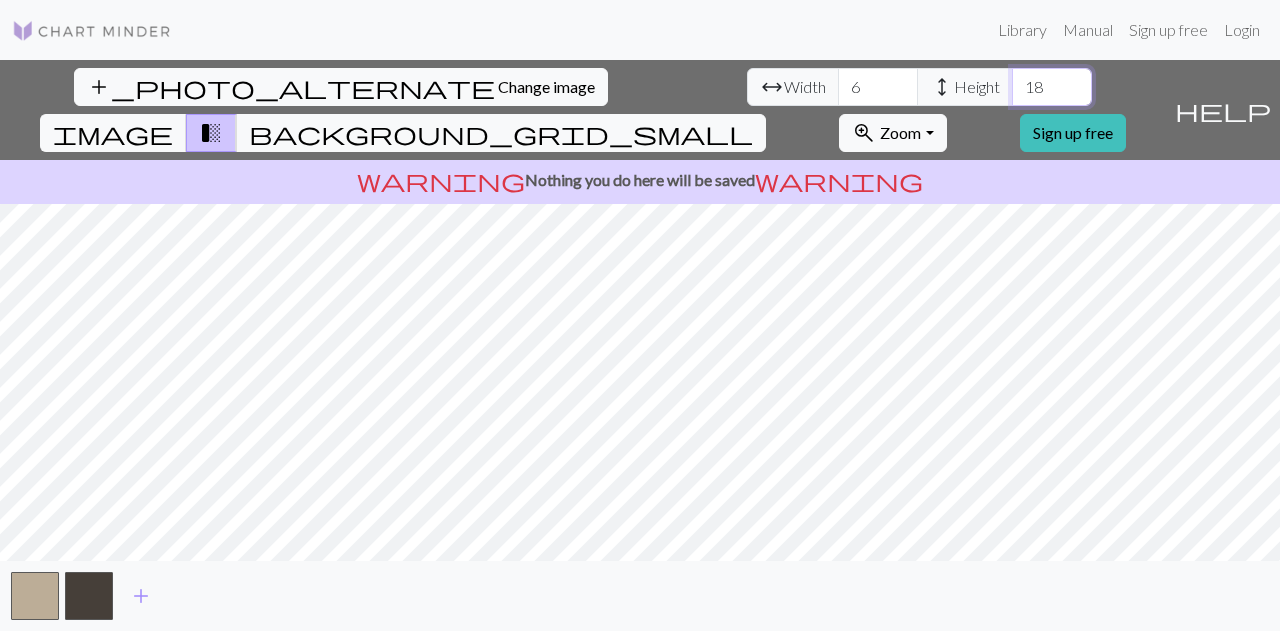 click on "18" at bounding box center (1052, 87) 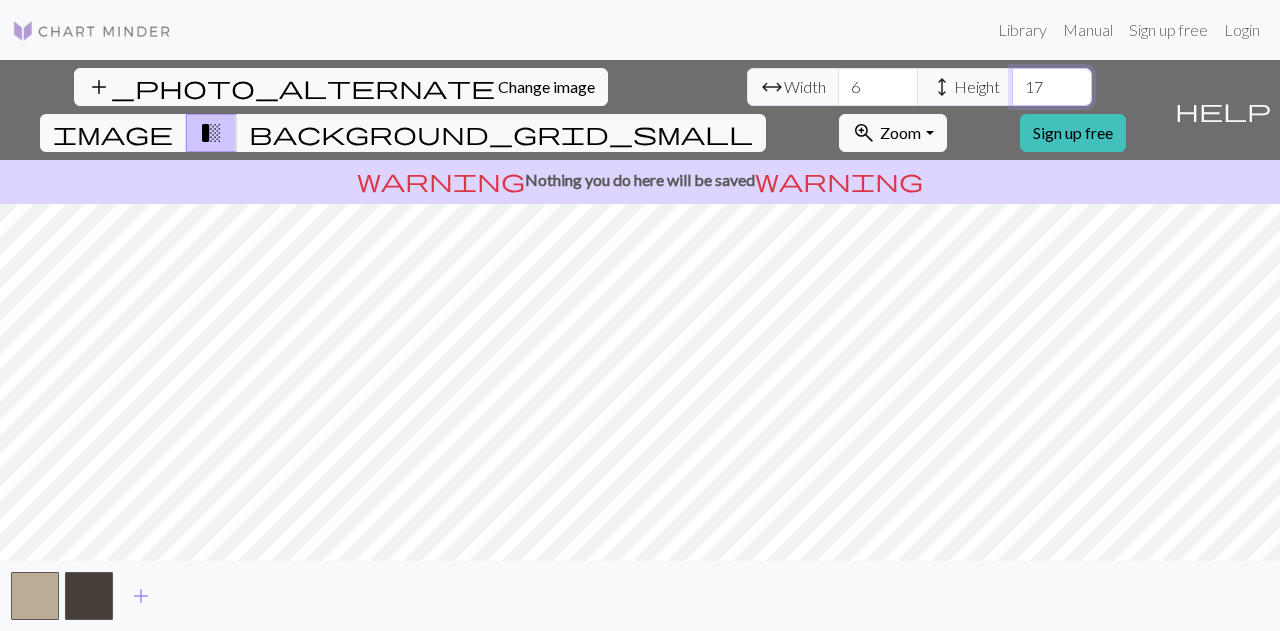 click on "17" at bounding box center (1052, 87) 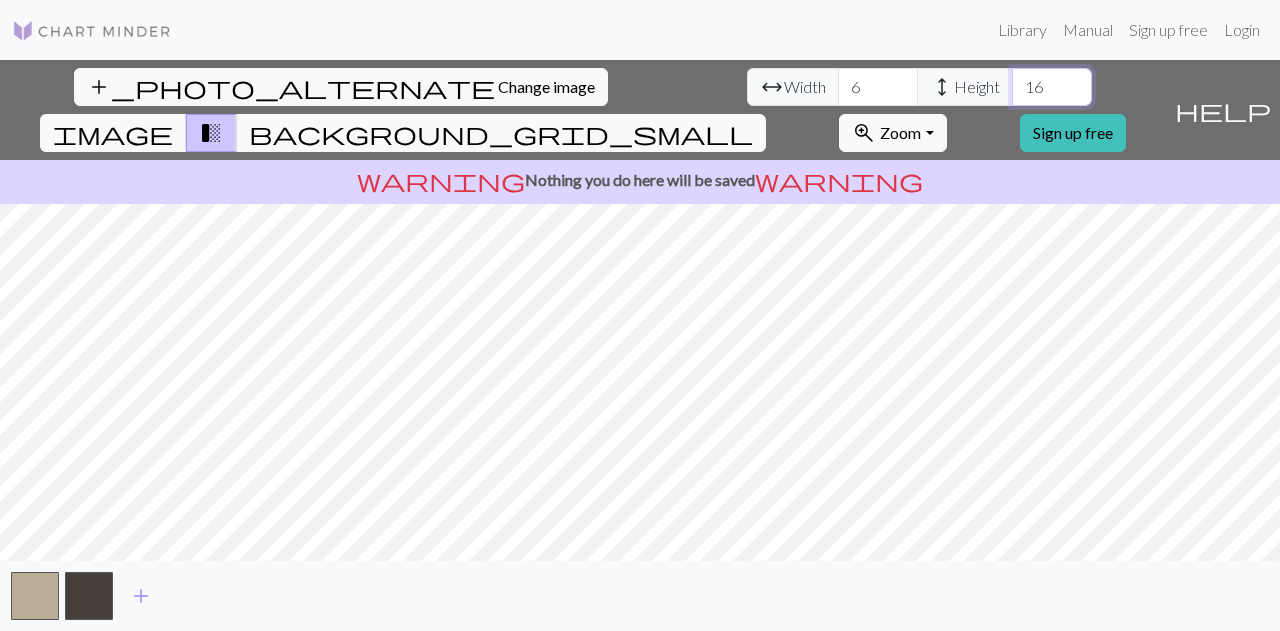 click on "16" at bounding box center (1052, 87) 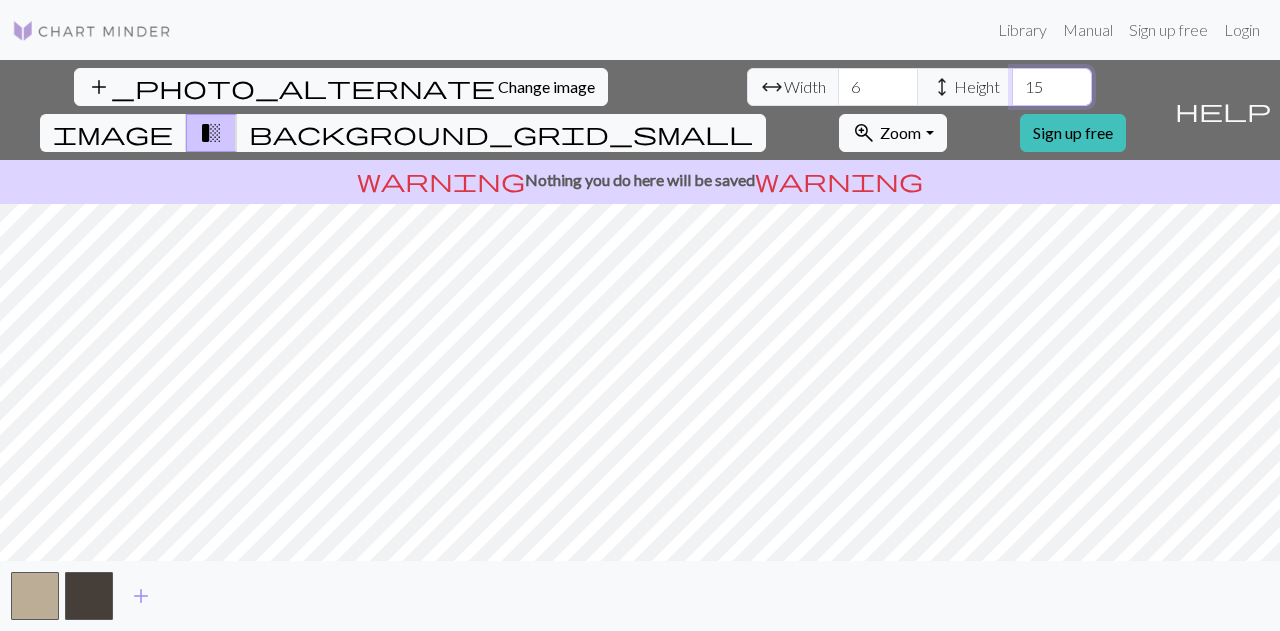 click on "15" at bounding box center (1052, 87) 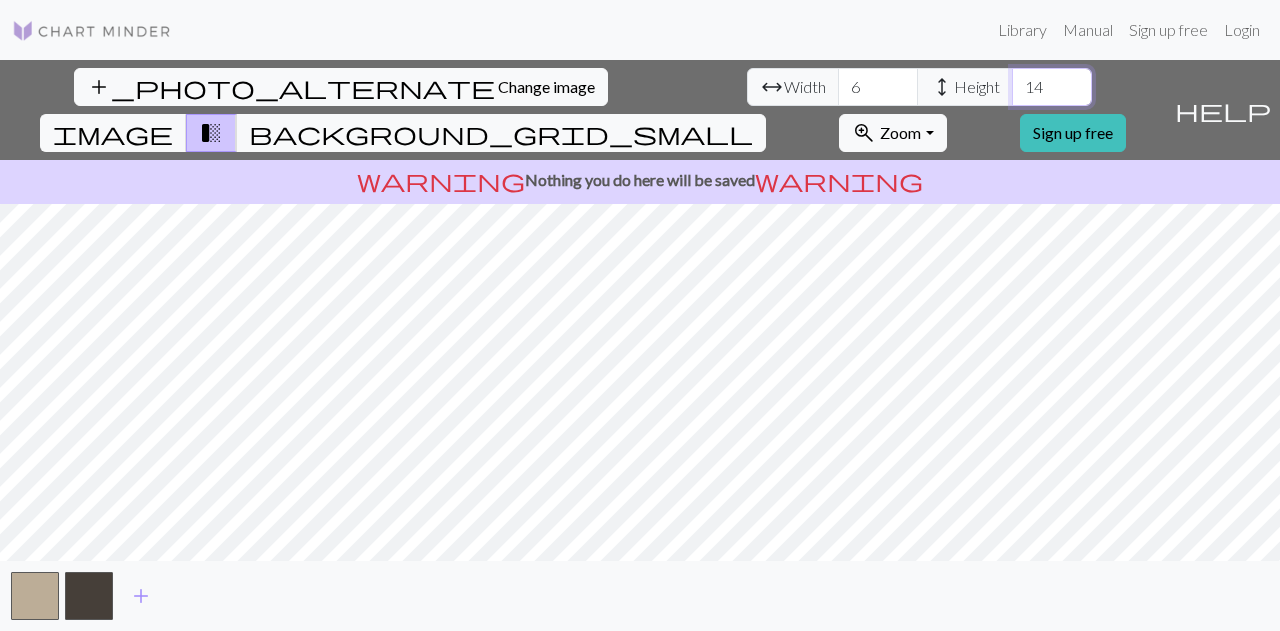 click on "14" at bounding box center (1052, 87) 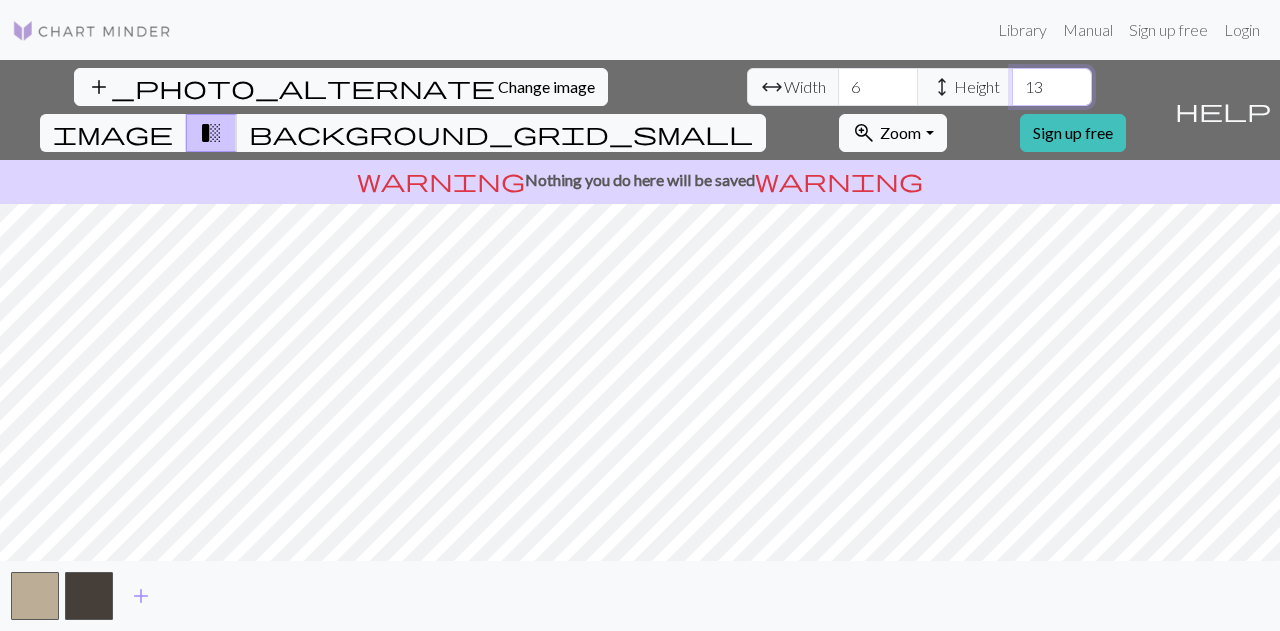 click on "13" at bounding box center (1052, 87) 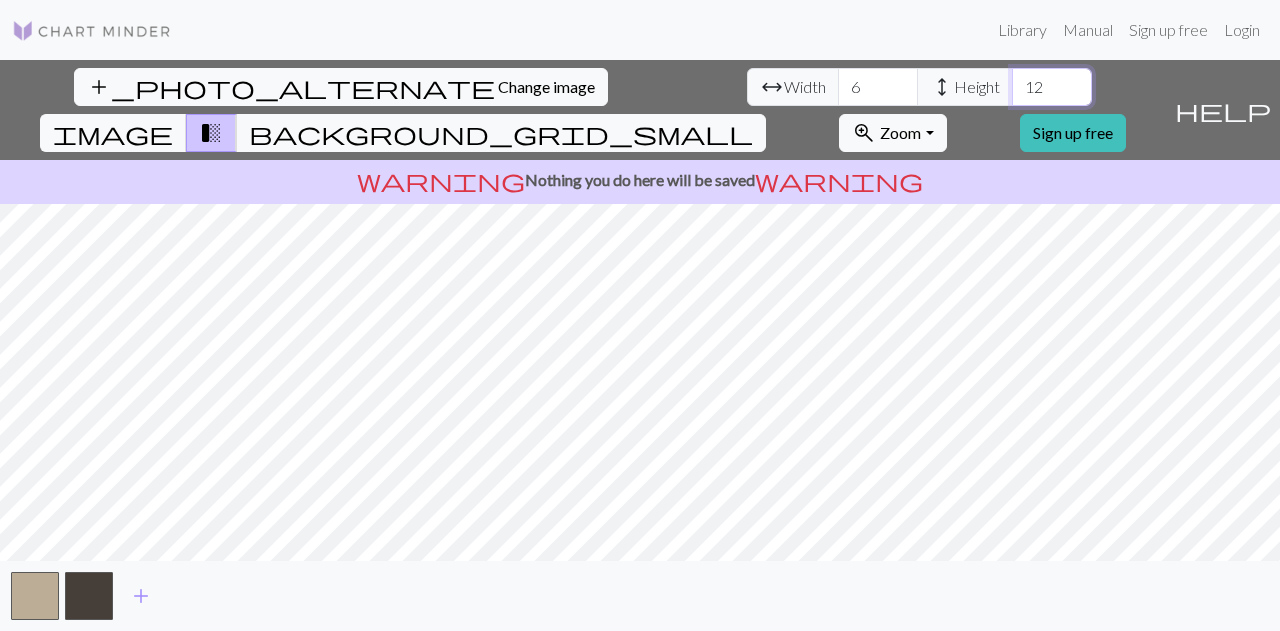 click on "12" at bounding box center [1052, 87] 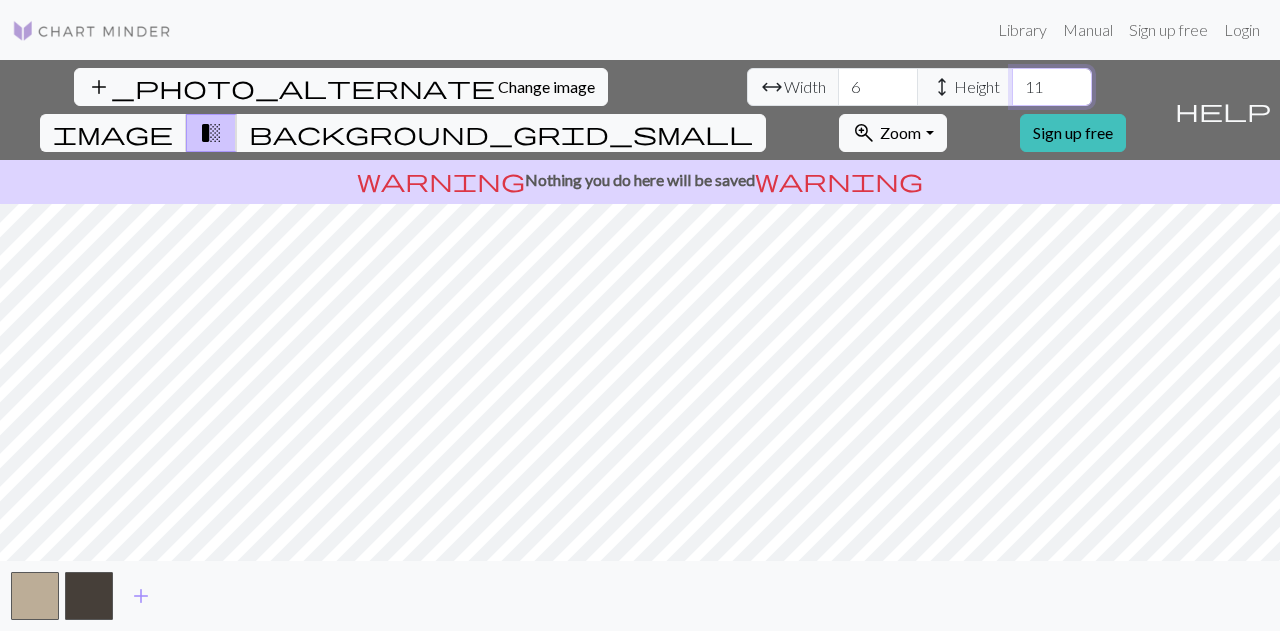 click on "11" at bounding box center [1052, 87] 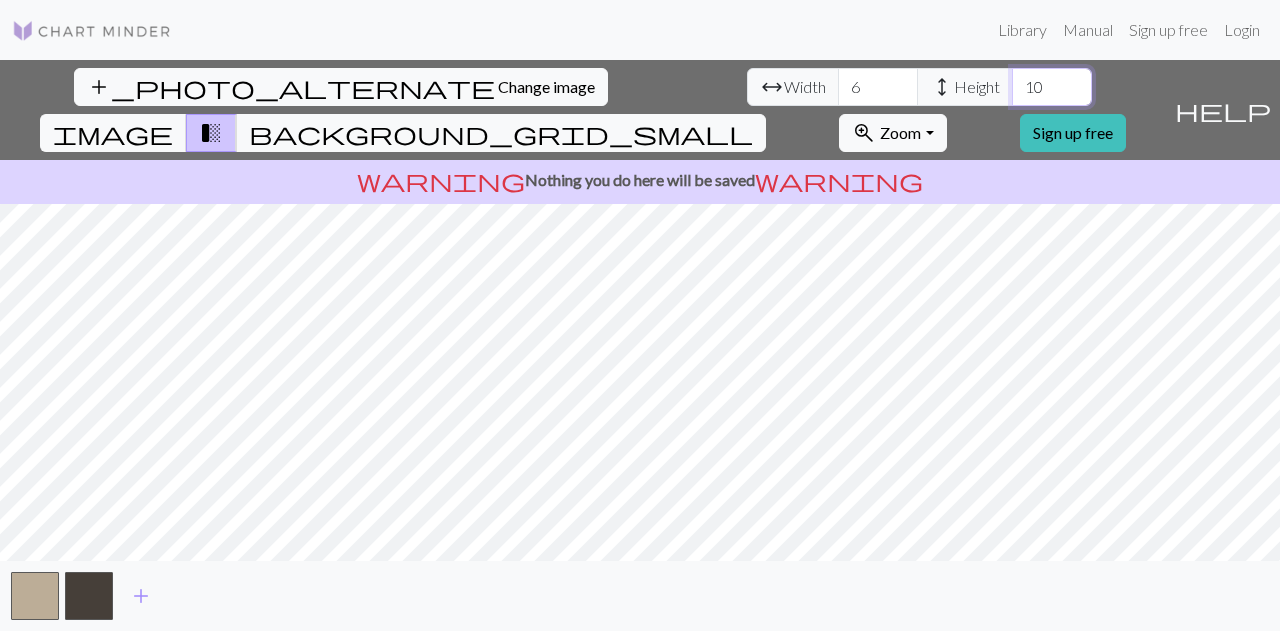 click on "10" at bounding box center [1052, 87] 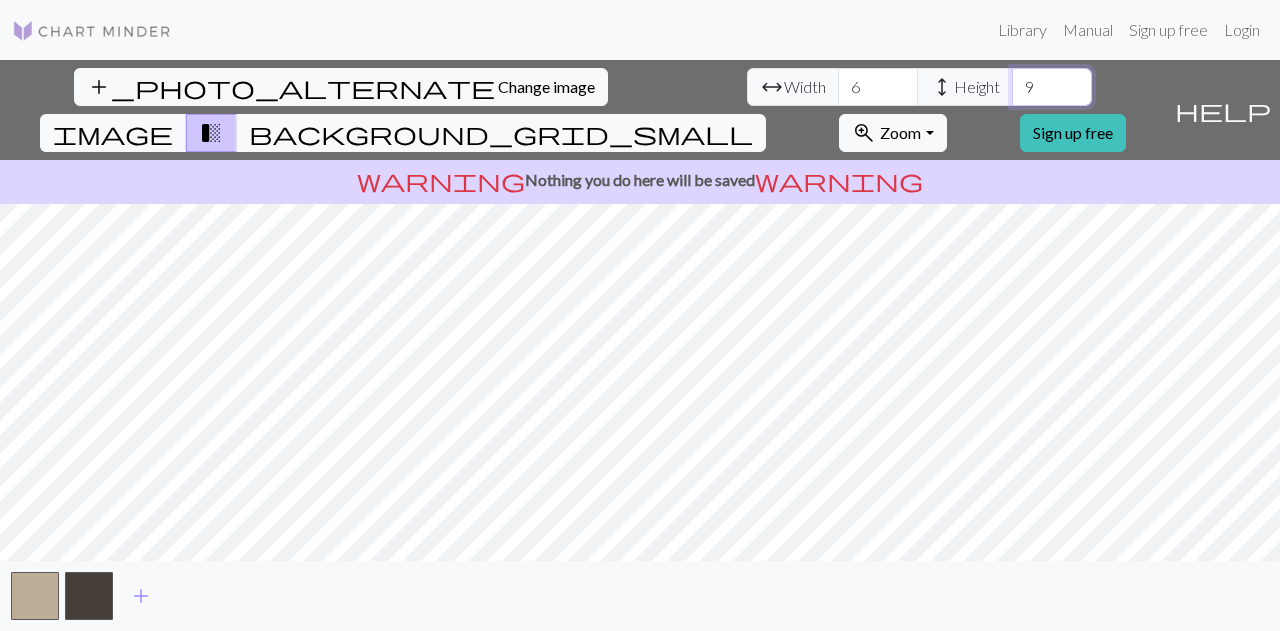 type on "9" 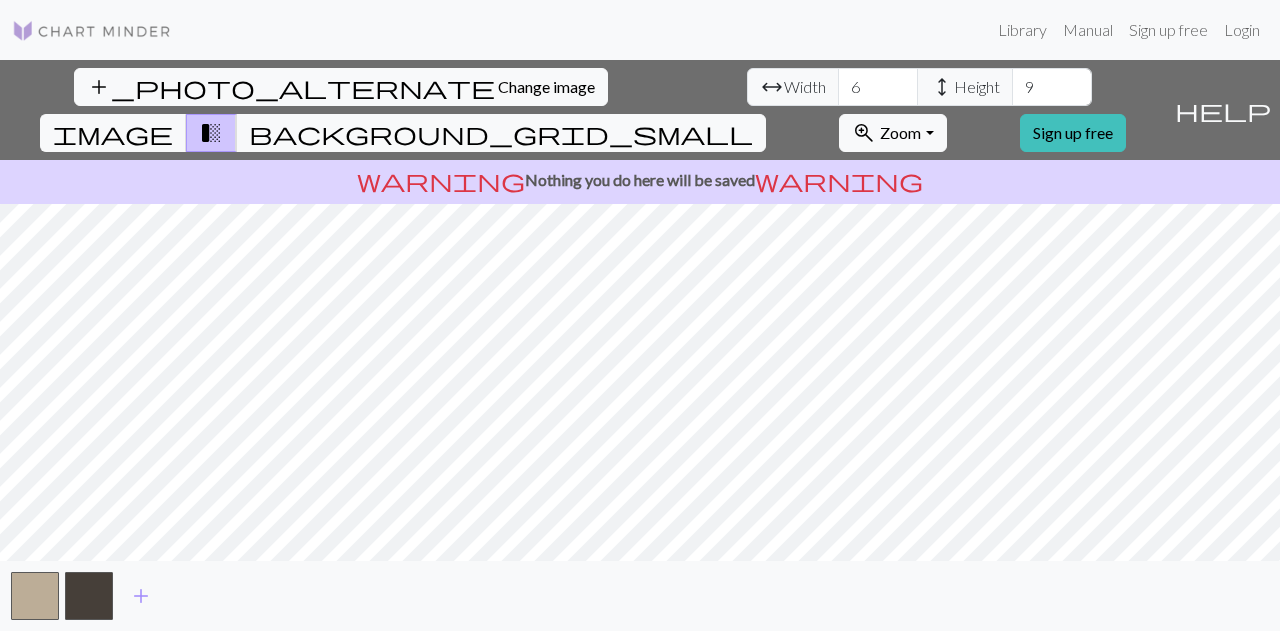 click on "warning  Nothing you do here will be saved  warning" at bounding box center (640, 180) 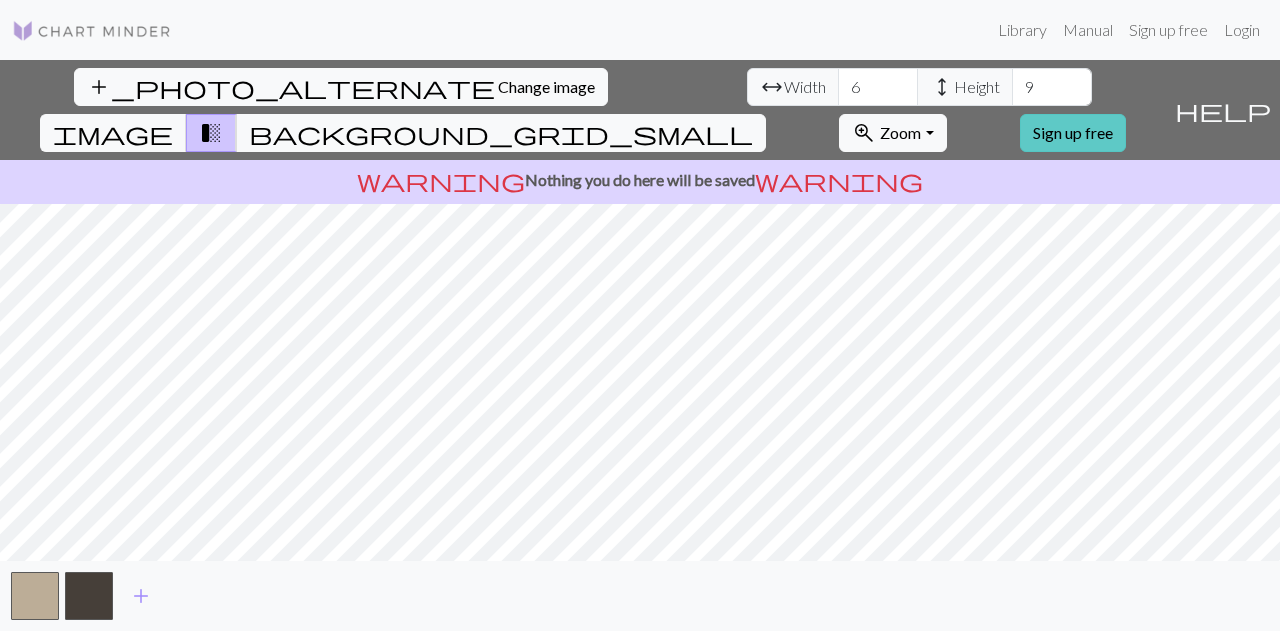 click on "Sign up free" at bounding box center (1073, 133) 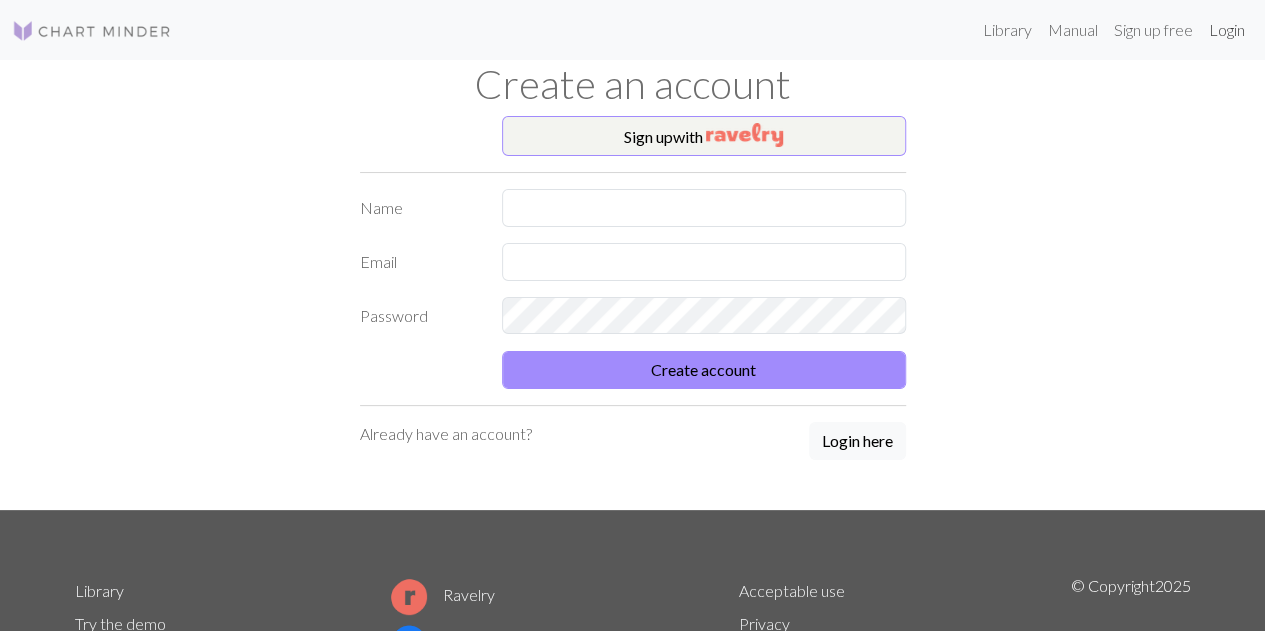 click on "Login" at bounding box center [1227, 30] 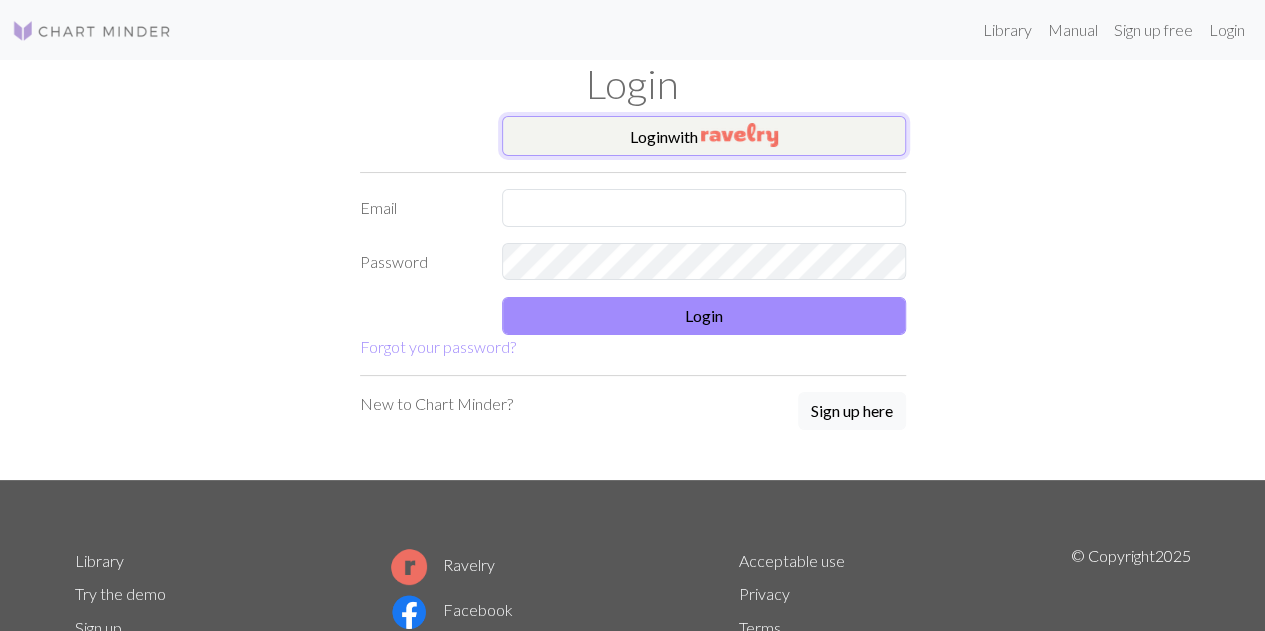 click on "Login  with" at bounding box center (704, 136) 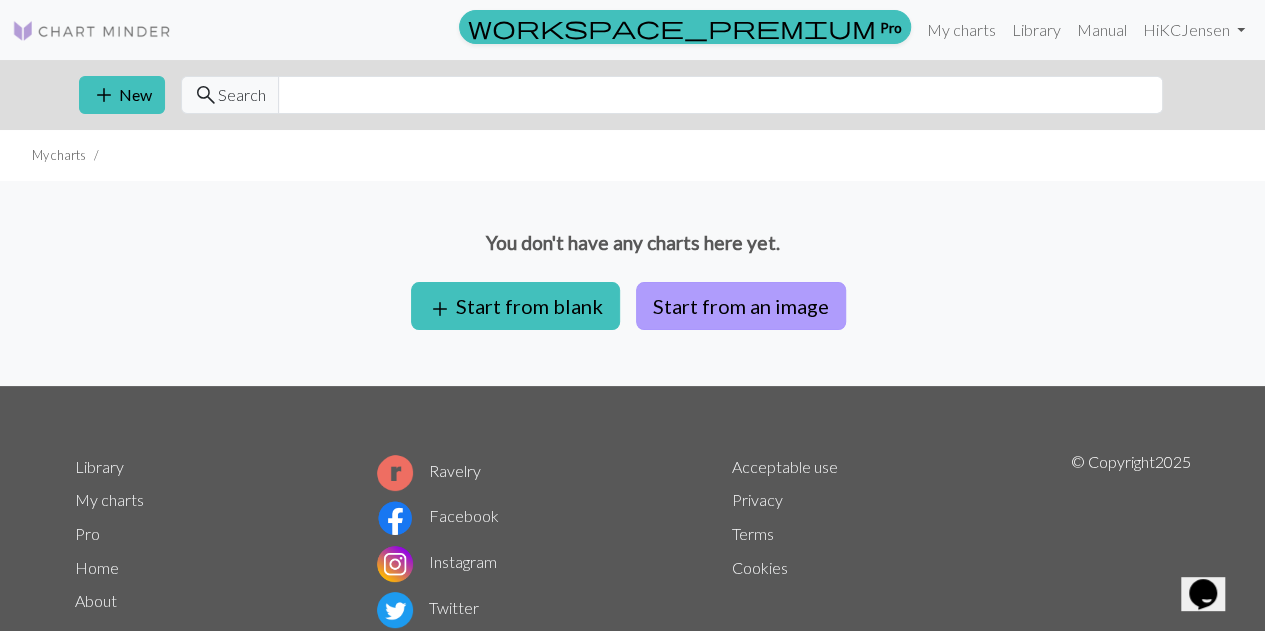 click on "Start from an image" at bounding box center (741, 306) 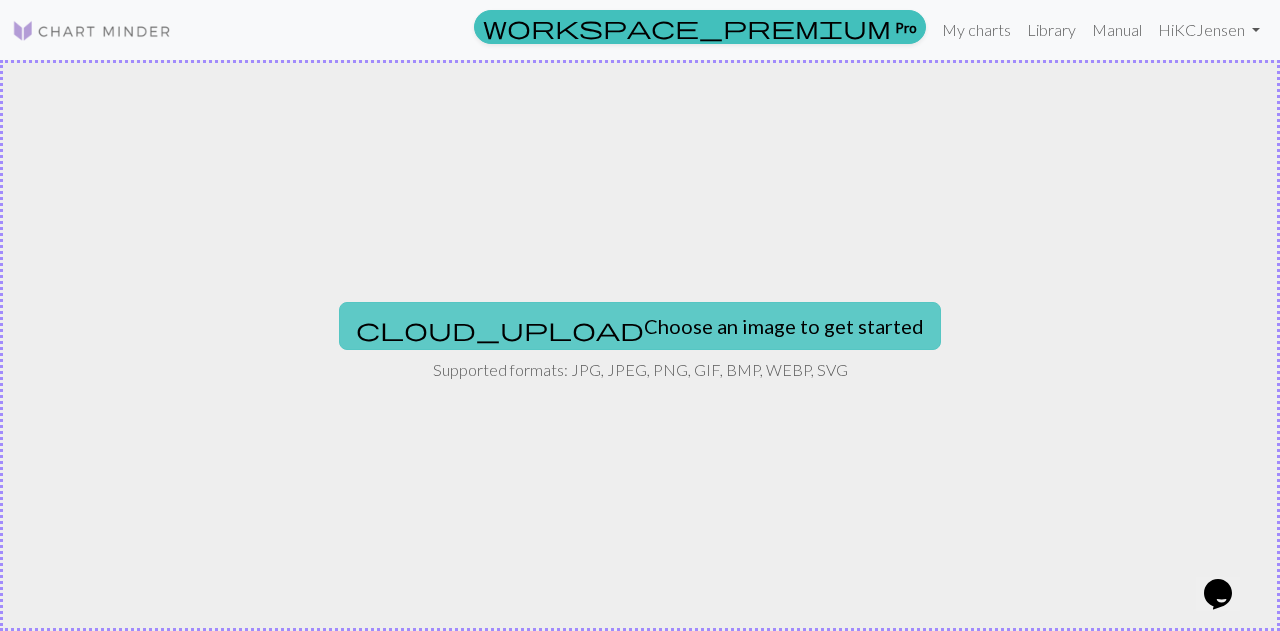 click on "cloud_upload  Choose an image to get started" at bounding box center [640, 326] 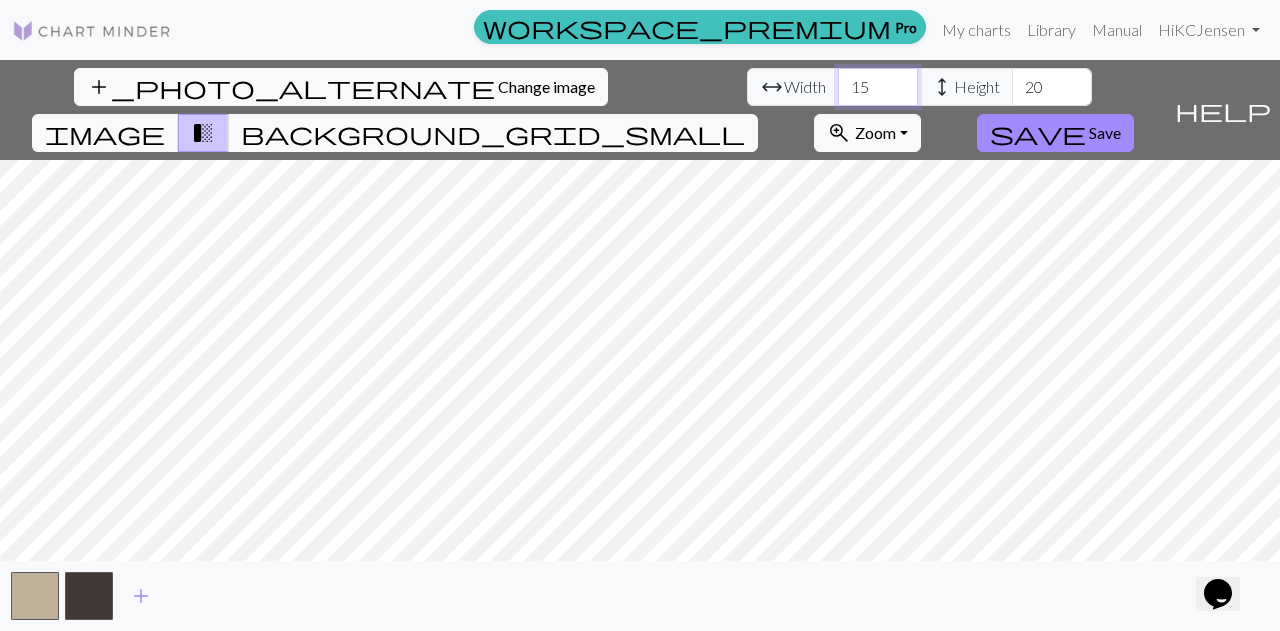 click on "15" at bounding box center [878, 87] 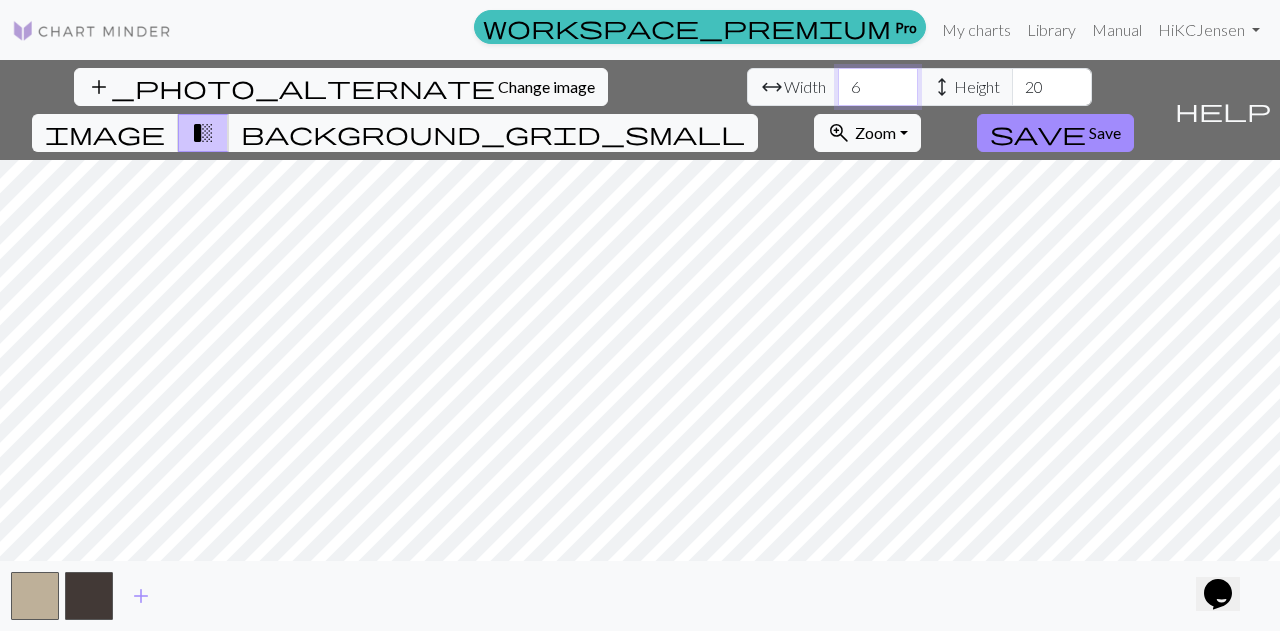 type on "6" 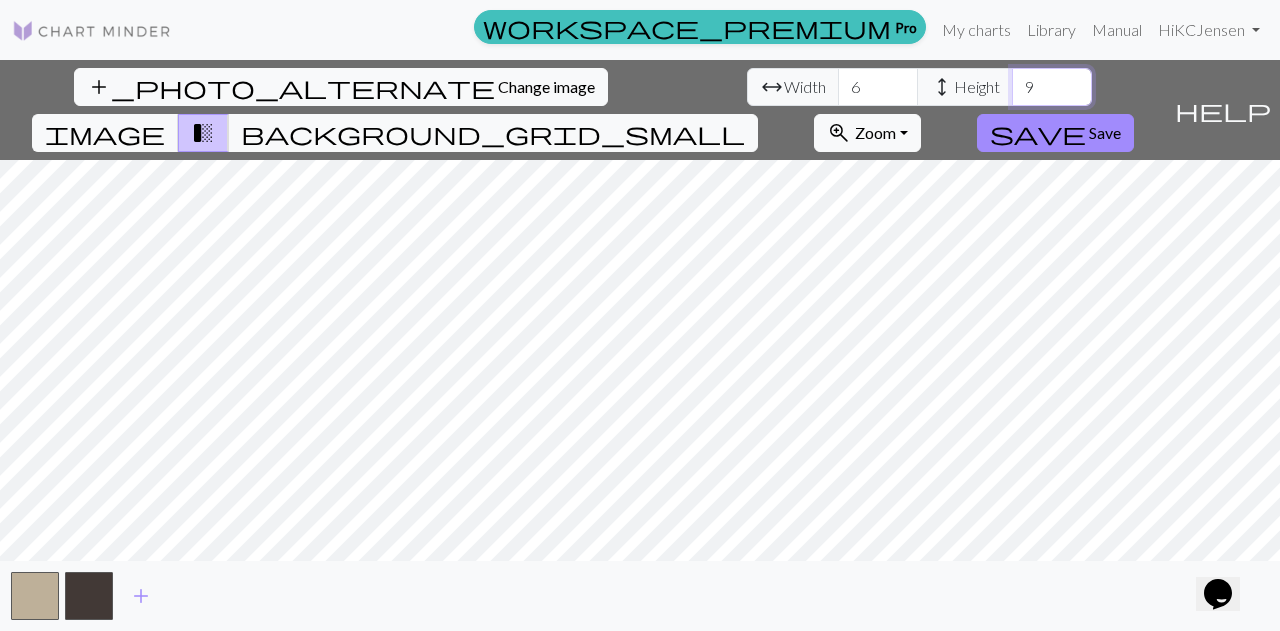 type on "9" 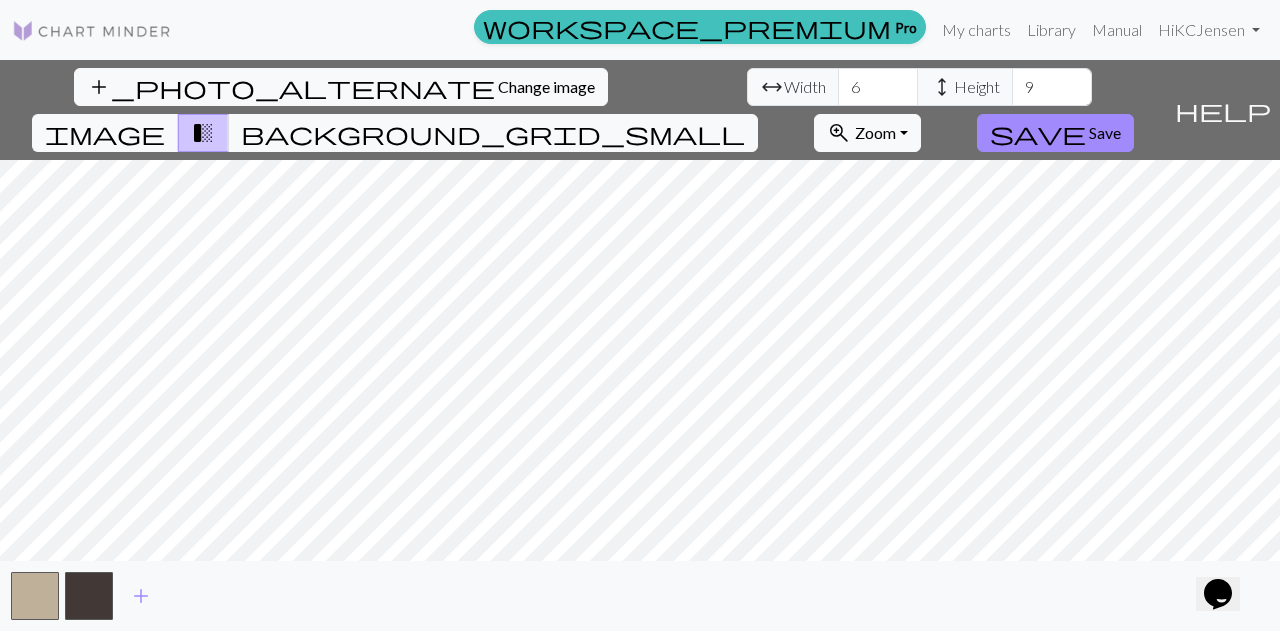 type 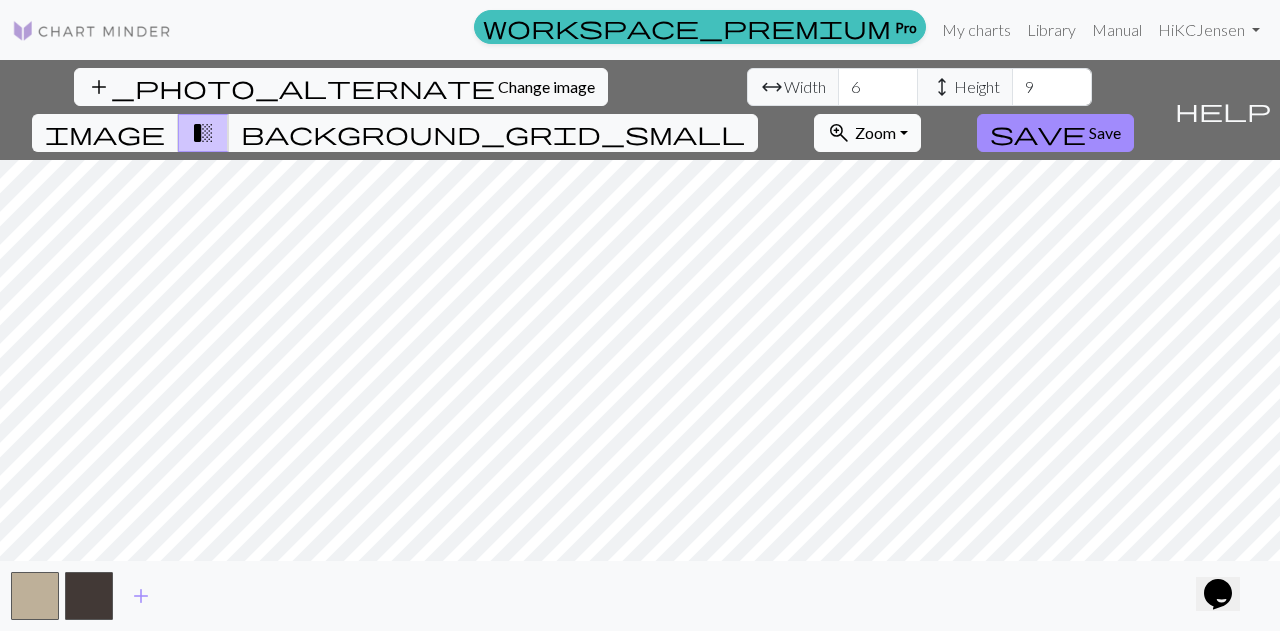 click on "zoom_in Zoom Zoom" at bounding box center [867, 133] 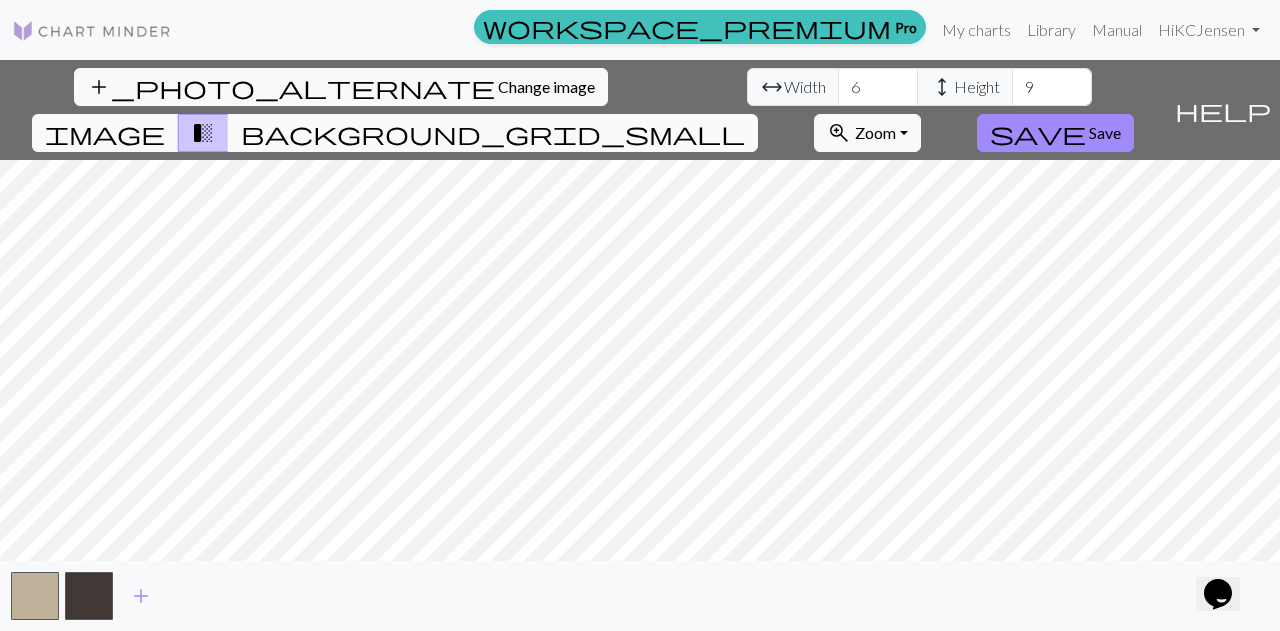 click on "background_grid_small" at bounding box center (493, 133) 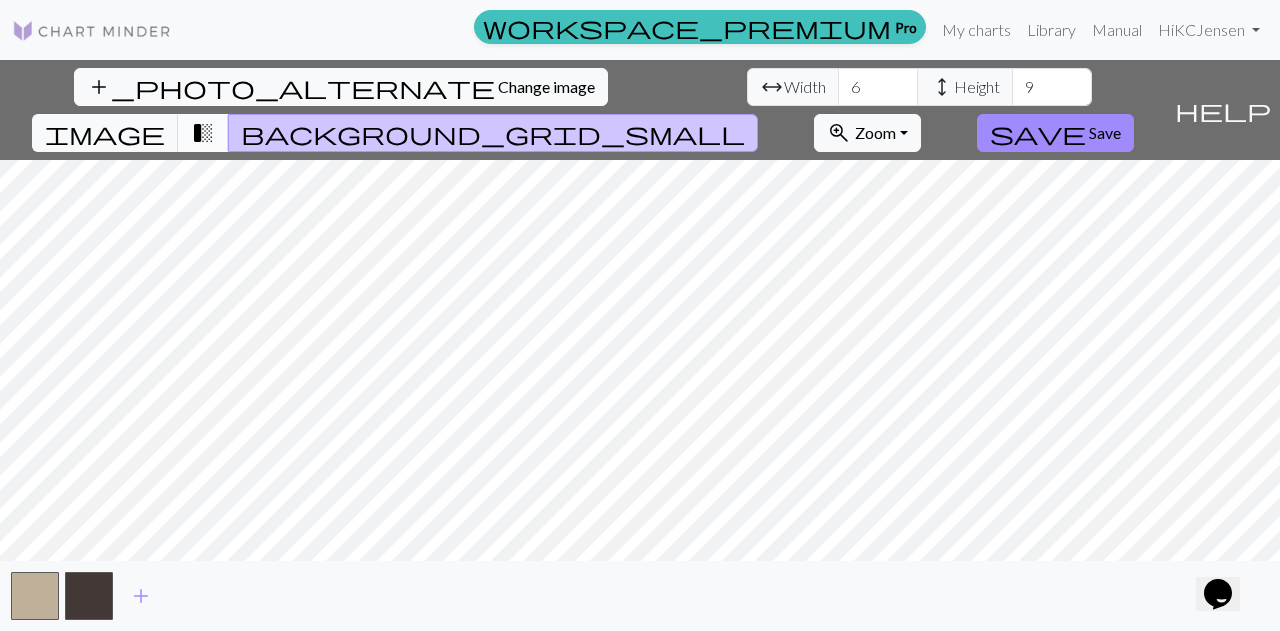 click on "transition_fade" at bounding box center [203, 133] 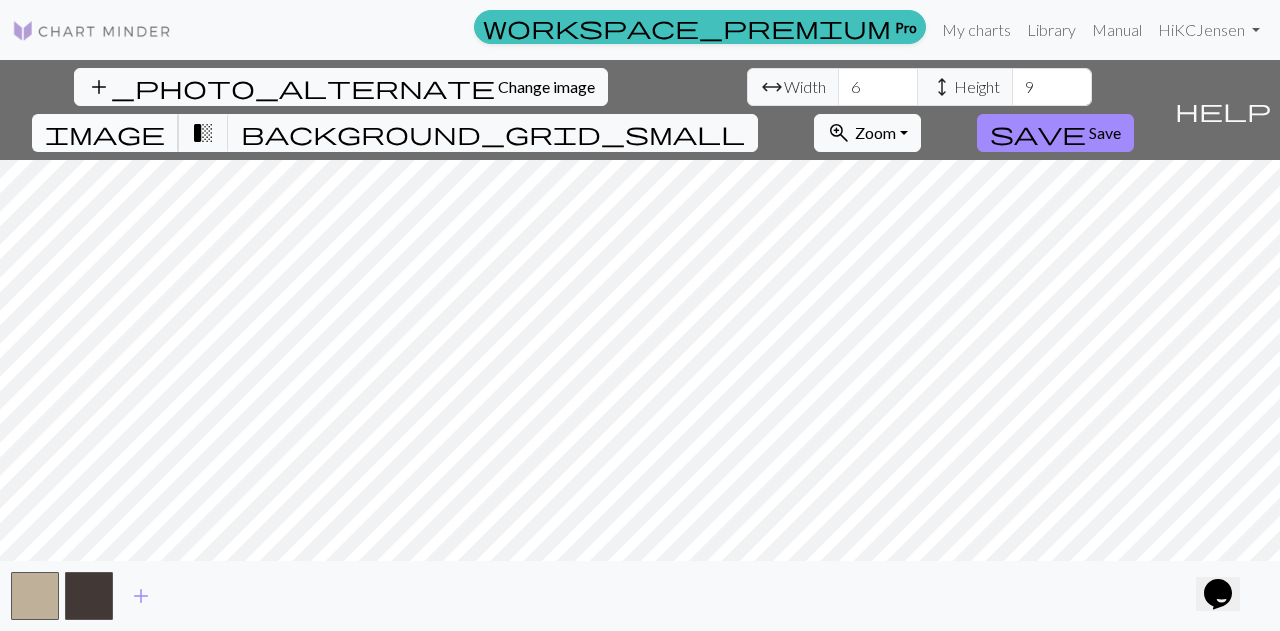 click on "image" at bounding box center (105, 133) 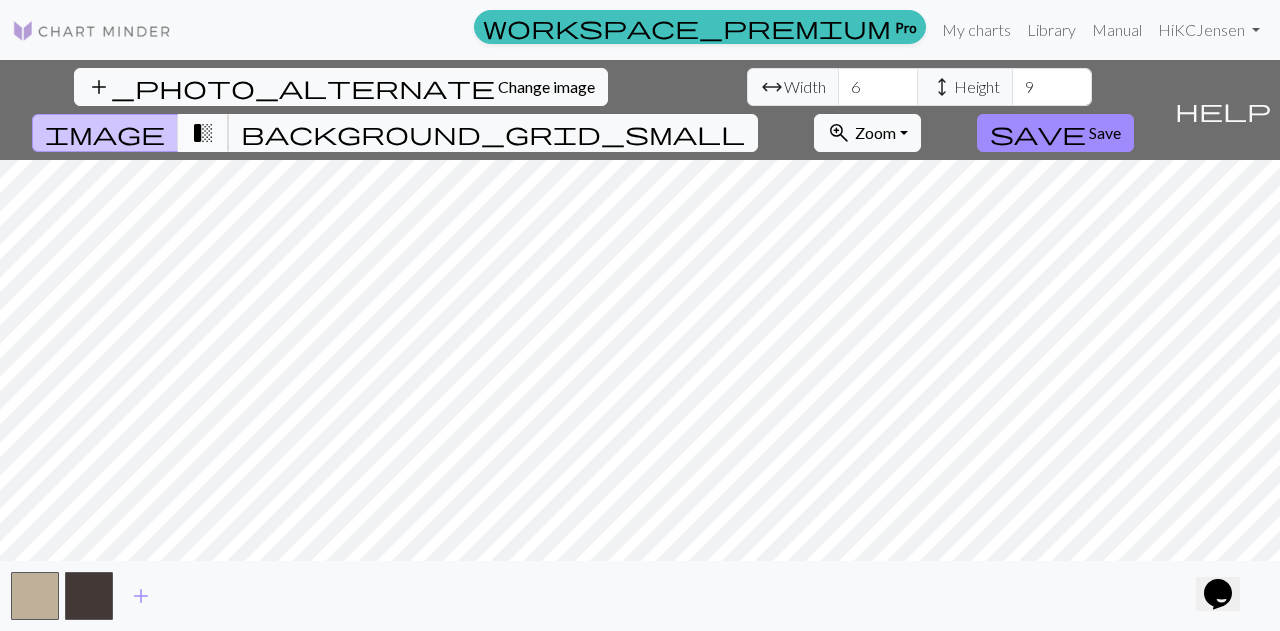 click on "transition_fade" at bounding box center [203, 133] 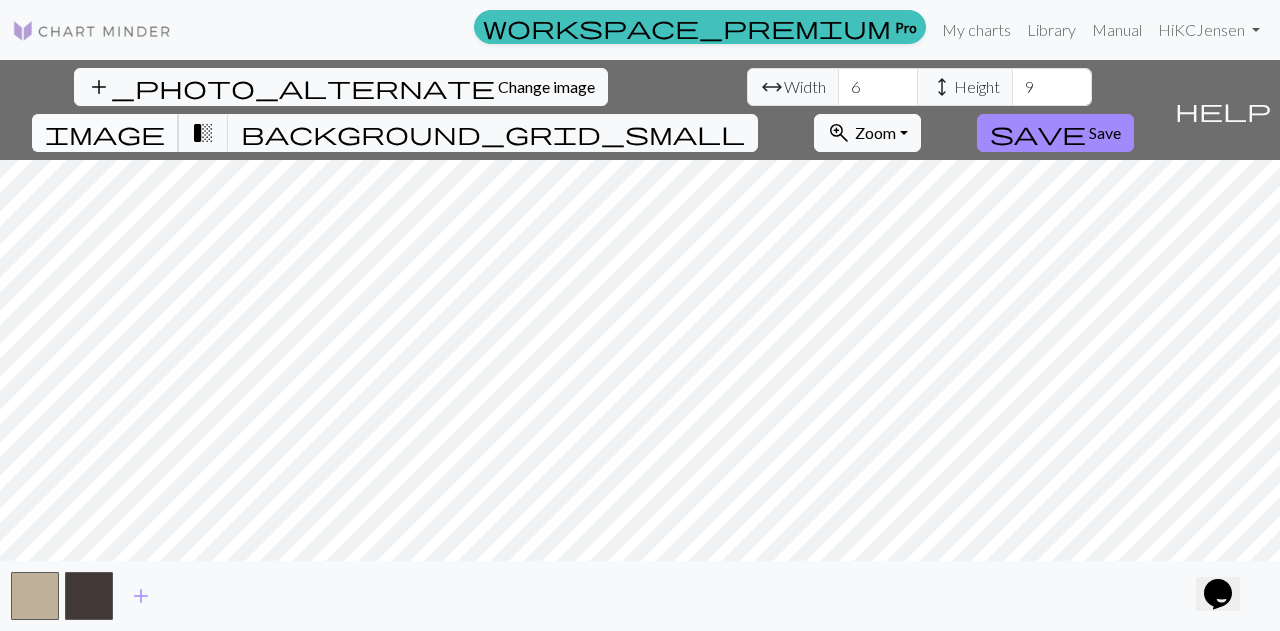 click on "image" at bounding box center (105, 133) 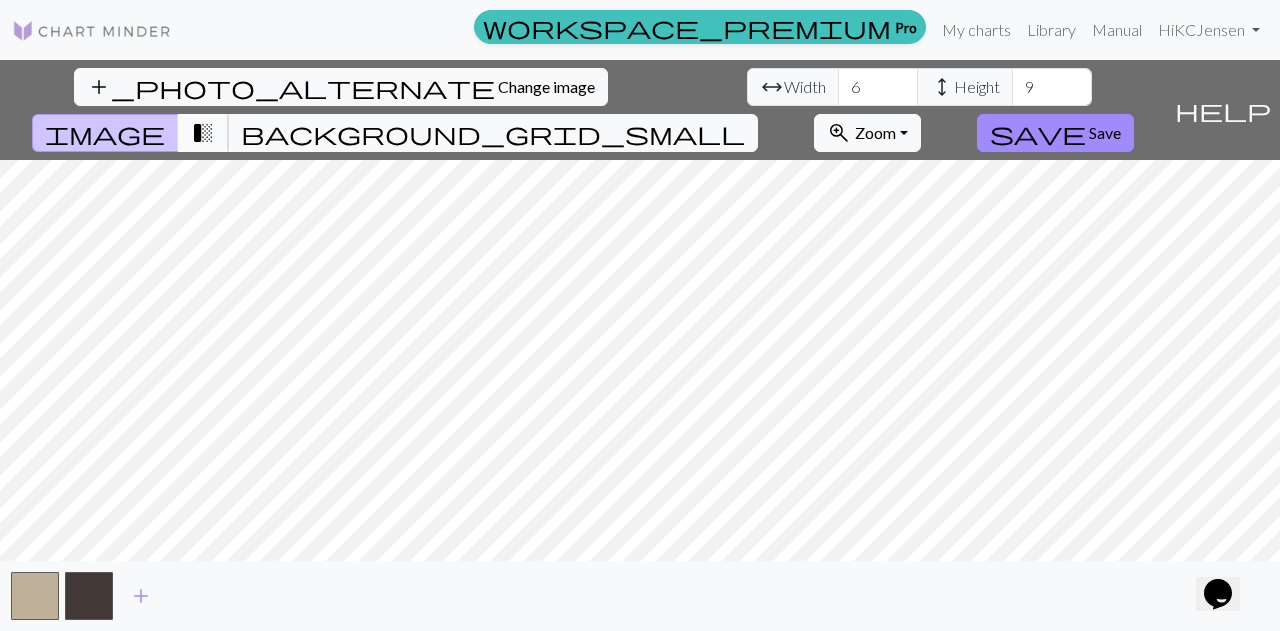 click on "transition_fade" at bounding box center [203, 133] 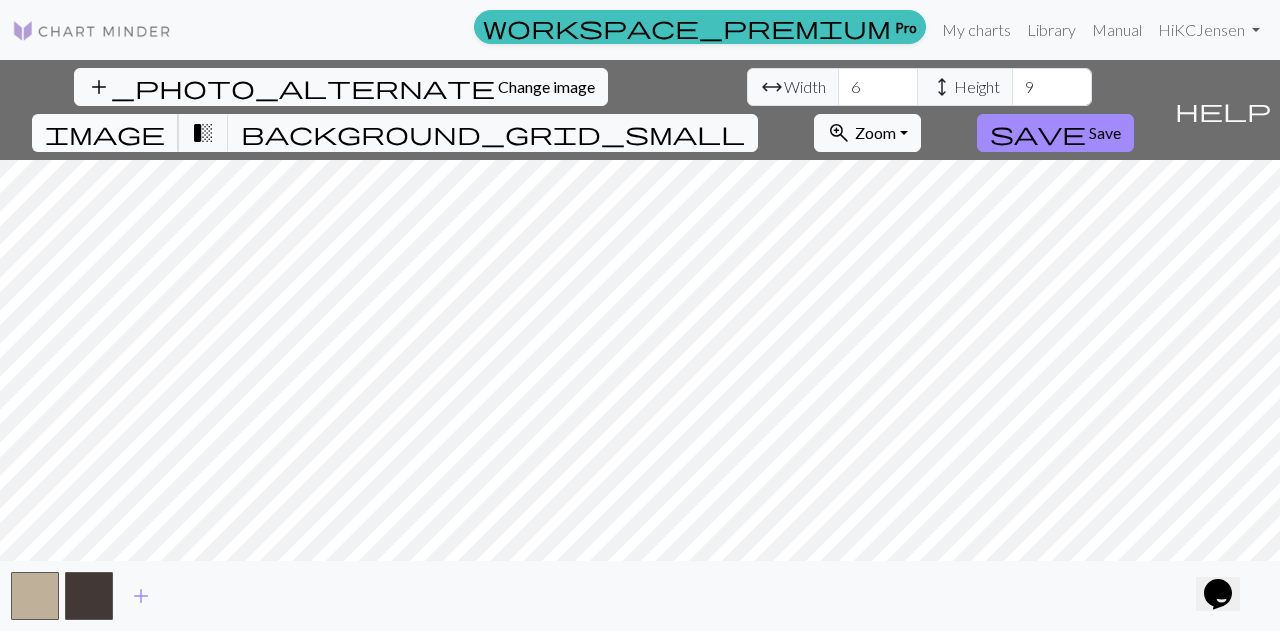 click on "image" at bounding box center (105, 133) 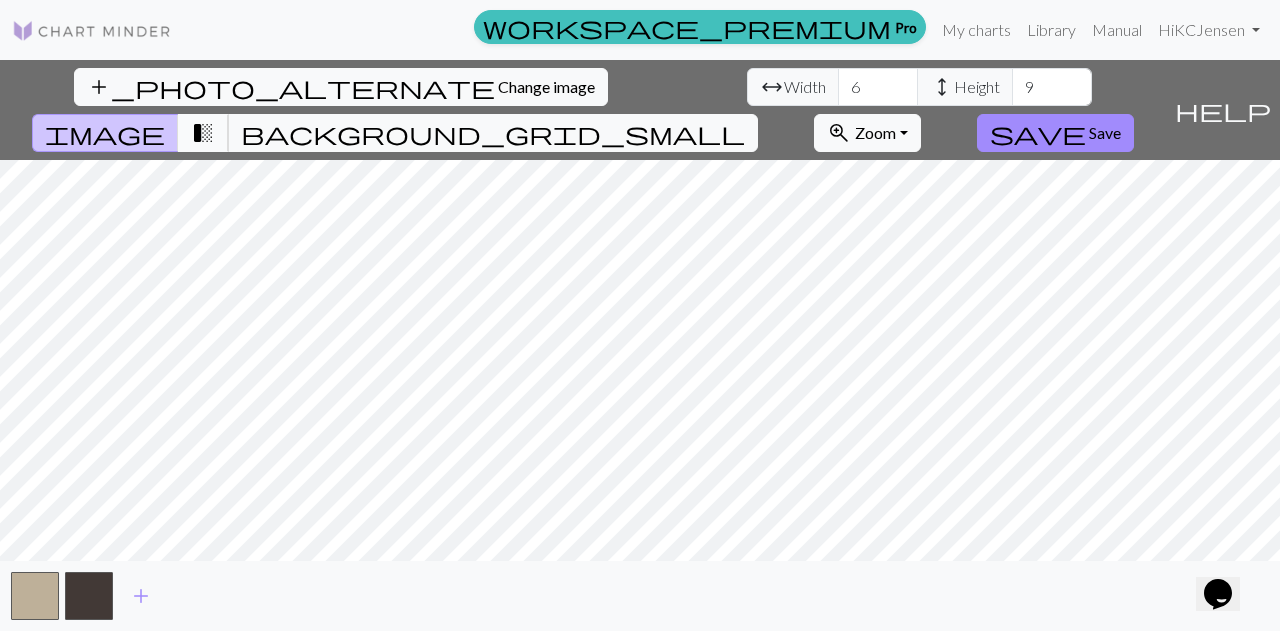 click on "transition_fade" at bounding box center [203, 133] 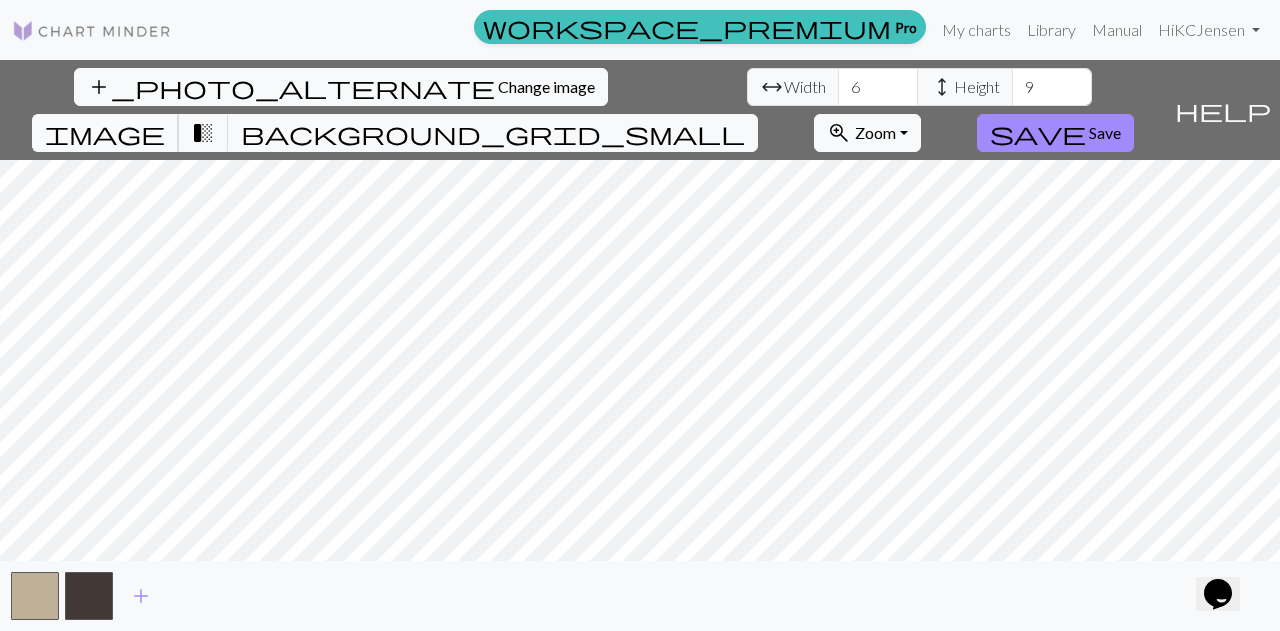 click on "image" at bounding box center (105, 133) 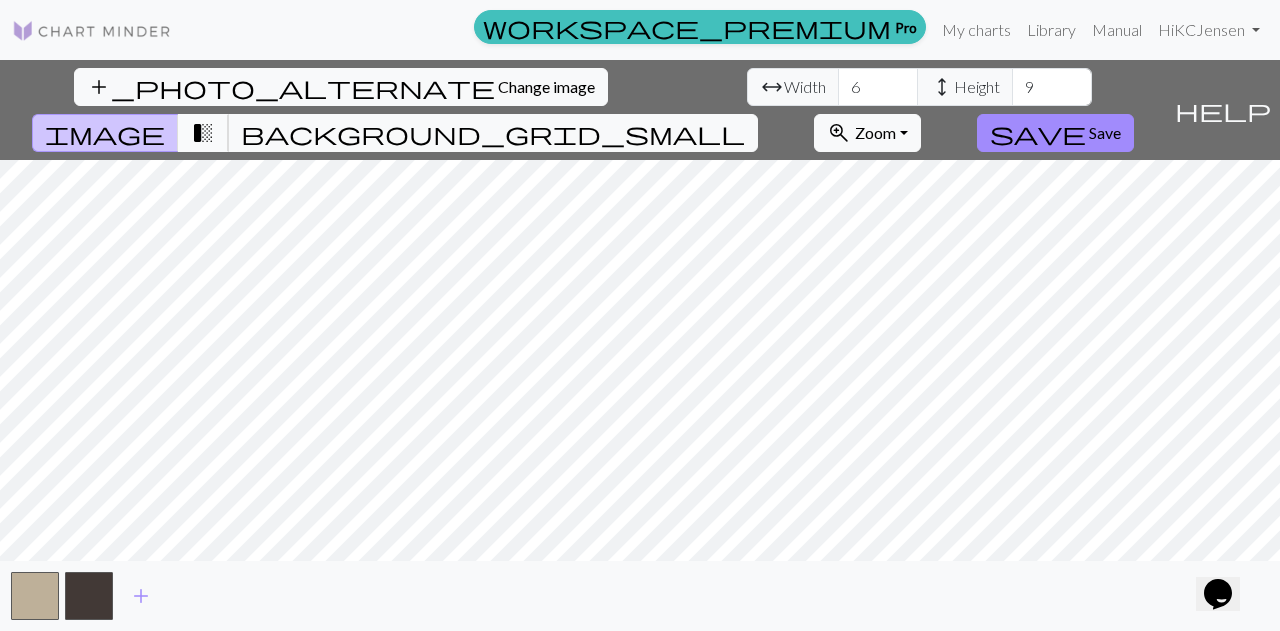 click on "transition_fade" at bounding box center [203, 133] 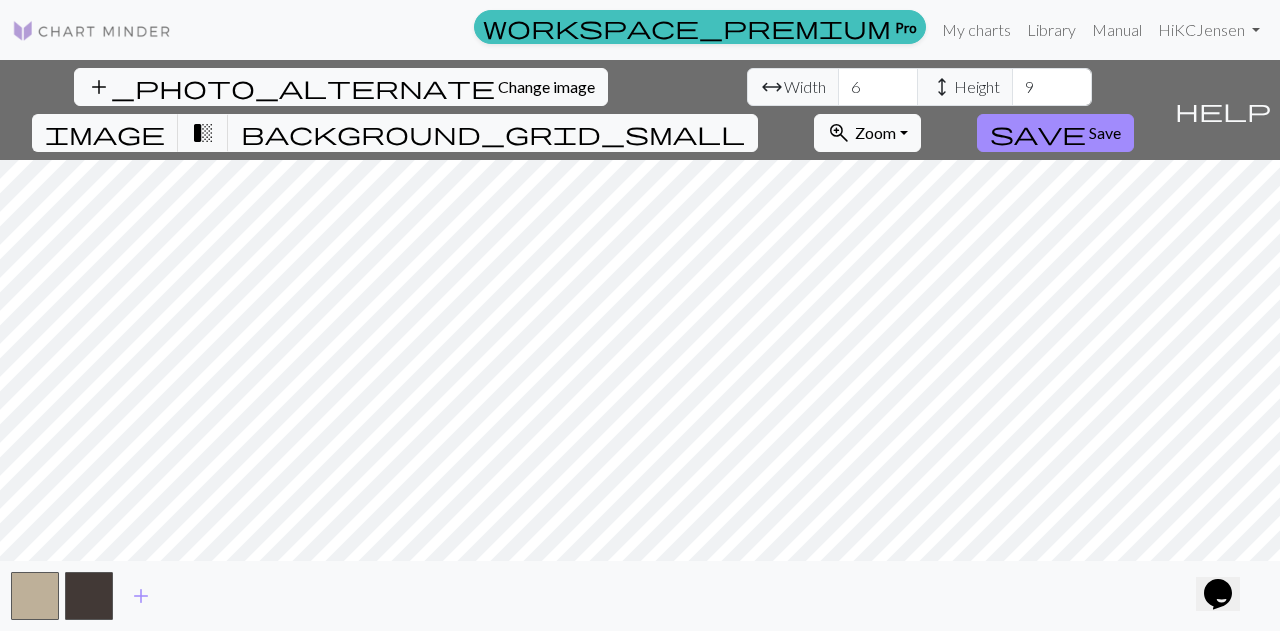 click on "add" at bounding box center [640, 596] 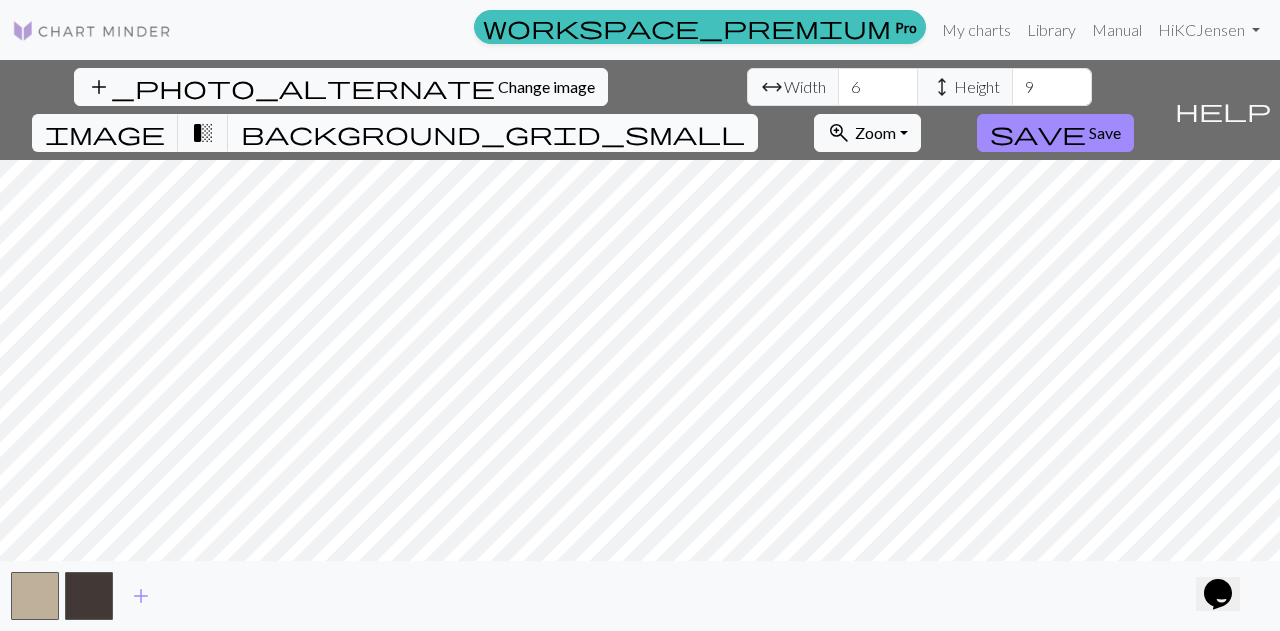 click on "background_grid_small" at bounding box center (493, 133) 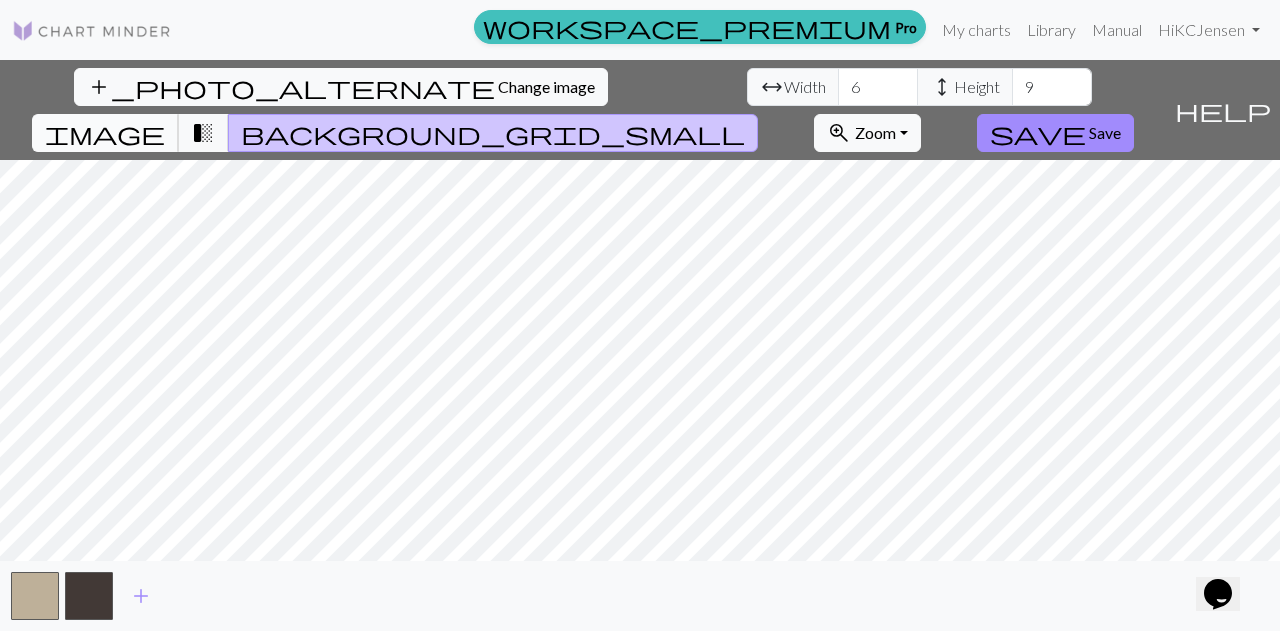 click on "image" at bounding box center [105, 133] 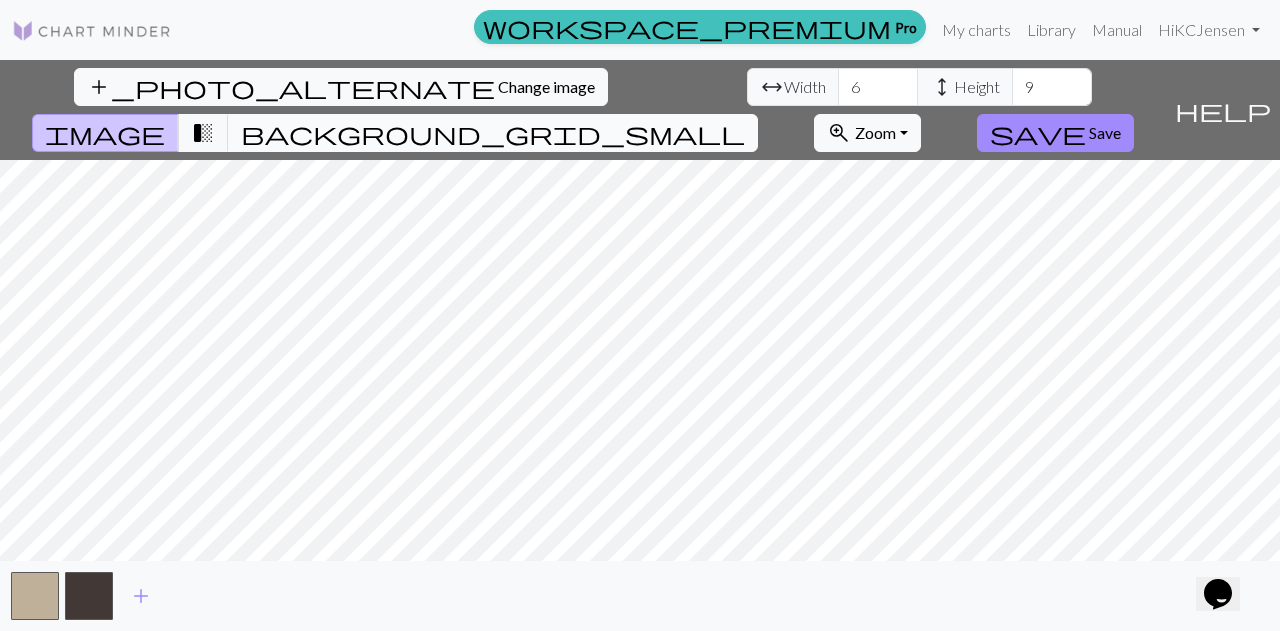 click on "background_grid_small" at bounding box center [493, 133] 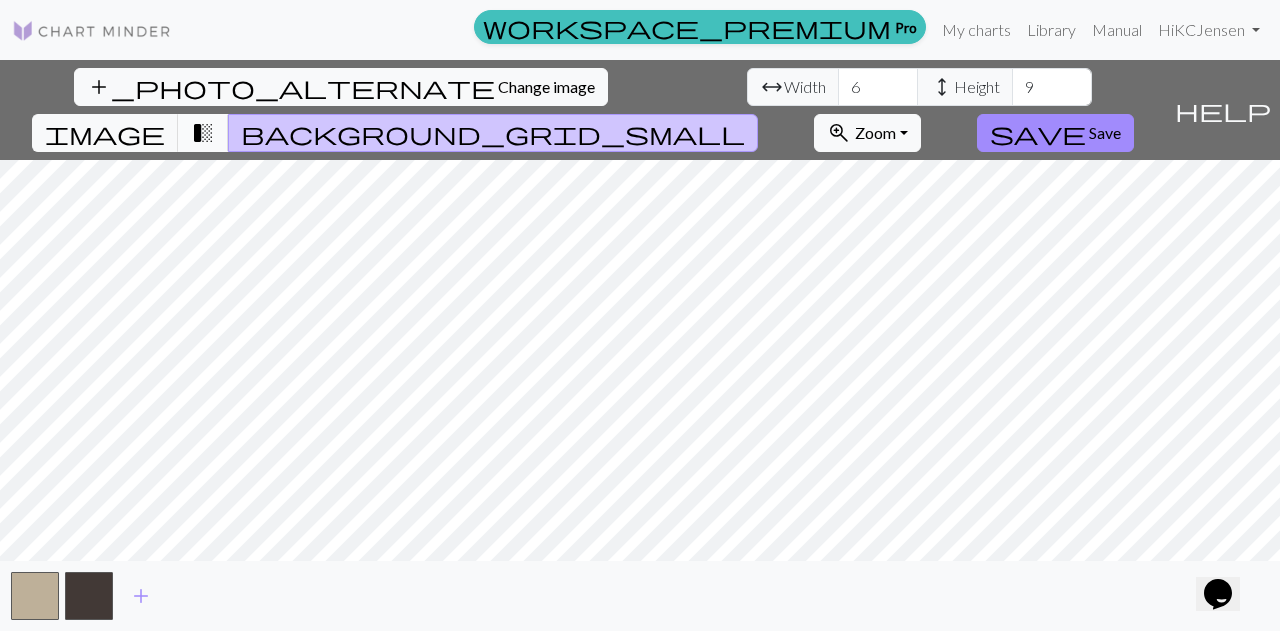 click on "transition_fade" at bounding box center (203, 133) 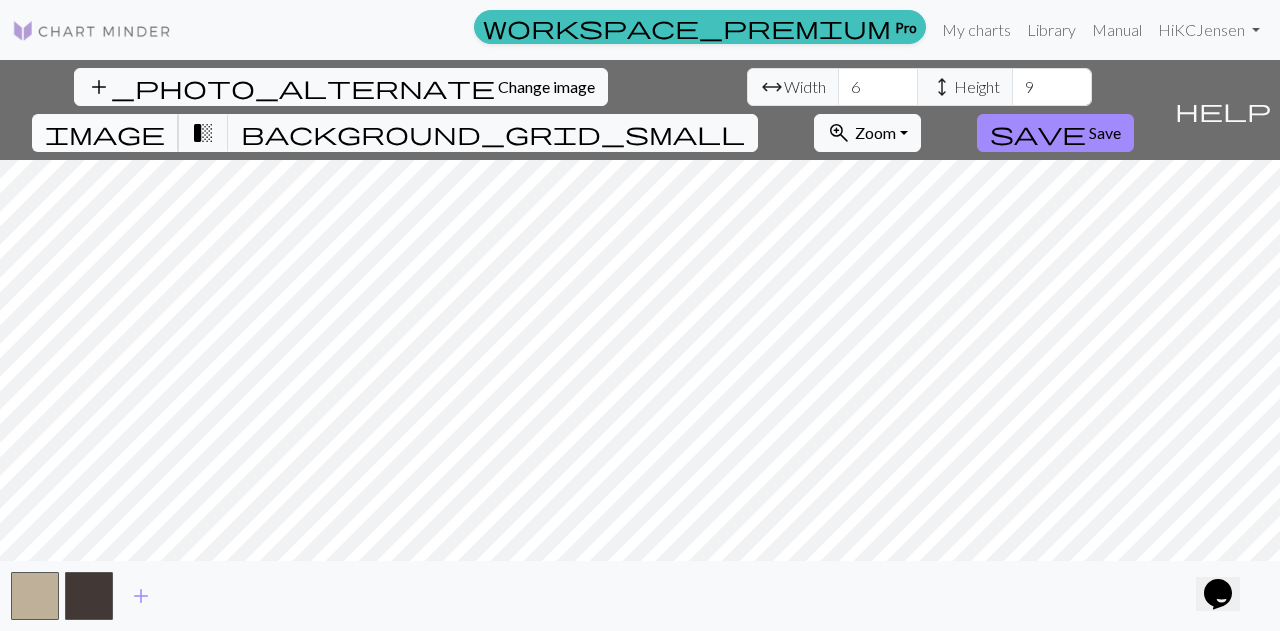 click on "image" at bounding box center [105, 133] 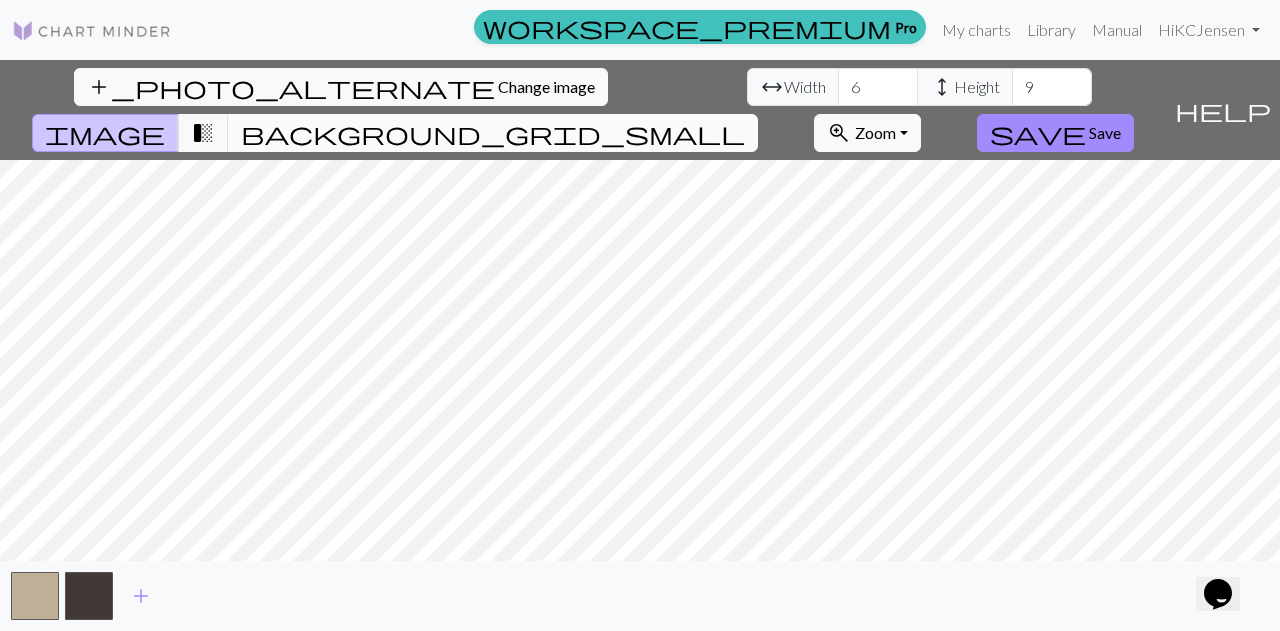 click on "background_grid_small" at bounding box center [493, 133] 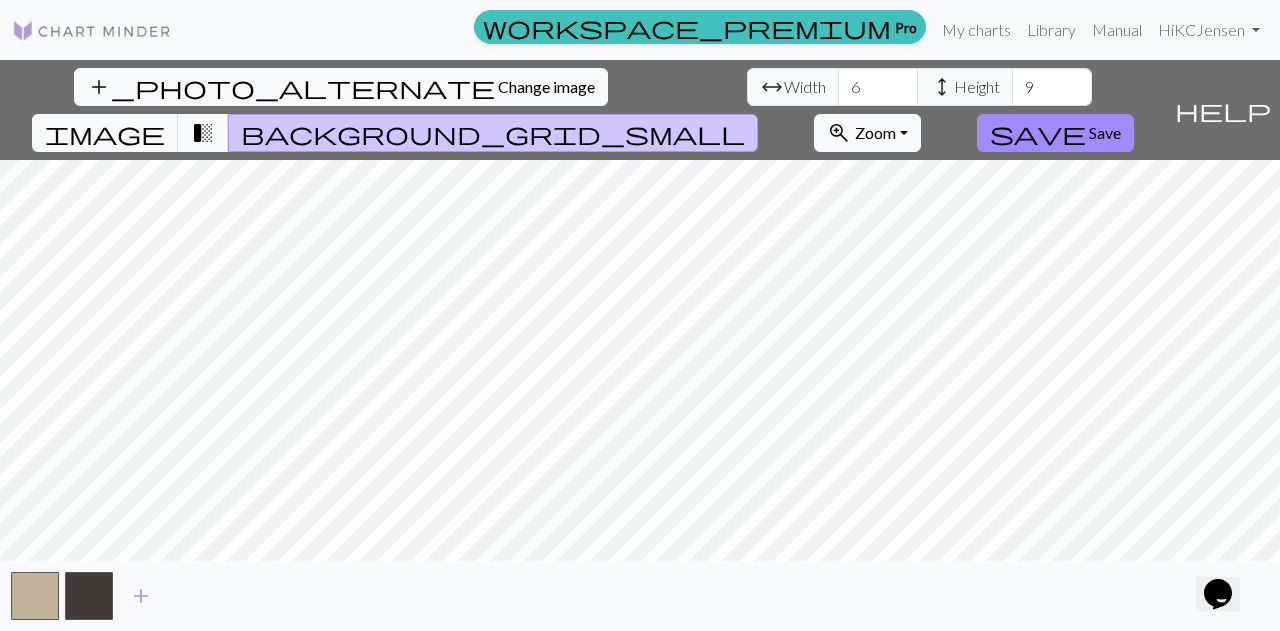 click on "transition_fade" at bounding box center [203, 133] 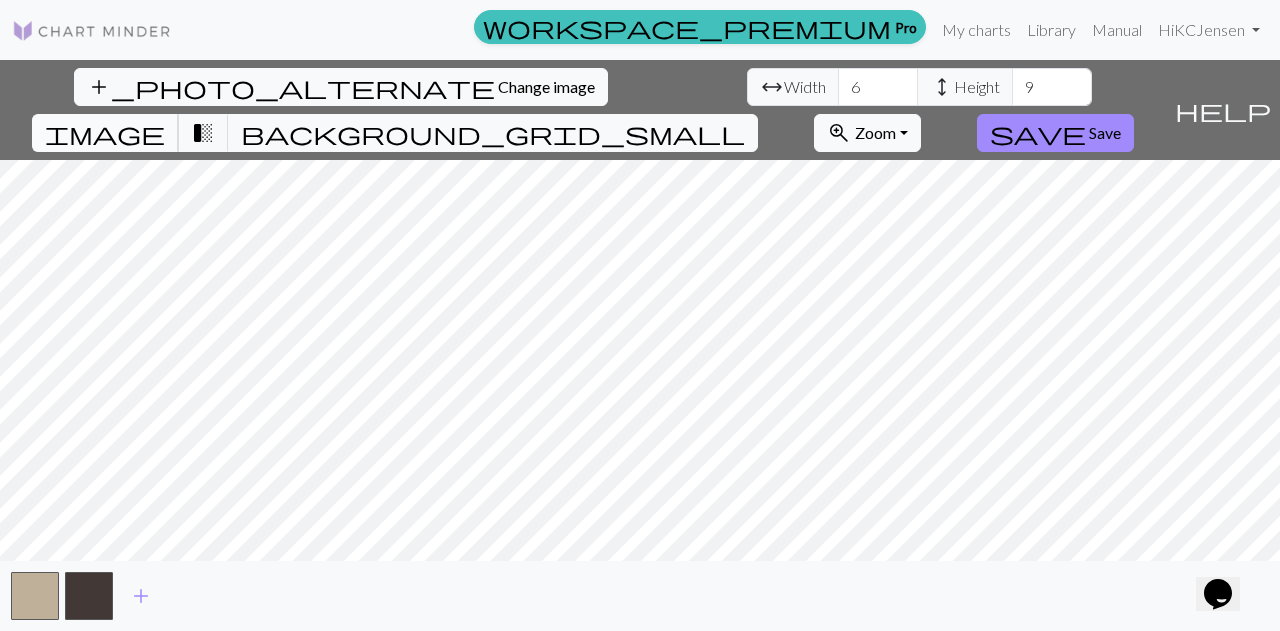 click on "image" at bounding box center (105, 133) 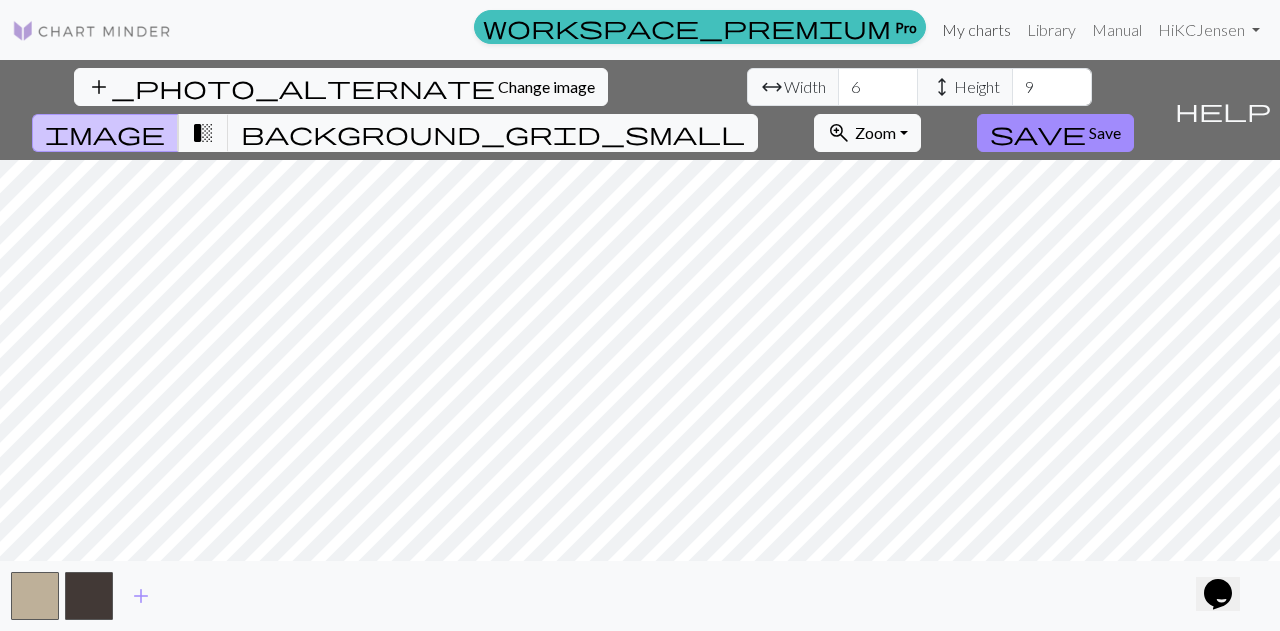 click on "My charts" at bounding box center (976, 30) 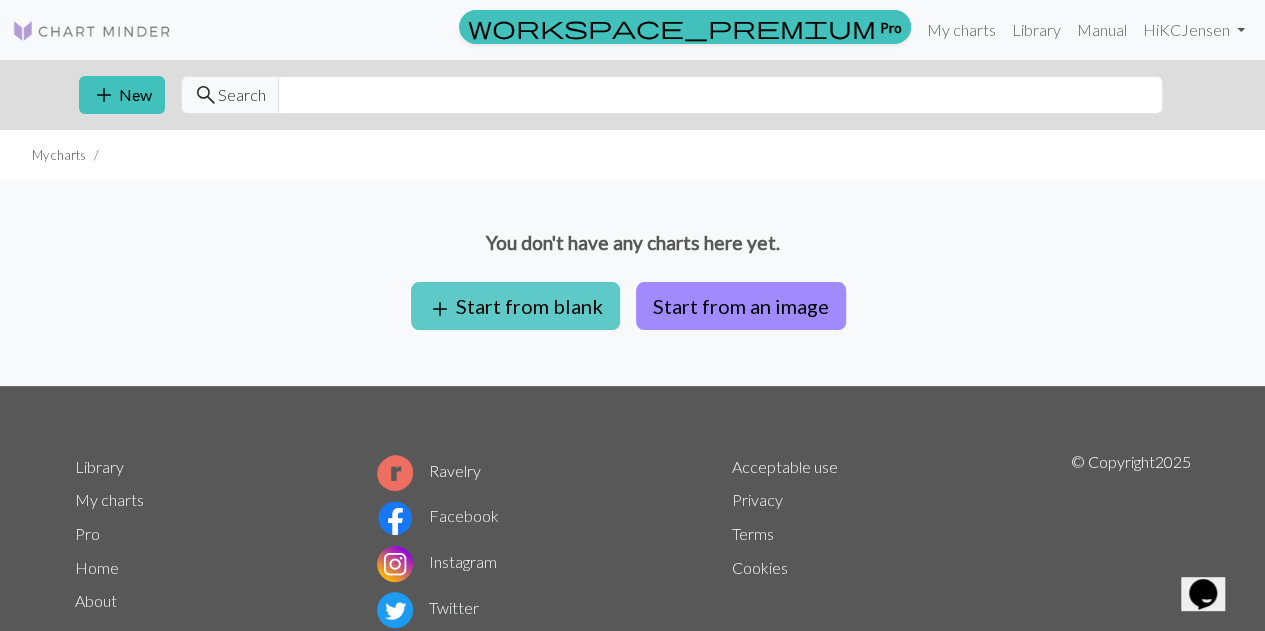 click on "add   Start from blank" at bounding box center (515, 306) 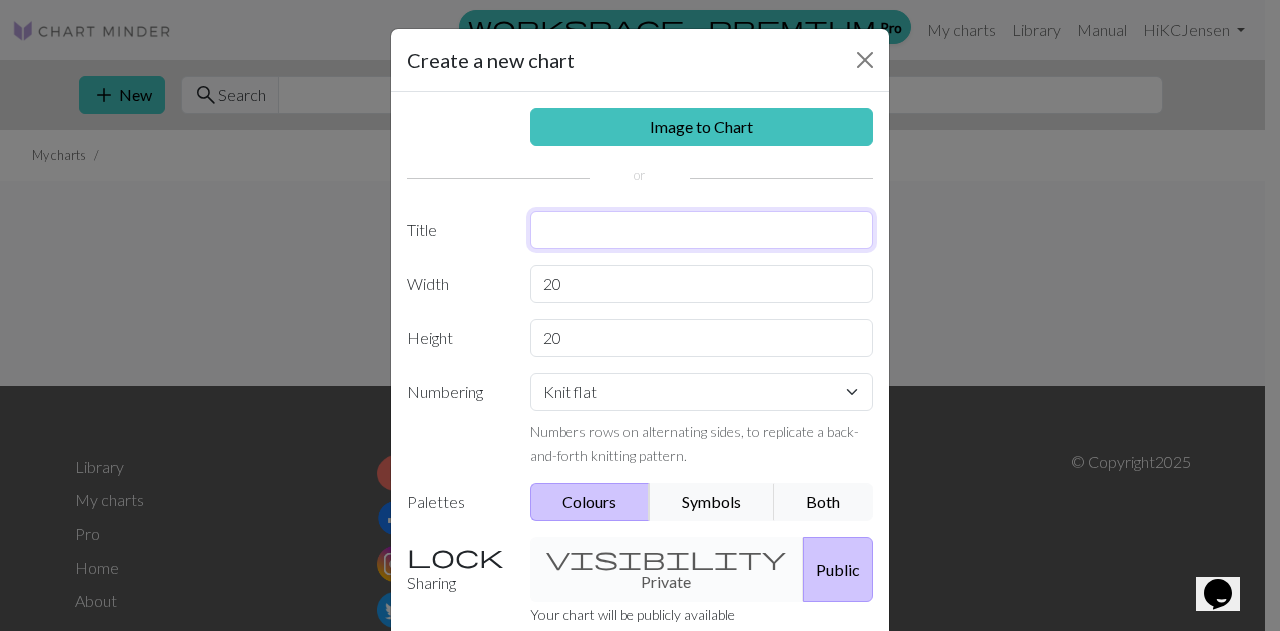 click at bounding box center [702, 230] 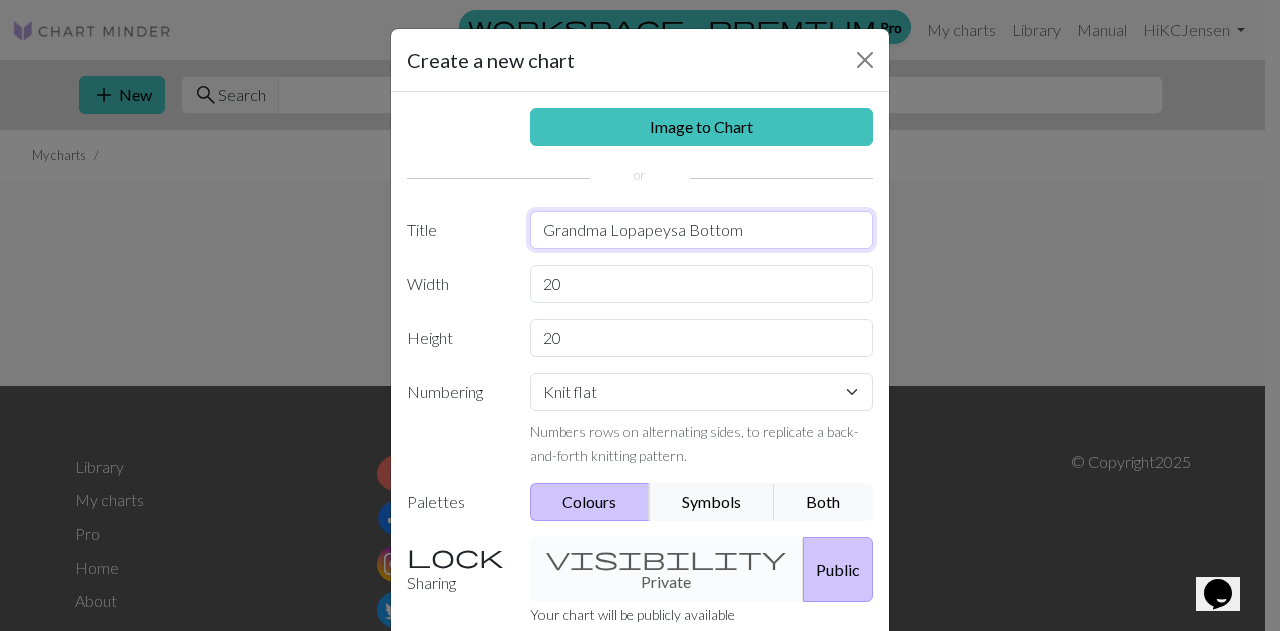 type on "Grandma Lopapeysa Bottom" 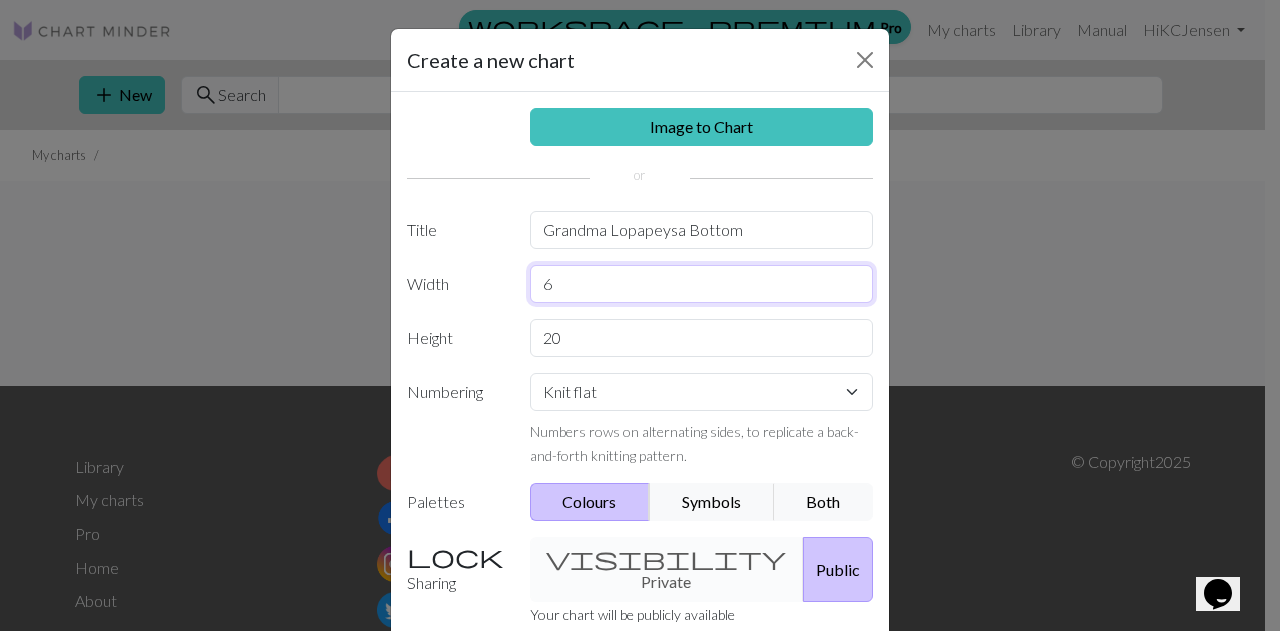 type on "6" 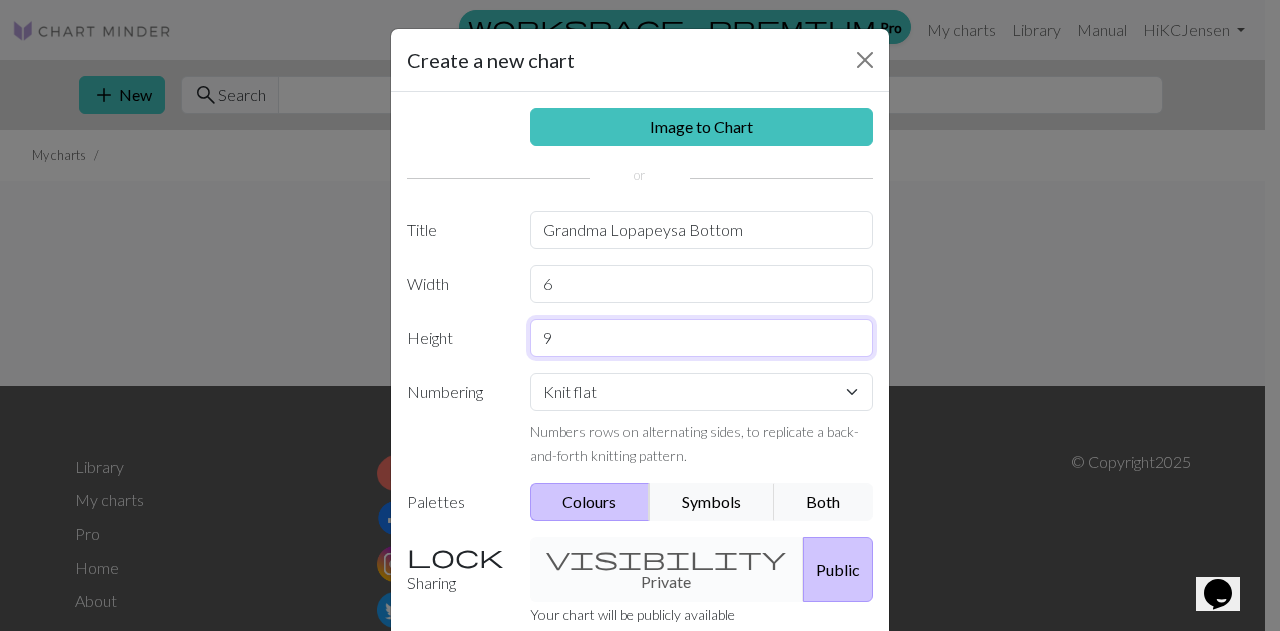 type on "9" 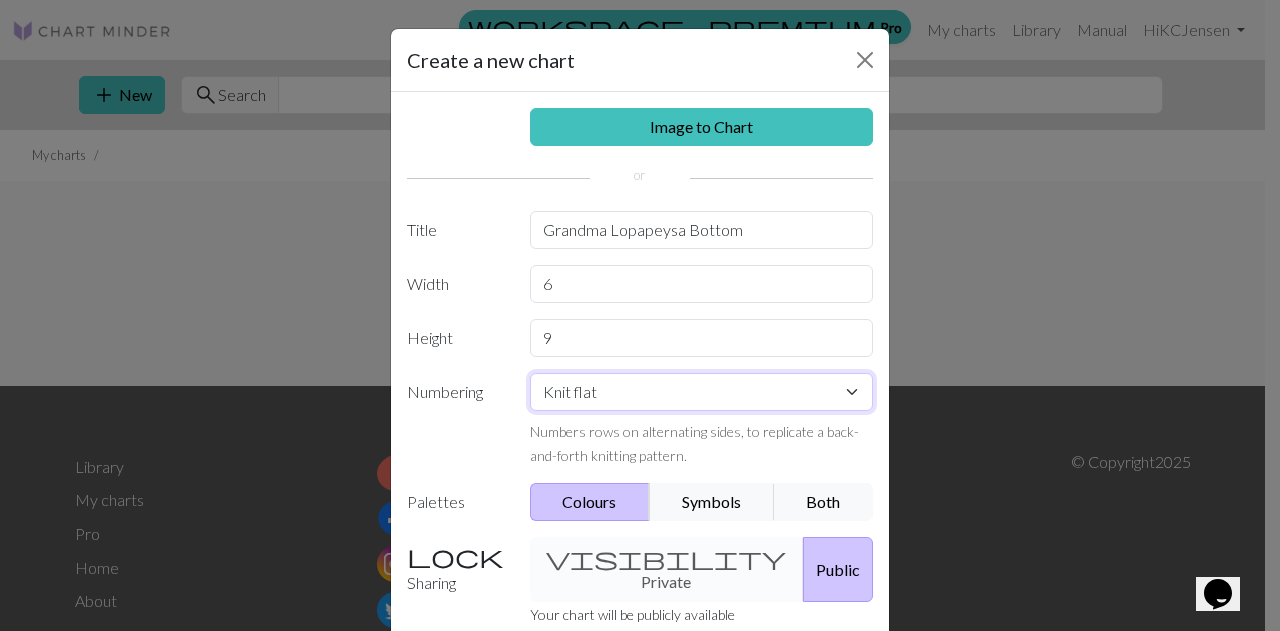 click on "Knit flat Knit in the round Lace knitting Cross stitch" at bounding box center [702, 392] 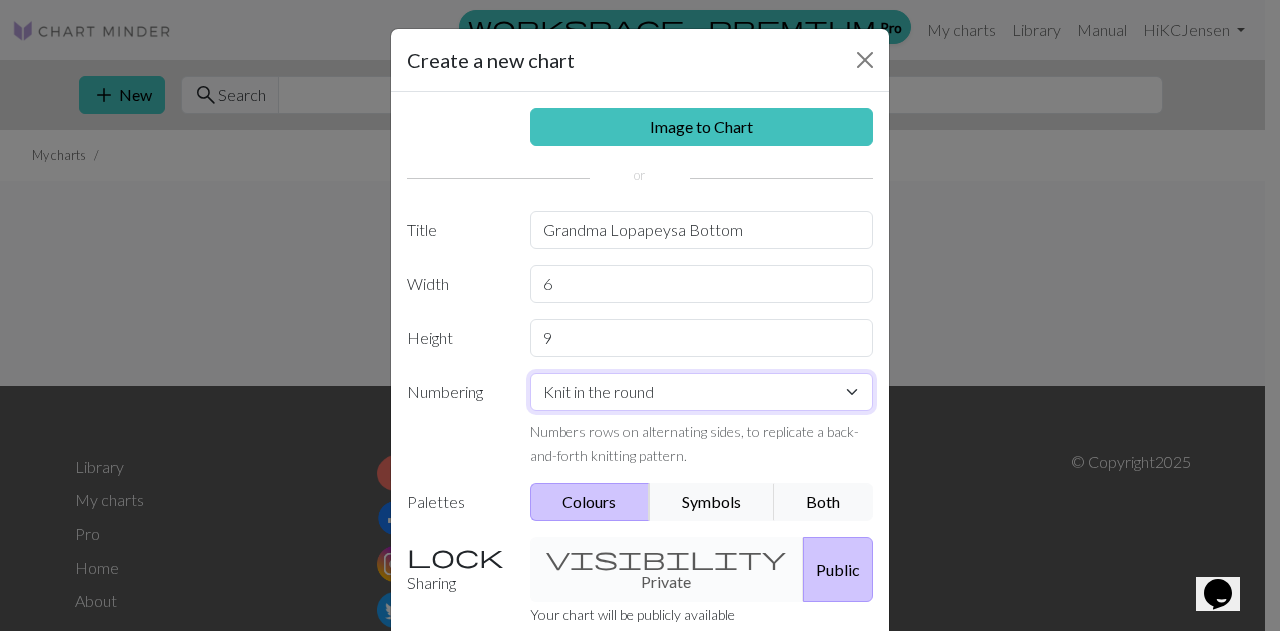 click on "Knit flat Knit in the round Lace knitting Cross stitch" at bounding box center [702, 392] 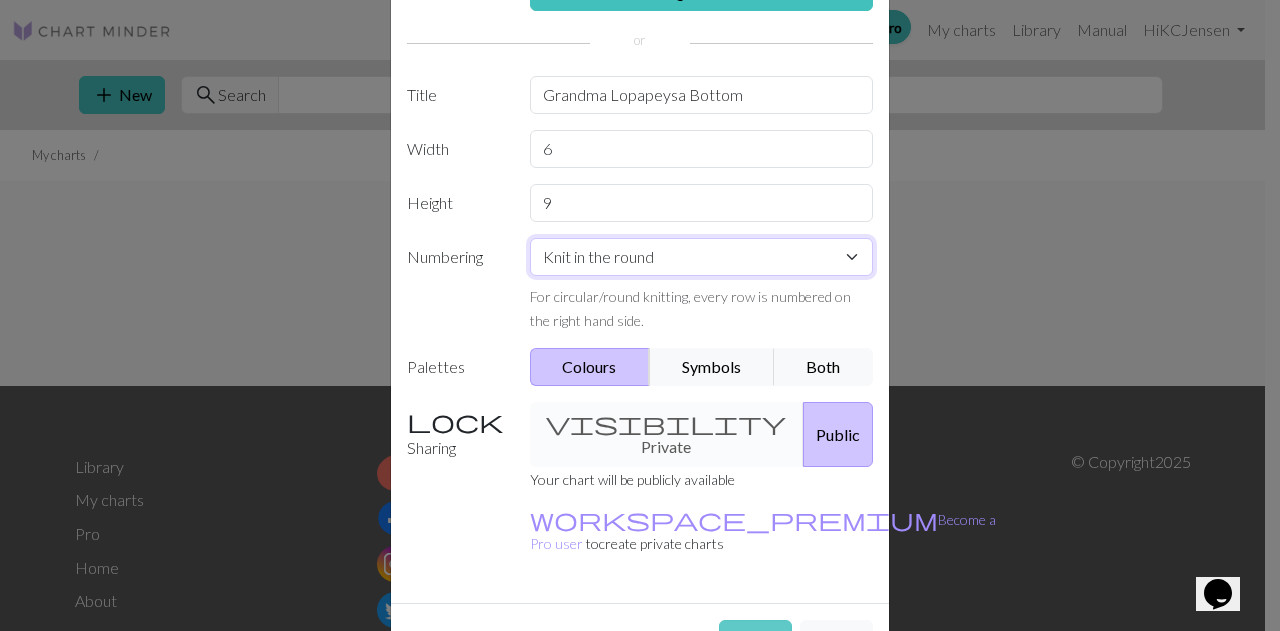 scroll, scrollTop: 154, scrollLeft: 0, axis: vertical 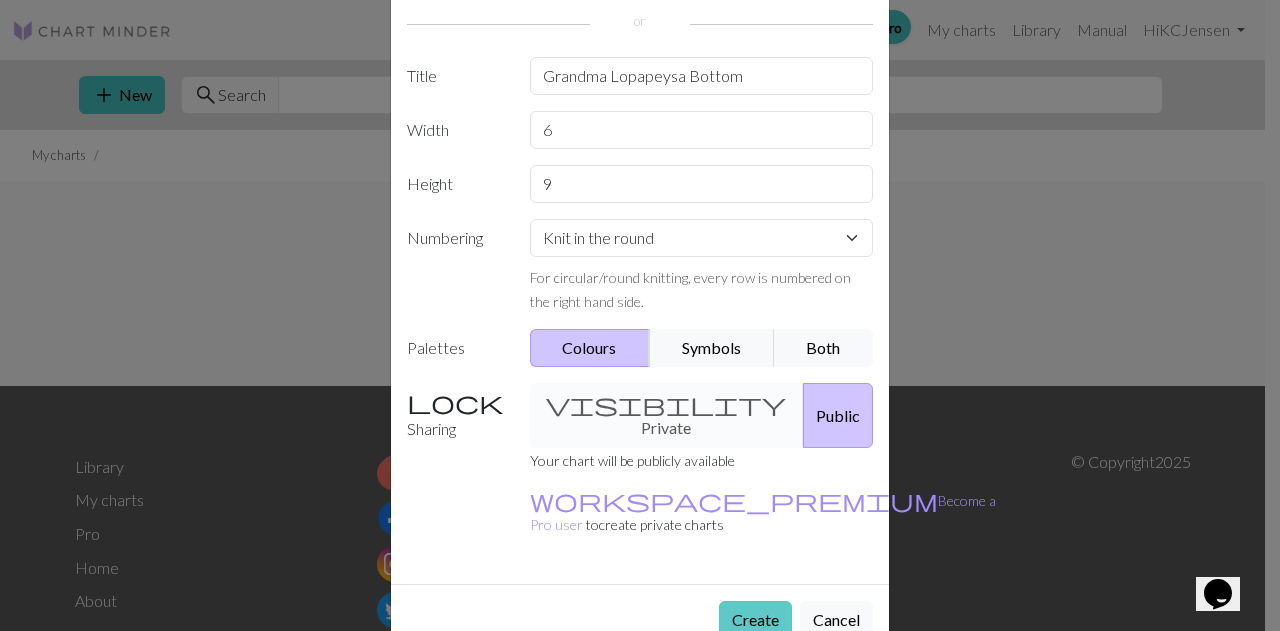 click on "Create" at bounding box center (755, 620) 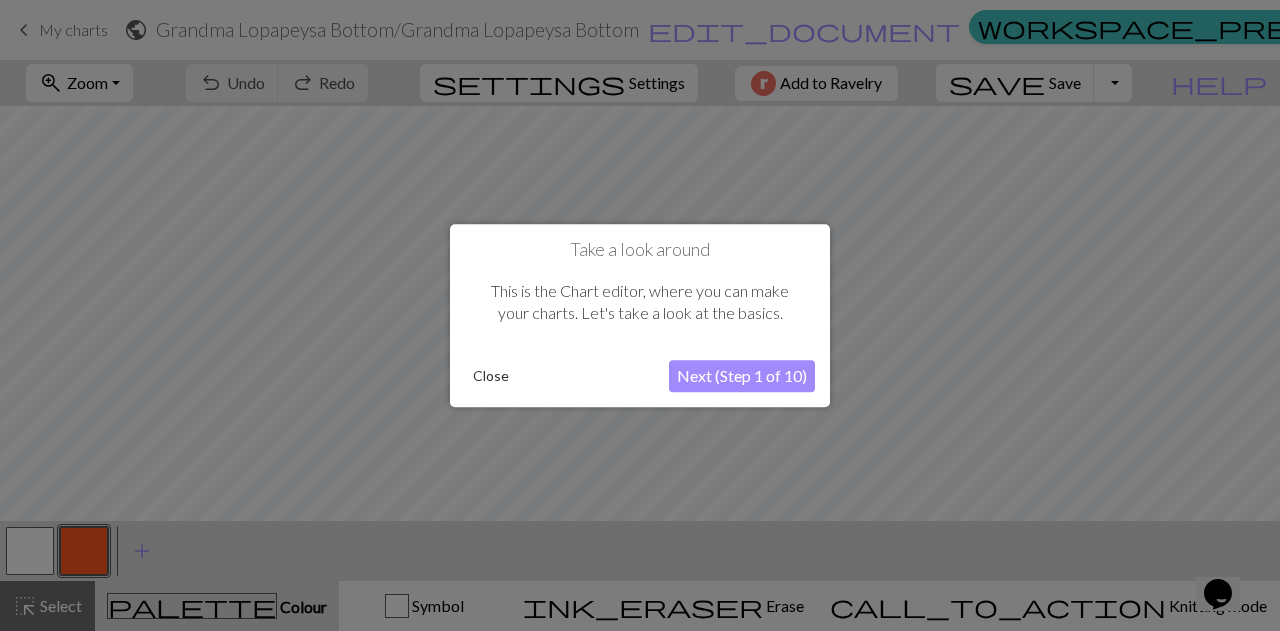 click on "Next (Step 1 of 10)" at bounding box center (742, 376) 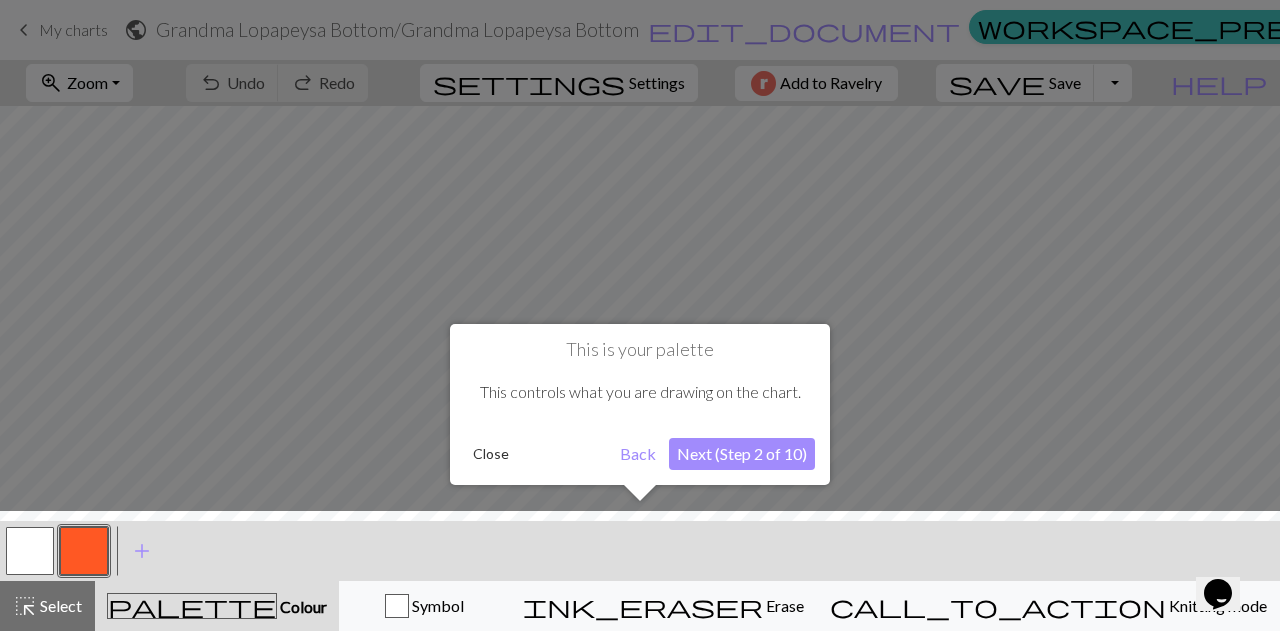 click on "Next (Step 2 of 10)" at bounding box center (742, 454) 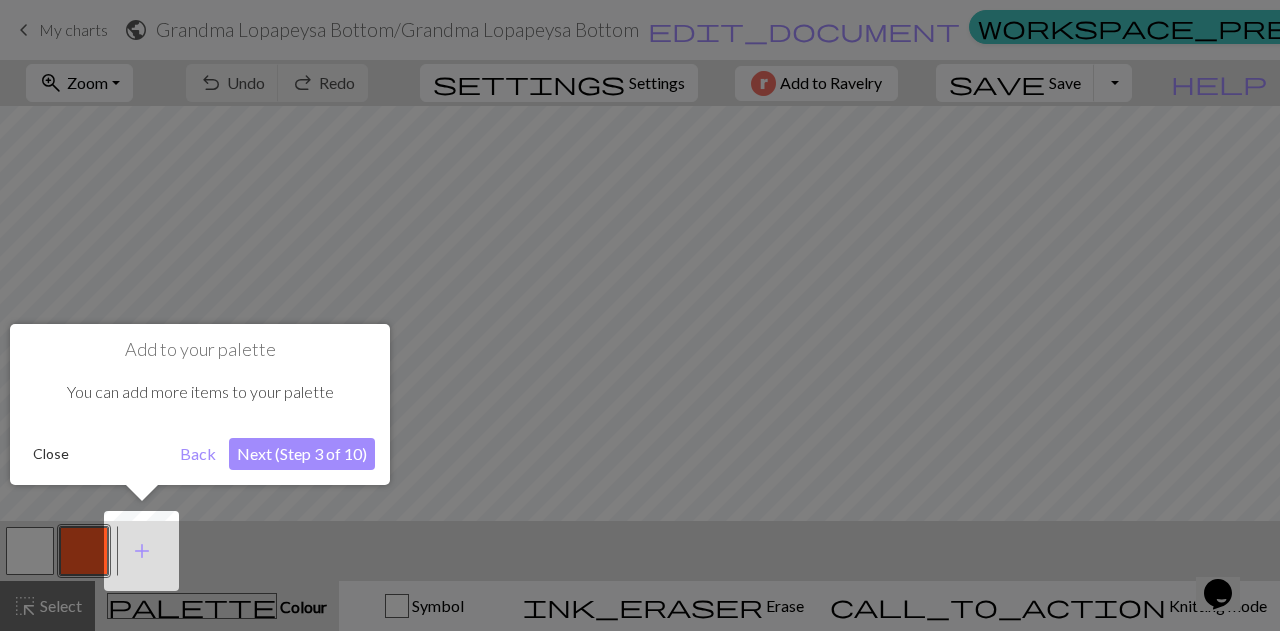 click on "Next (Step 3 of 10)" at bounding box center (302, 454) 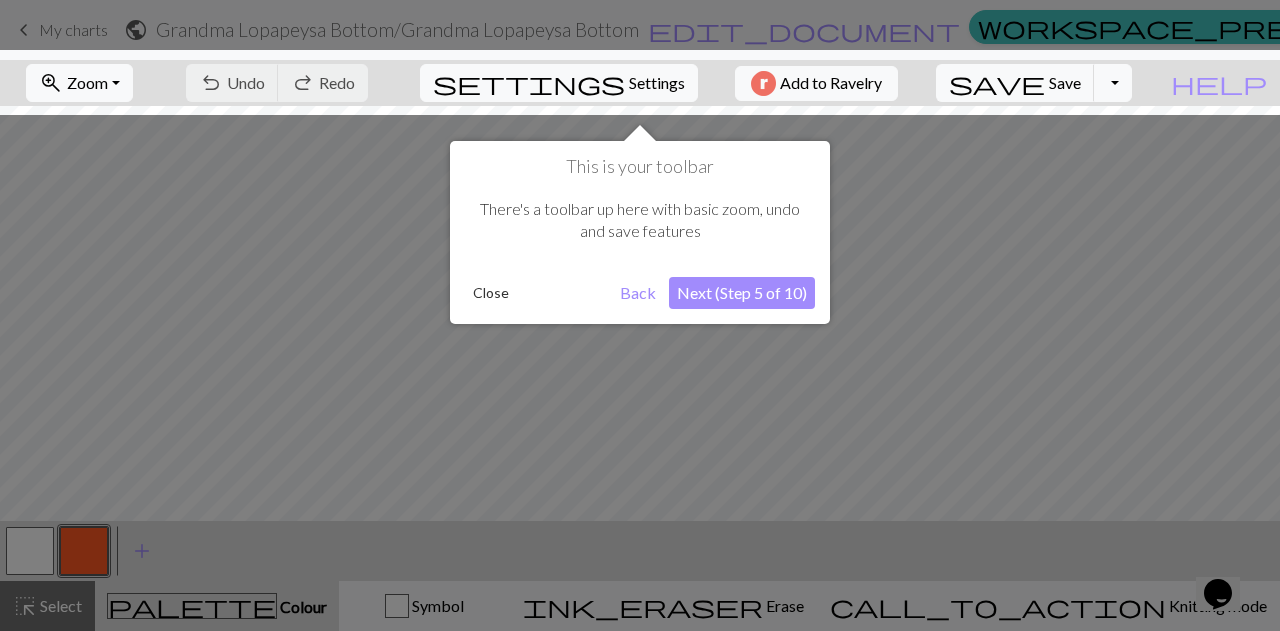 click on "Next (Step 5 of 10)" at bounding box center (742, 293) 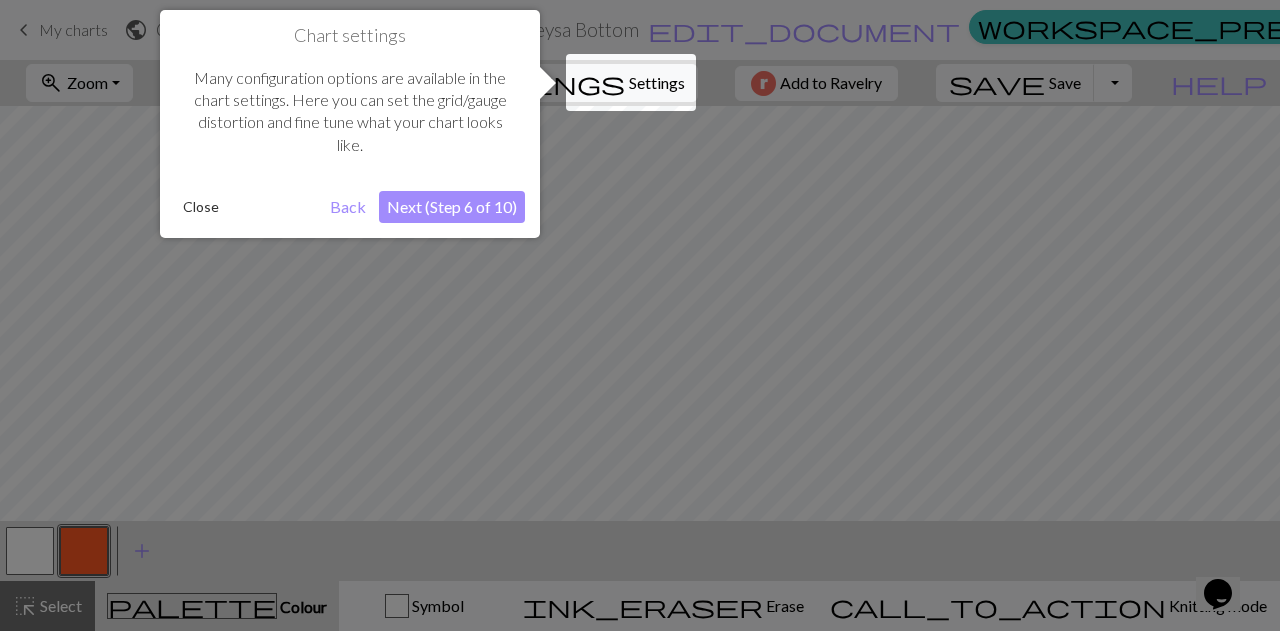 click on "Next (Step 6 of 10)" at bounding box center [452, 207] 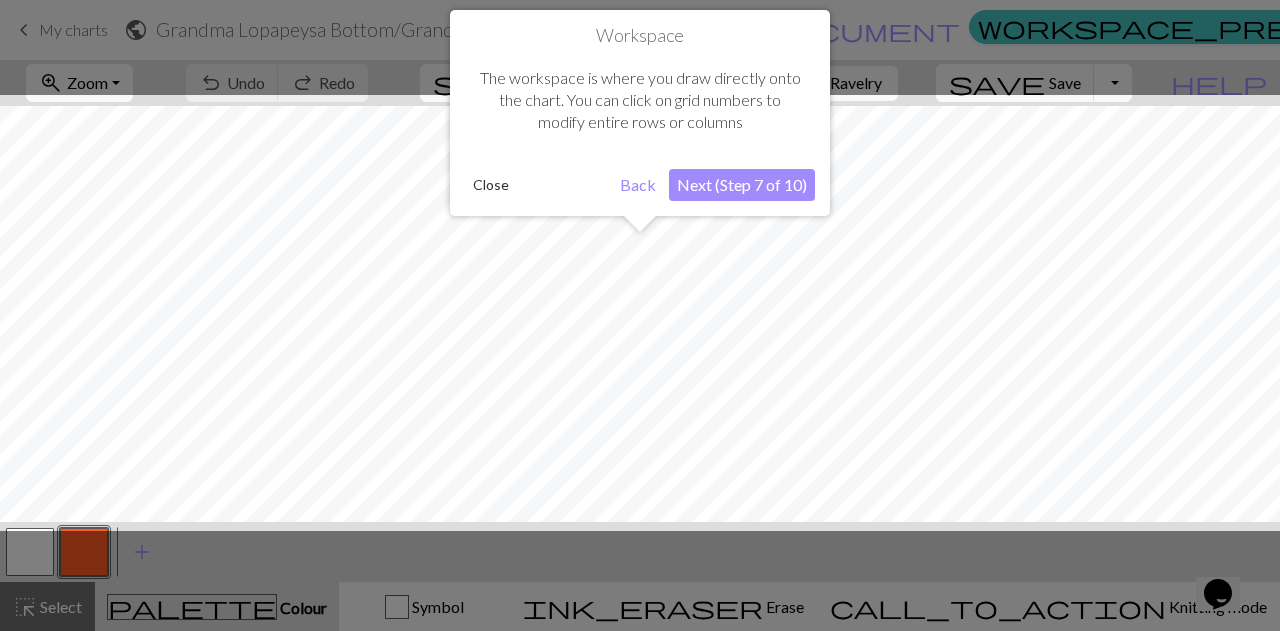 click on "Next (Step 7 of 10)" at bounding box center [742, 185] 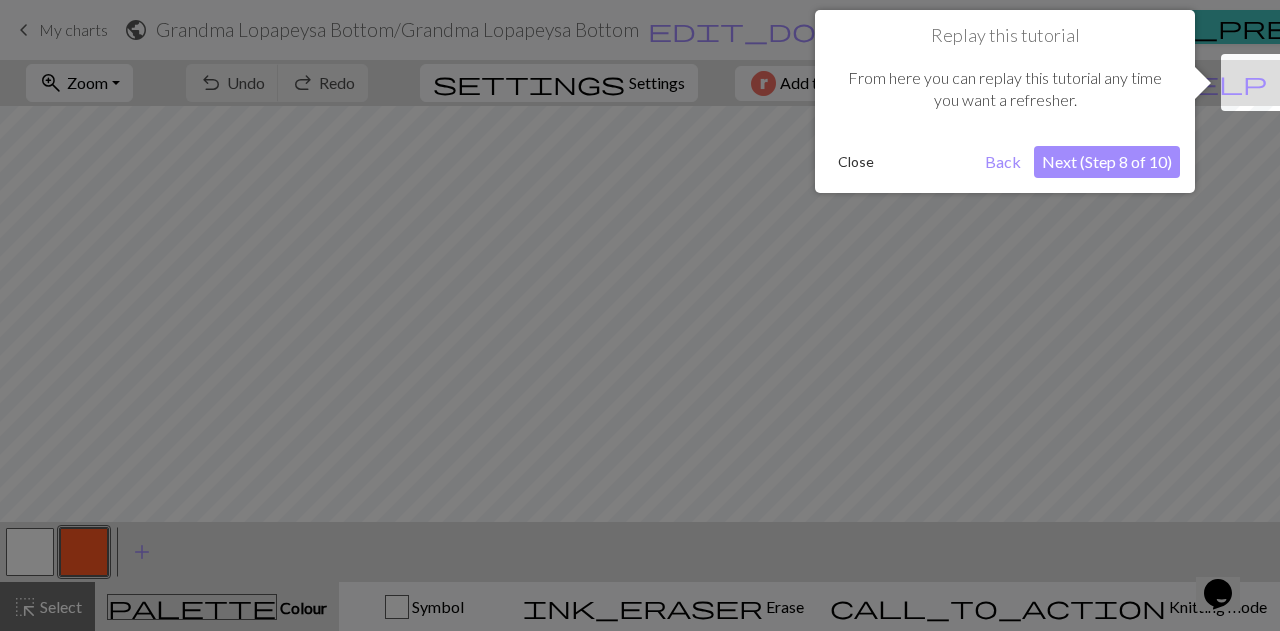 click on "Next (Step 8 of 10)" at bounding box center (1107, 162) 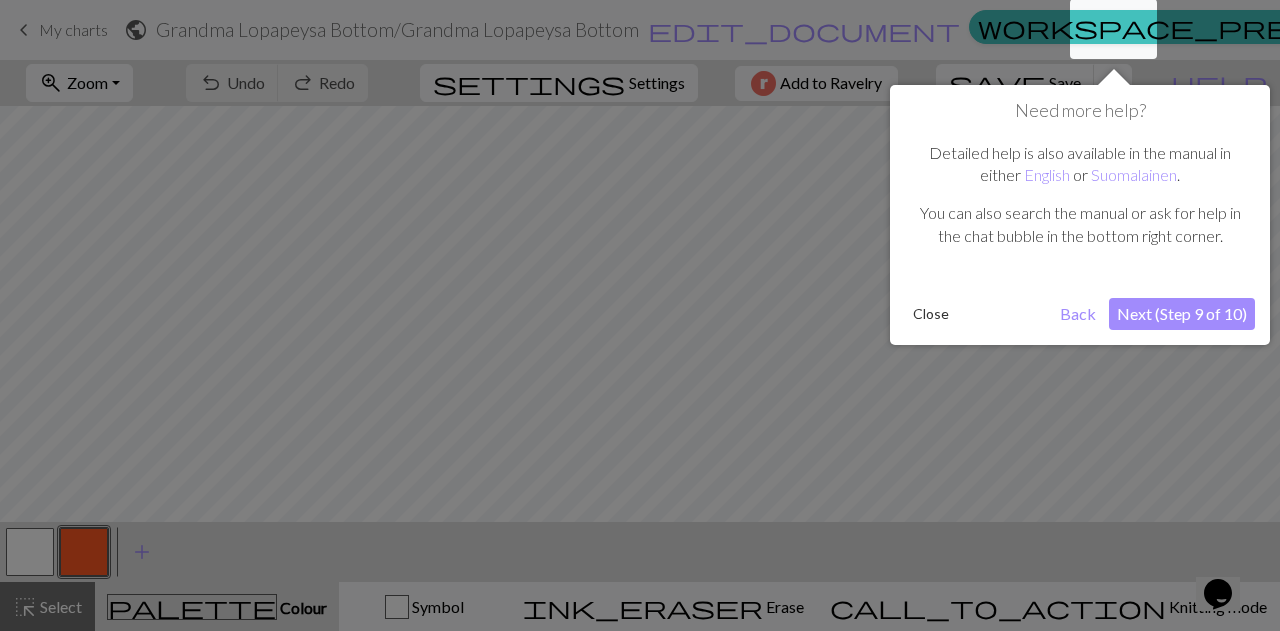 click on "Next (Step 9 of 10)" at bounding box center (1182, 314) 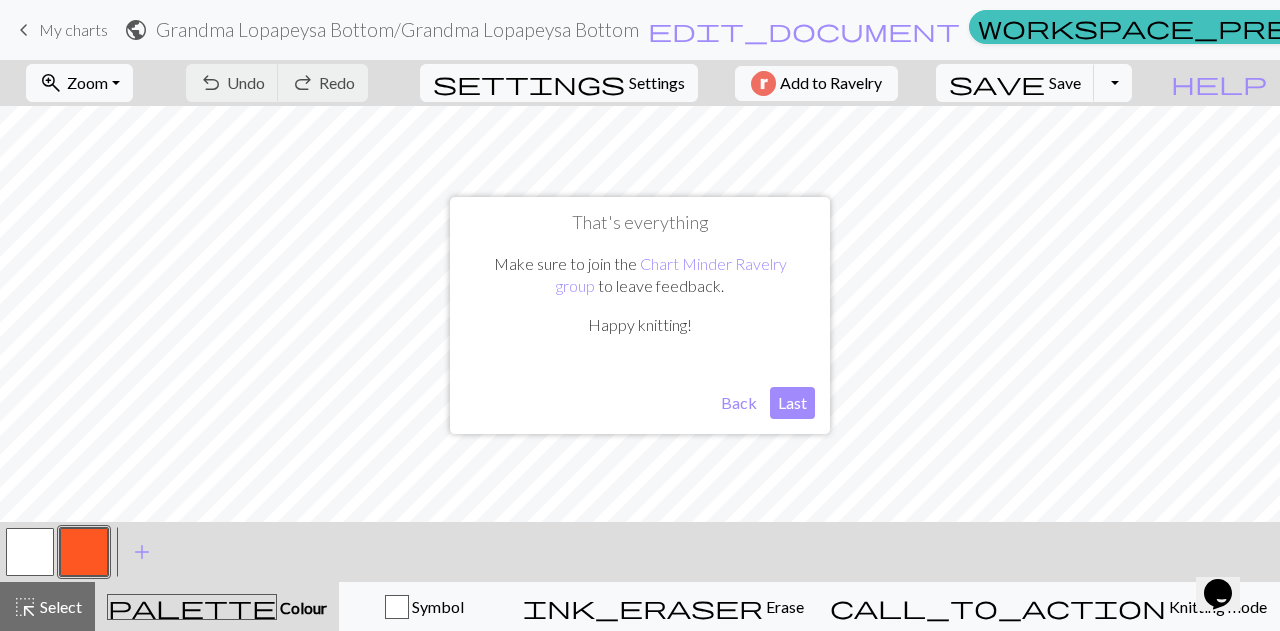 click on "Last" at bounding box center (792, 403) 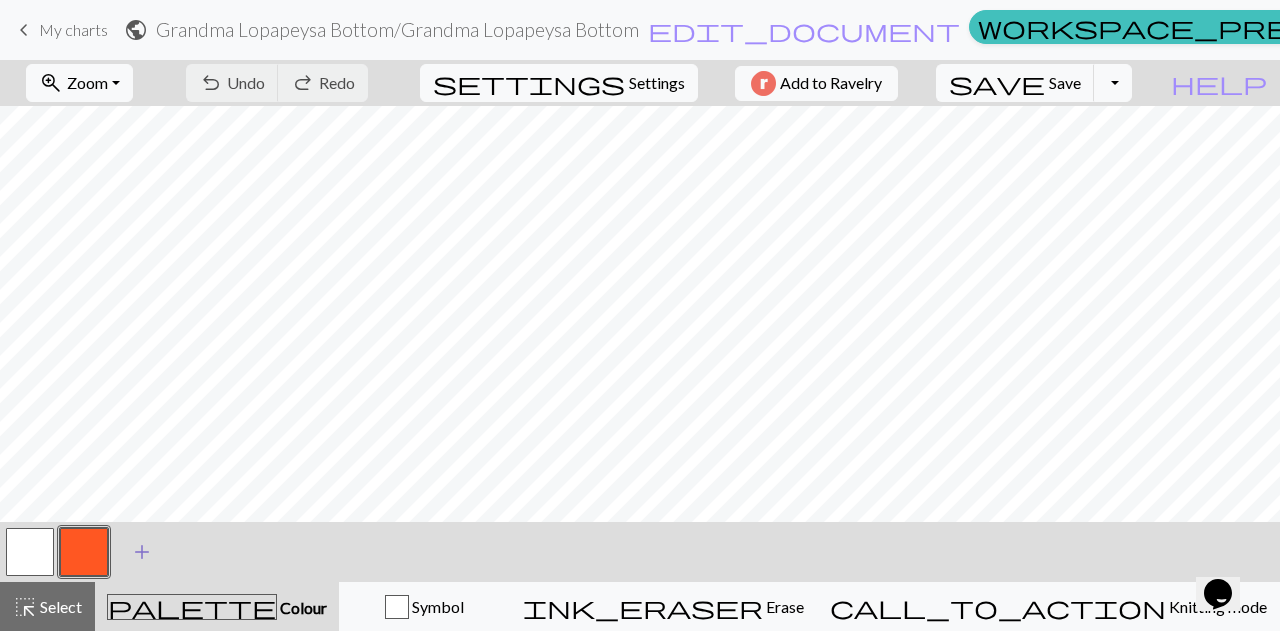 click on "add" at bounding box center [142, 552] 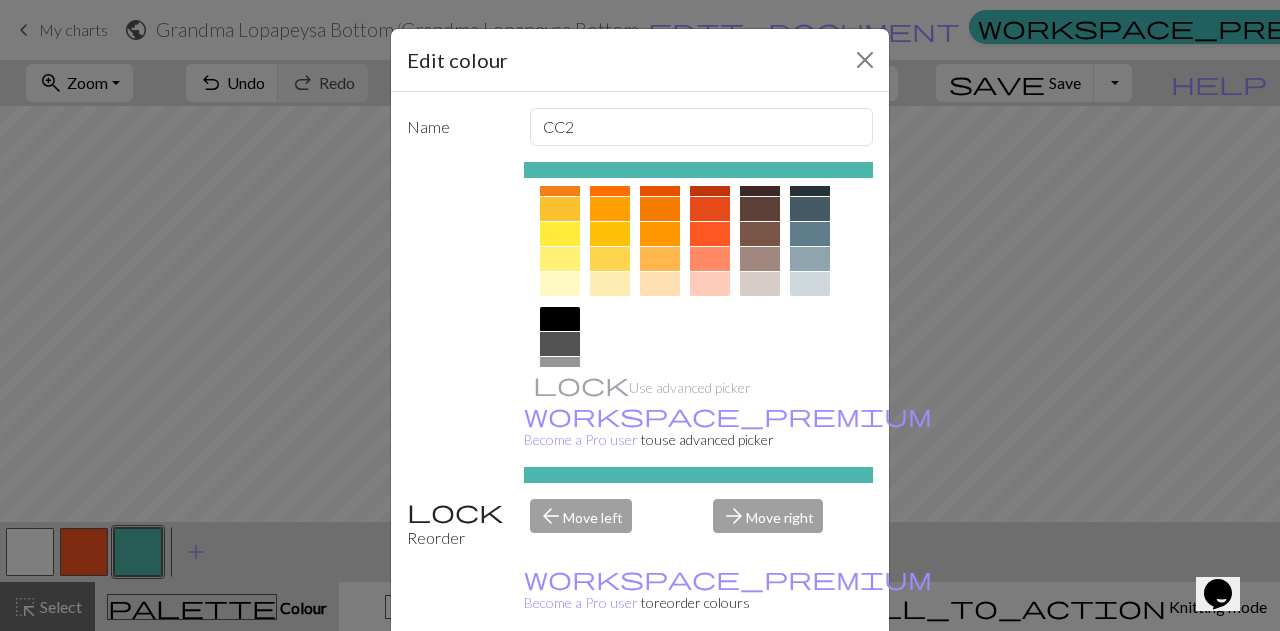 scroll, scrollTop: 200, scrollLeft: 0, axis: vertical 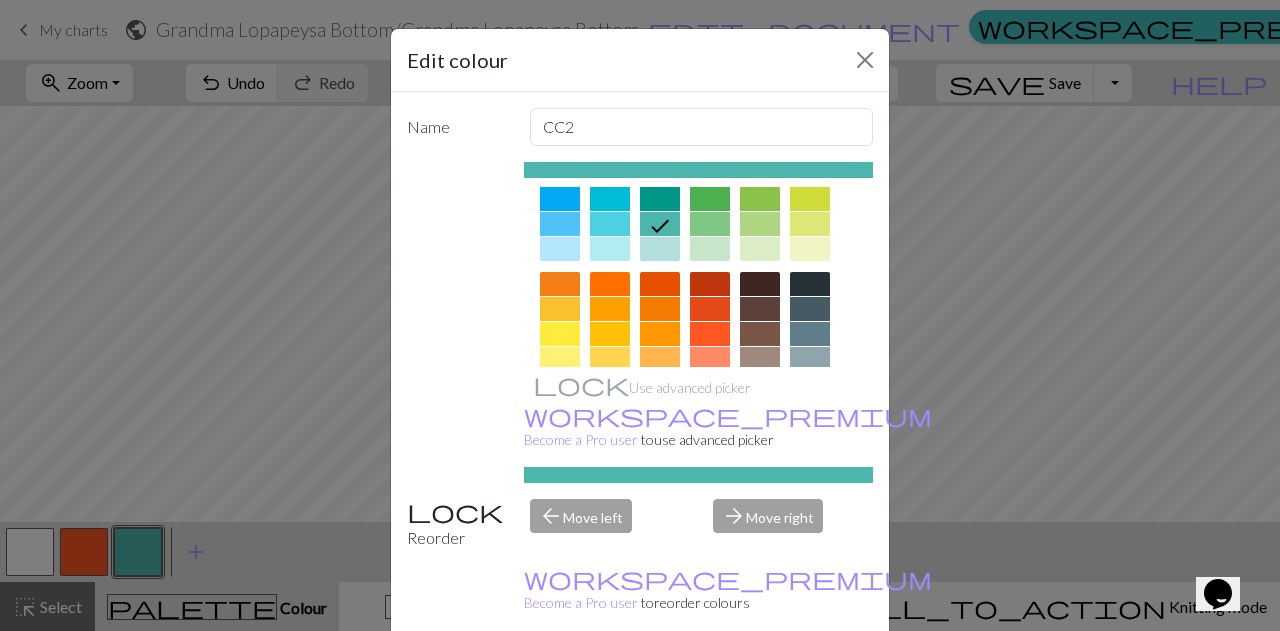 click at bounding box center [760, 309] 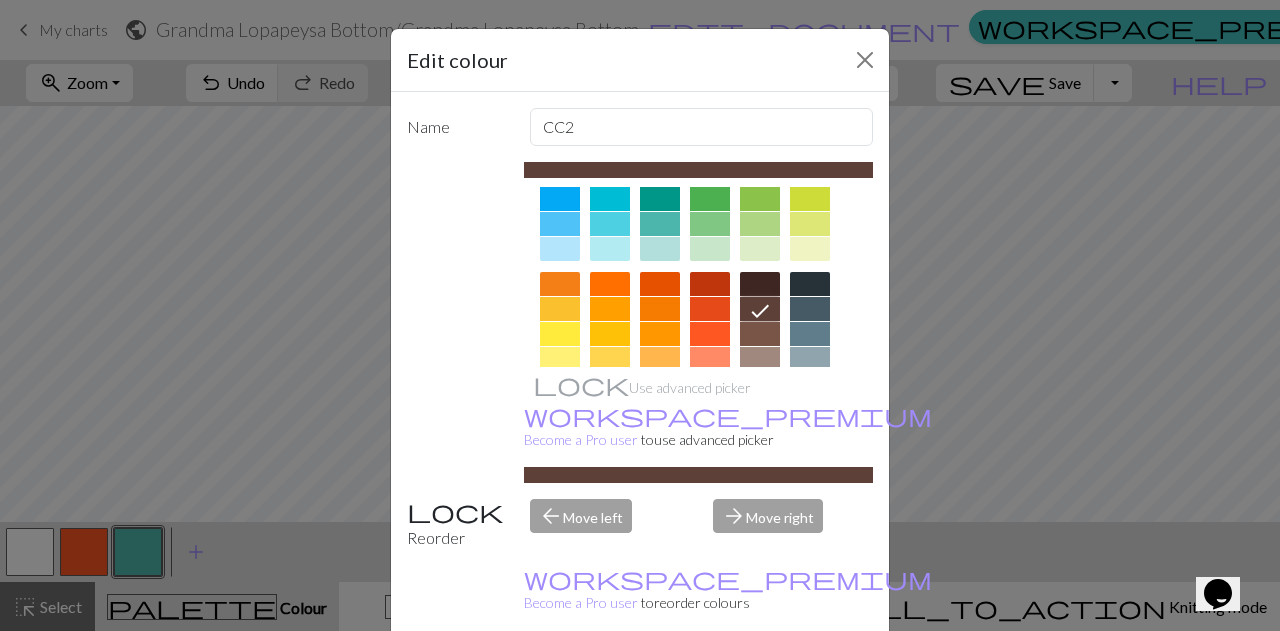 click on "Done" at bounding box center [760, 682] 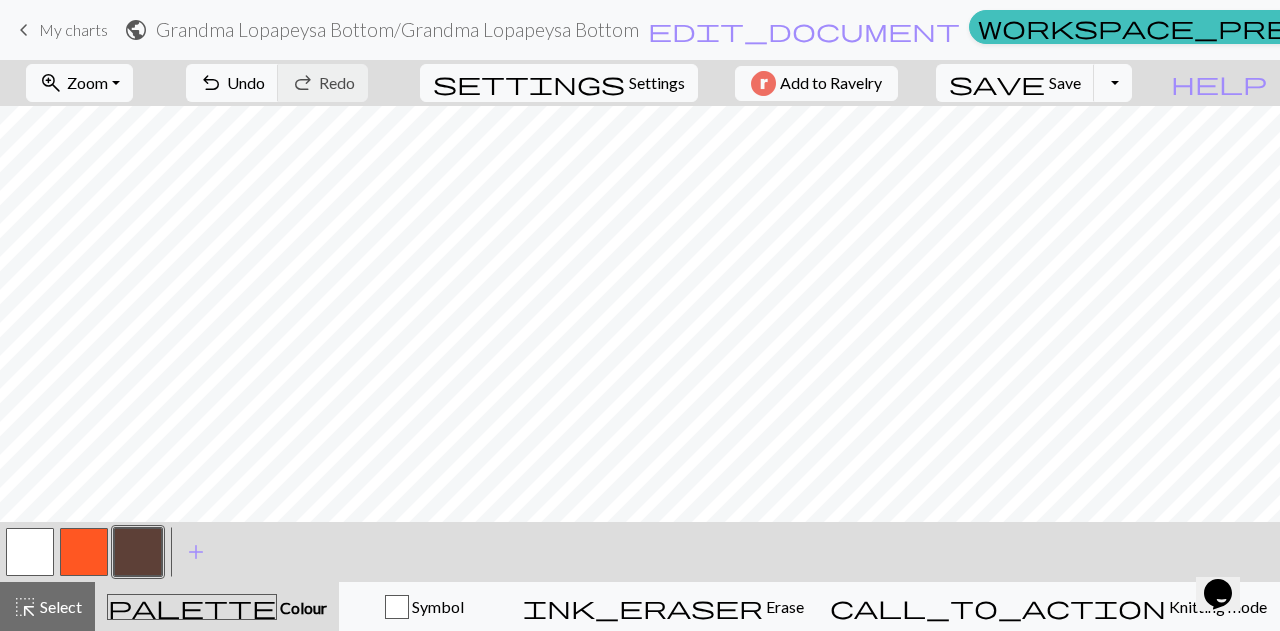 click at bounding box center (84, 552) 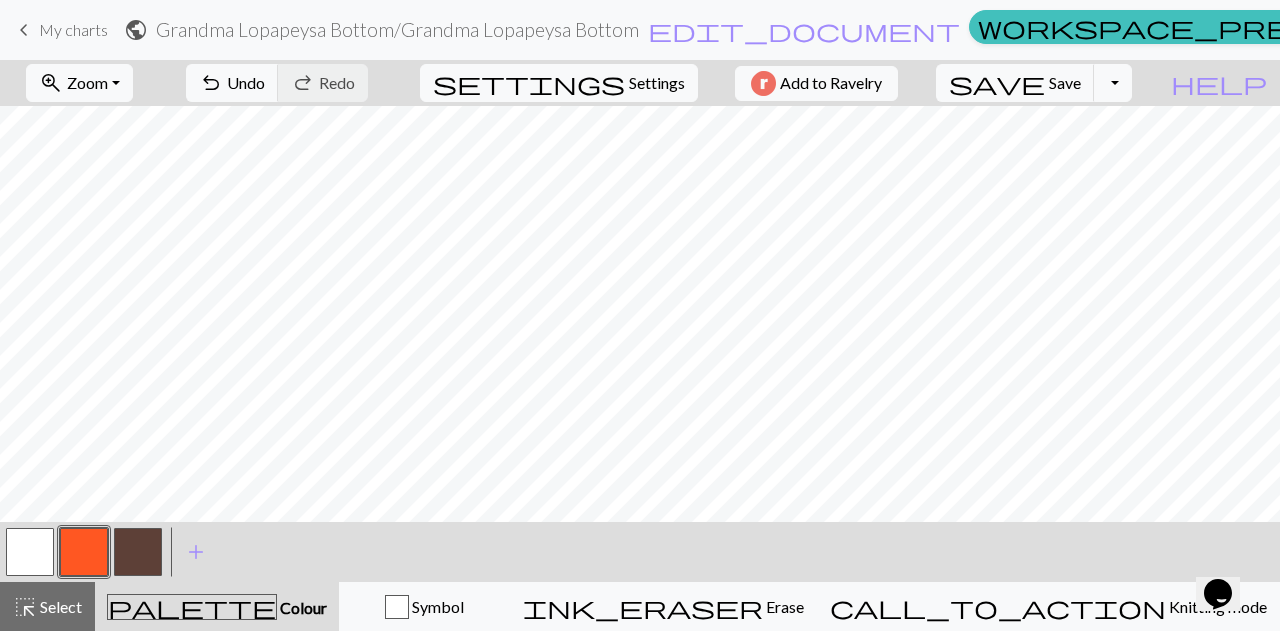 click at bounding box center (84, 552) 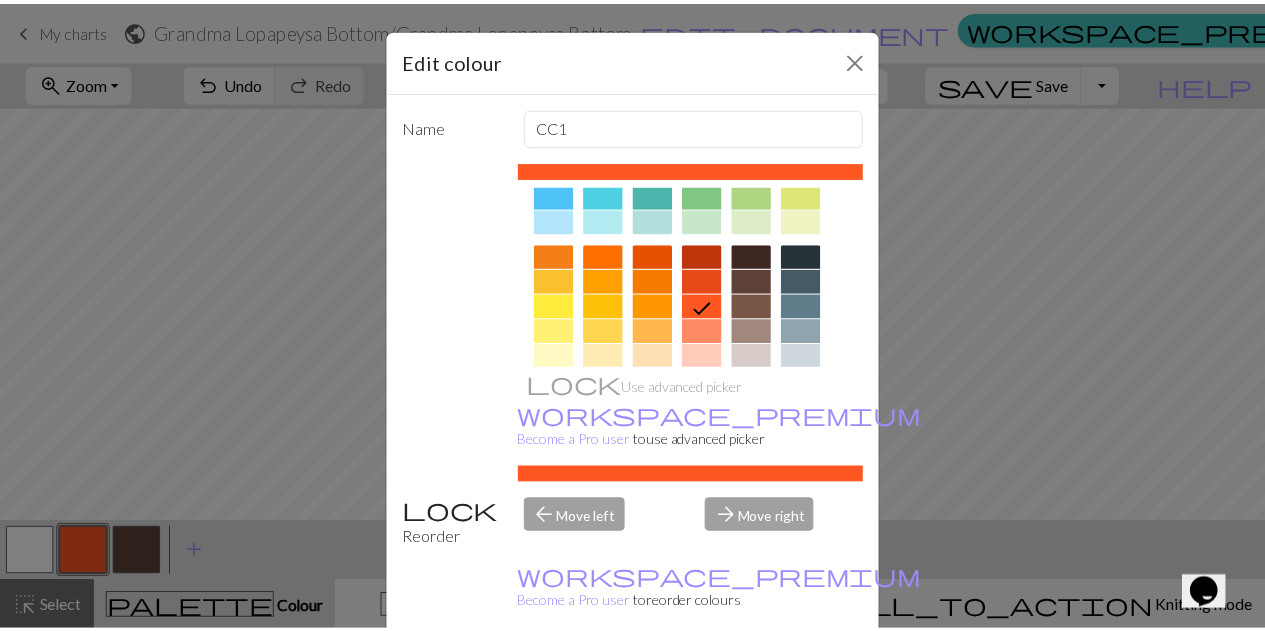 scroll, scrollTop: 300, scrollLeft: 0, axis: vertical 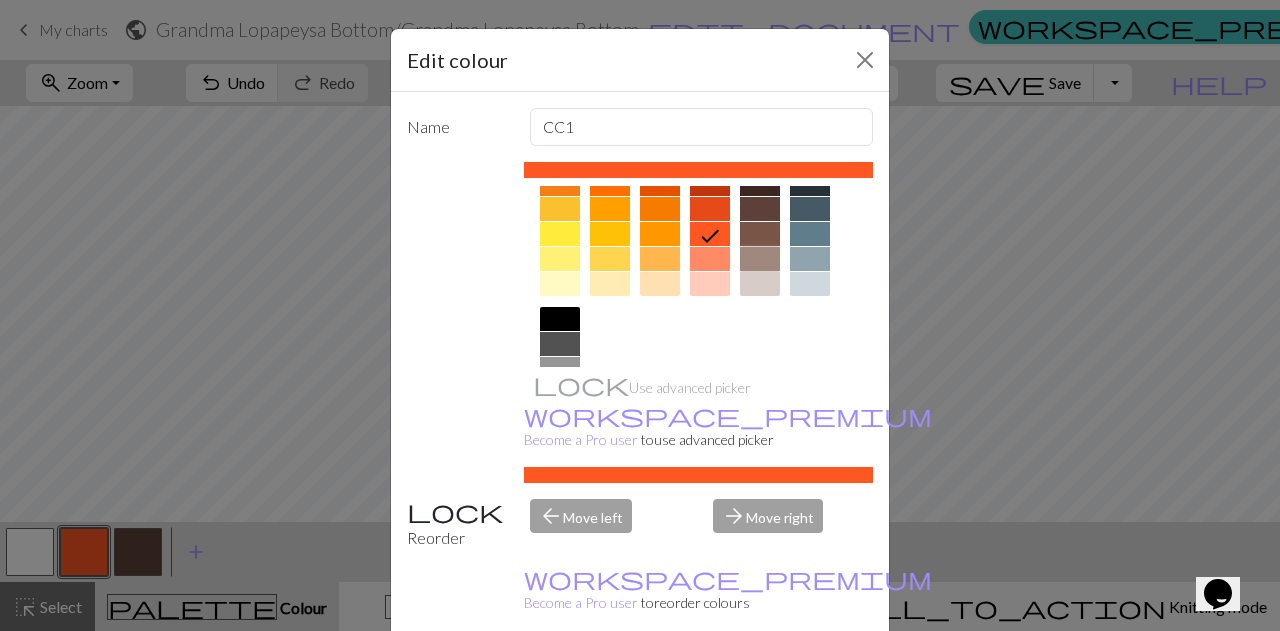 click at bounding box center (760, 259) 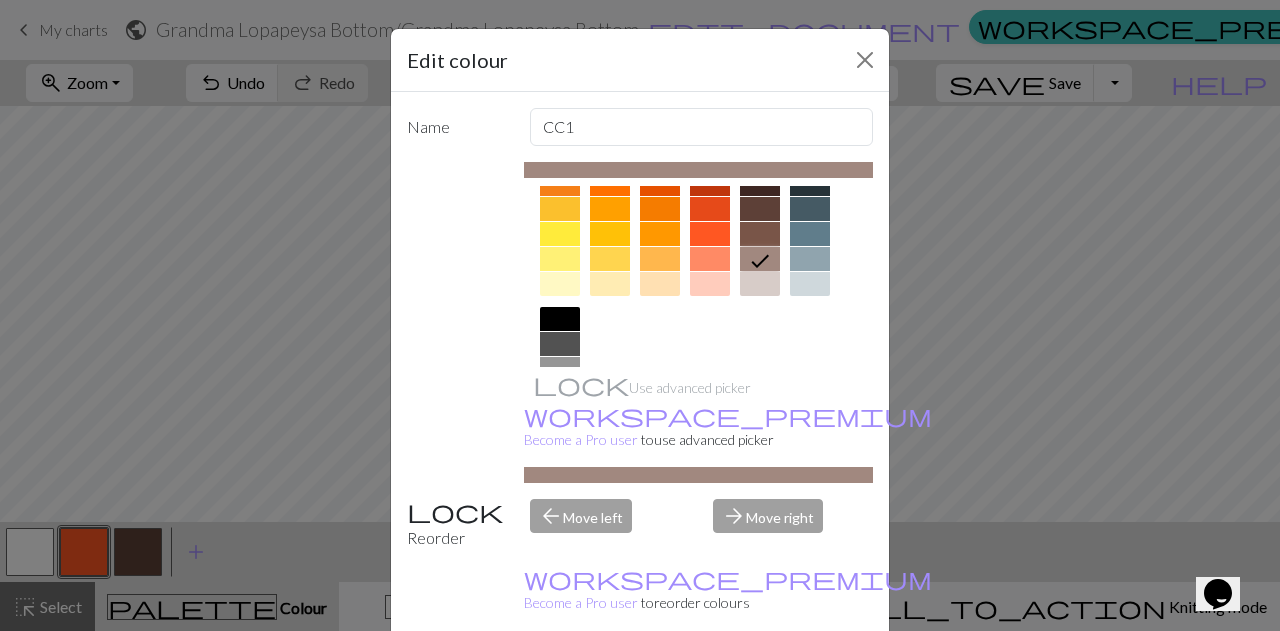 click on "Done" at bounding box center [760, 682] 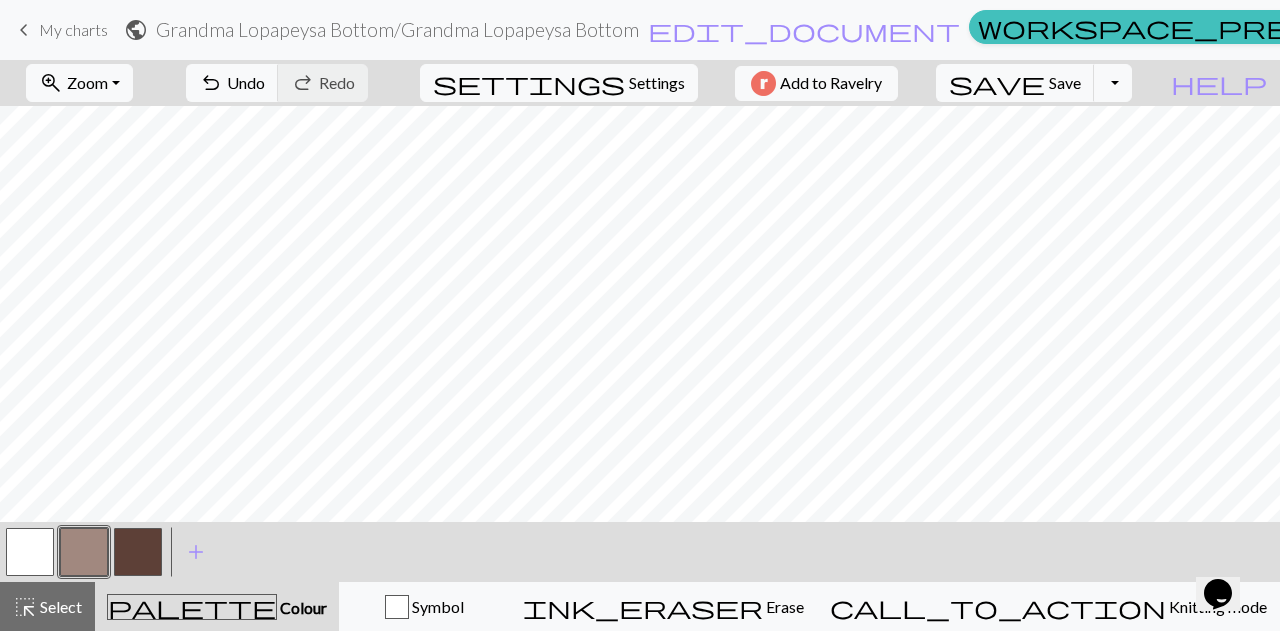 click at bounding box center (138, 552) 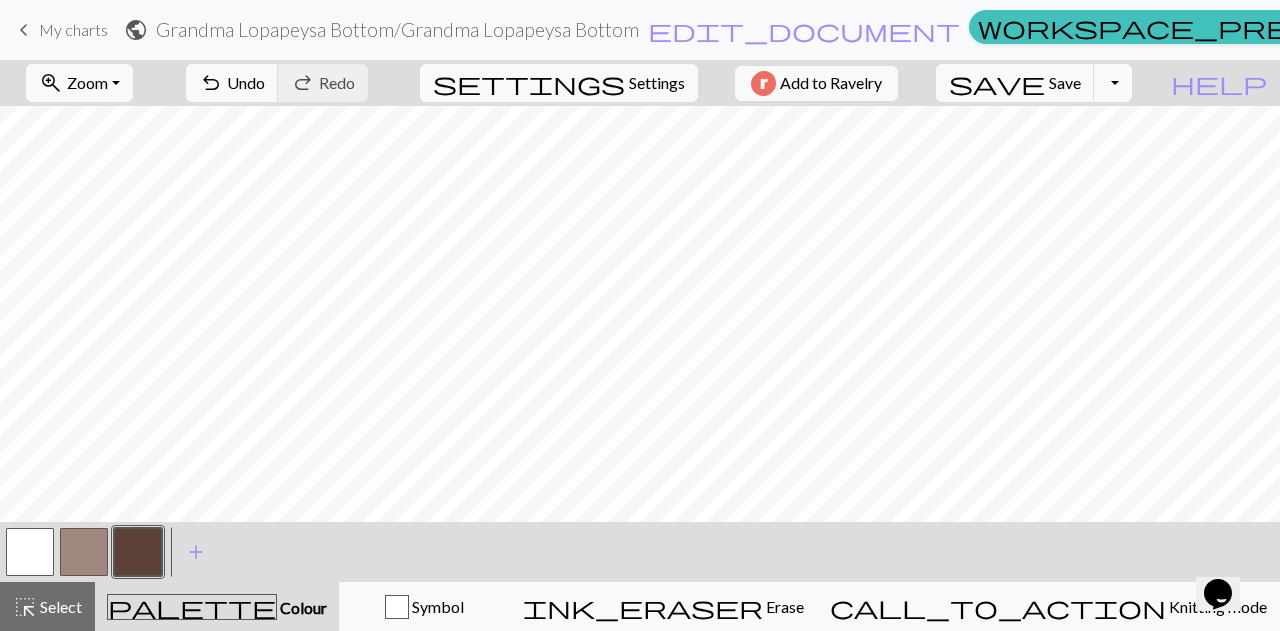 click at bounding box center [138, 552] 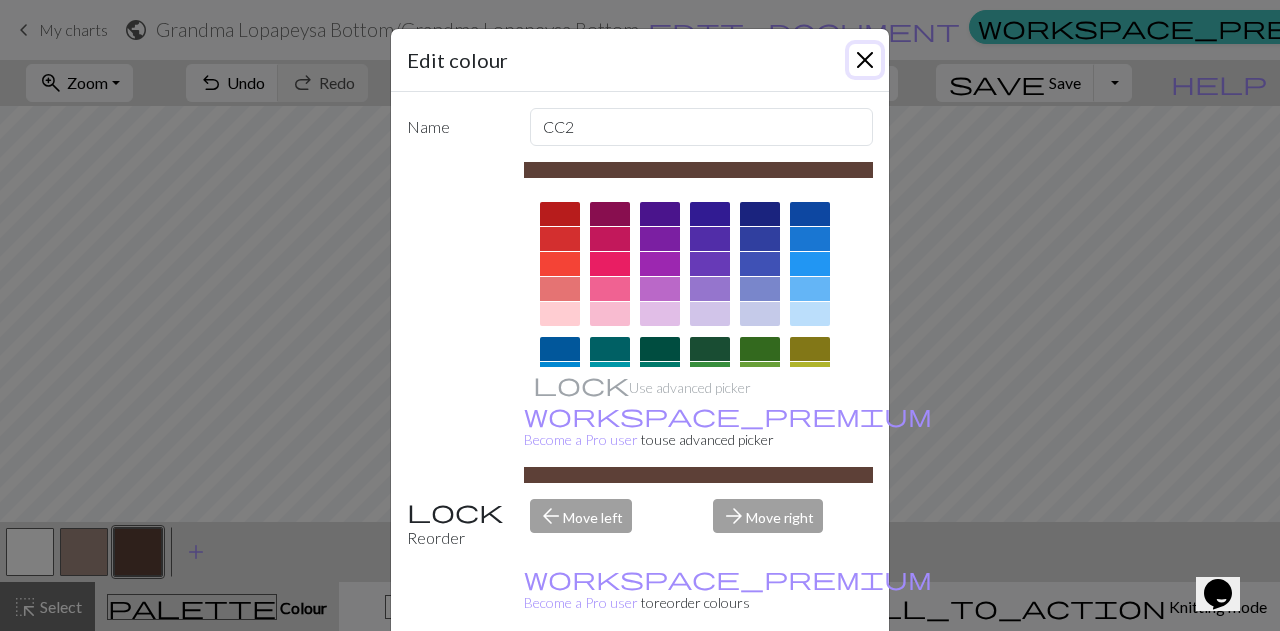 click at bounding box center [865, 60] 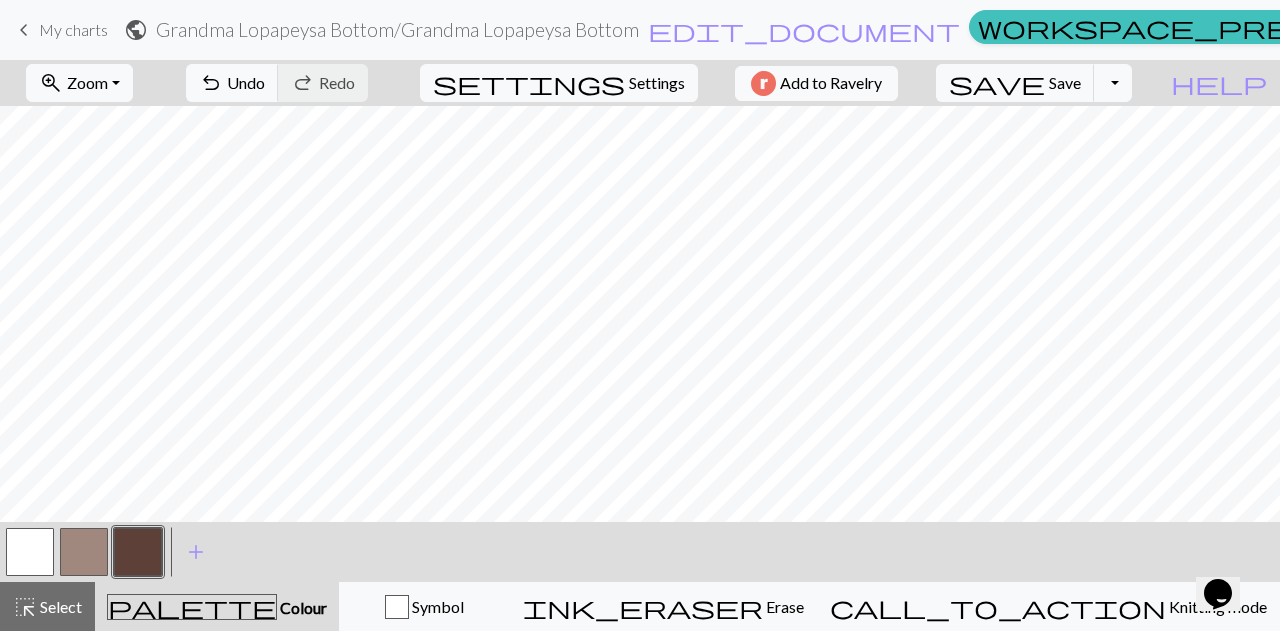 click at bounding box center [84, 552] 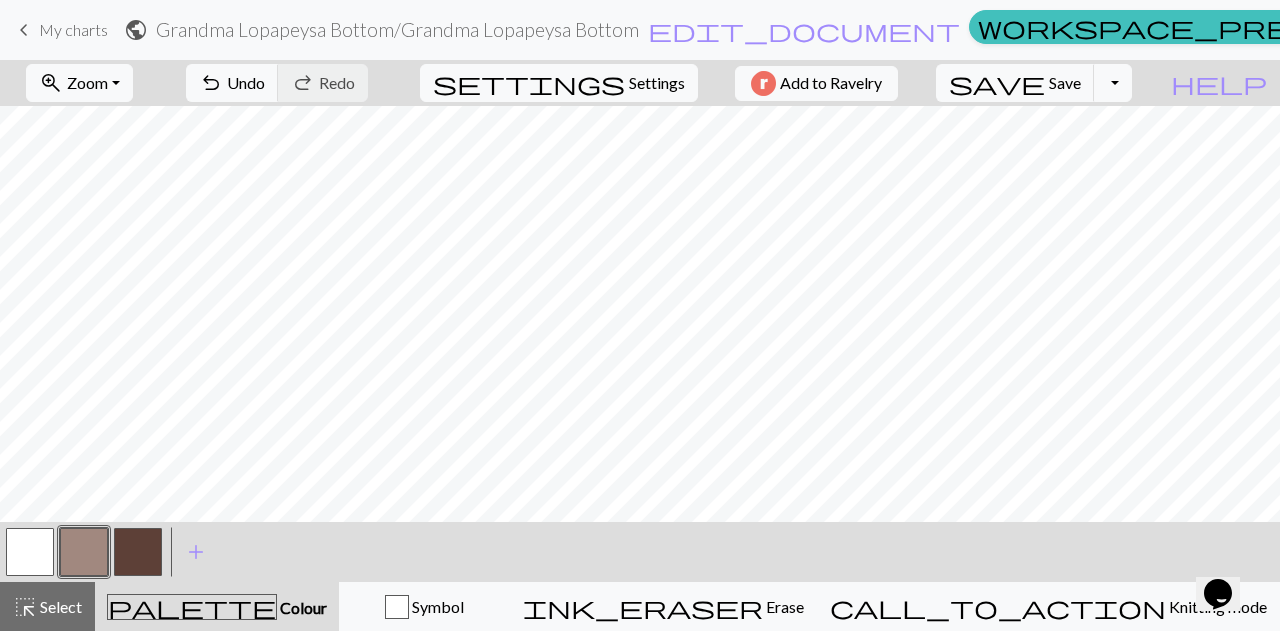 click at bounding box center (30, 552) 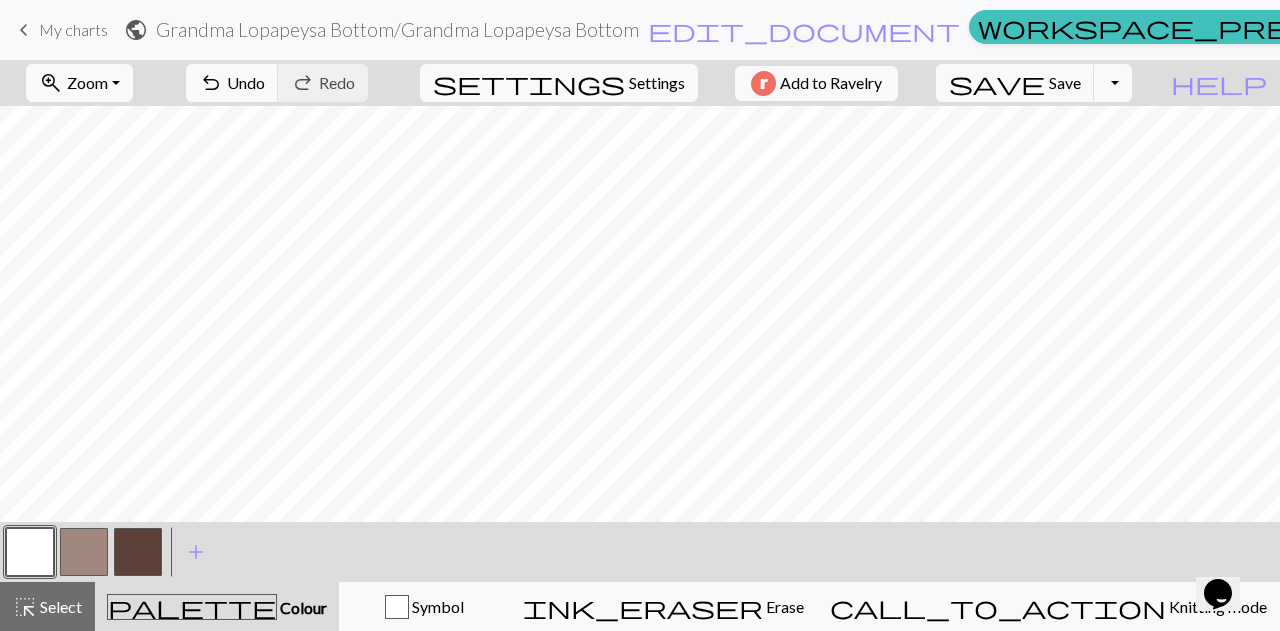 click at bounding box center (84, 552) 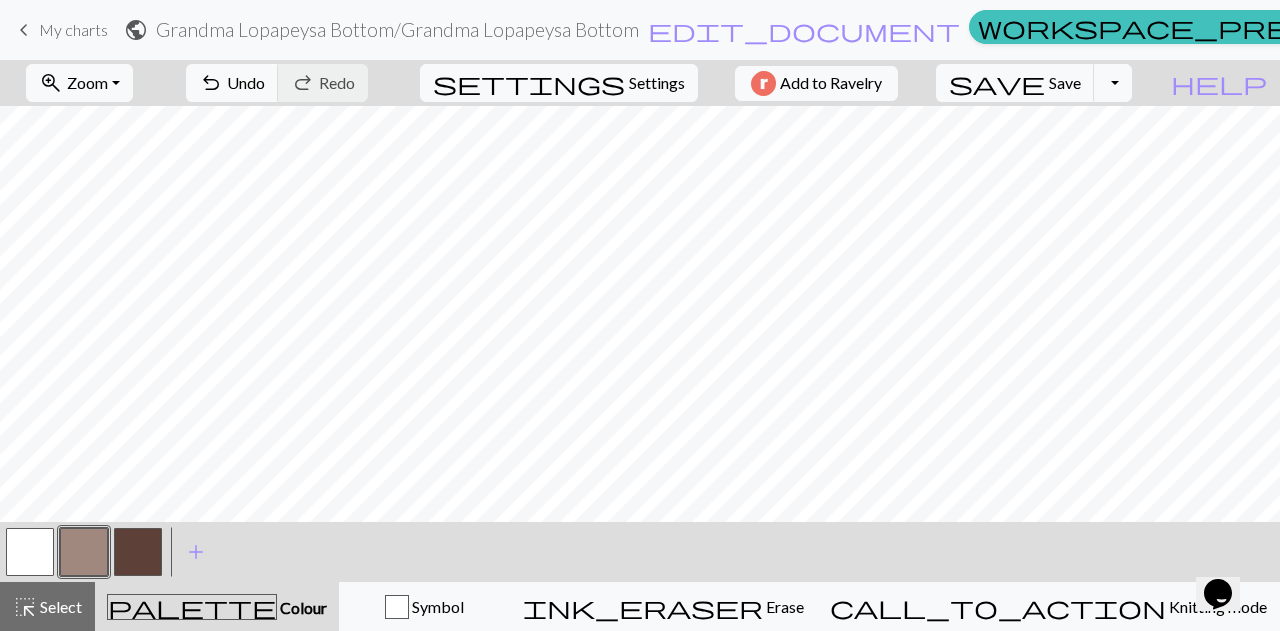 click at bounding box center (138, 552) 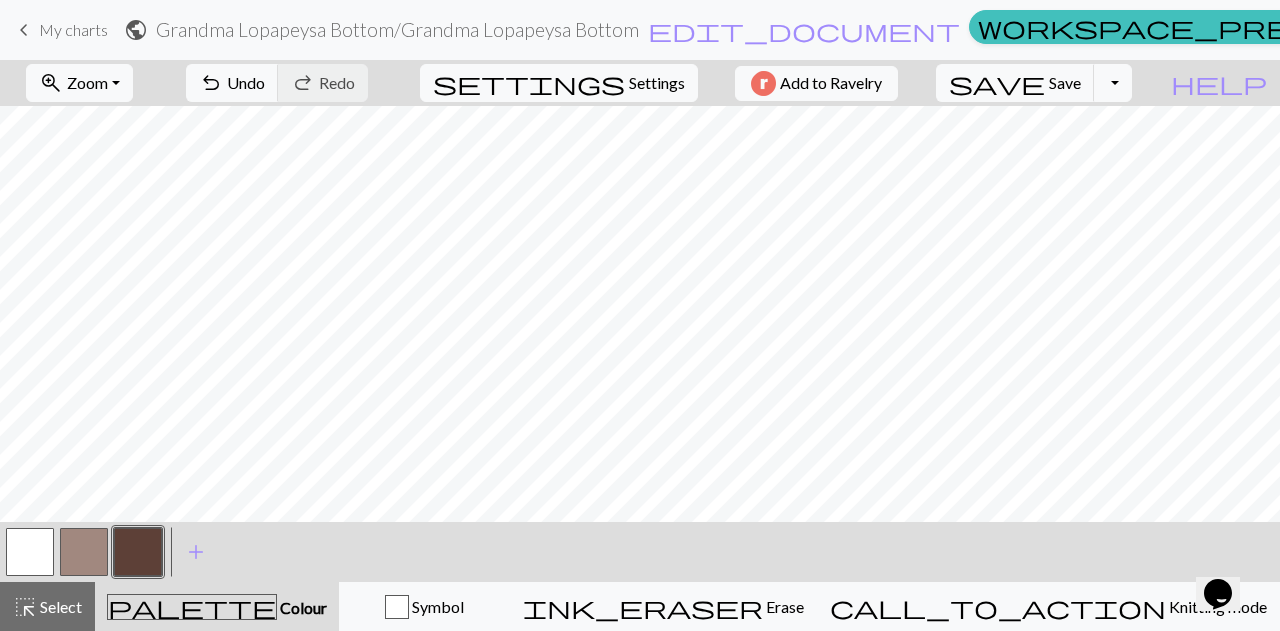 drag, startPoint x: 32, startPoint y: 539, endPoint x: 80, endPoint y: 522, distance: 50.92151 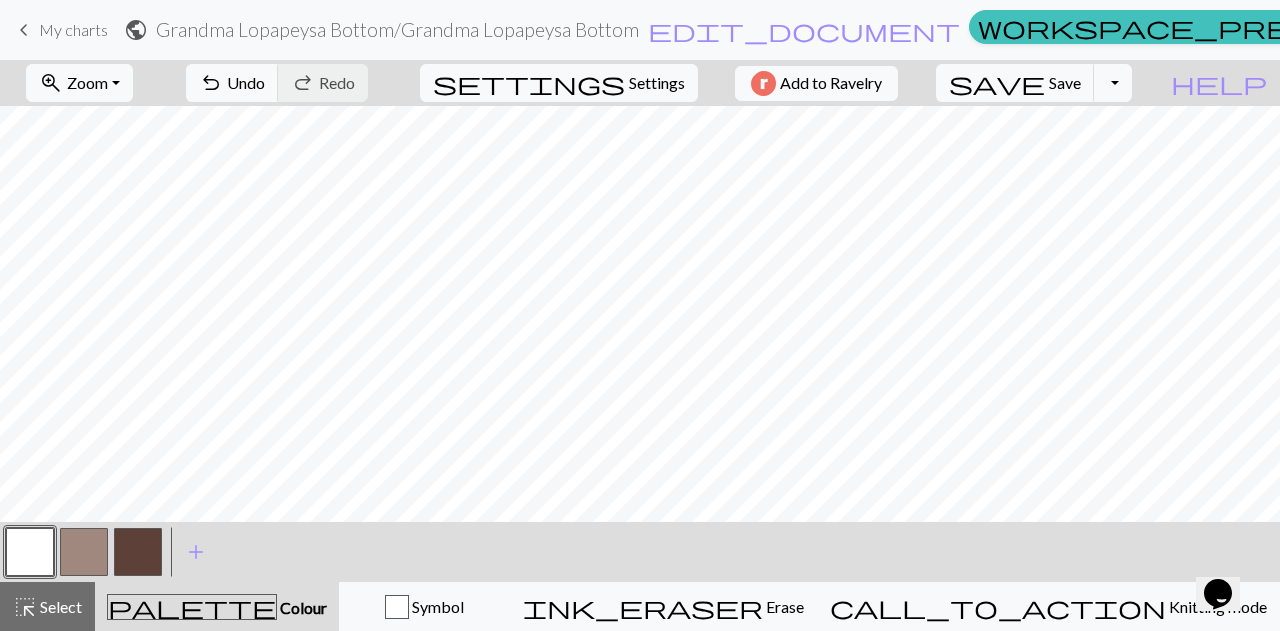 click at bounding box center [84, 552] 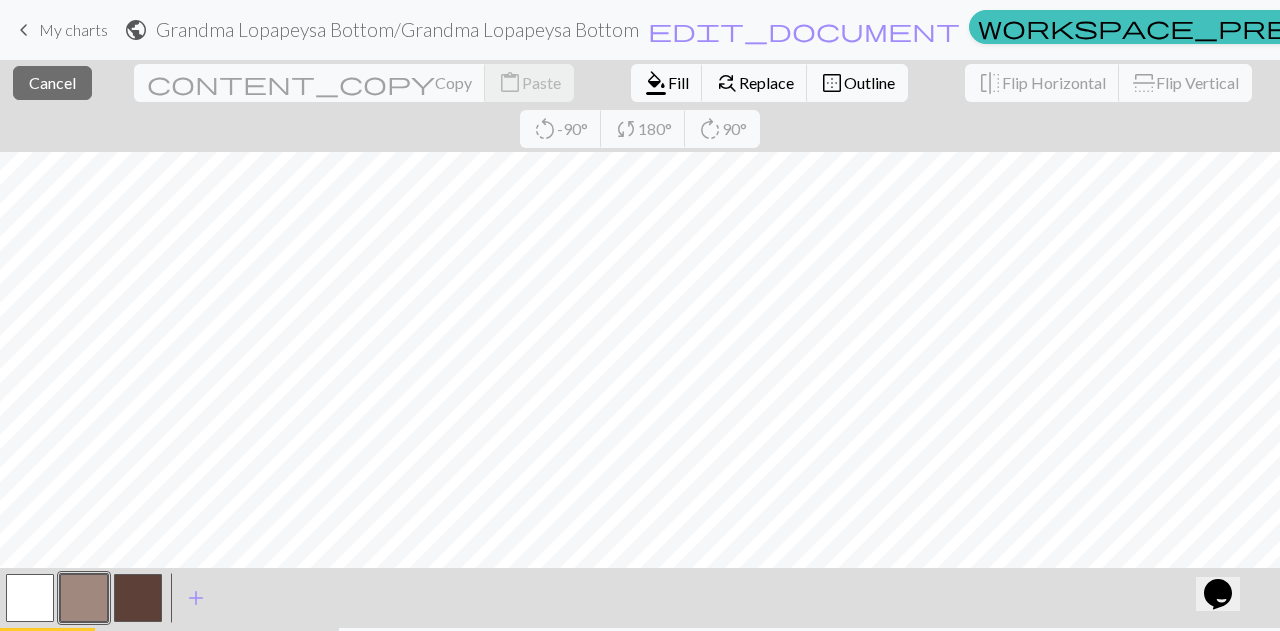 click on "highlight_alt   Select   Select" at bounding box center (47, 653) 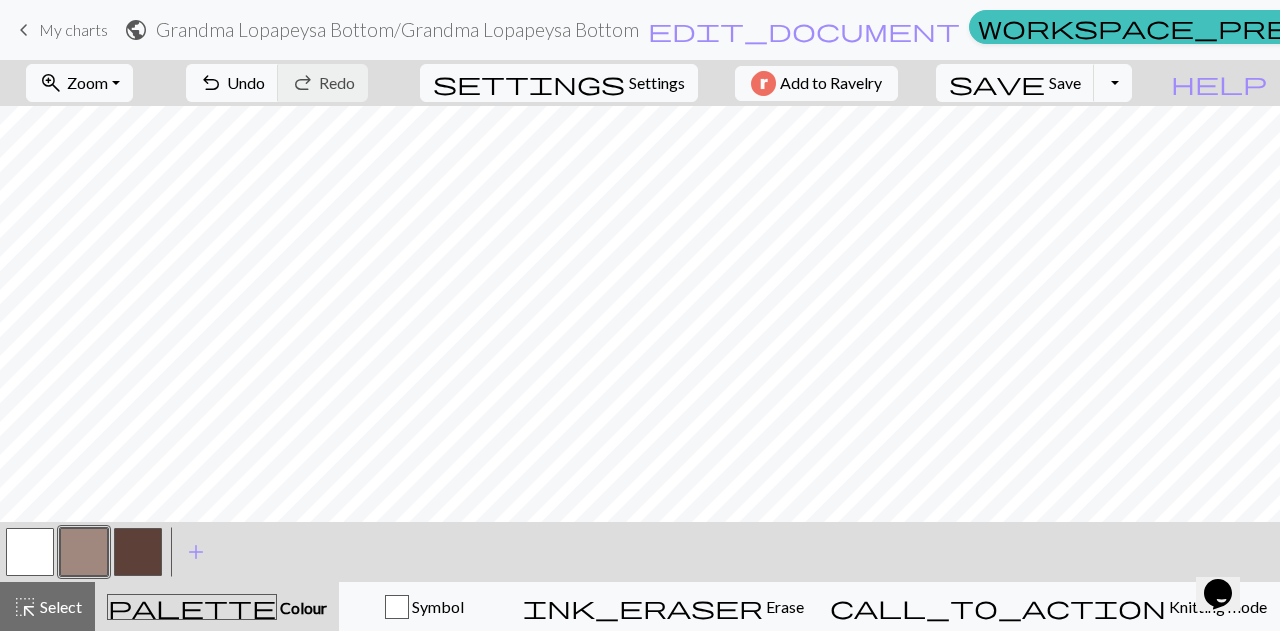 click at bounding box center (138, 552) 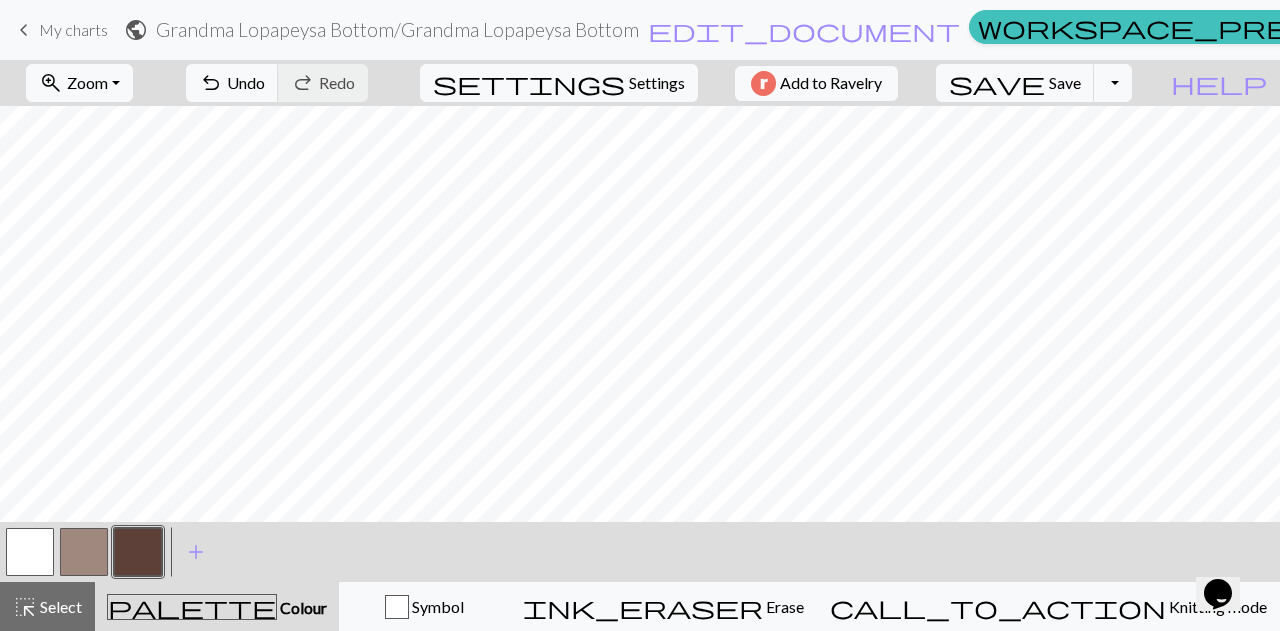 drag, startPoint x: 85, startPoint y: 542, endPoint x: 113, endPoint y: 533, distance: 29.410883 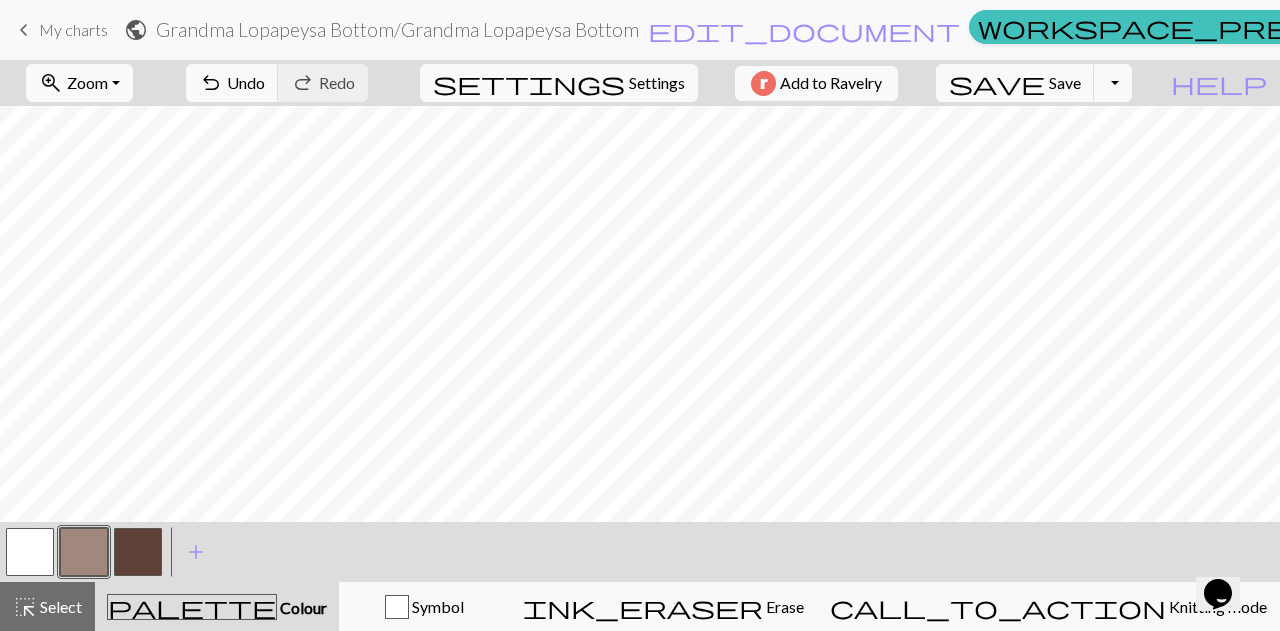 click at bounding box center [138, 552] 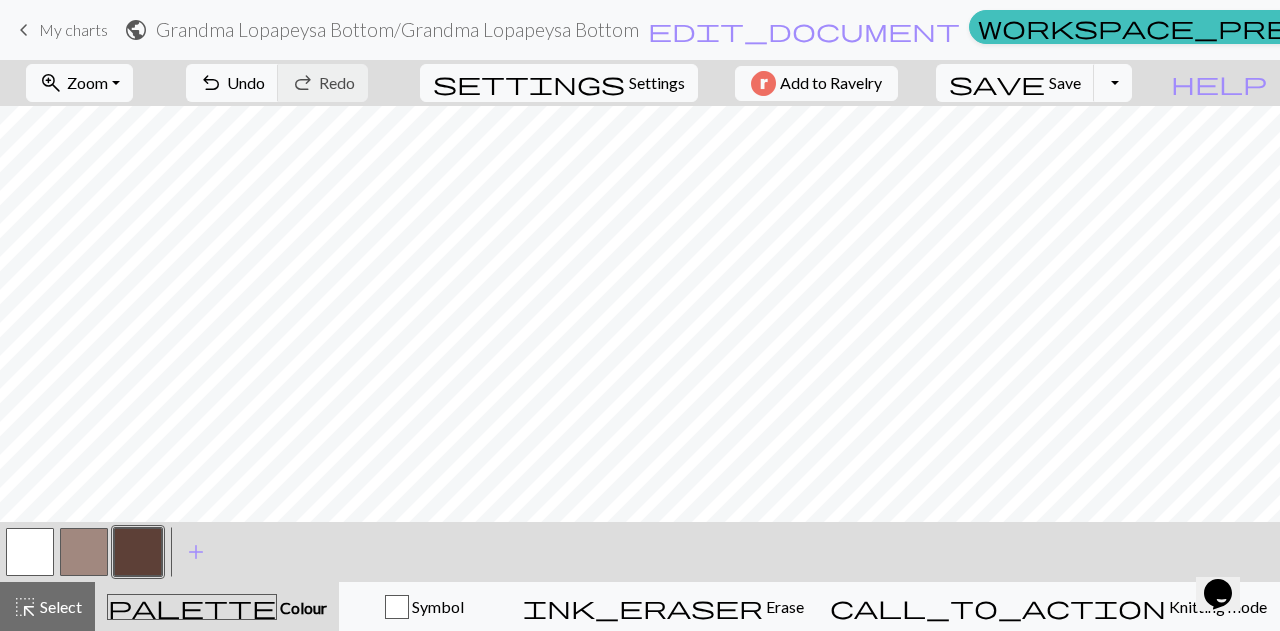 click at bounding box center (84, 552) 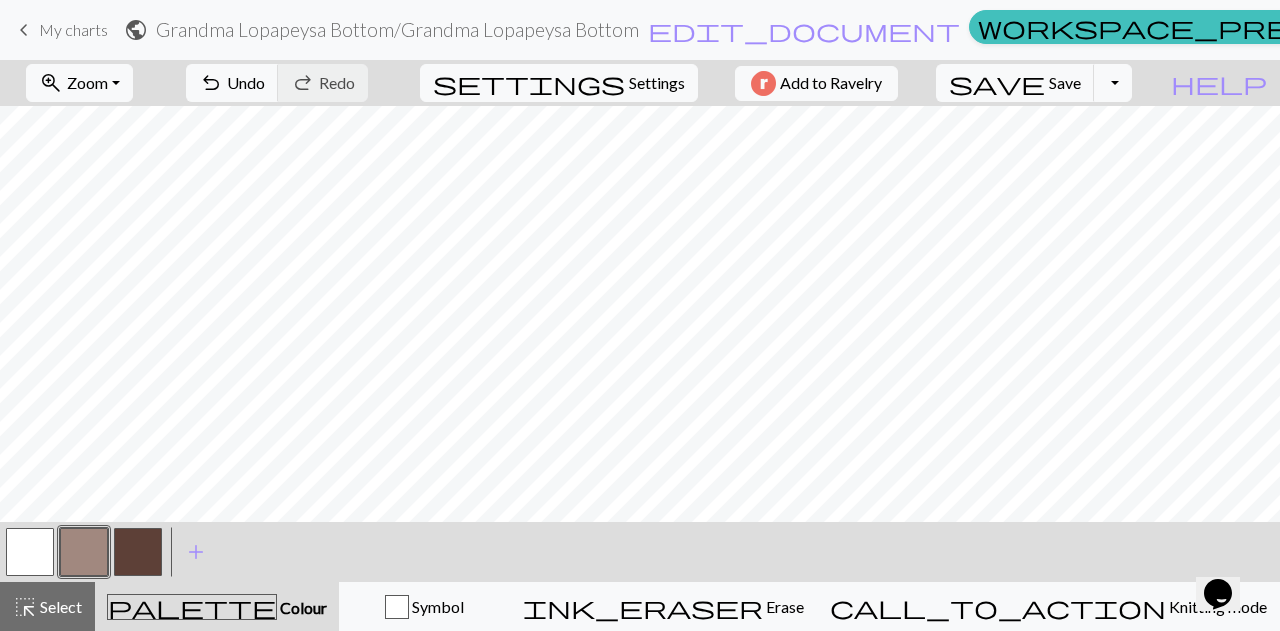 click at bounding box center [138, 552] 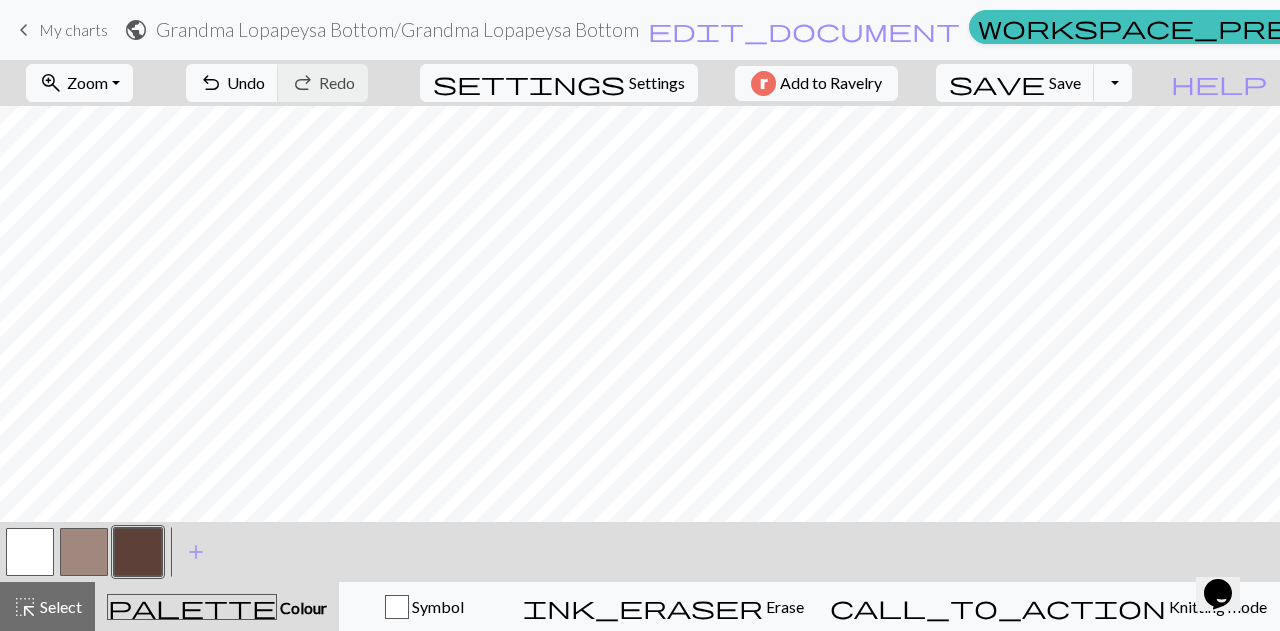 click at bounding box center [84, 552] 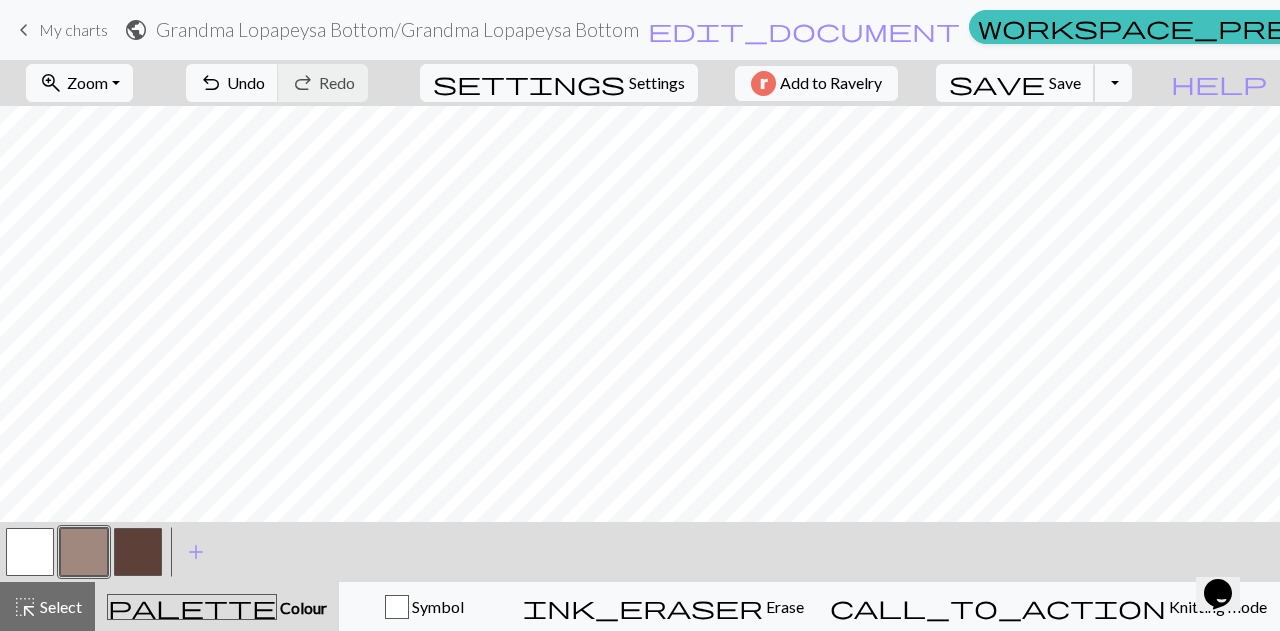 click on "save Save Save" at bounding box center [1015, 83] 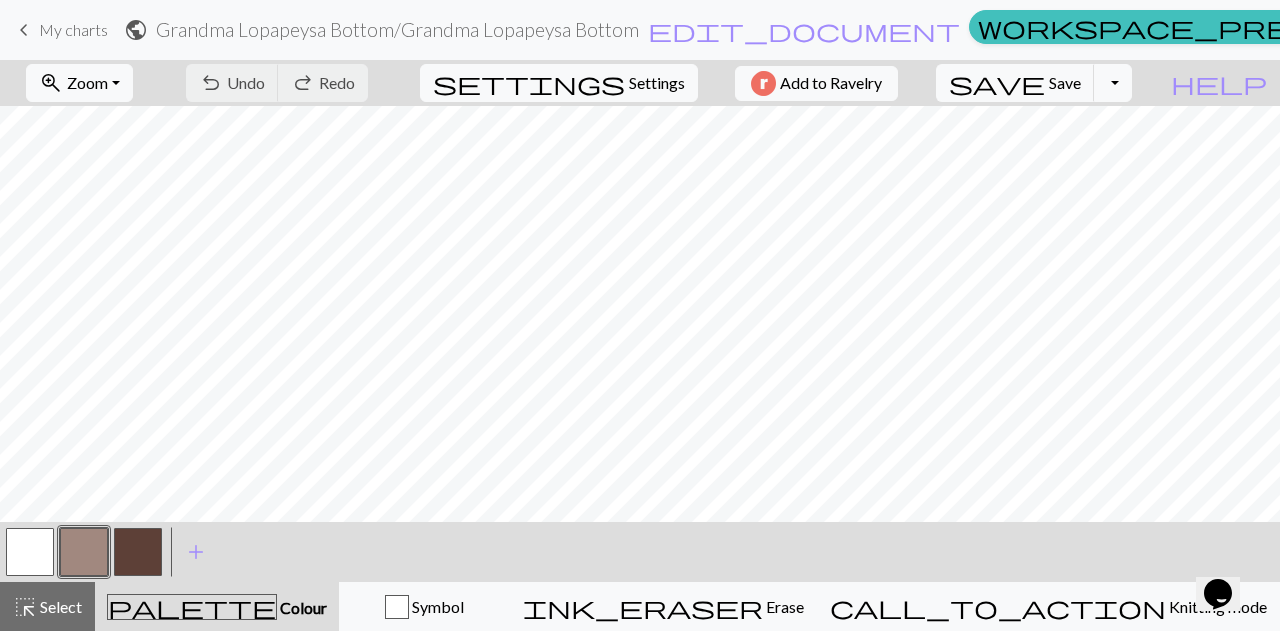 click on "My charts" at bounding box center (1471, 30) 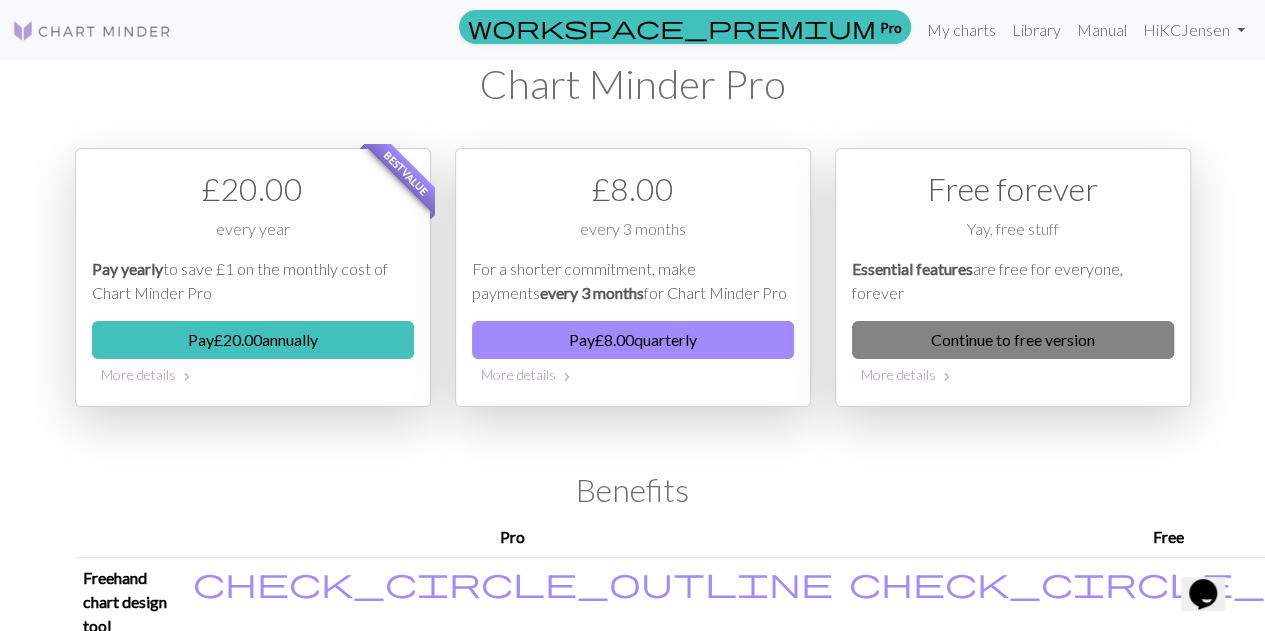 click on "Continue to free version" at bounding box center (1013, 340) 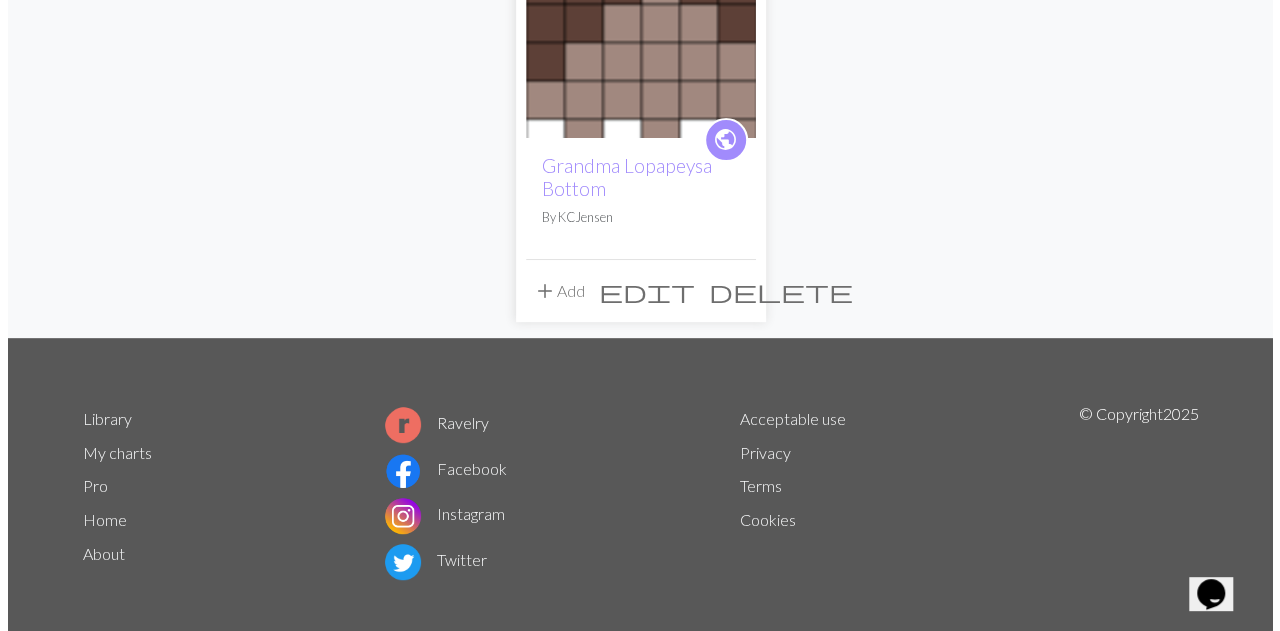 scroll, scrollTop: 0, scrollLeft: 0, axis: both 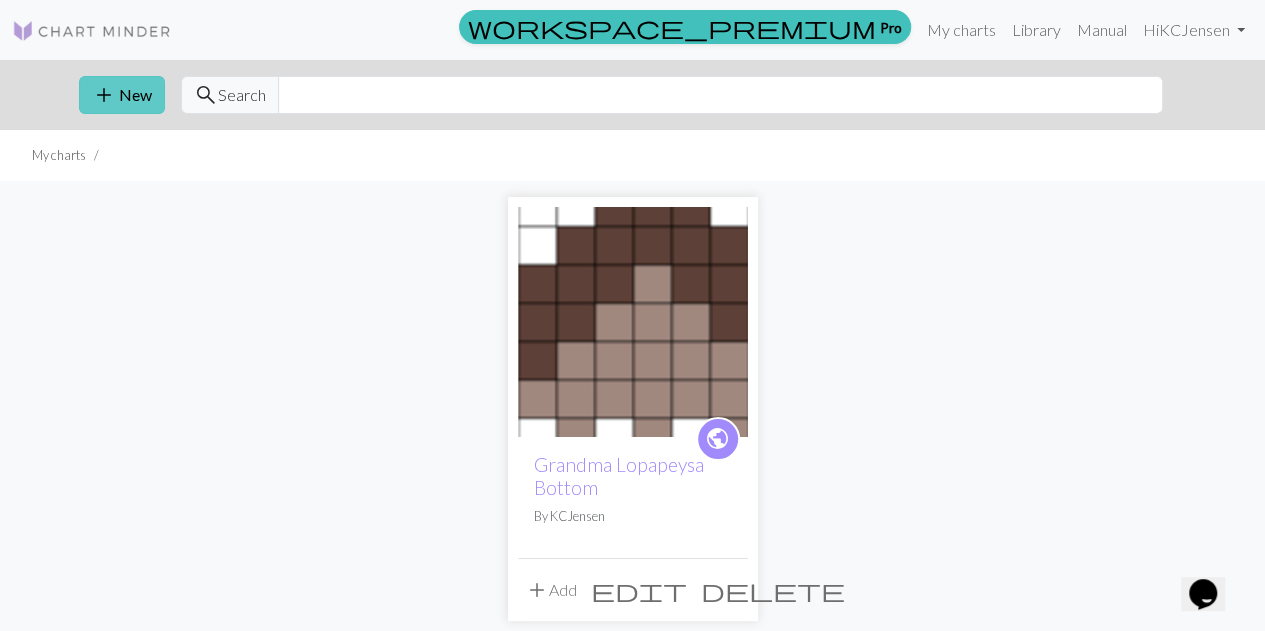 click on "add   New" at bounding box center [122, 95] 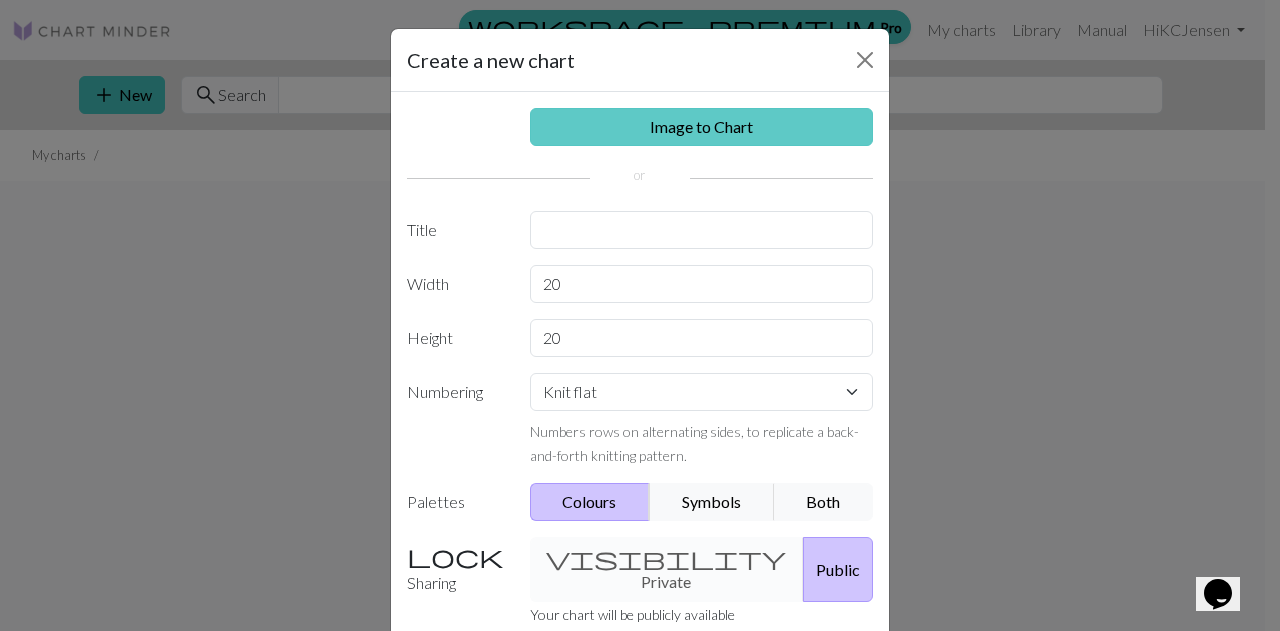 click on "Image to Chart" at bounding box center [702, 127] 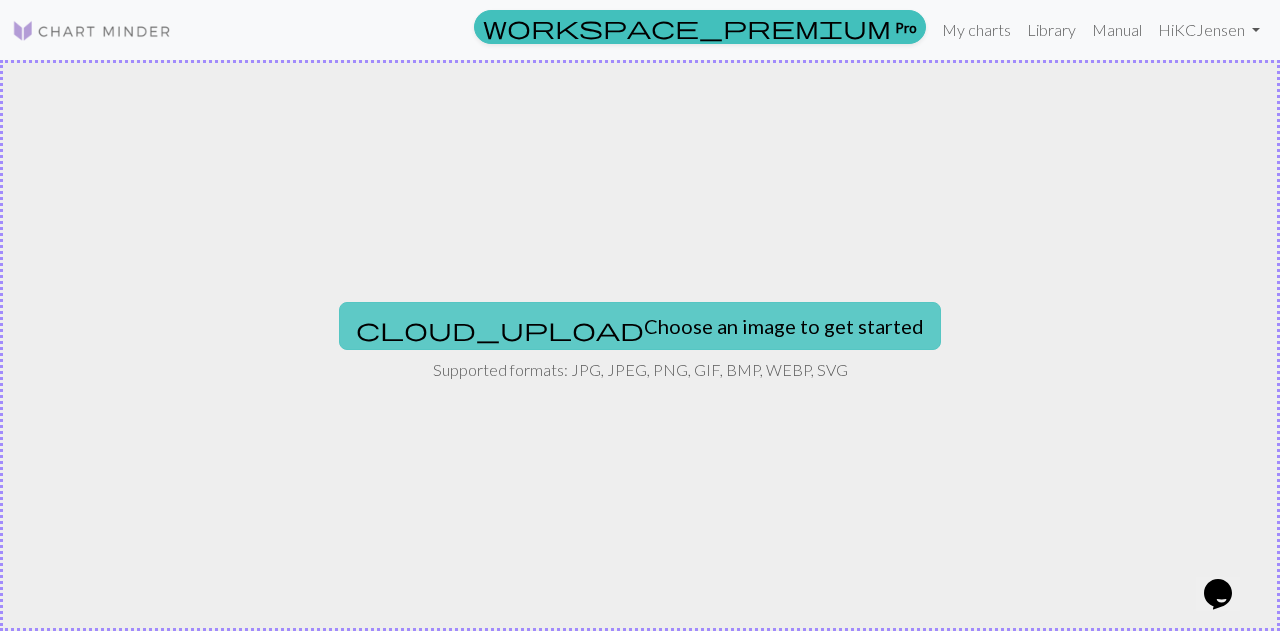 click on "cloud_upload  Choose an image to get started" at bounding box center (640, 326) 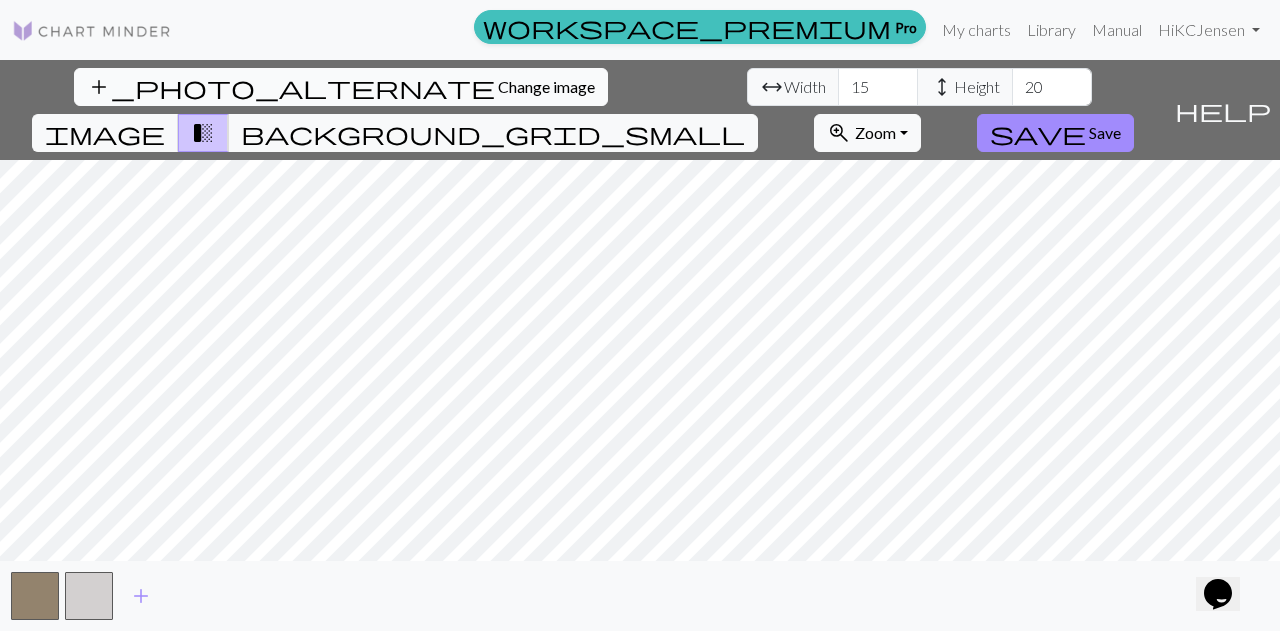 click on "add_photo_alternate   Change image" at bounding box center (341, 87) 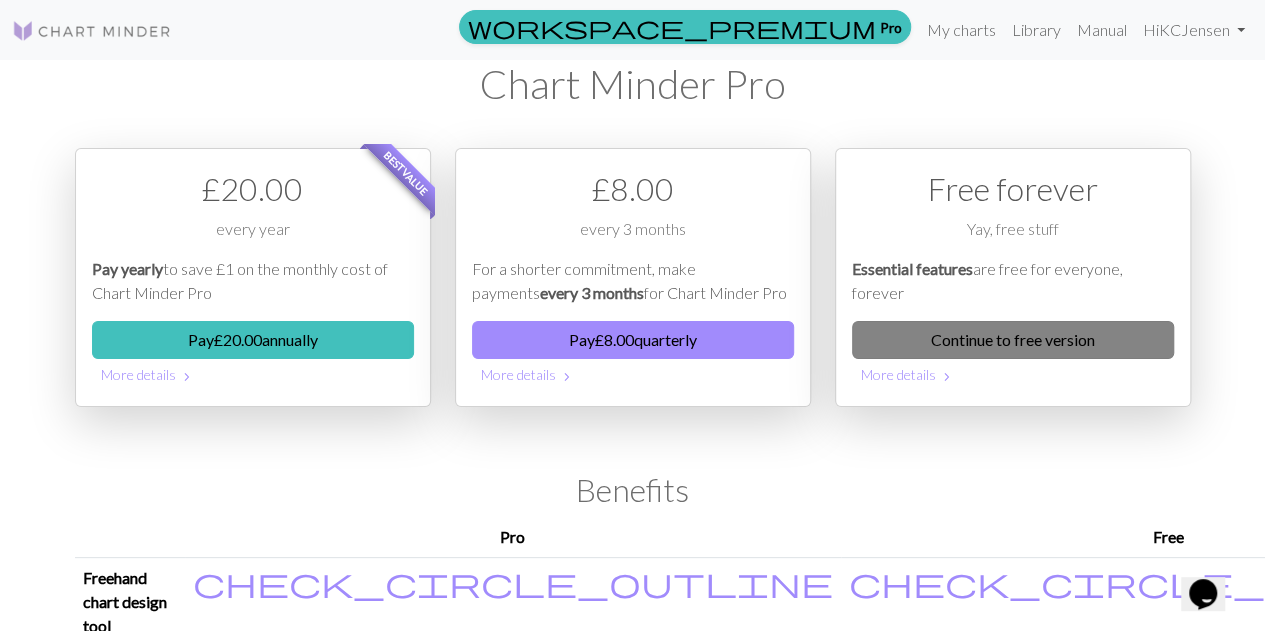 click on "Continue to free version" at bounding box center [1013, 340] 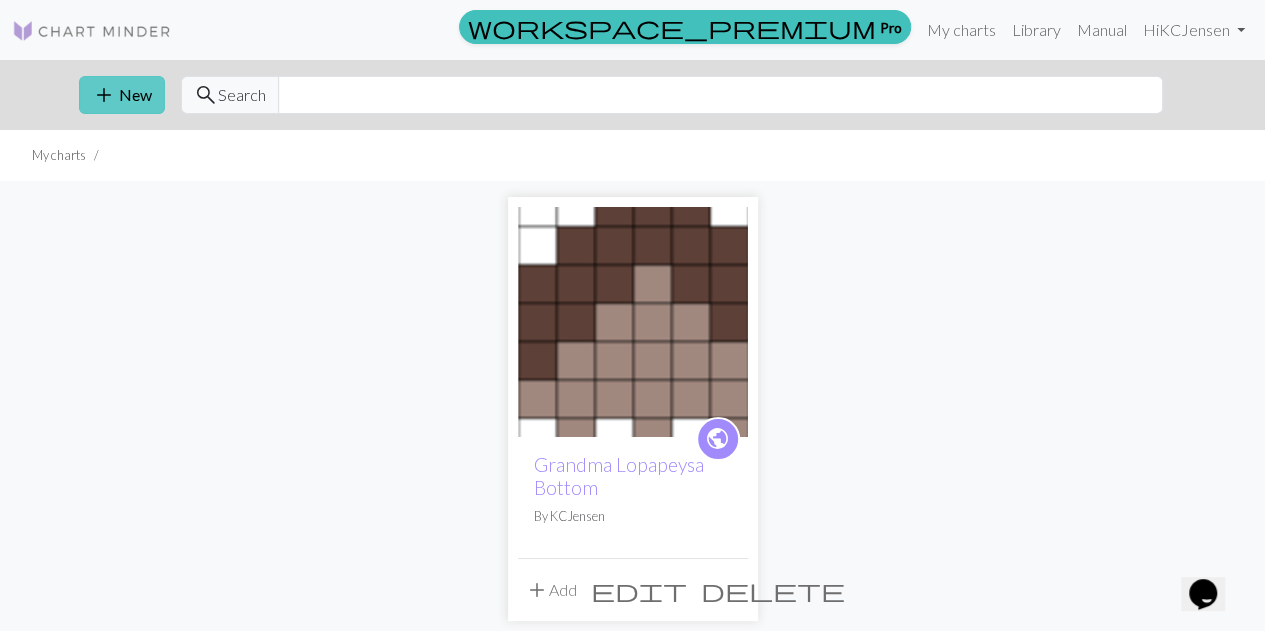 click on "add" at bounding box center (104, 95) 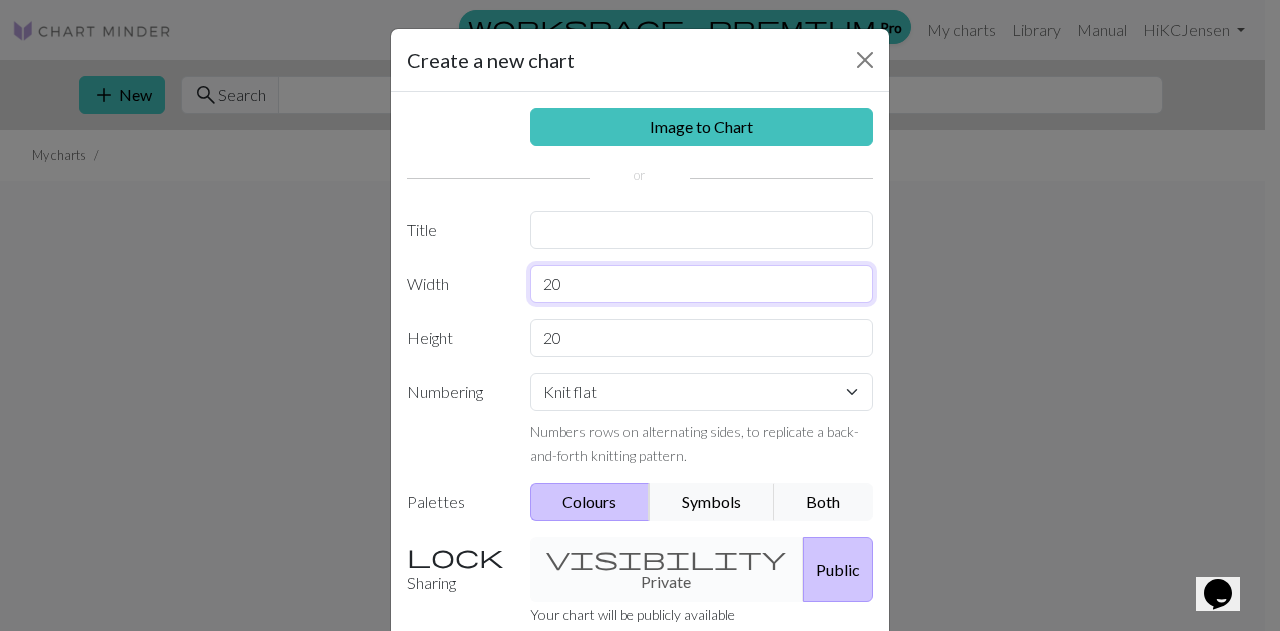 drag, startPoint x: 604, startPoint y: 267, endPoint x: 606, endPoint y: 253, distance: 14.142136 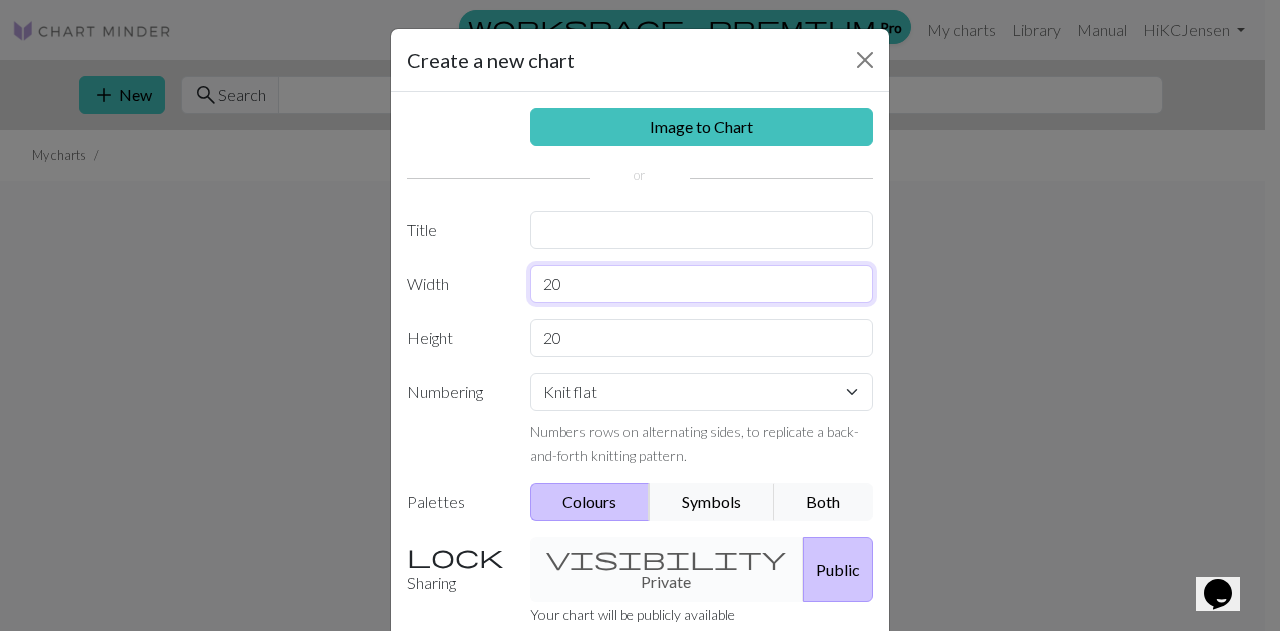 click on "20" at bounding box center (702, 284) 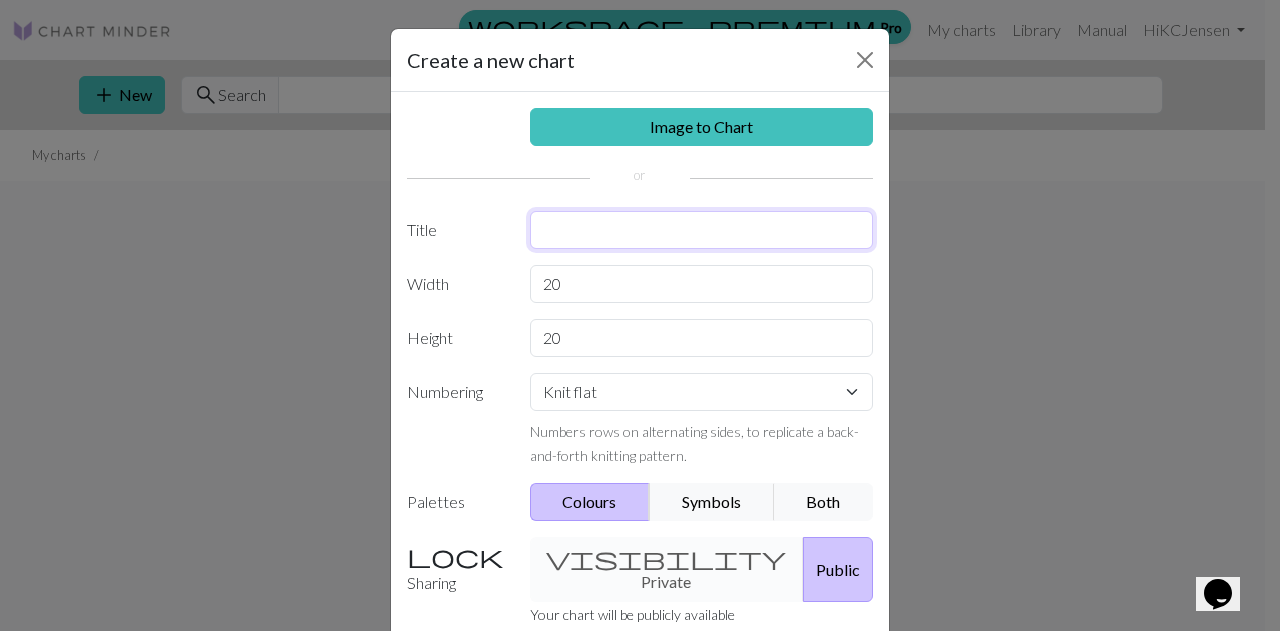 click at bounding box center [702, 230] 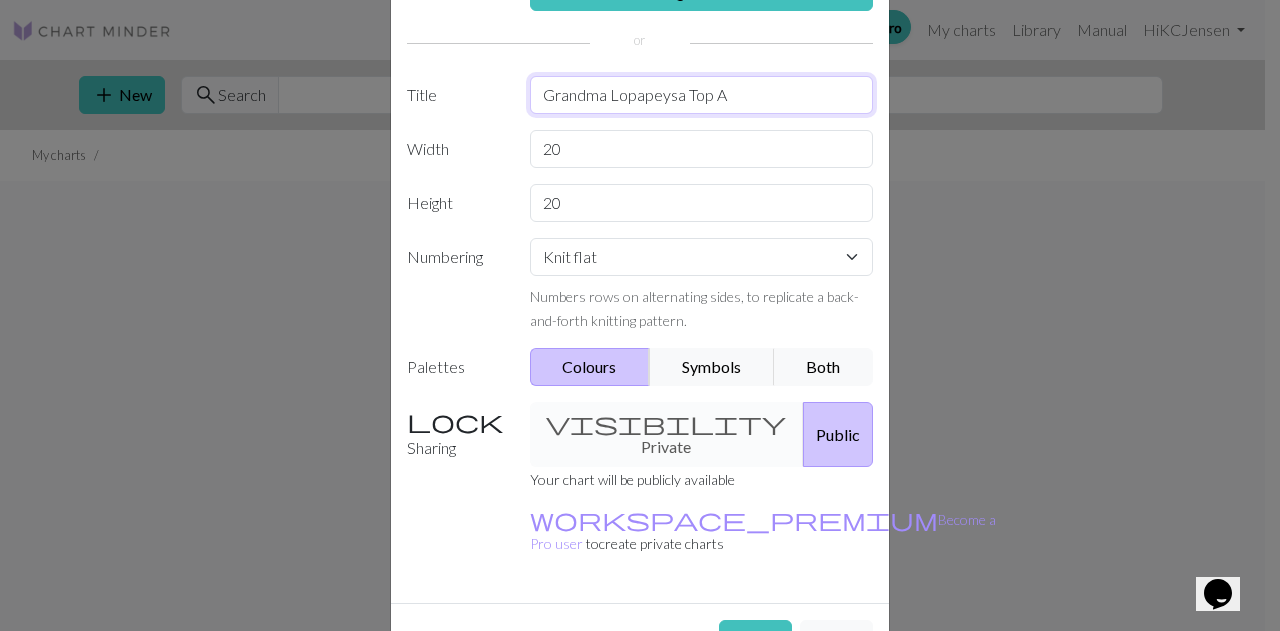 scroll, scrollTop: 154, scrollLeft: 0, axis: vertical 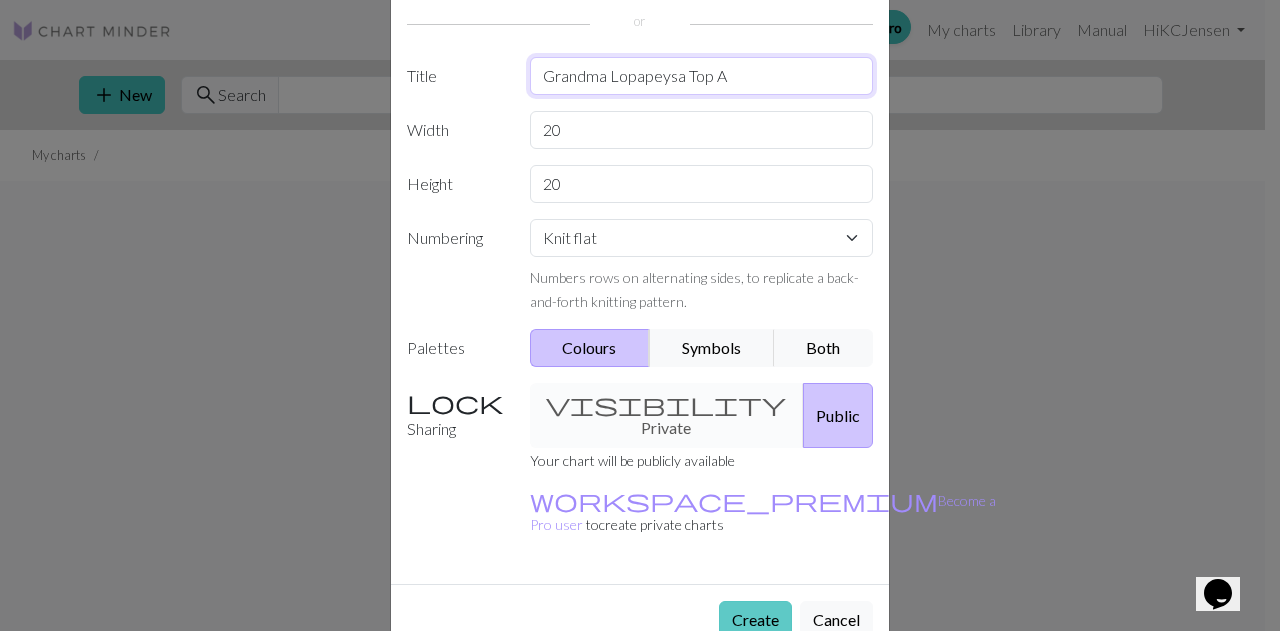 type on "Grandma Lopapeysa Top A" 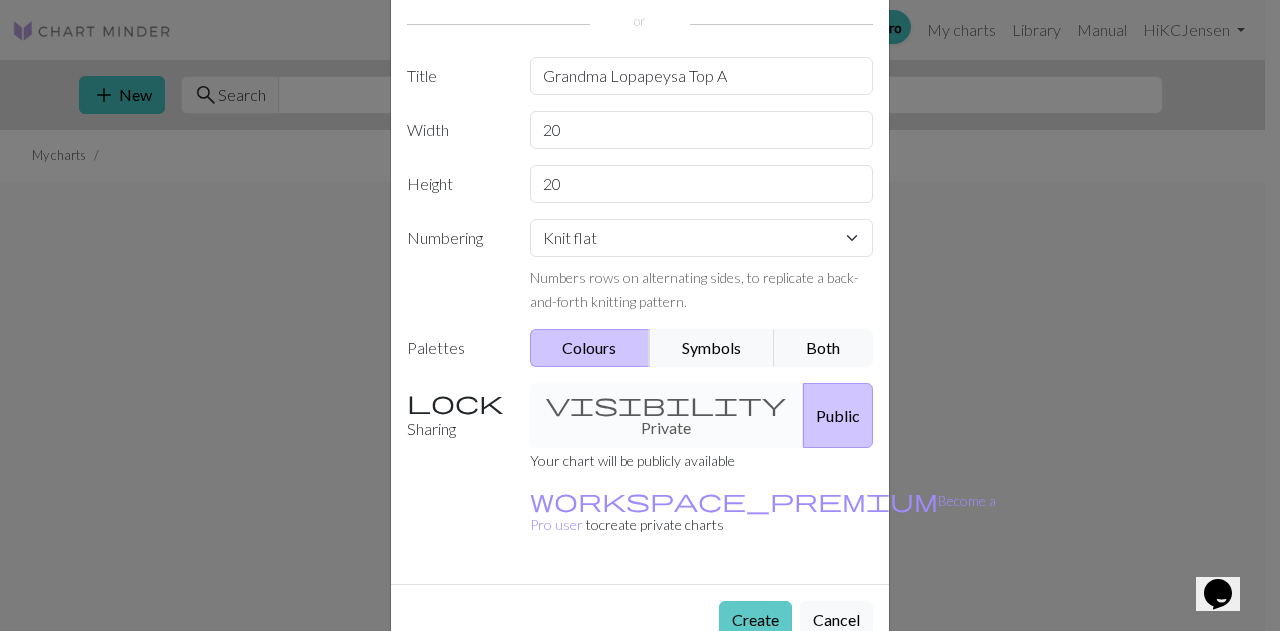 click on "Create" at bounding box center [755, 620] 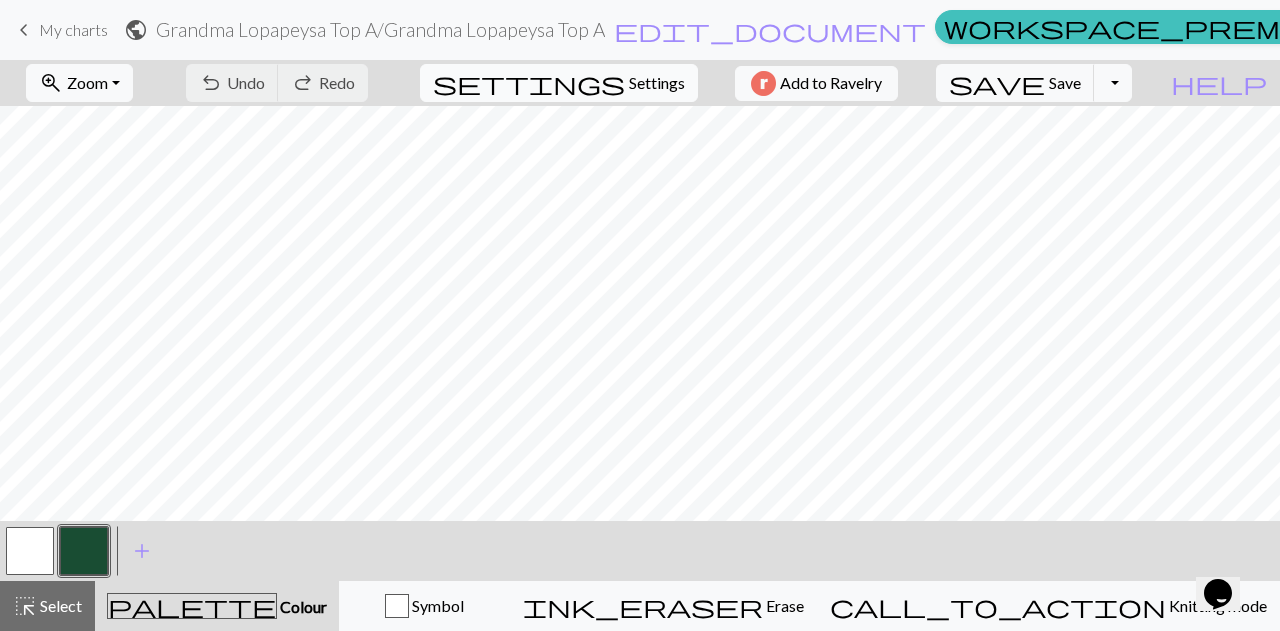 click on "Settings" at bounding box center [657, 83] 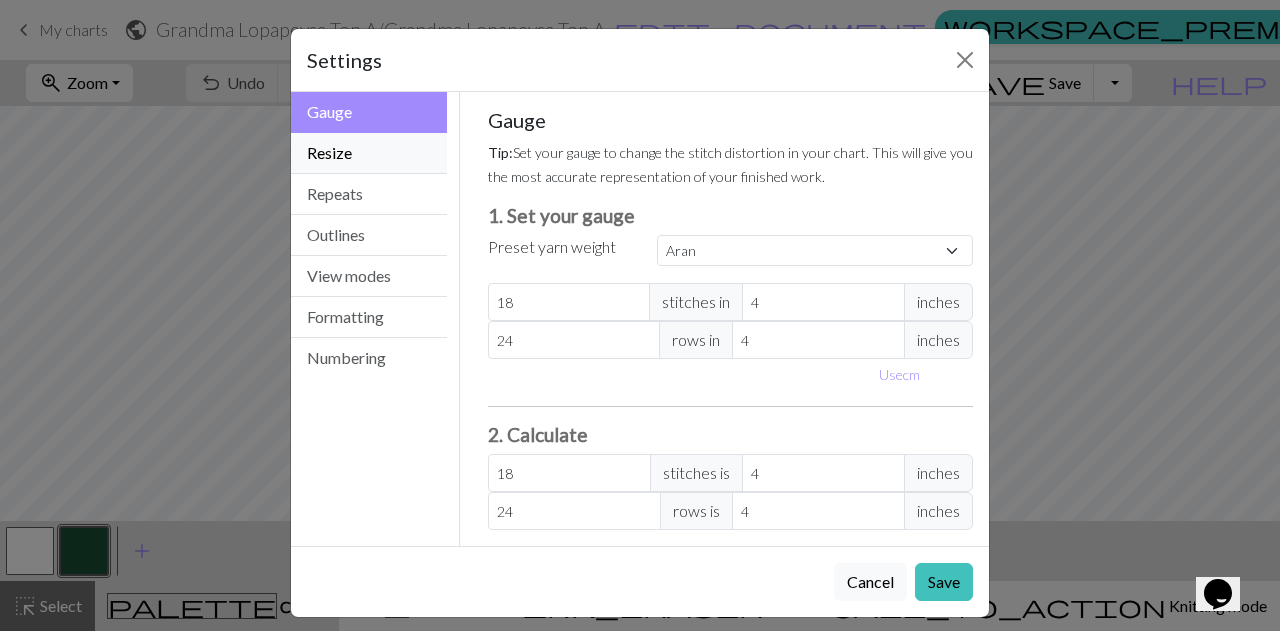 click on "Resize" at bounding box center [369, 153] 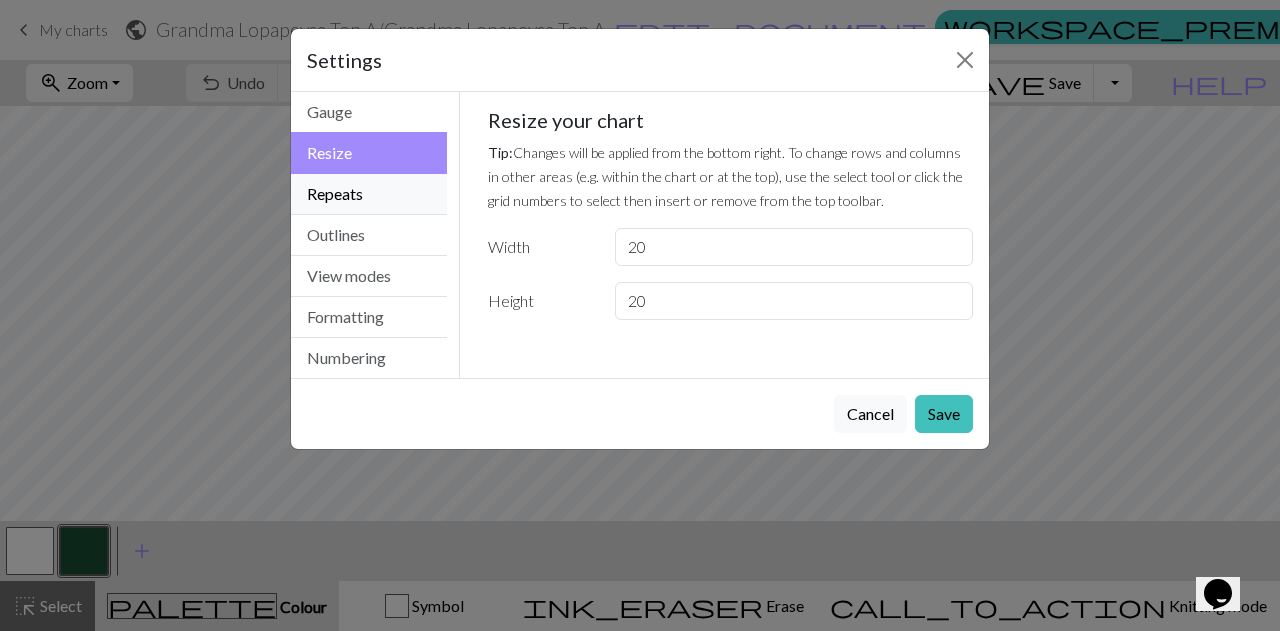 click on "Repeats" at bounding box center [369, 194] 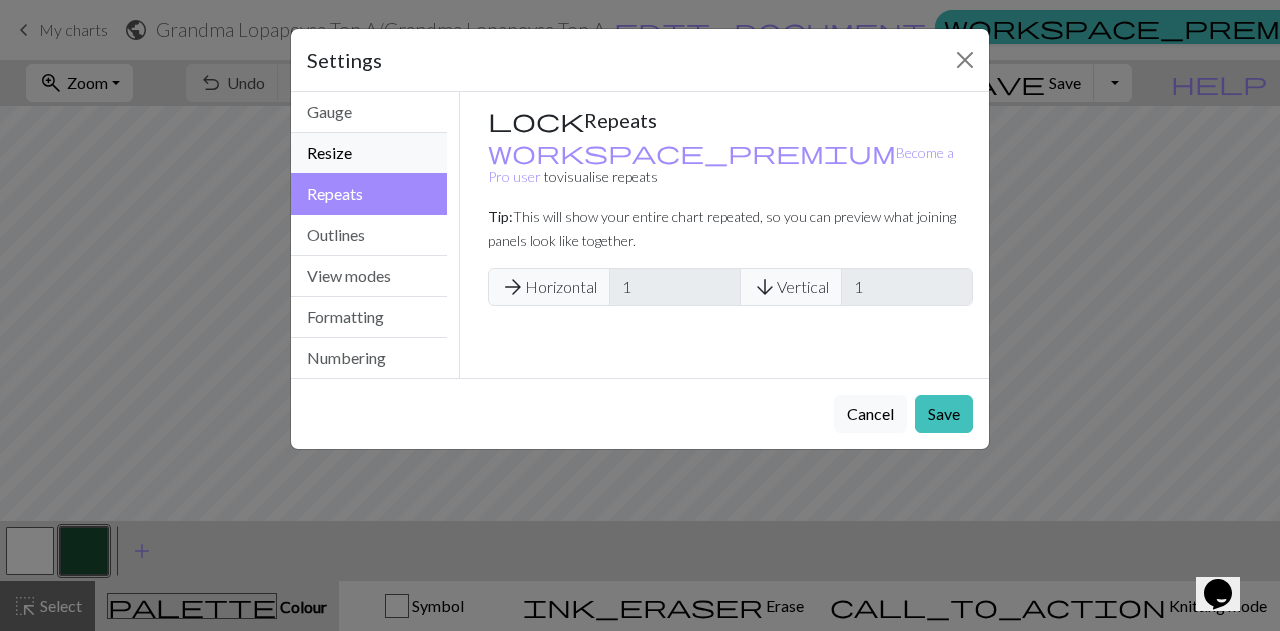 click on "Resize" at bounding box center (369, 153) 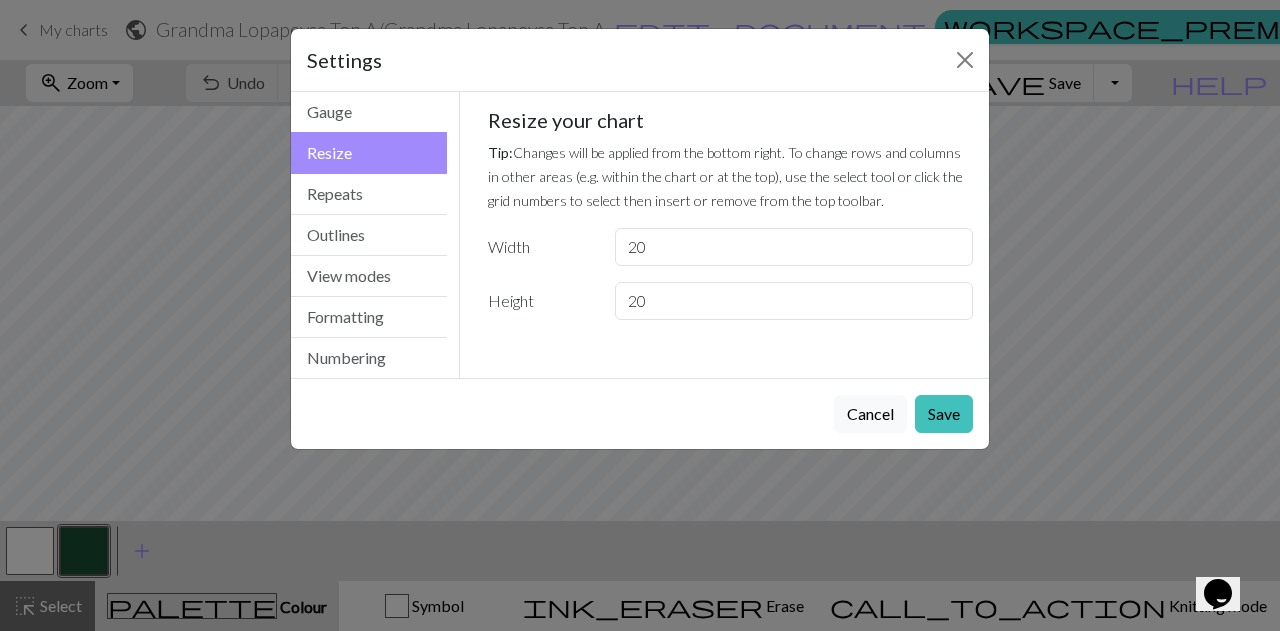 click on "Resize your chart Tip:  Changes will be applied from the bottom right. To change rows and columns in other areas (e.g. within the chart or at the top), use the select tool or click the grid numbers to select then insert or remove from the top toolbar. Width 20 Height 20" at bounding box center [731, 214] 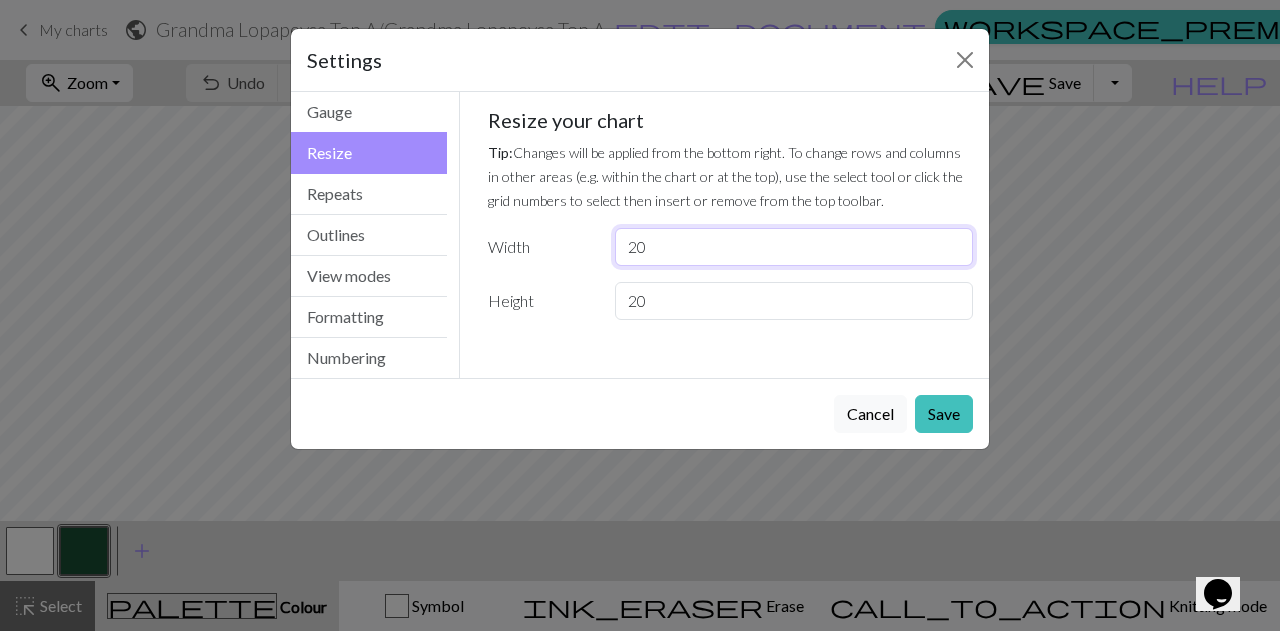 click on "20" at bounding box center [794, 247] 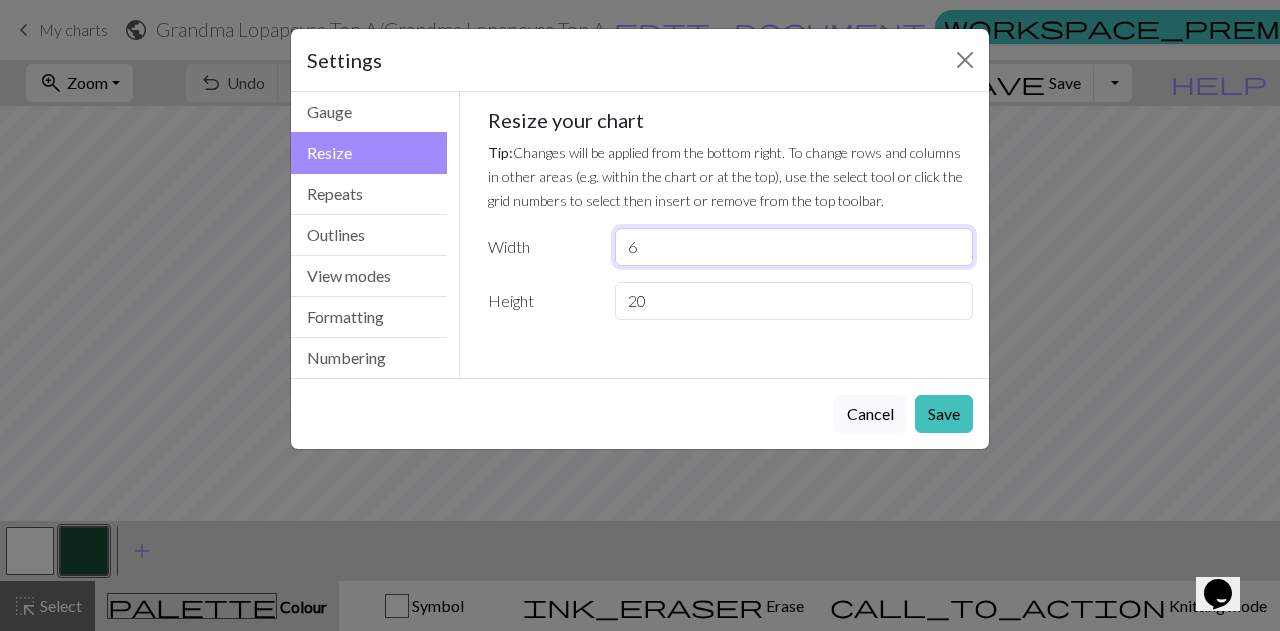 type on "6" 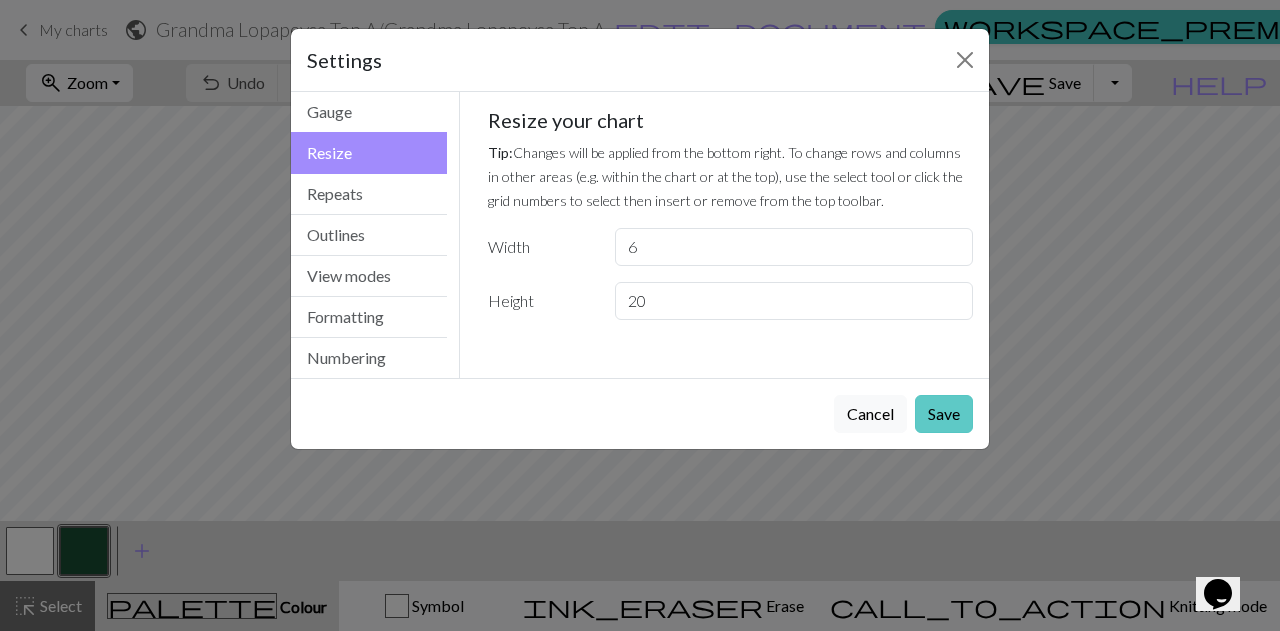 click on "Save" at bounding box center [944, 414] 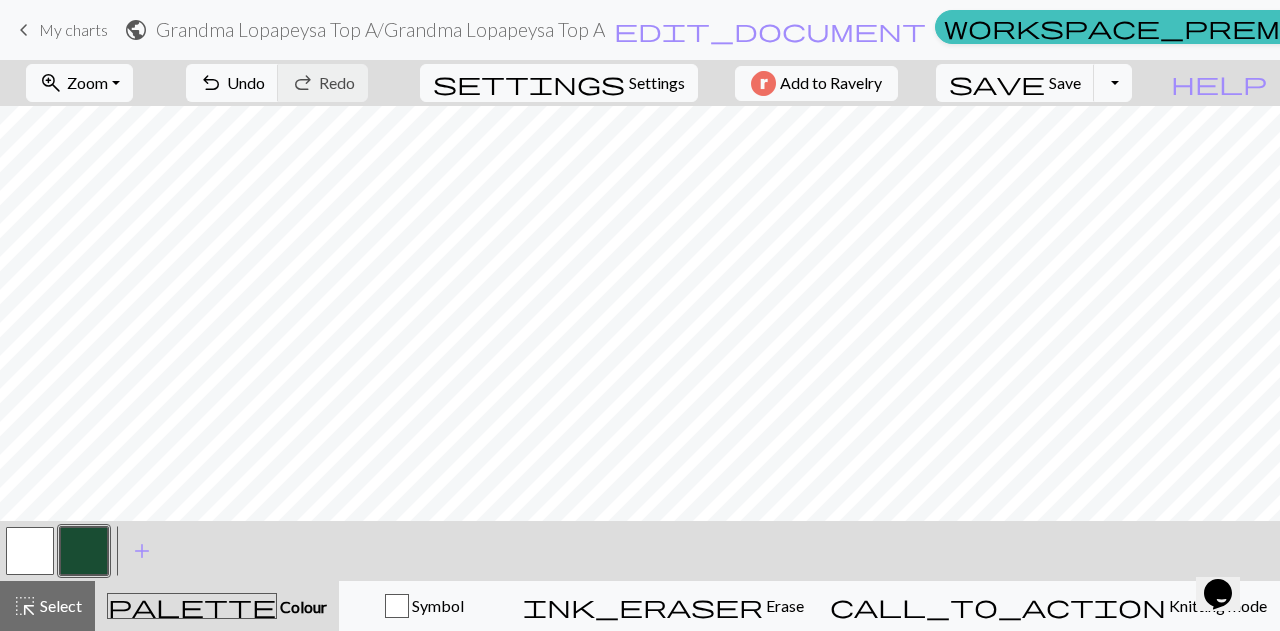 click at bounding box center (84, 551) 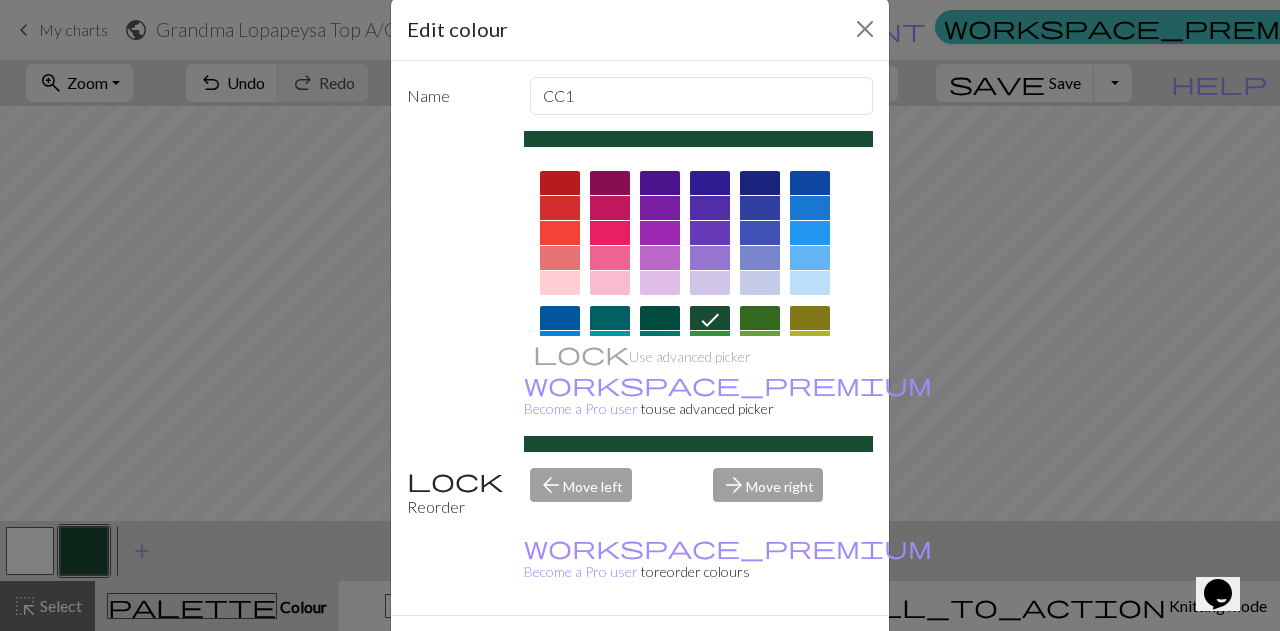 scroll, scrollTop: 46, scrollLeft: 0, axis: vertical 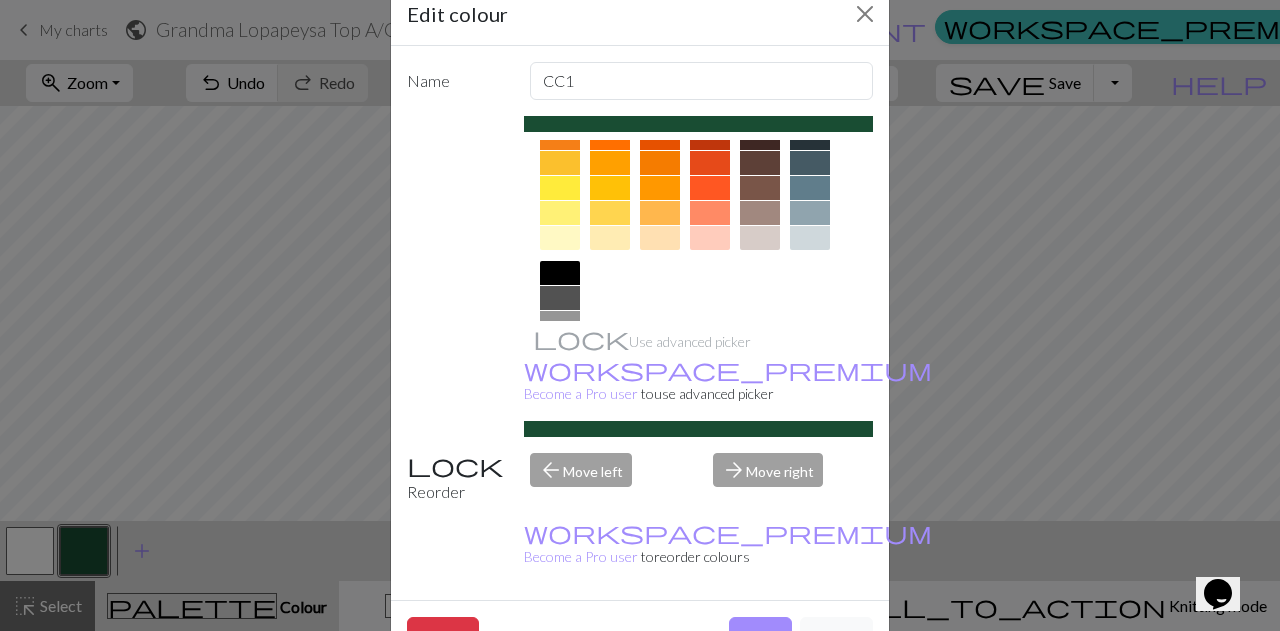 click at bounding box center (760, 163) 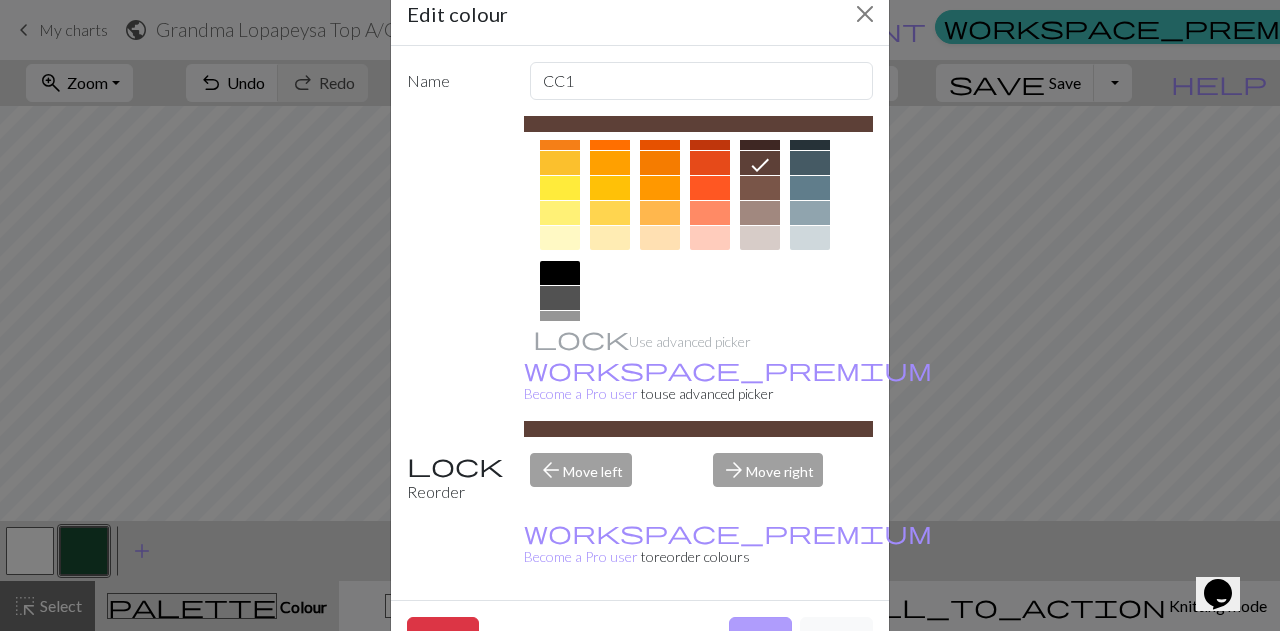 click on "Done" at bounding box center (760, 636) 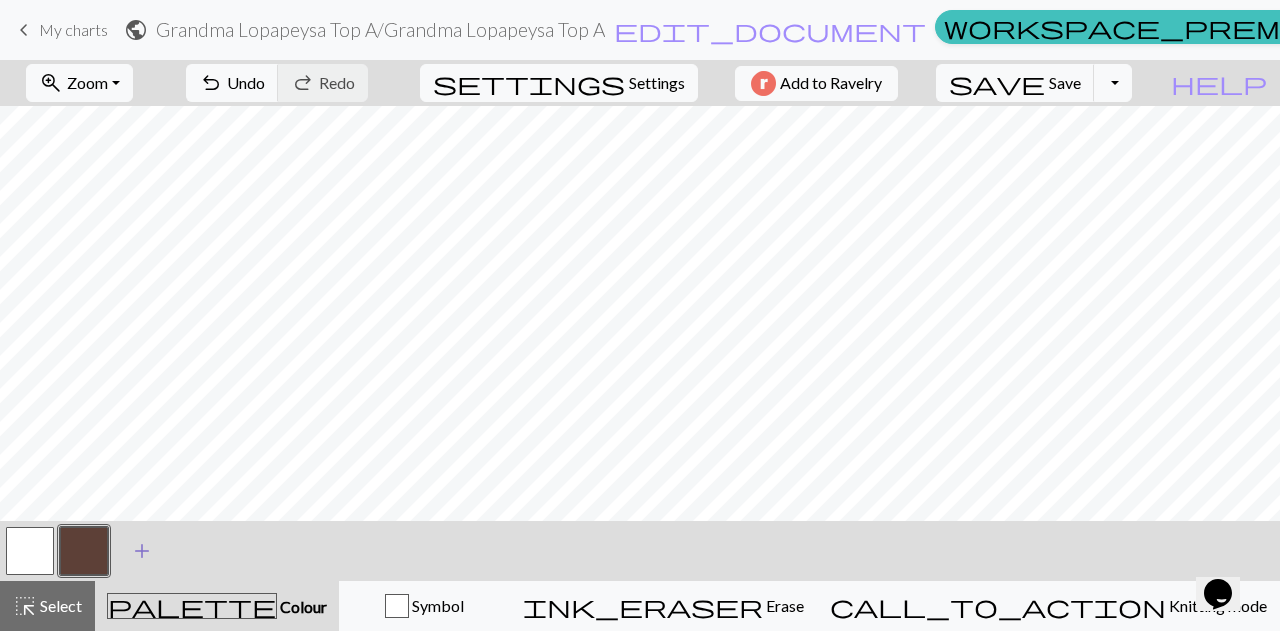 click on "add" at bounding box center [142, 551] 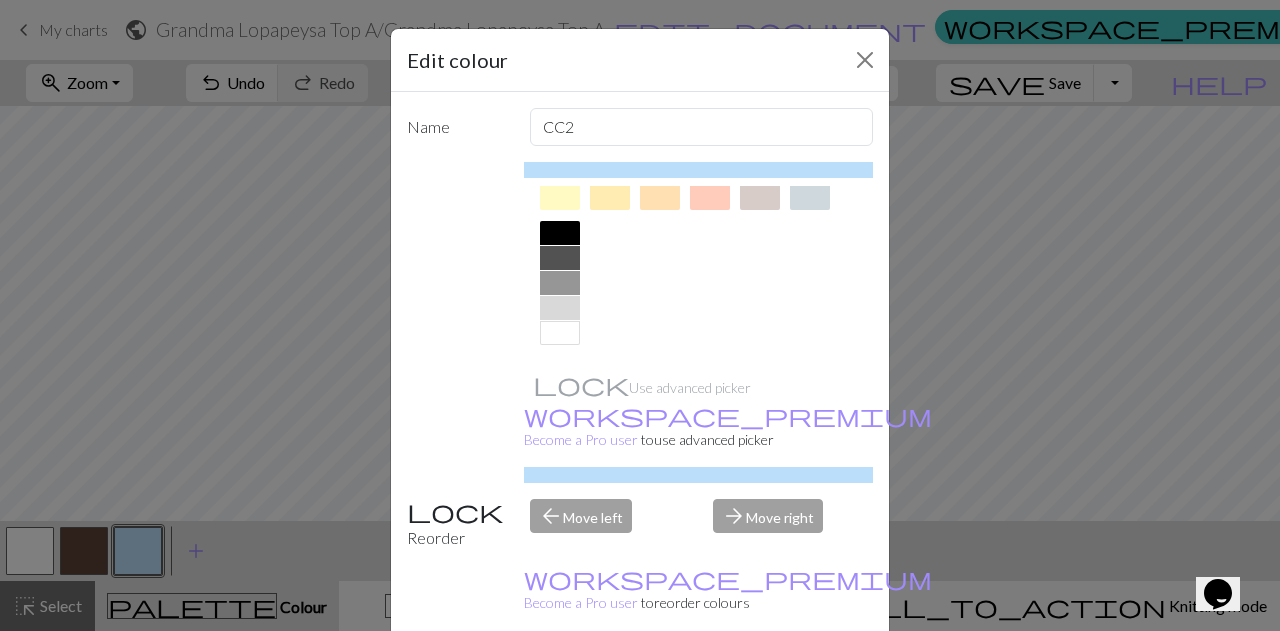 scroll, scrollTop: 286, scrollLeft: 0, axis: vertical 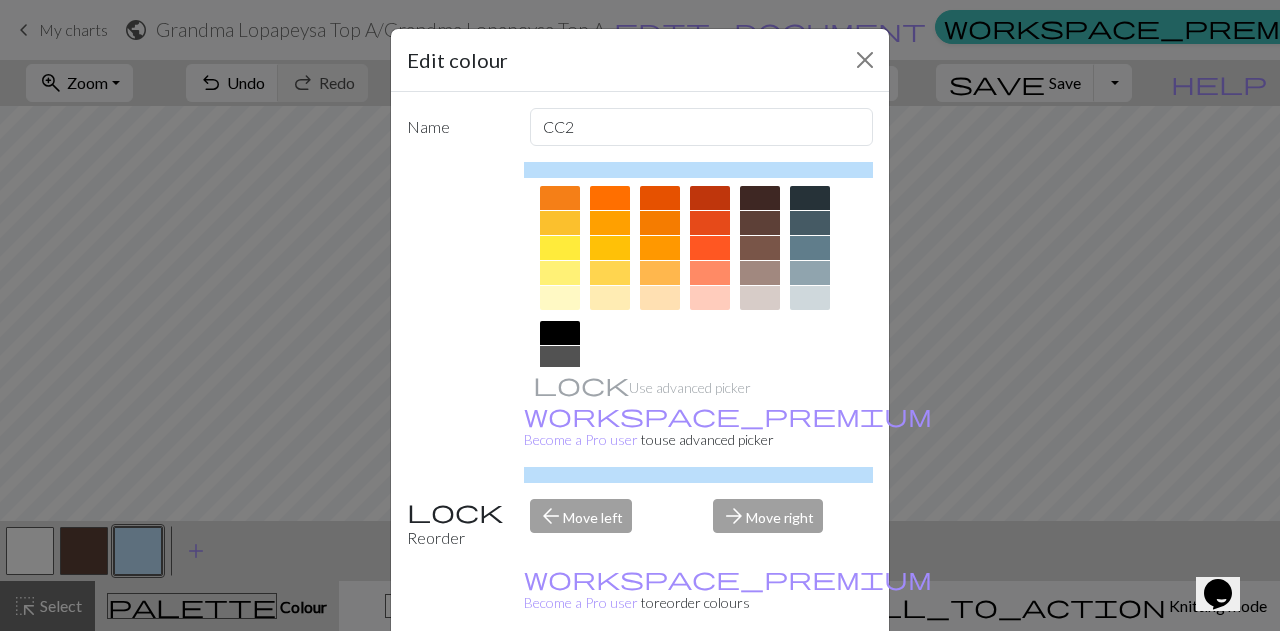 click at bounding box center (760, 273) 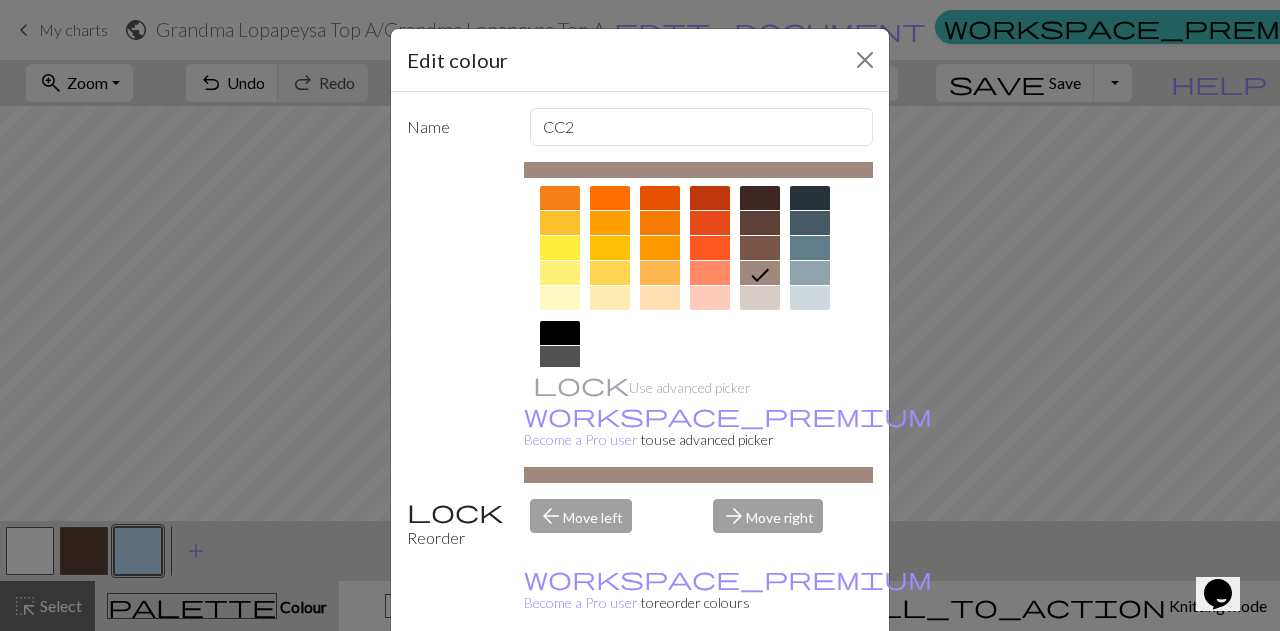 click on "Done" at bounding box center [760, 682] 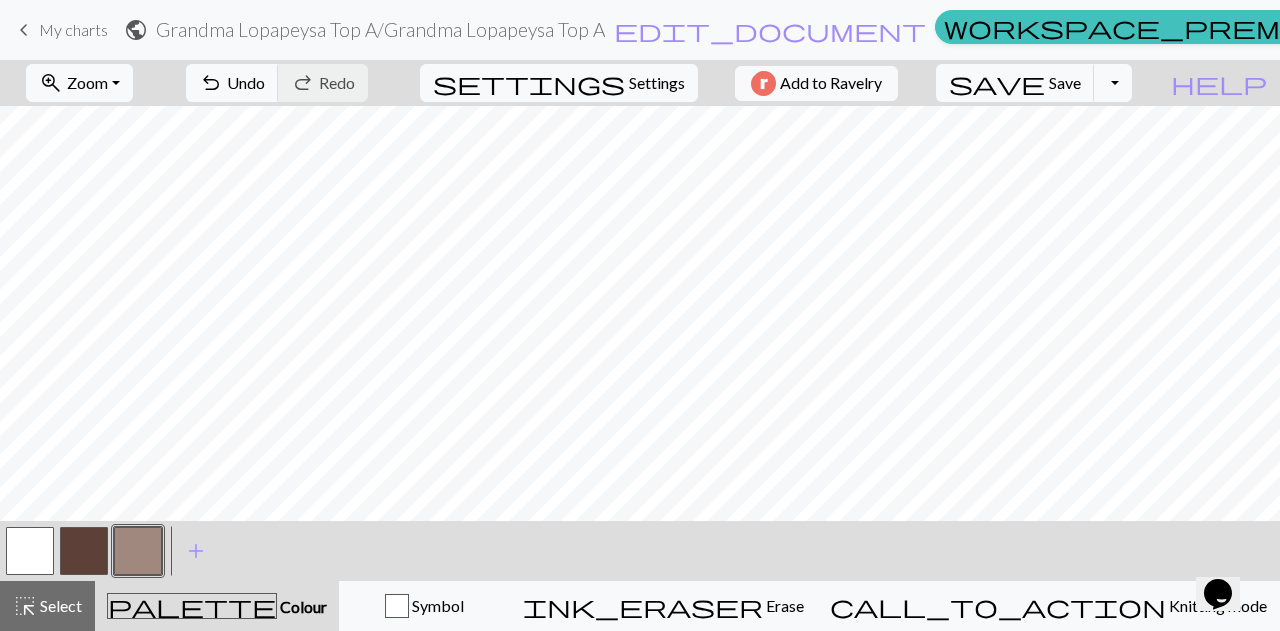 click at bounding box center (84, 551) 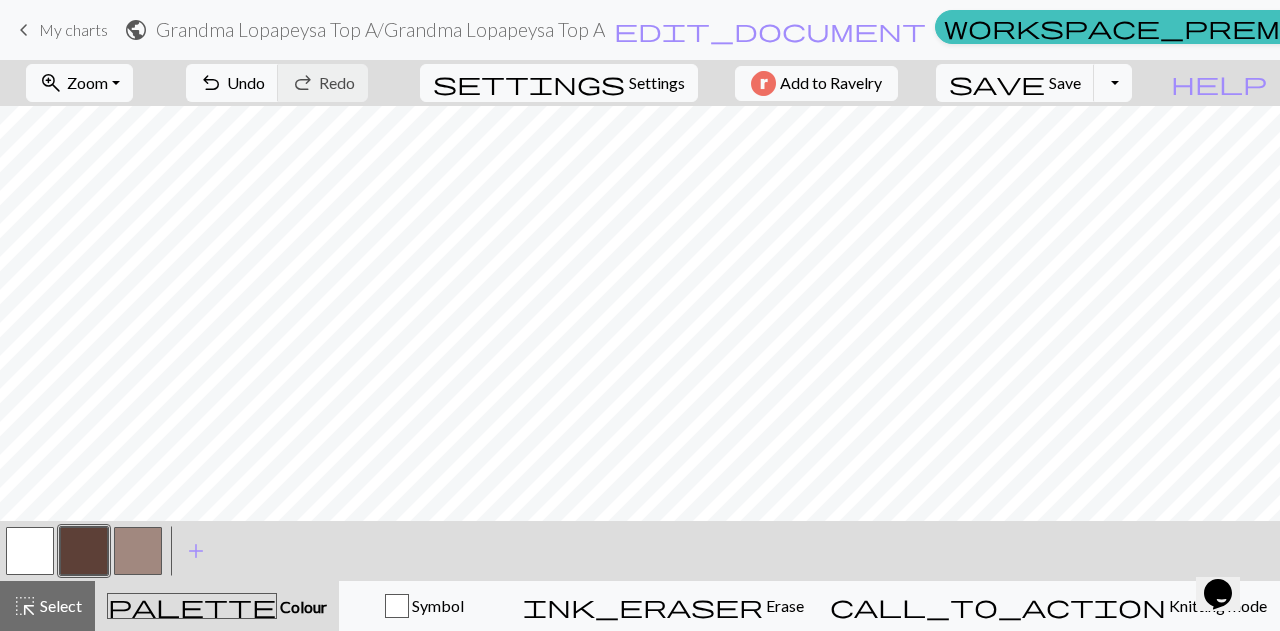 click at bounding box center [138, 551] 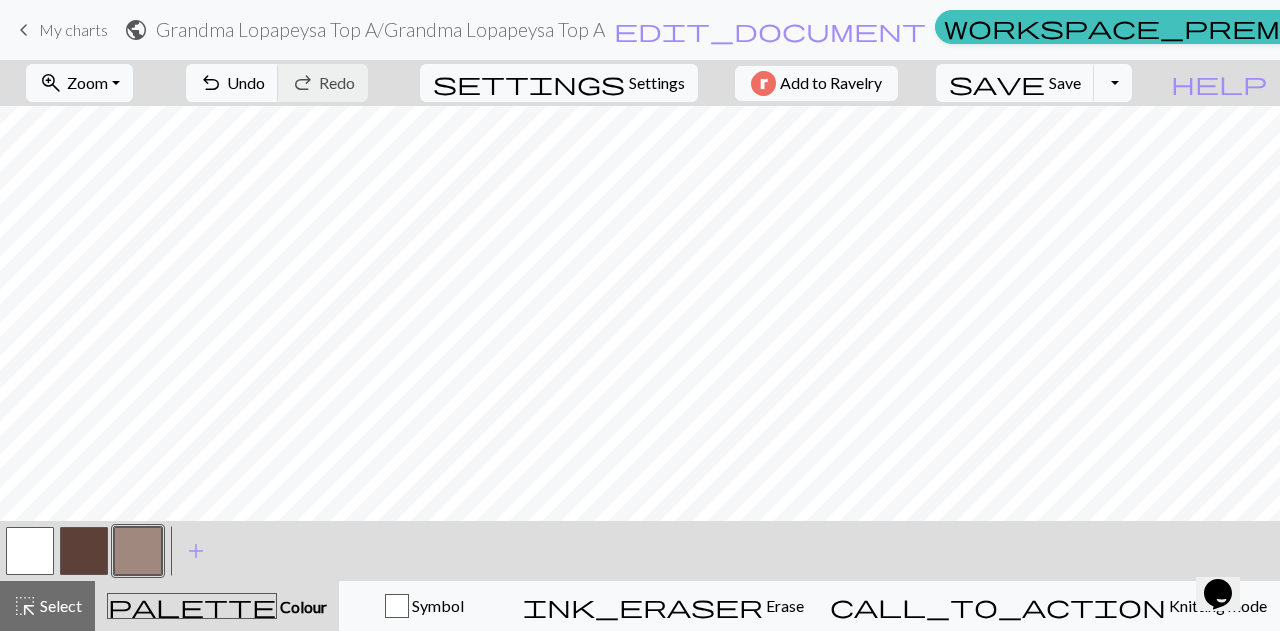 click at bounding box center [84, 551] 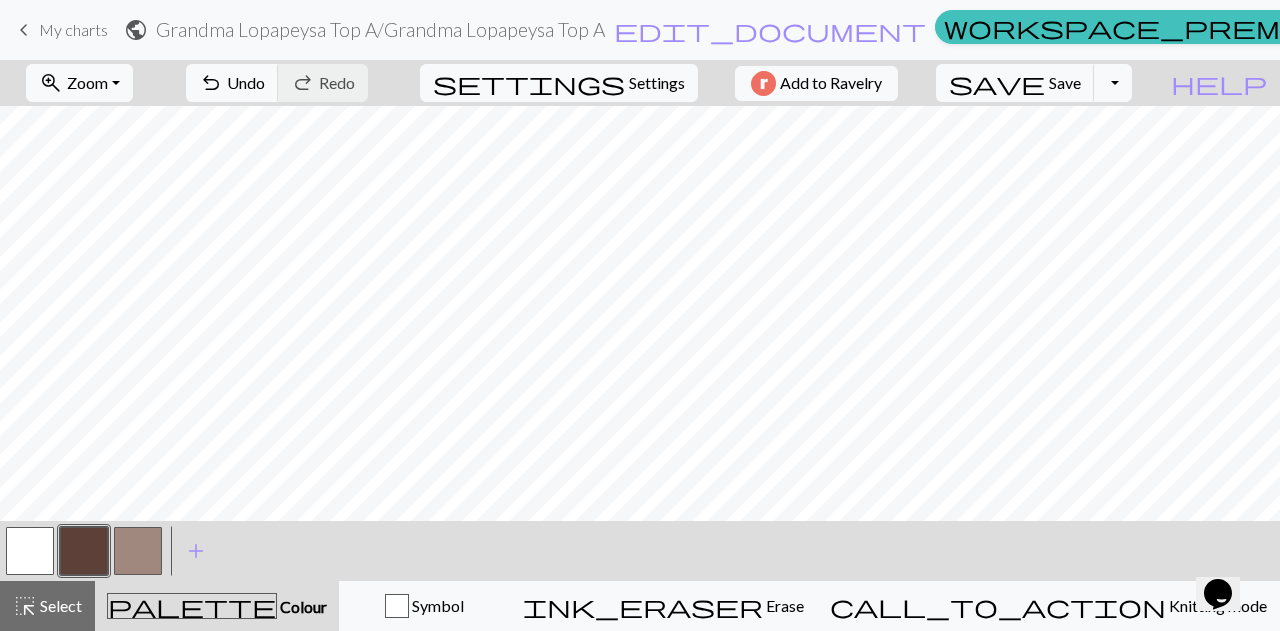 click at bounding box center [138, 551] 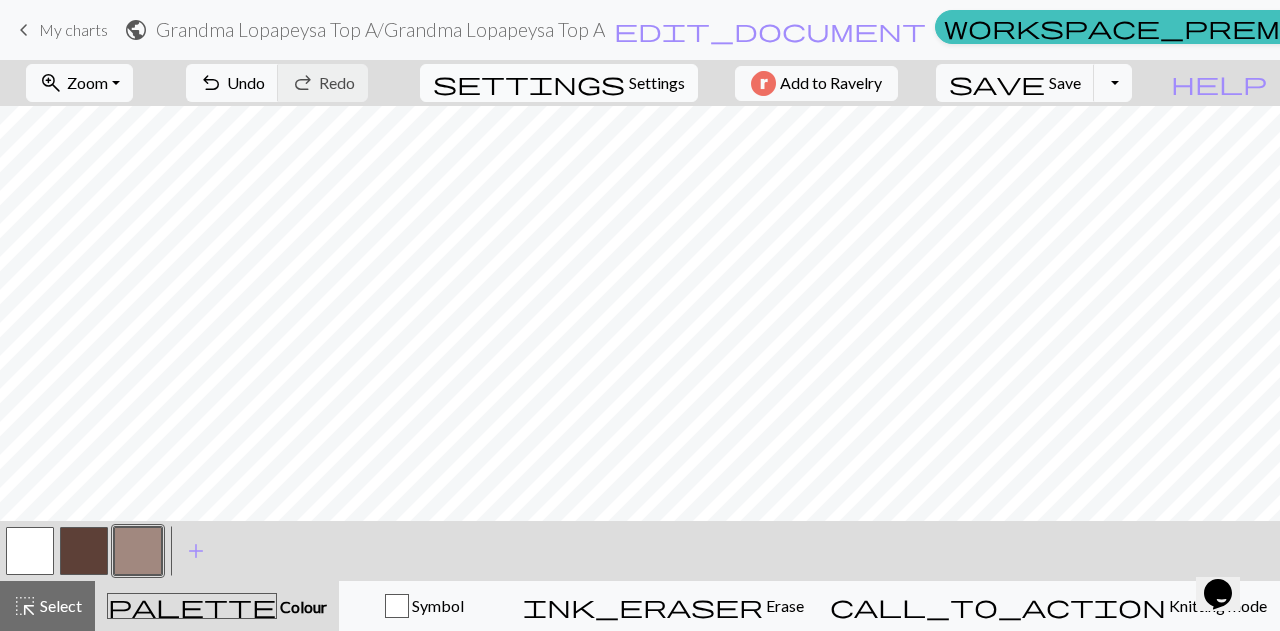 click on "Settings" at bounding box center [657, 83] 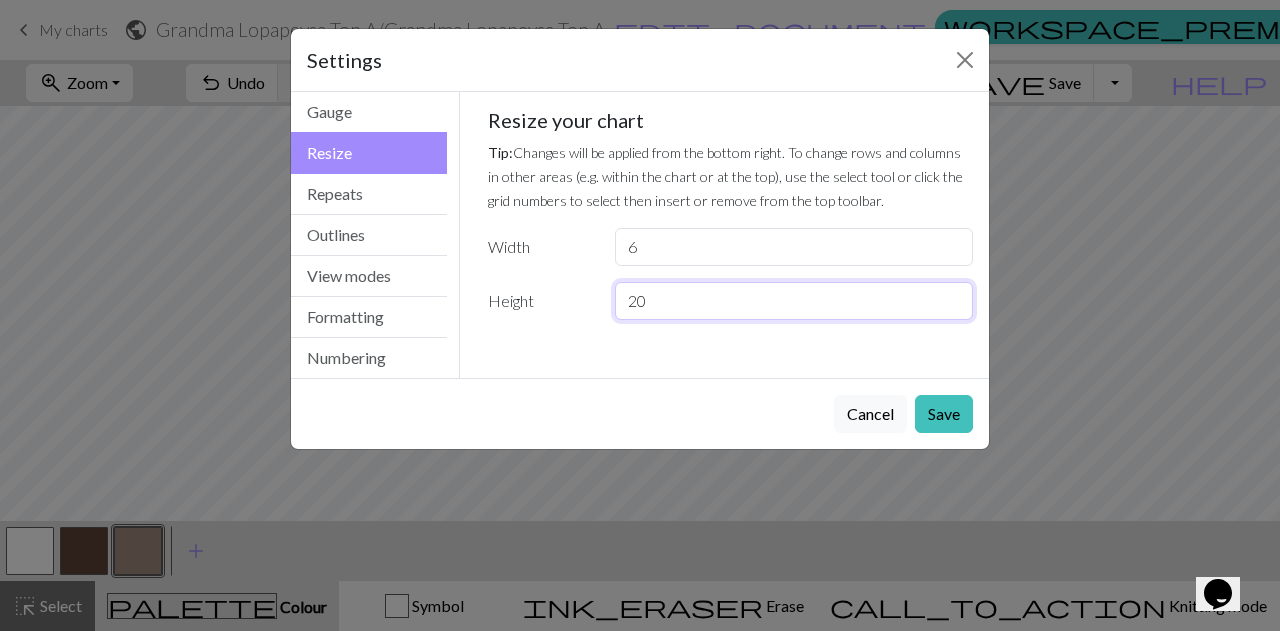 click on "20" at bounding box center [794, 301] 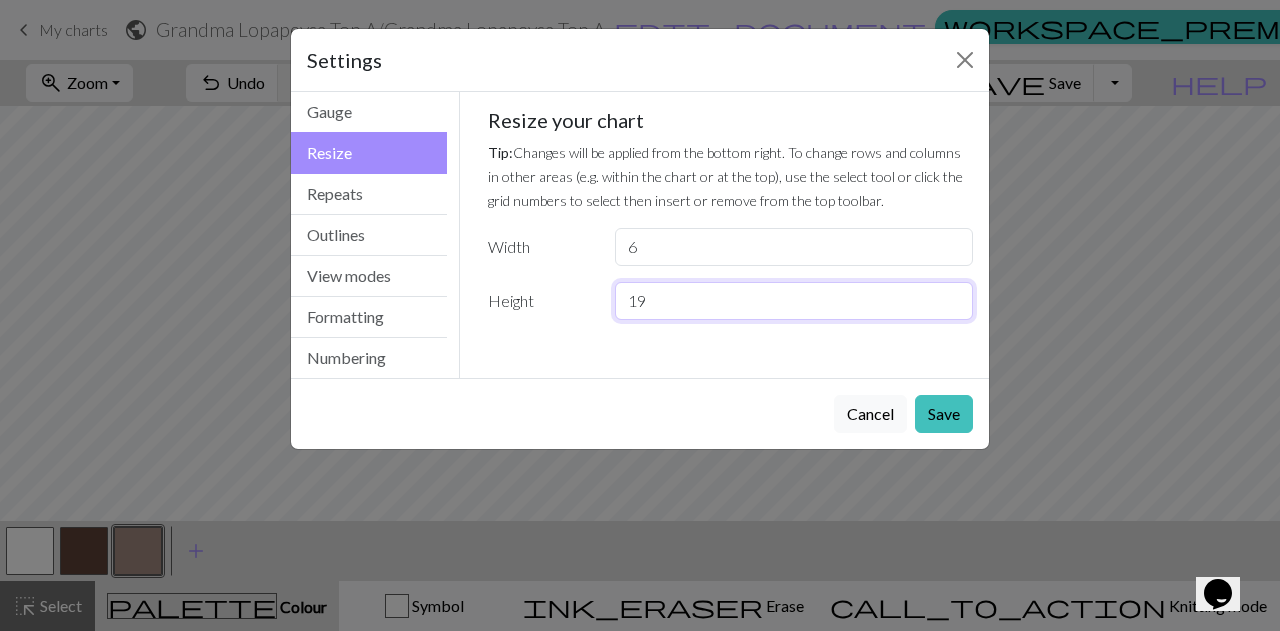 click on "19" at bounding box center (794, 301) 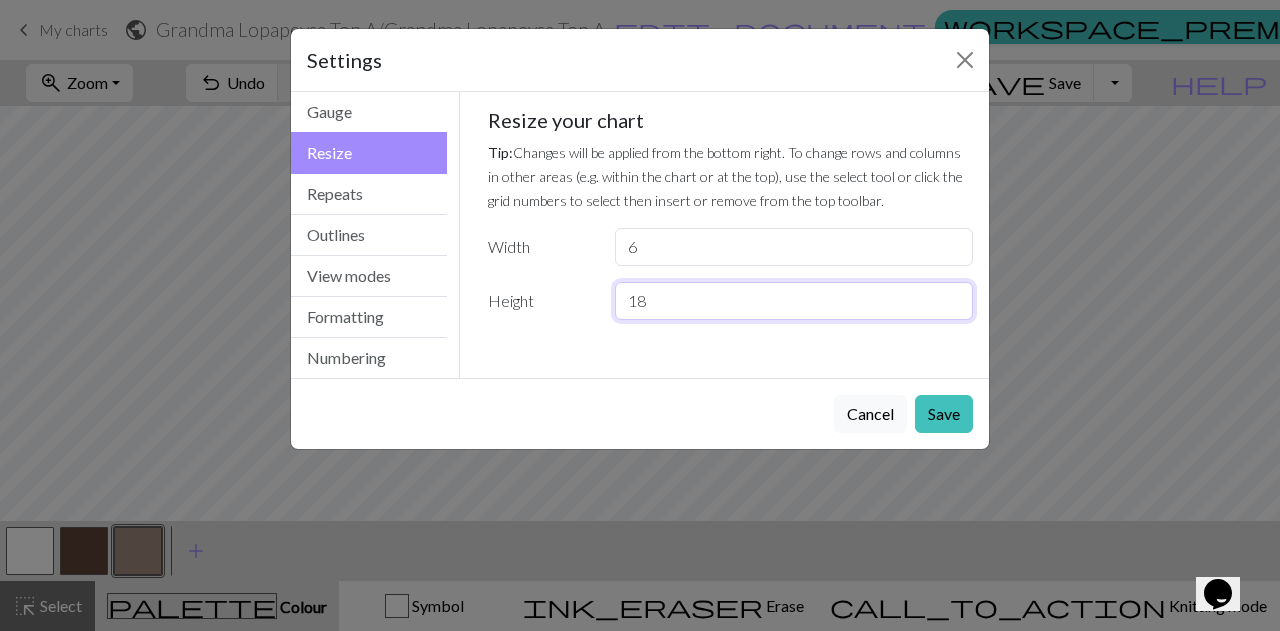 type on "18" 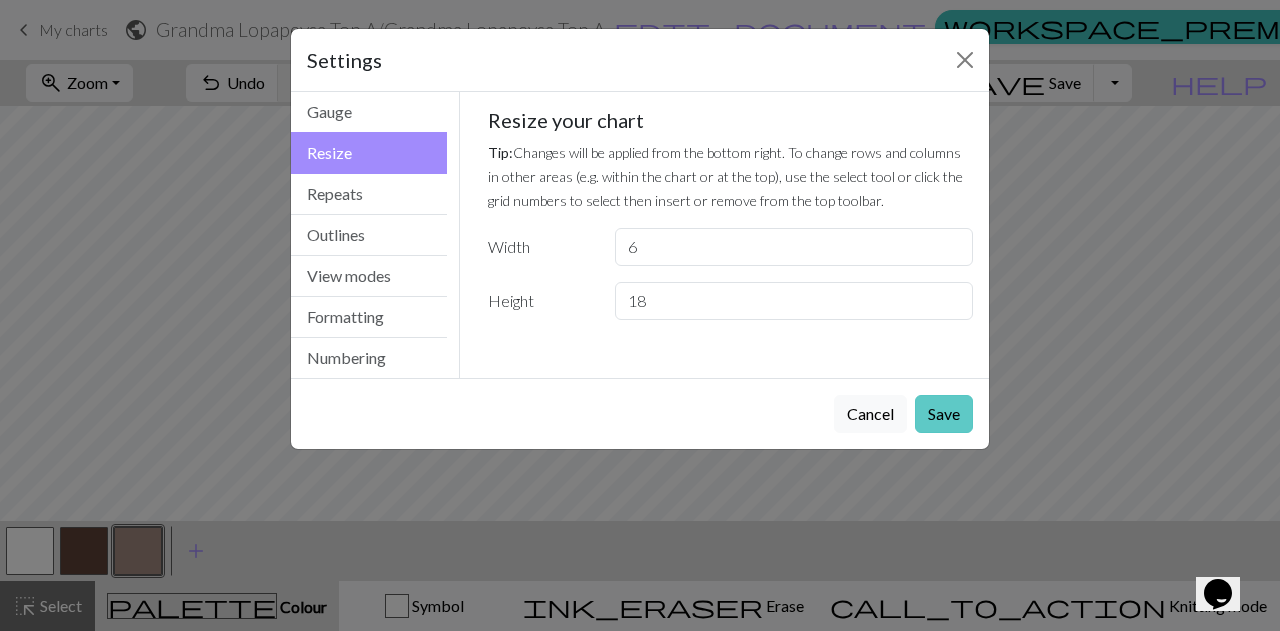 click on "Save" at bounding box center [944, 414] 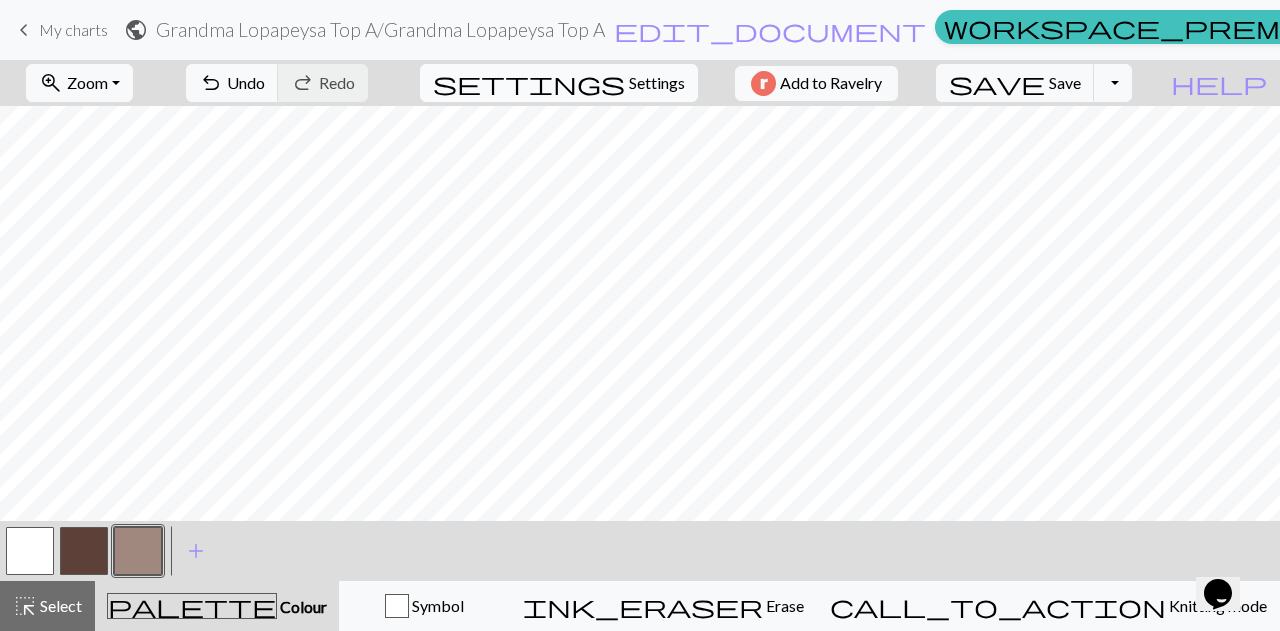 click on "Settings" at bounding box center [657, 83] 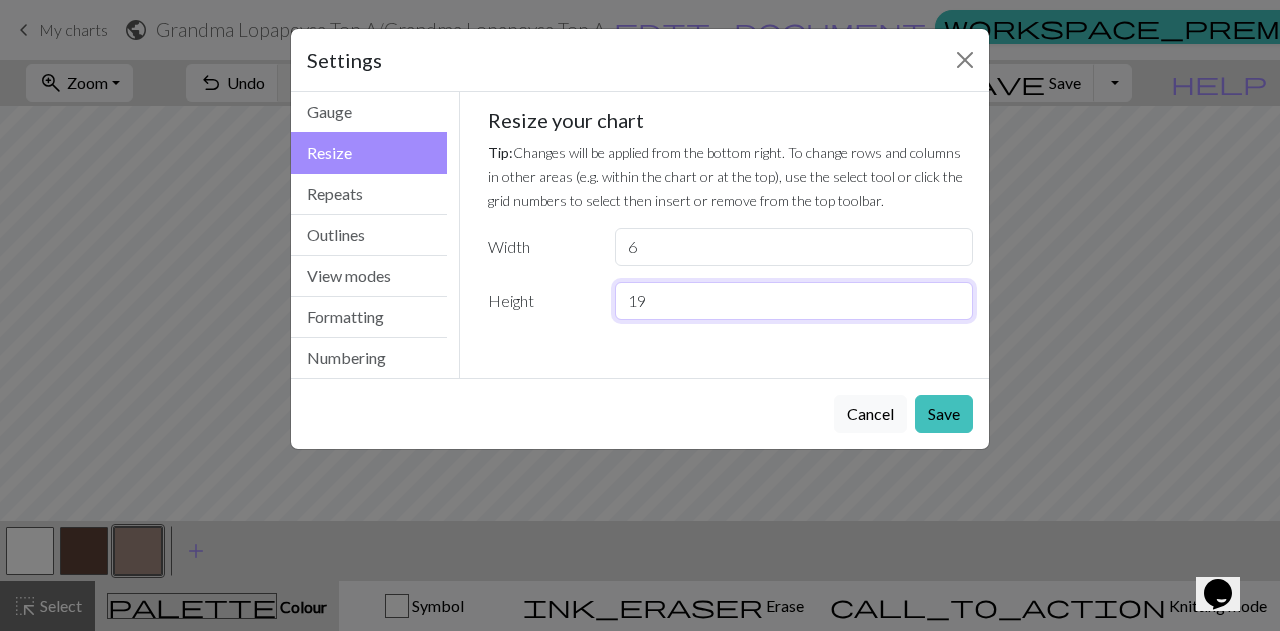 click on "19" at bounding box center [794, 301] 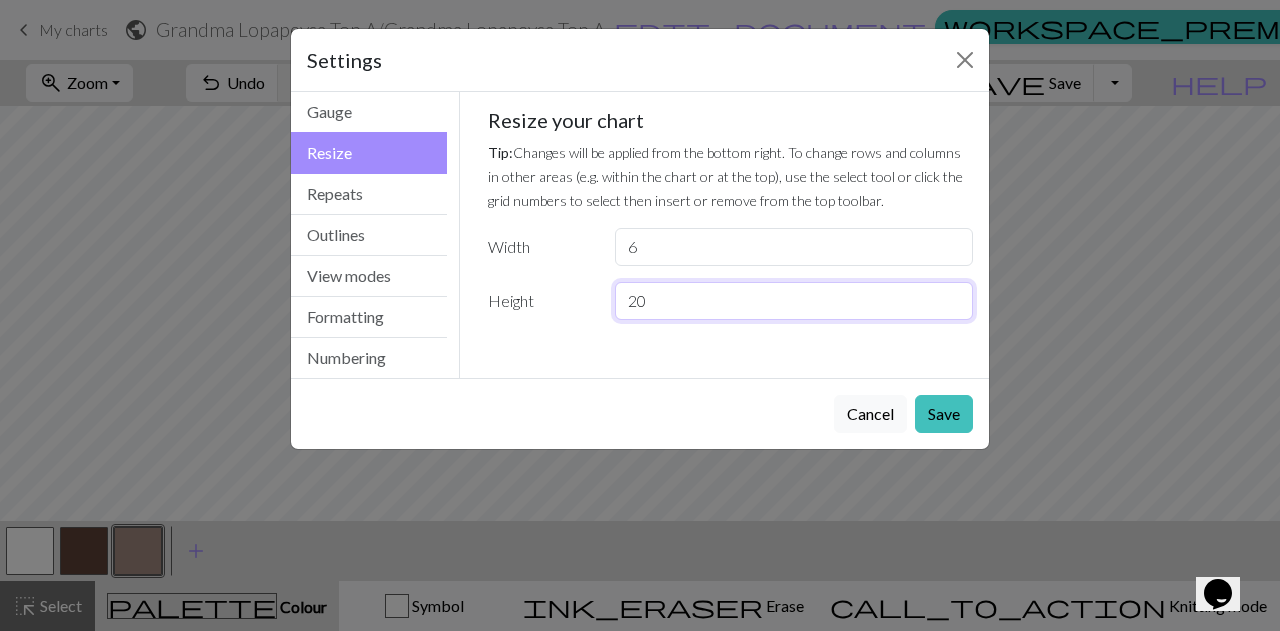 type on "20" 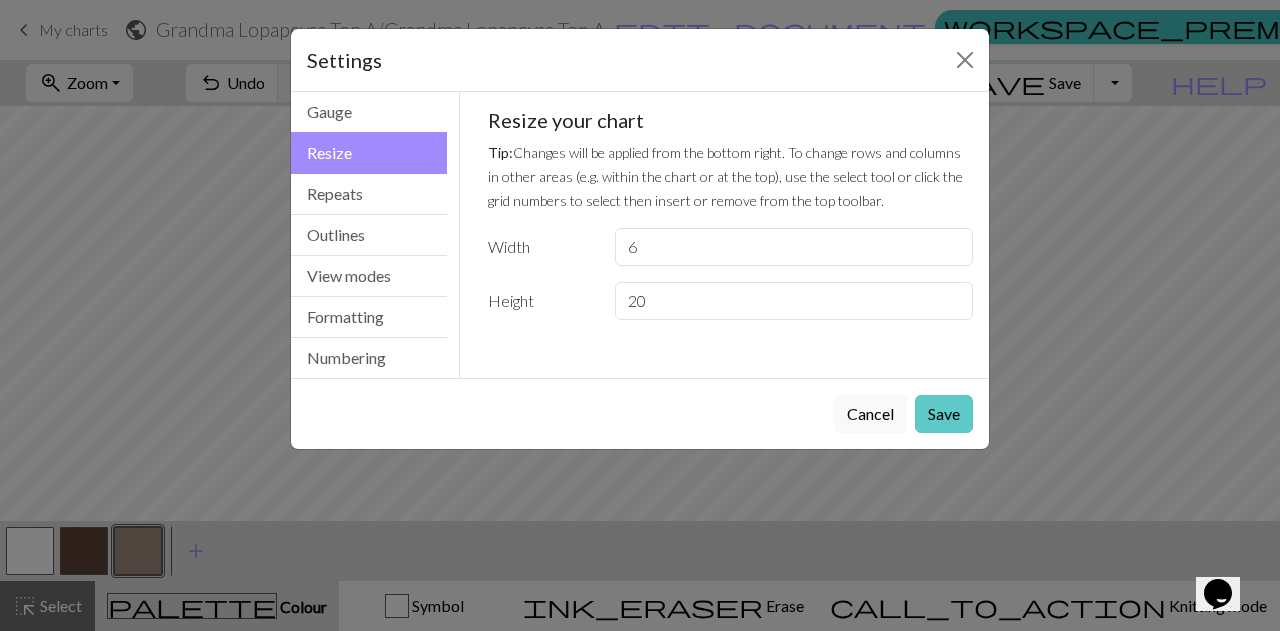 click on "Save" at bounding box center [944, 414] 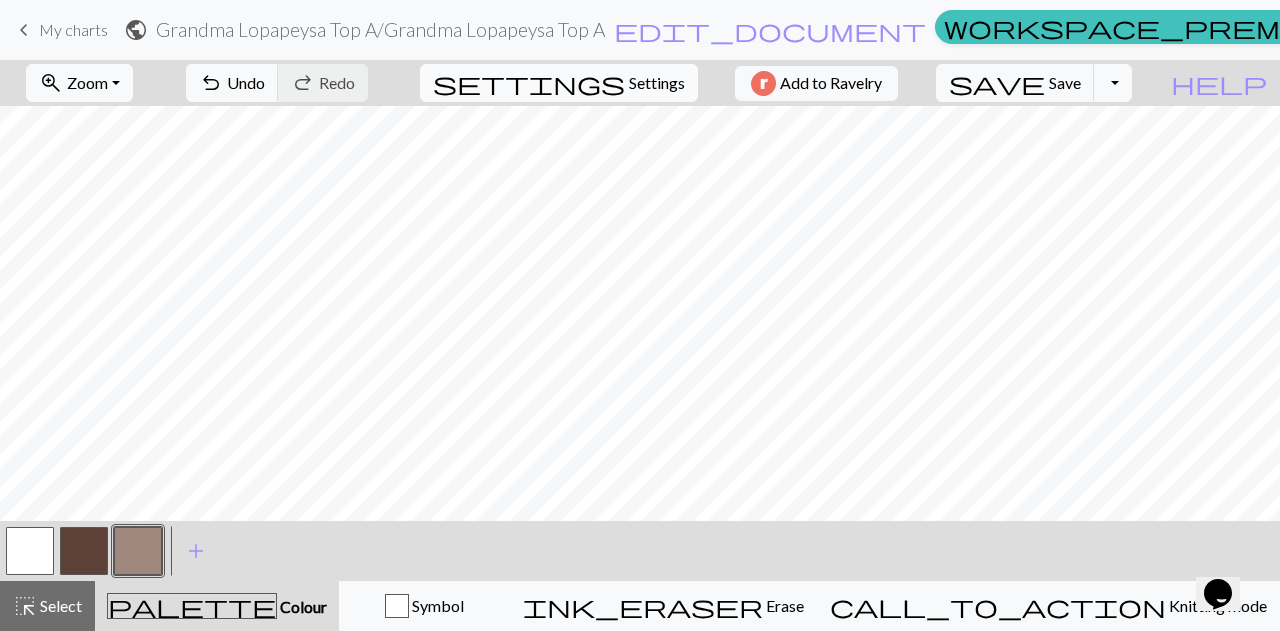 click on "settings" at bounding box center [529, 83] 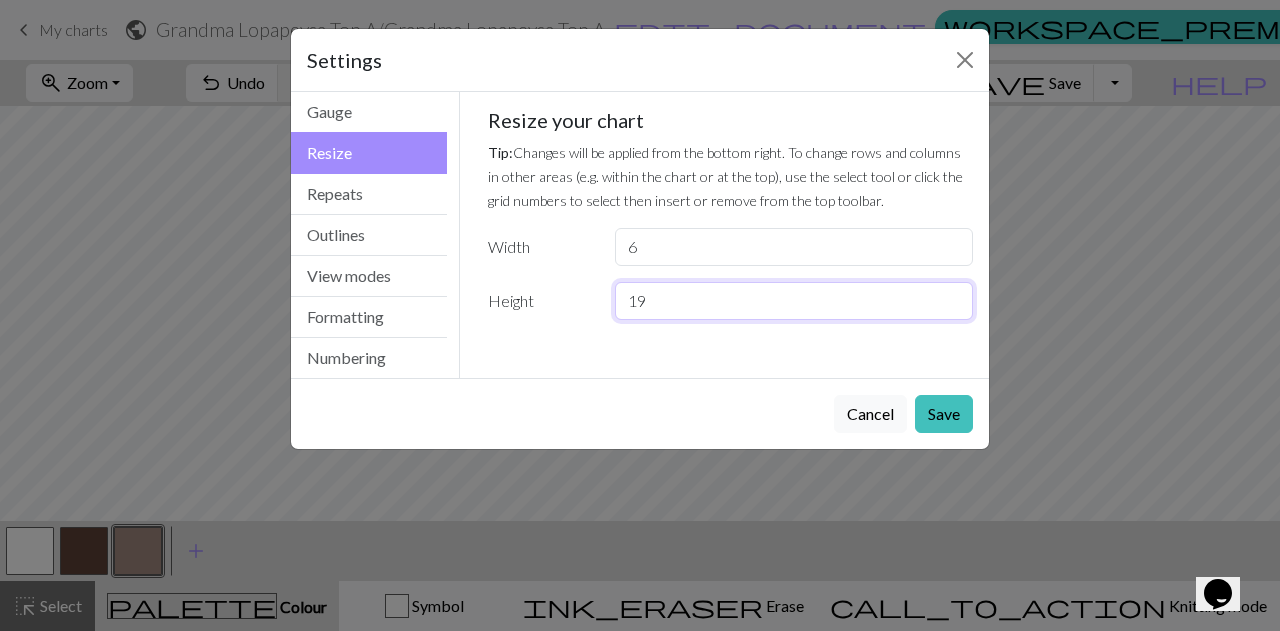 click on "19" at bounding box center (794, 301) 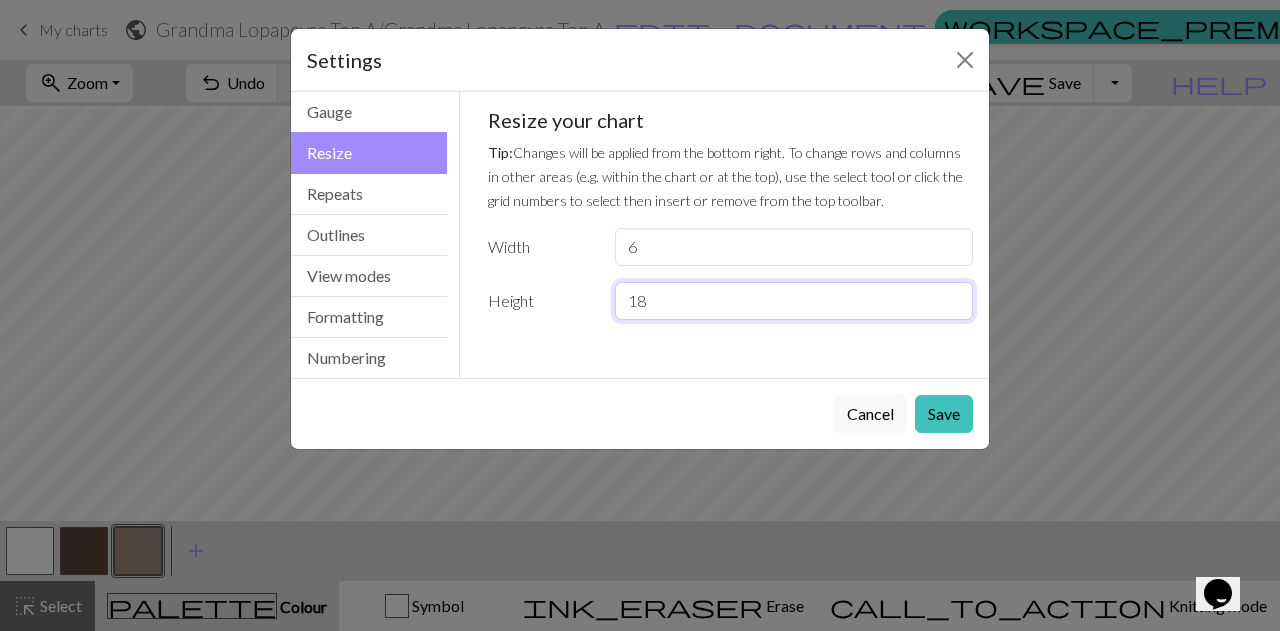 click on "18" at bounding box center [794, 301] 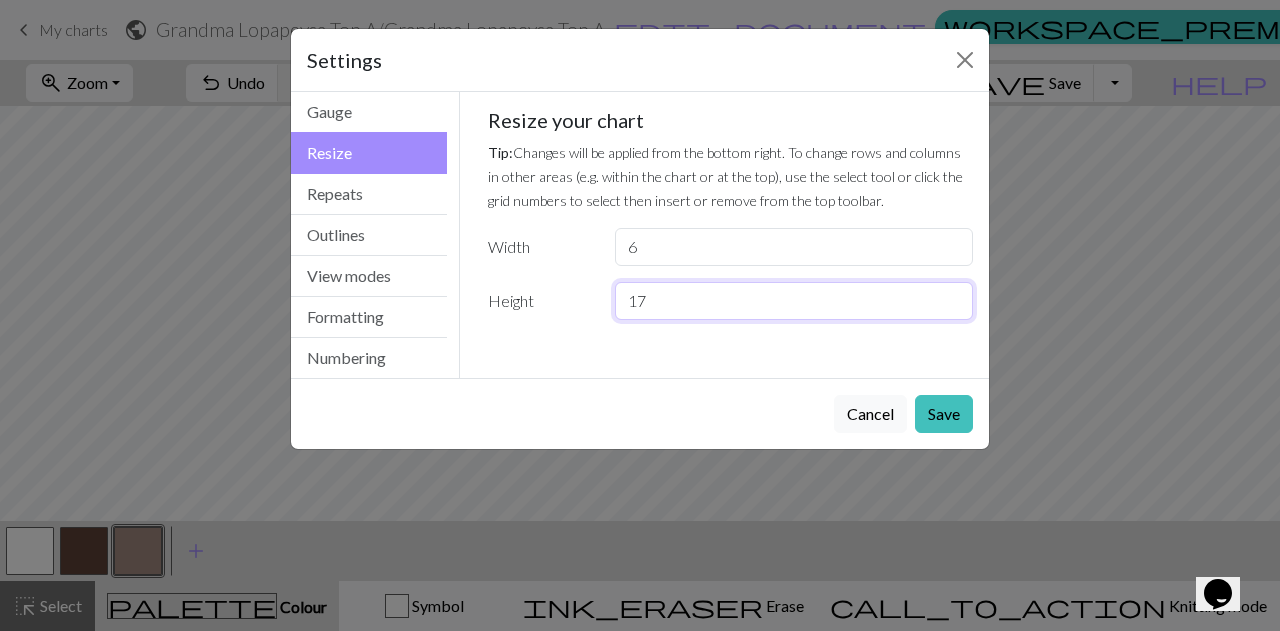 type on "17" 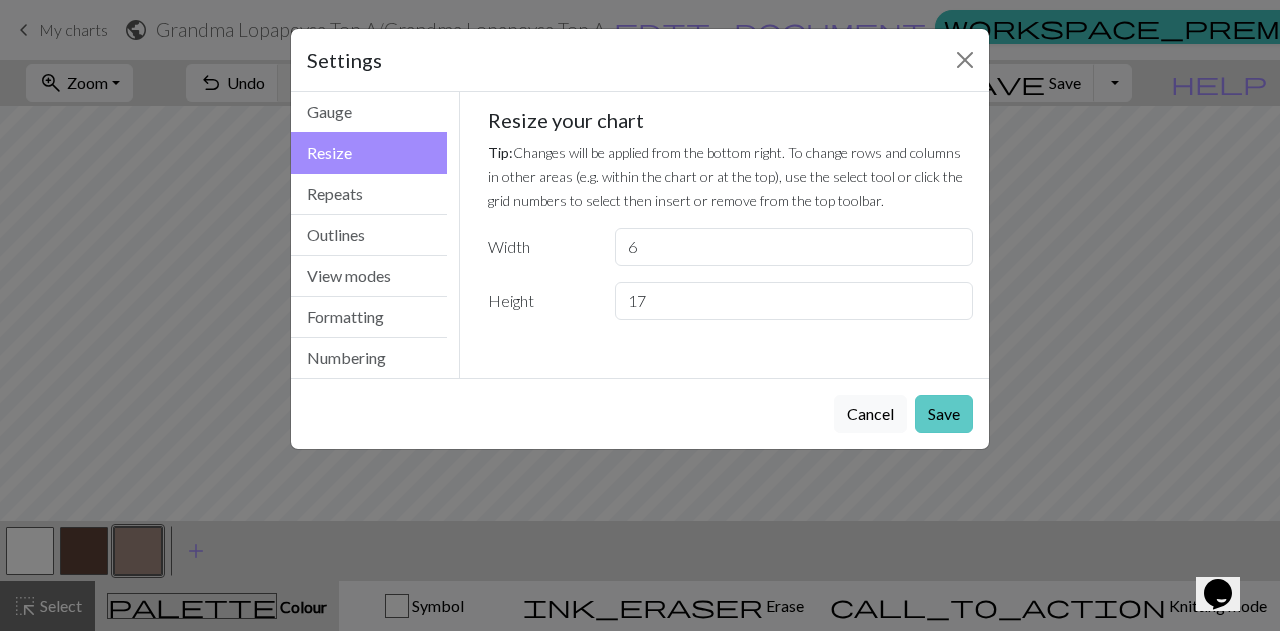 click on "Save" at bounding box center (944, 414) 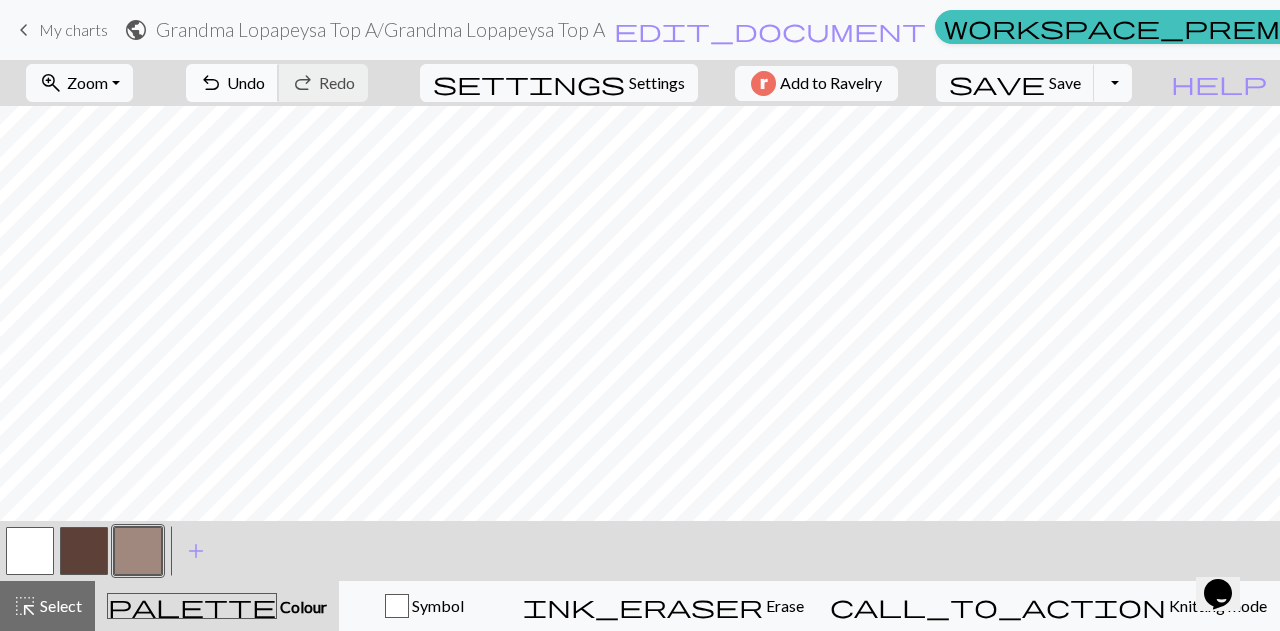 click on "undo Undo Undo" at bounding box center (232, 83) 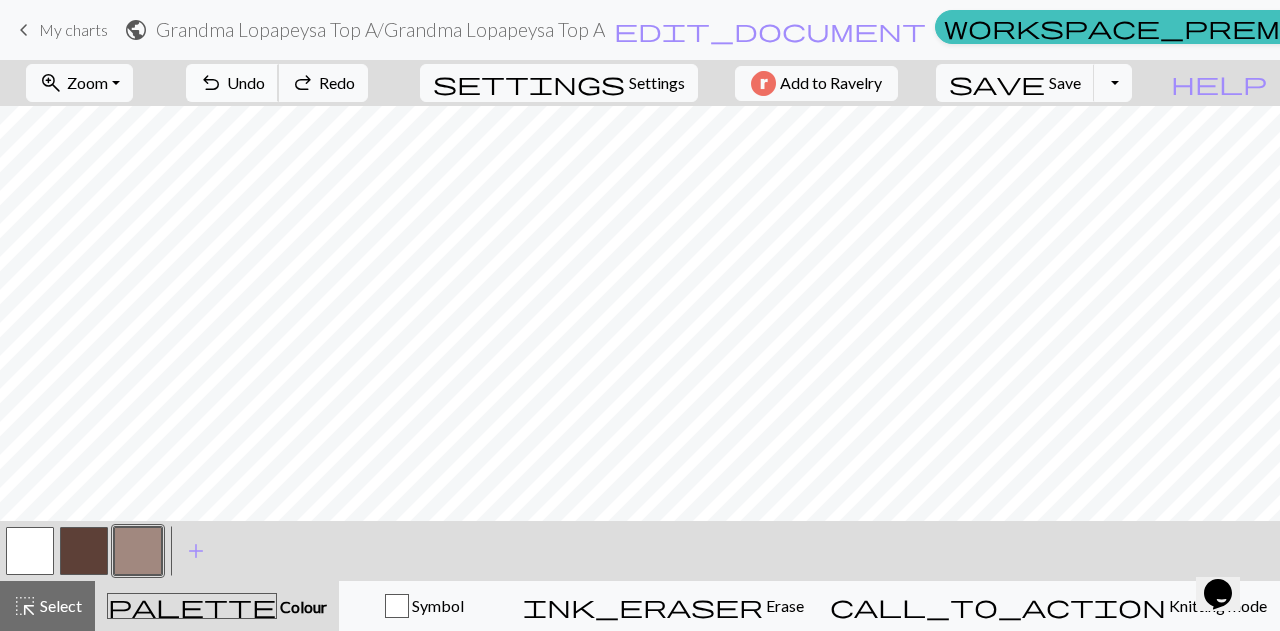 click on "undo Undo Undo" at bounding box center (232, 83) 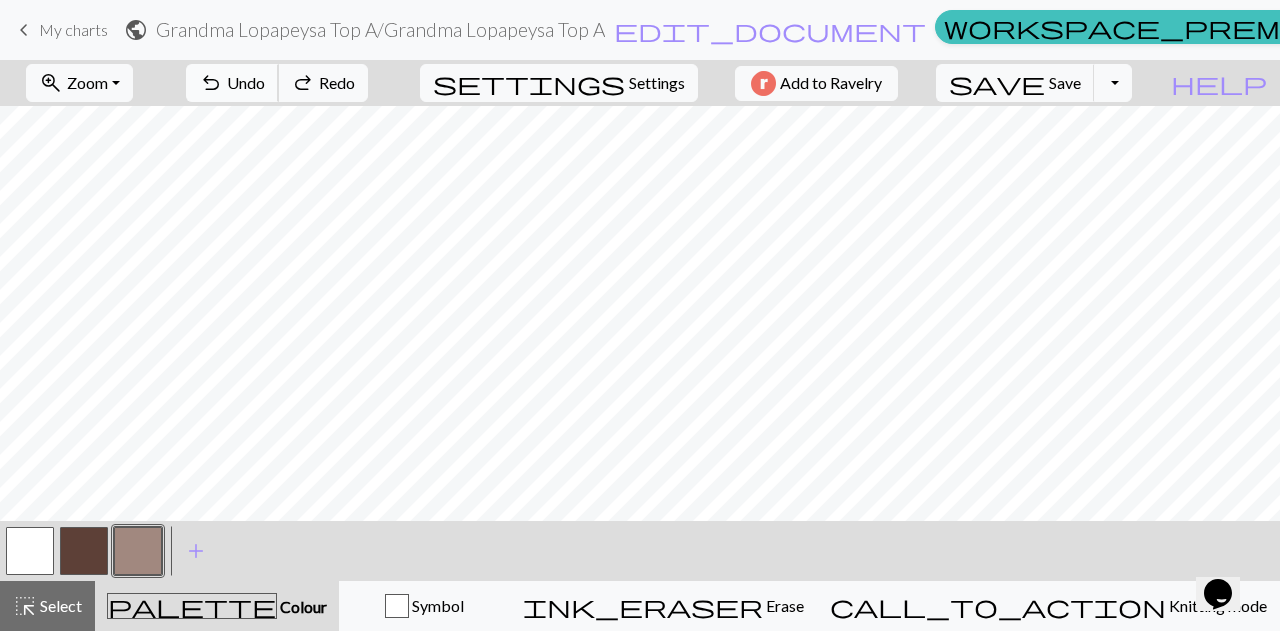 click on "undo Undo Undo" at bounding box center [232, 83] 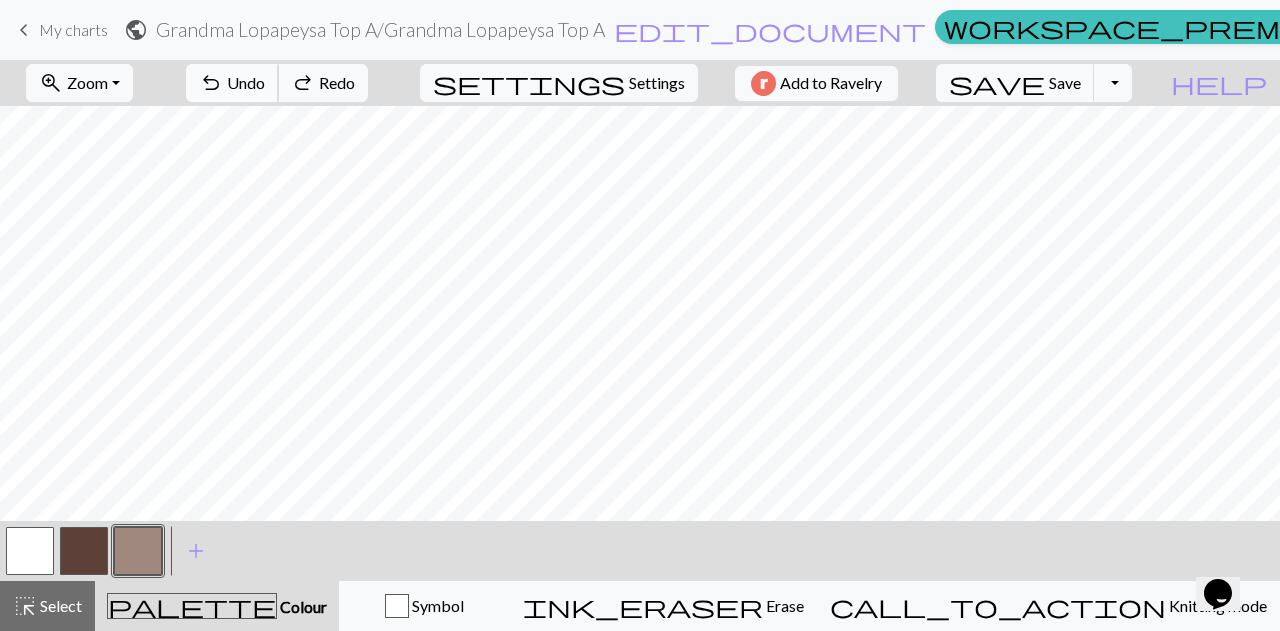 click on "undo Undo Undo" at bounding box center (232, 83) 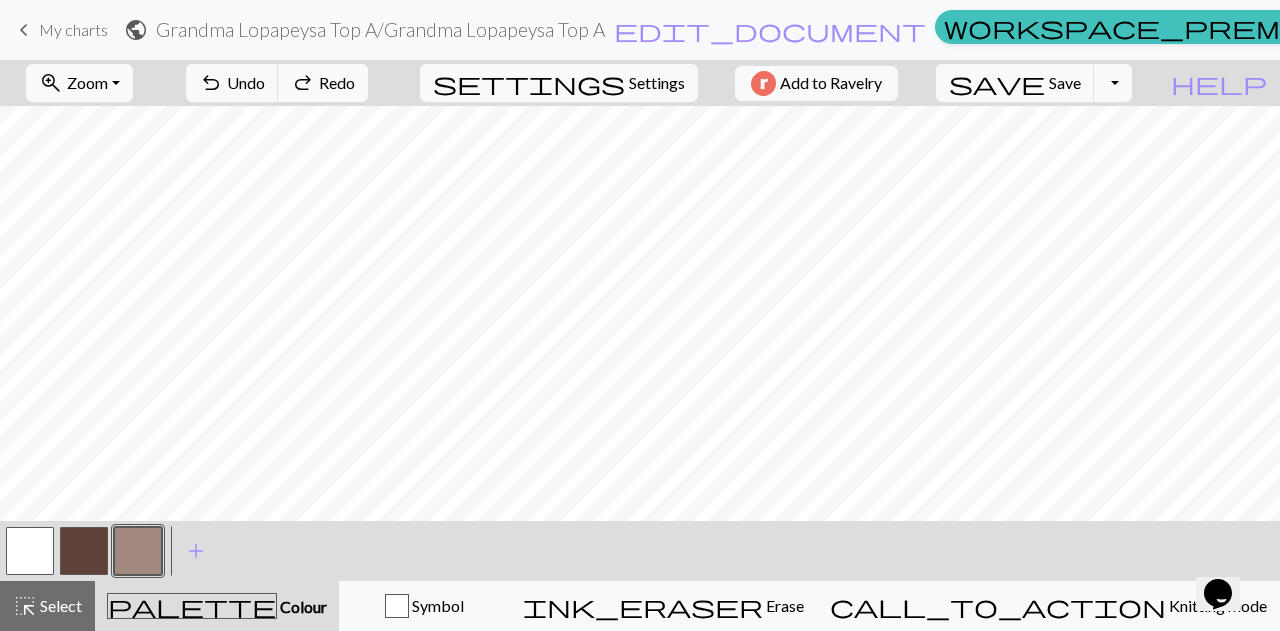 click on "redo" at bounding box center (303, 83) 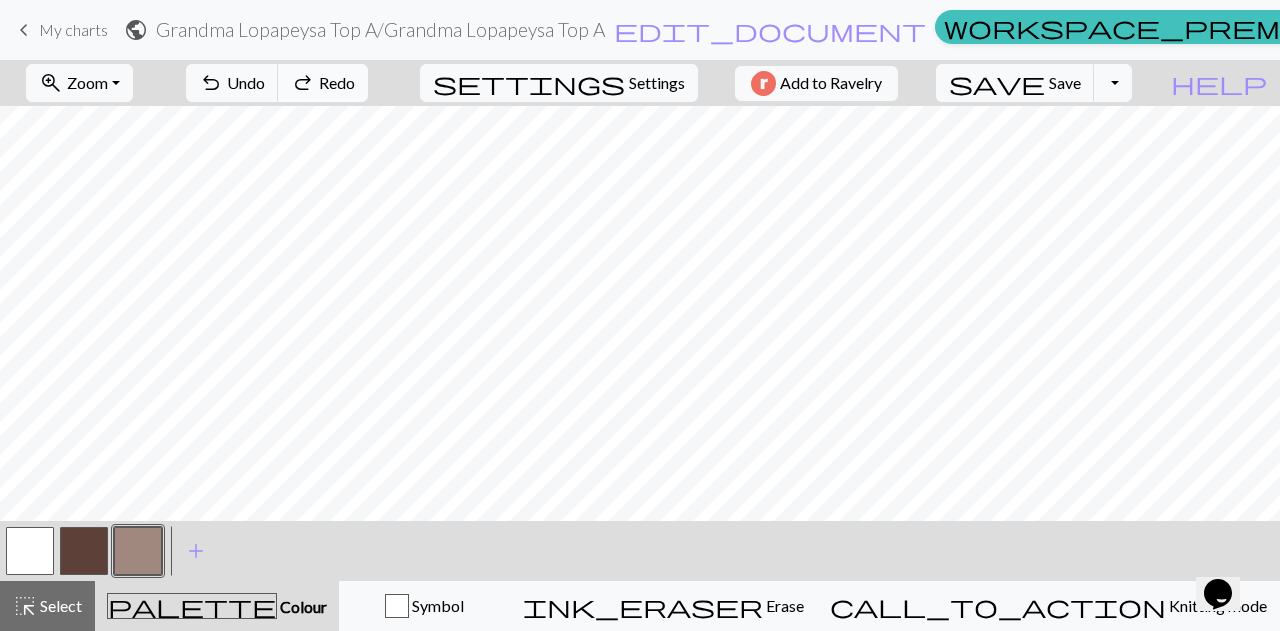click on "Redo" at bounding box center [337, 82] 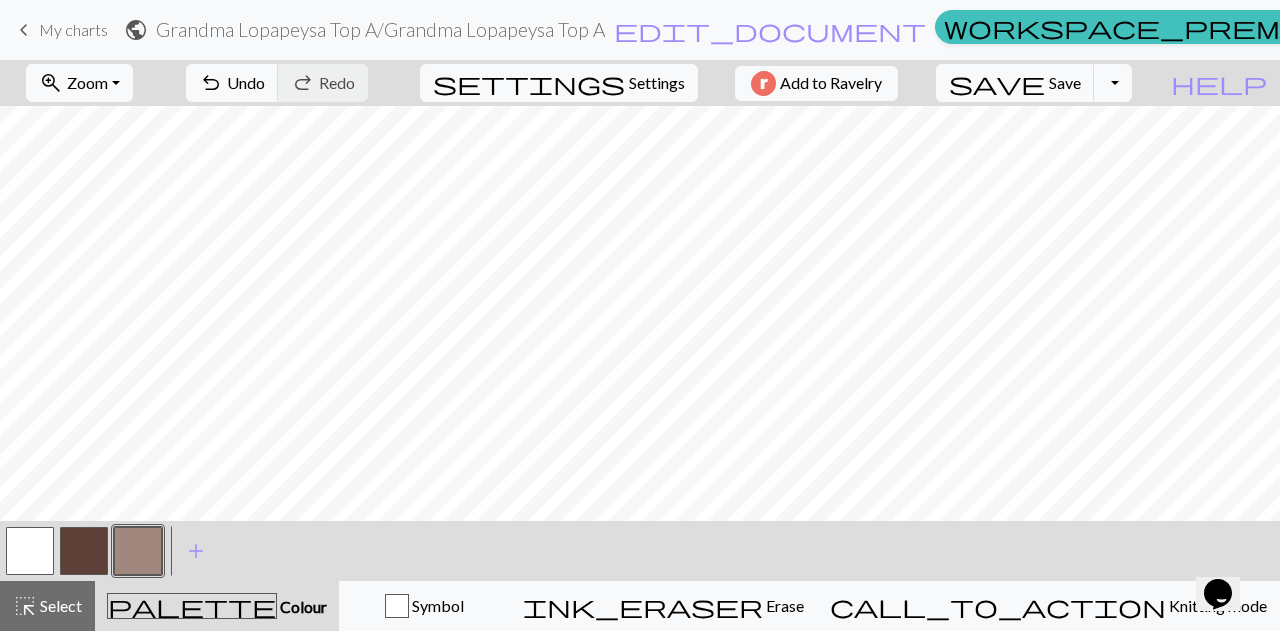 click on "undo Undo Undo redo Redo Redo" at bounding box center (277, 83) 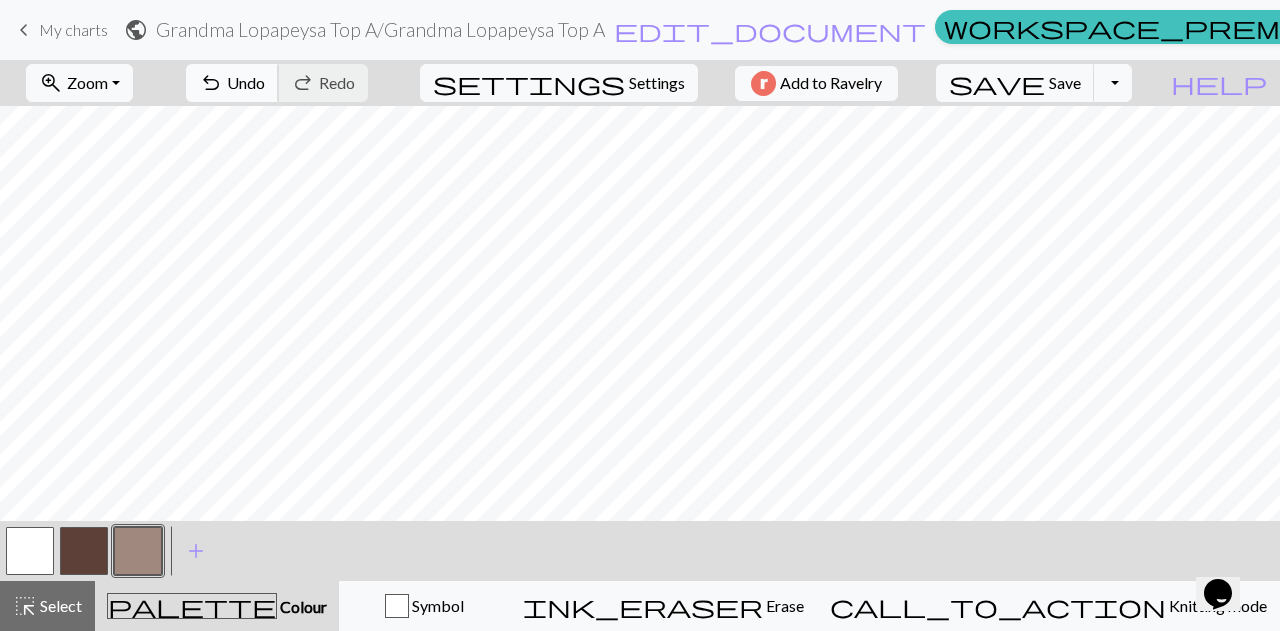 click on "undo" at bounding box center (211, 83) 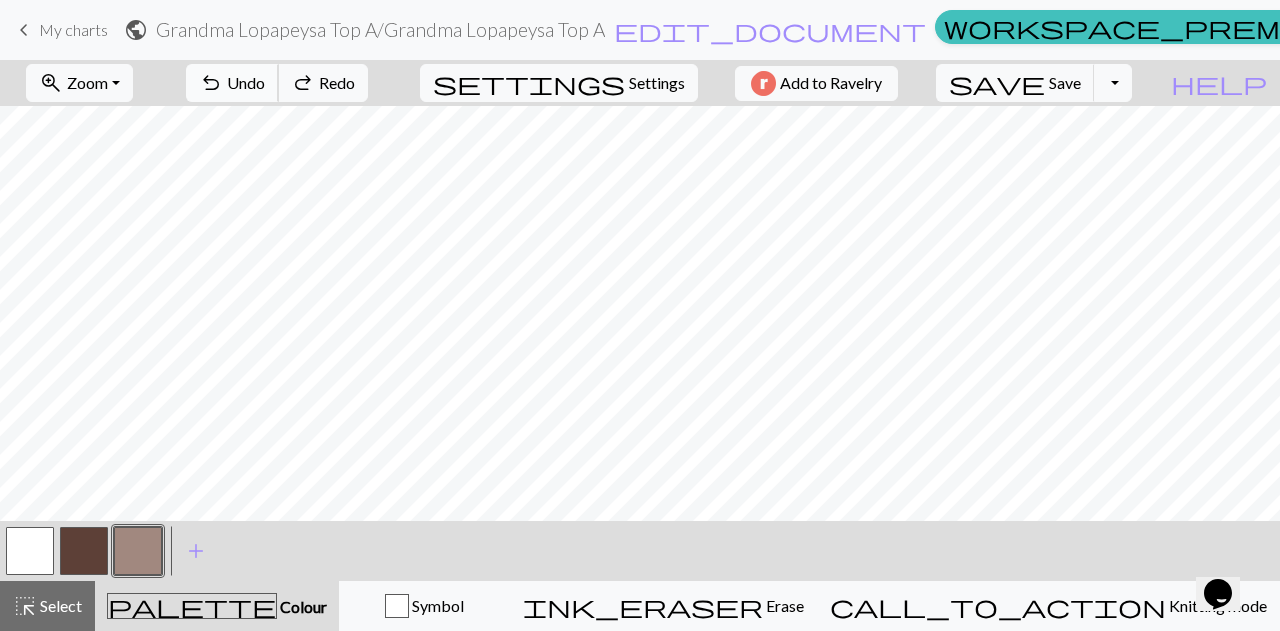 click on "undo" at bounding box center (211, 83) 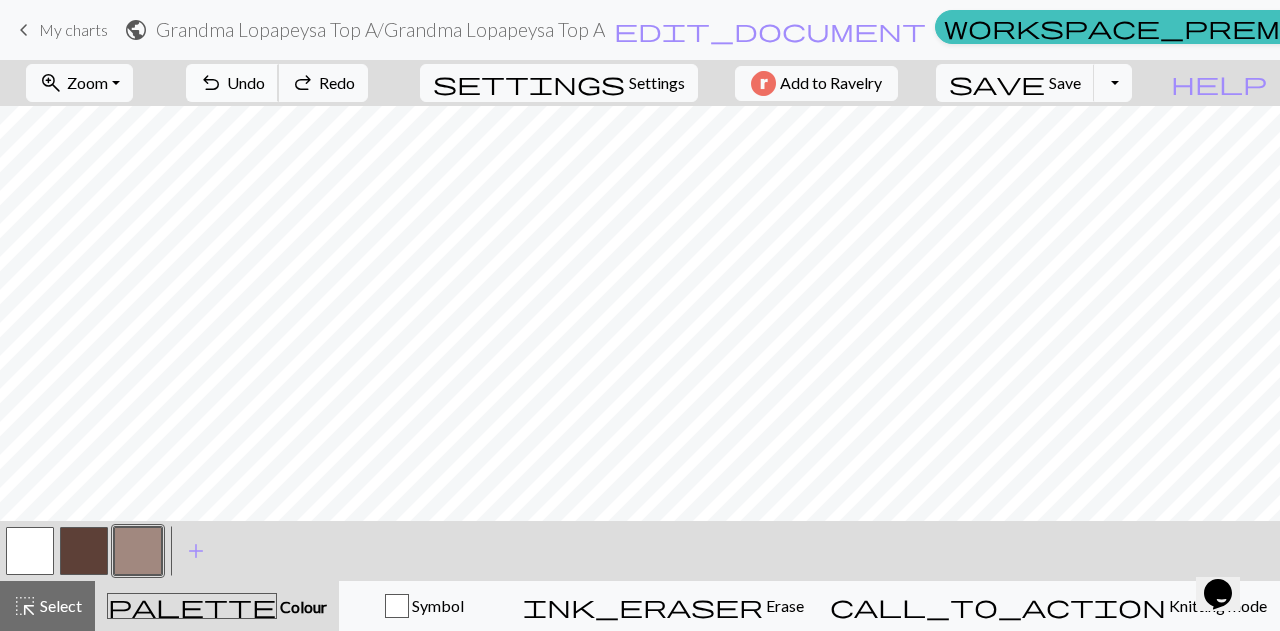 click on "undo" at bounding box center [211, 83] 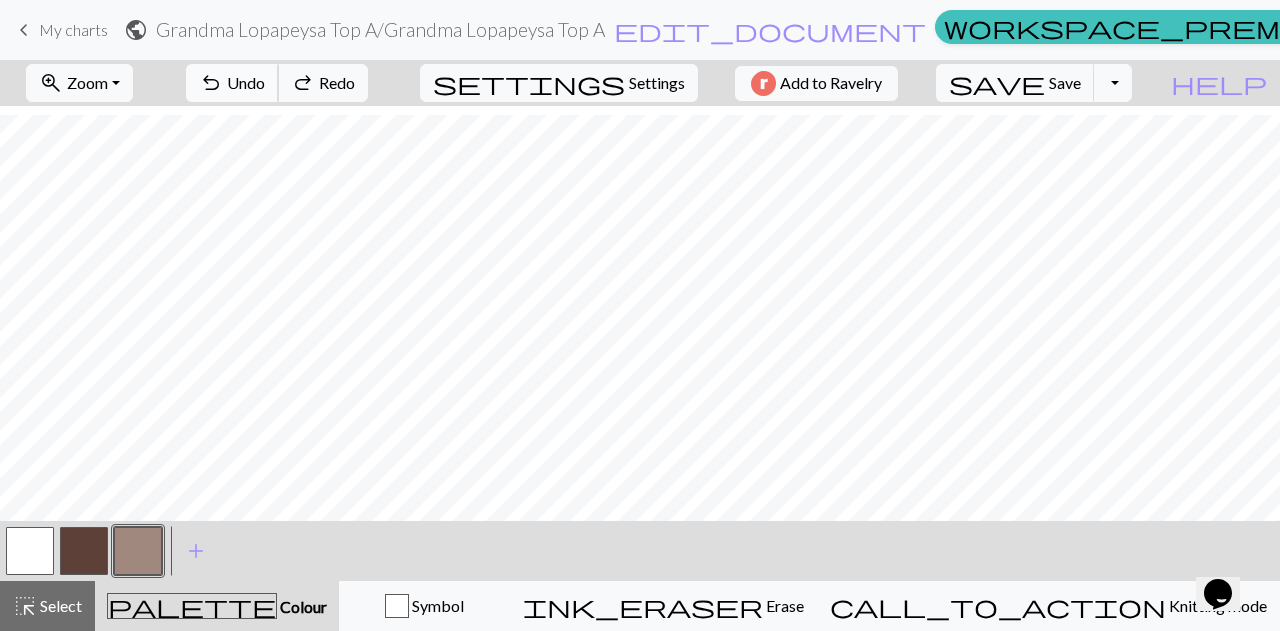 scroll, scrollTop: 0, scrollLeft: 0, axis: both 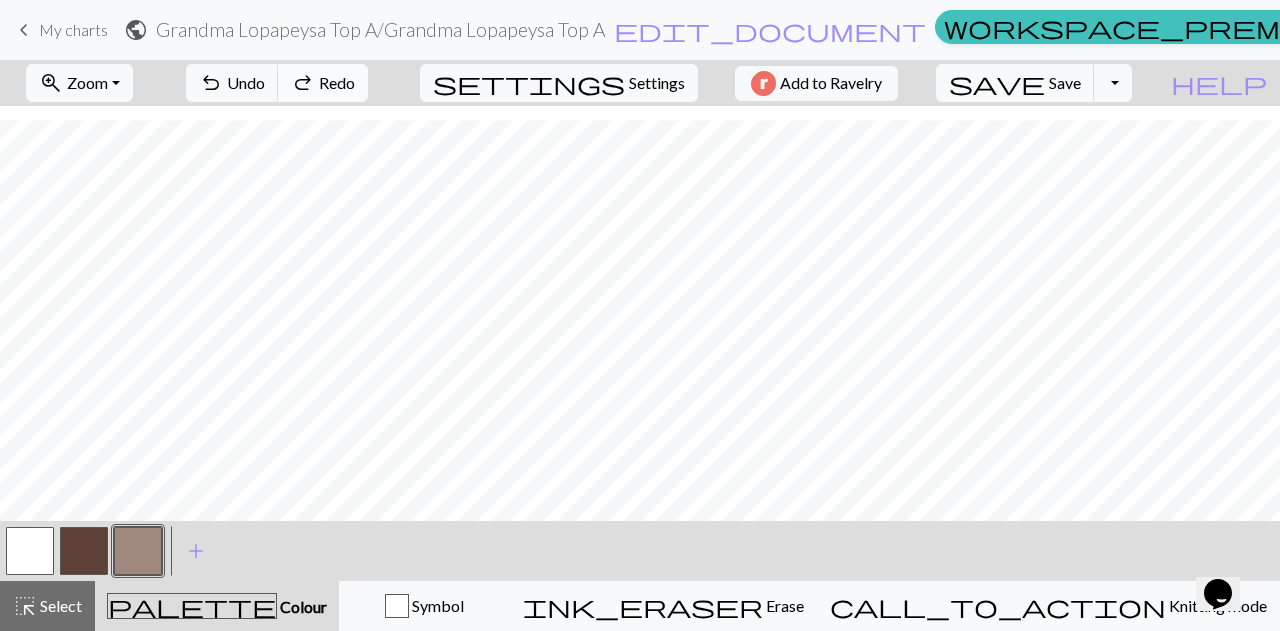click on "redo Redo Redo" at bounding box center (323, 83) 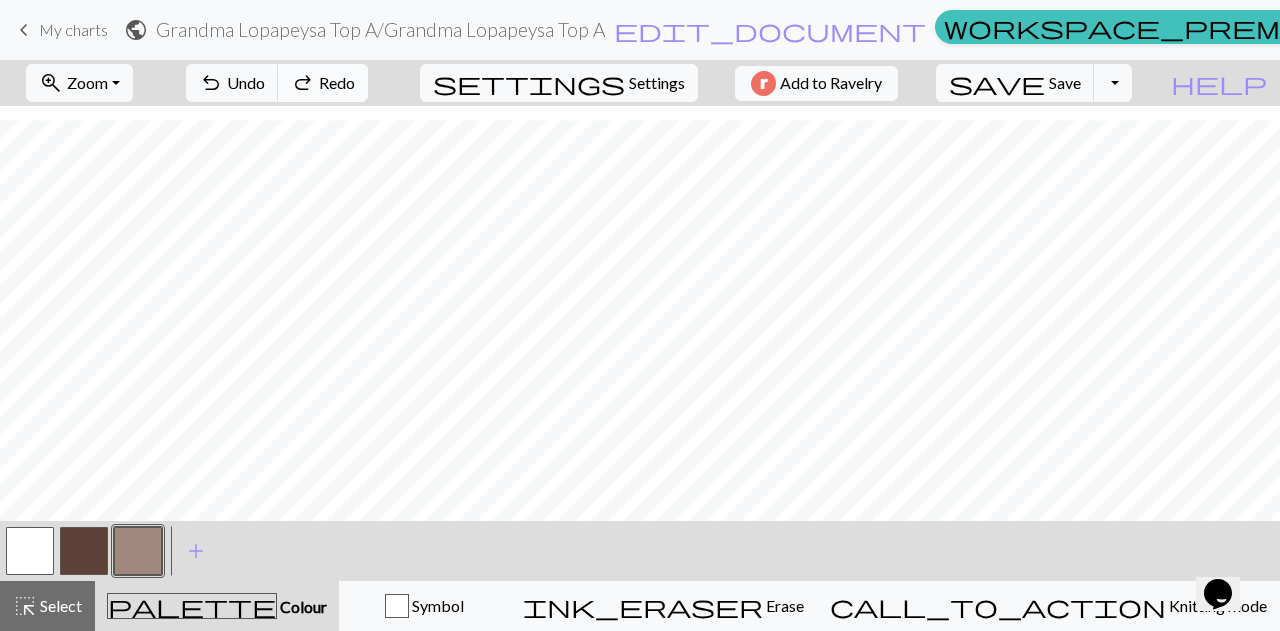 click on "redo Redo Redo" at bounding box center [323, 83] 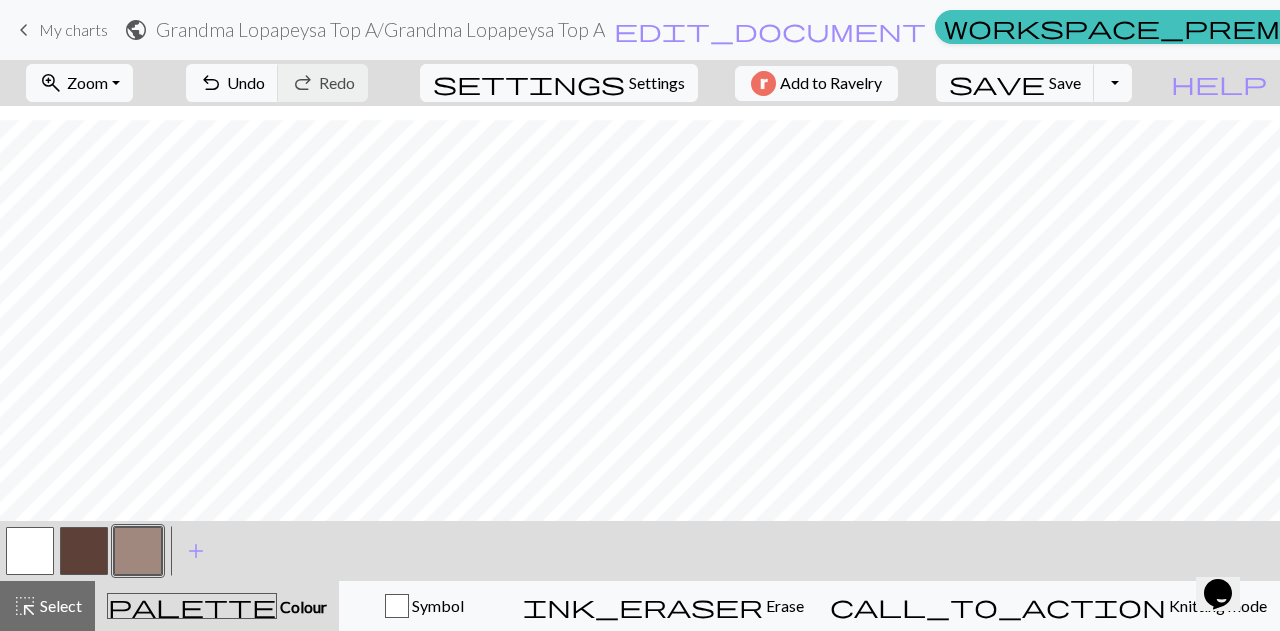 scroll, scrollTop: 29, scrollLeft: 0, axis: vertical 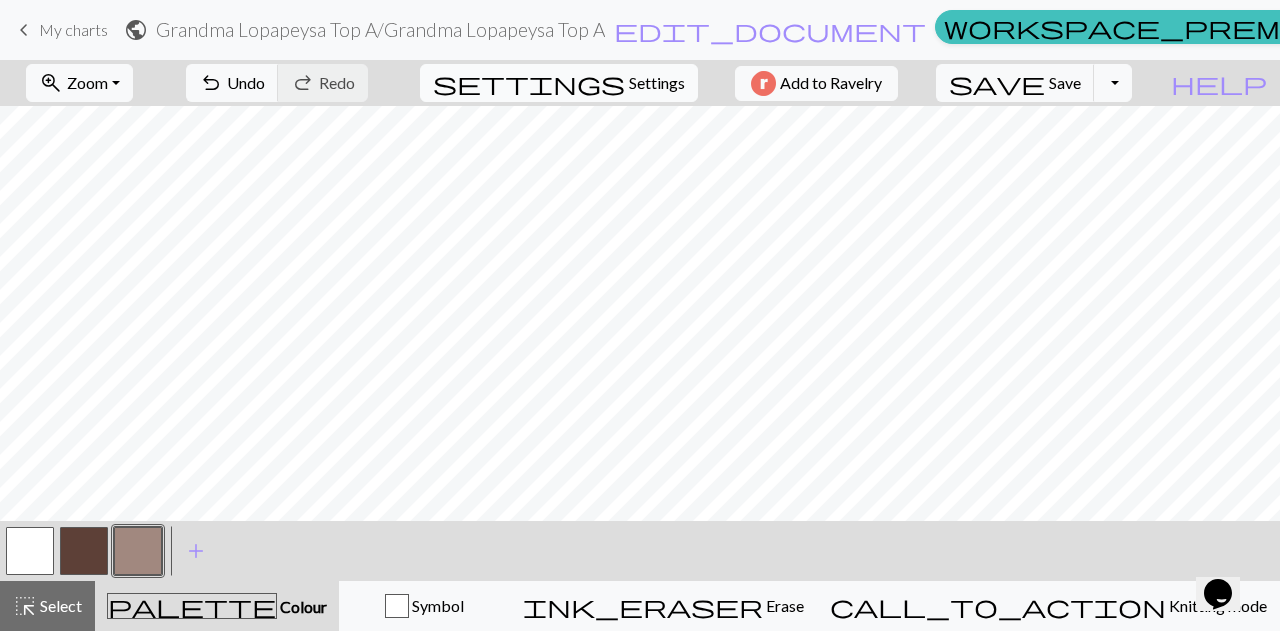 click on "settings  Settings" at bounding box center [559, 83] 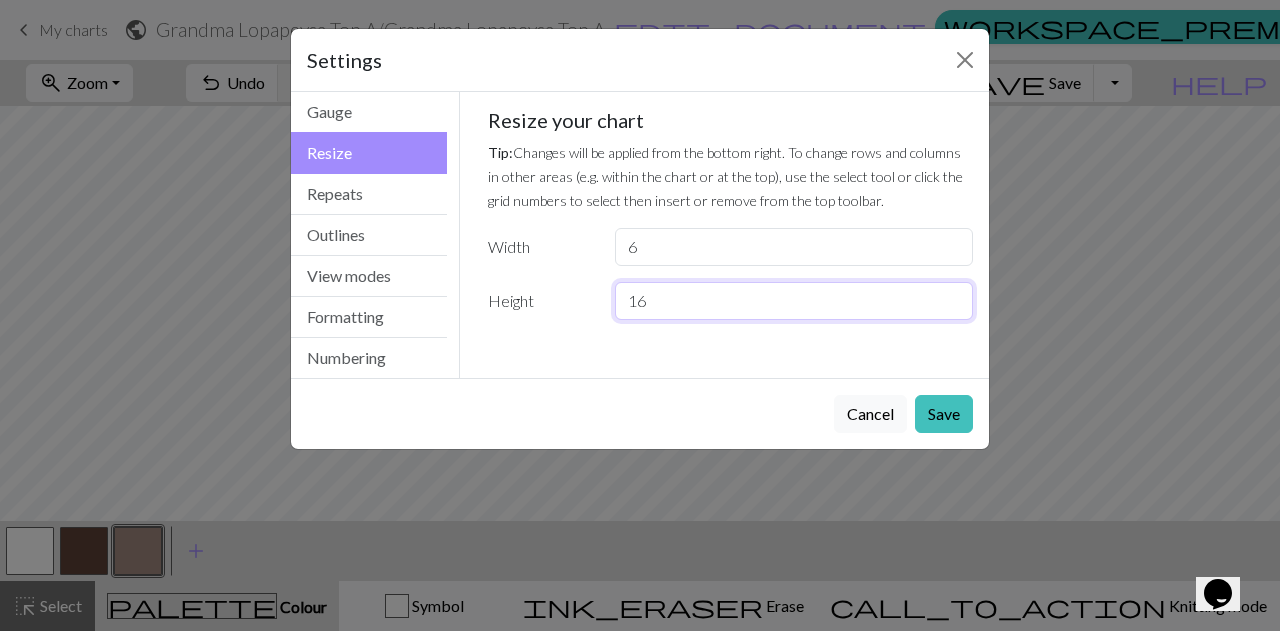 click on "16" at bounding box center (794, 301) 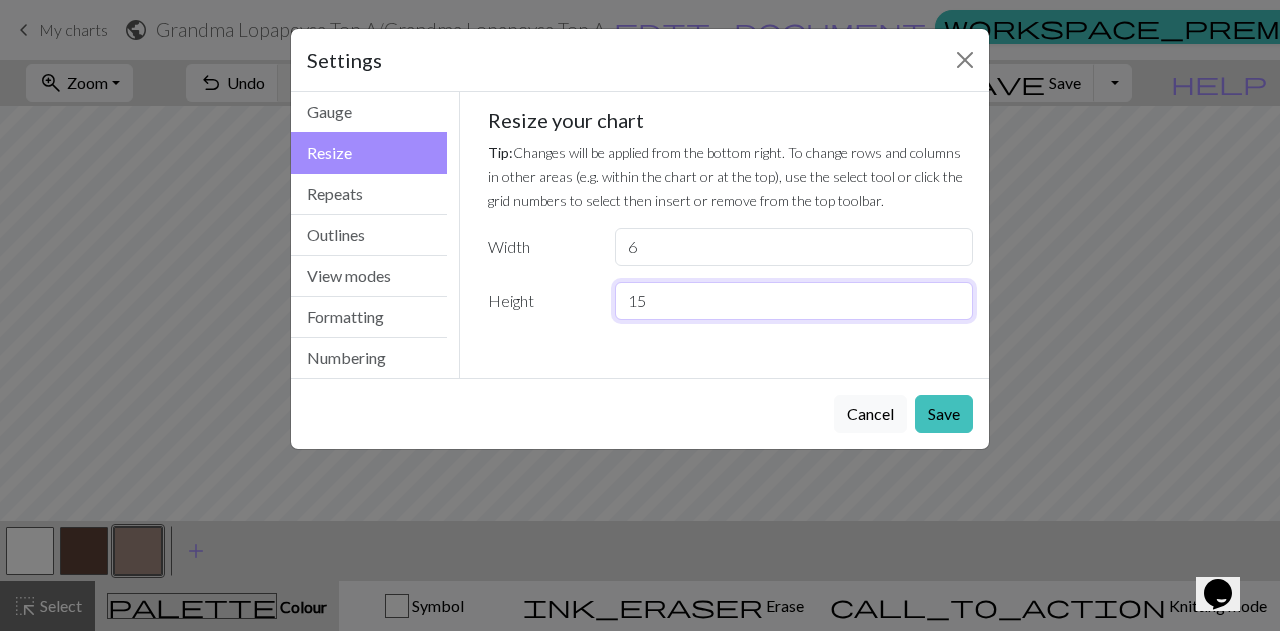 click on "15" at bounding box center (794, 301) 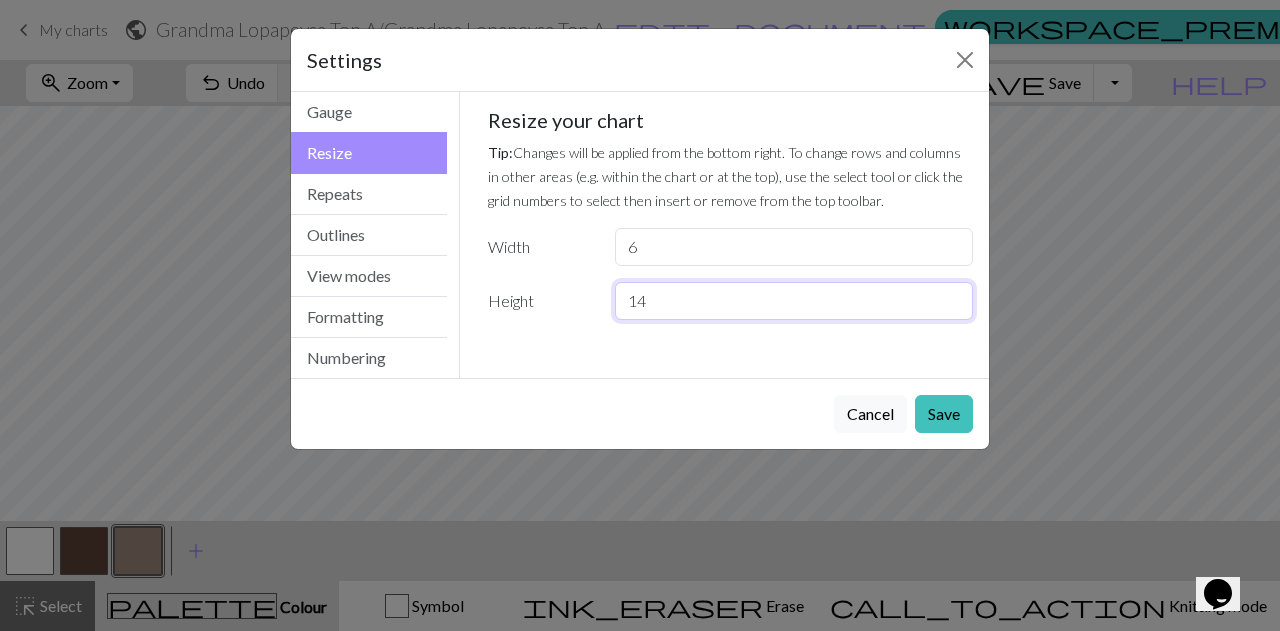type on "14" 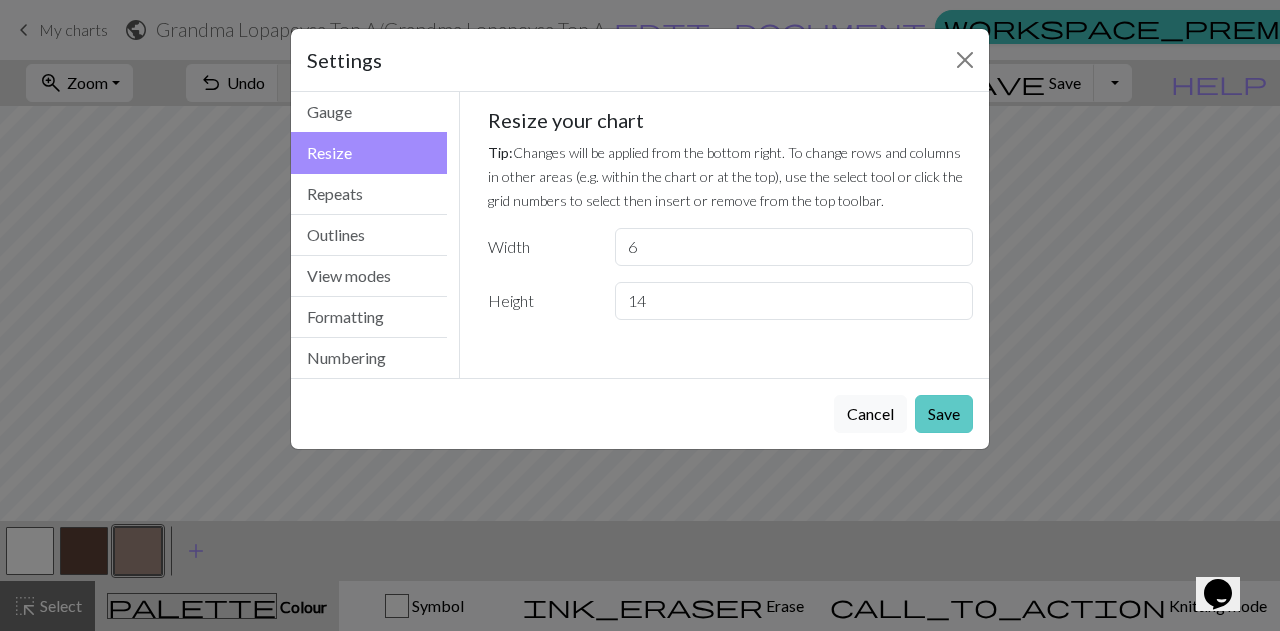 click on "Save" at bounding box center (944, 414) 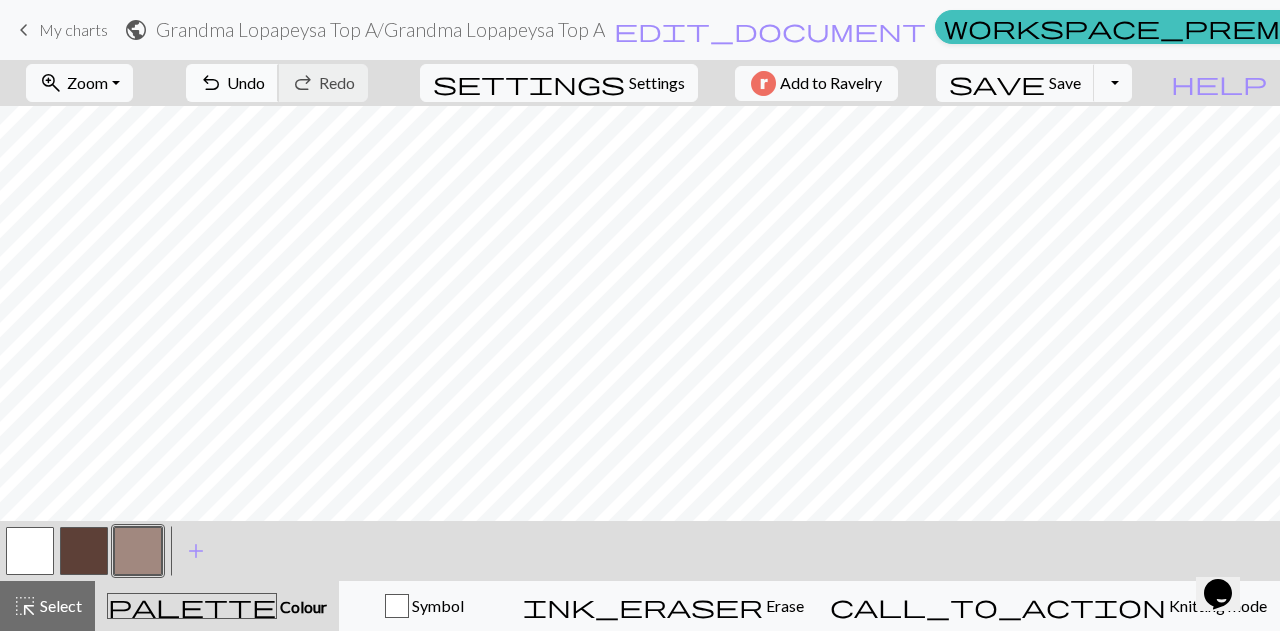 click on "undo Undo Undo" at bounding box center [232, 83] 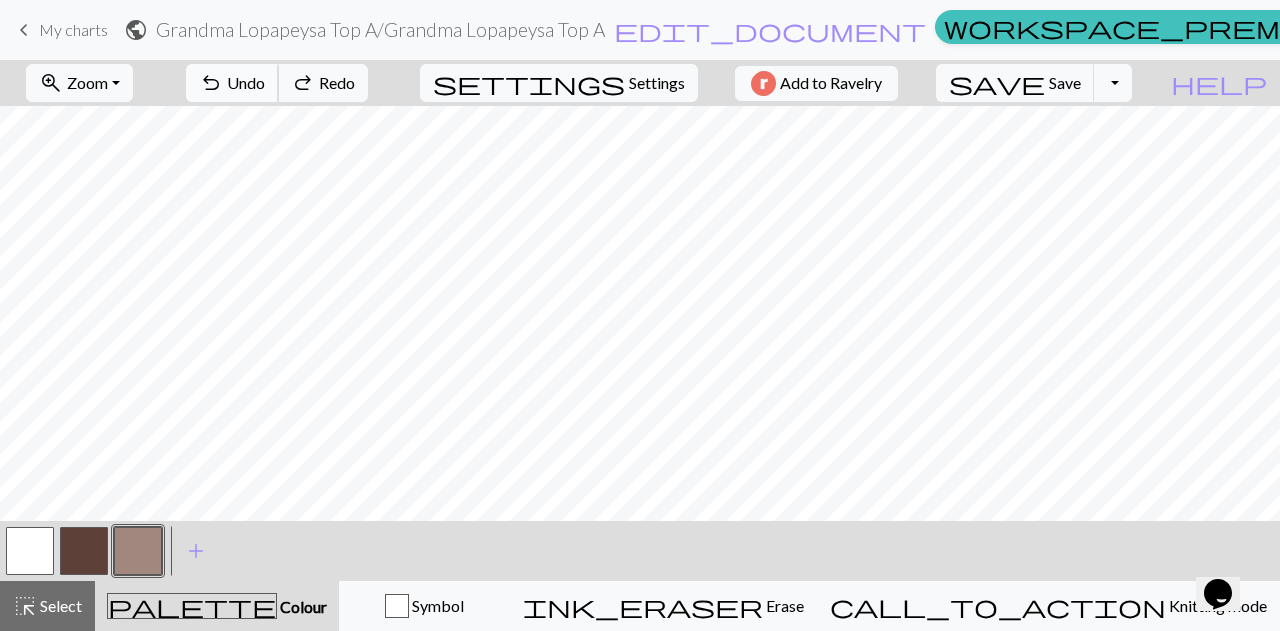 click on "Undo" at bounding box center (246, 82) 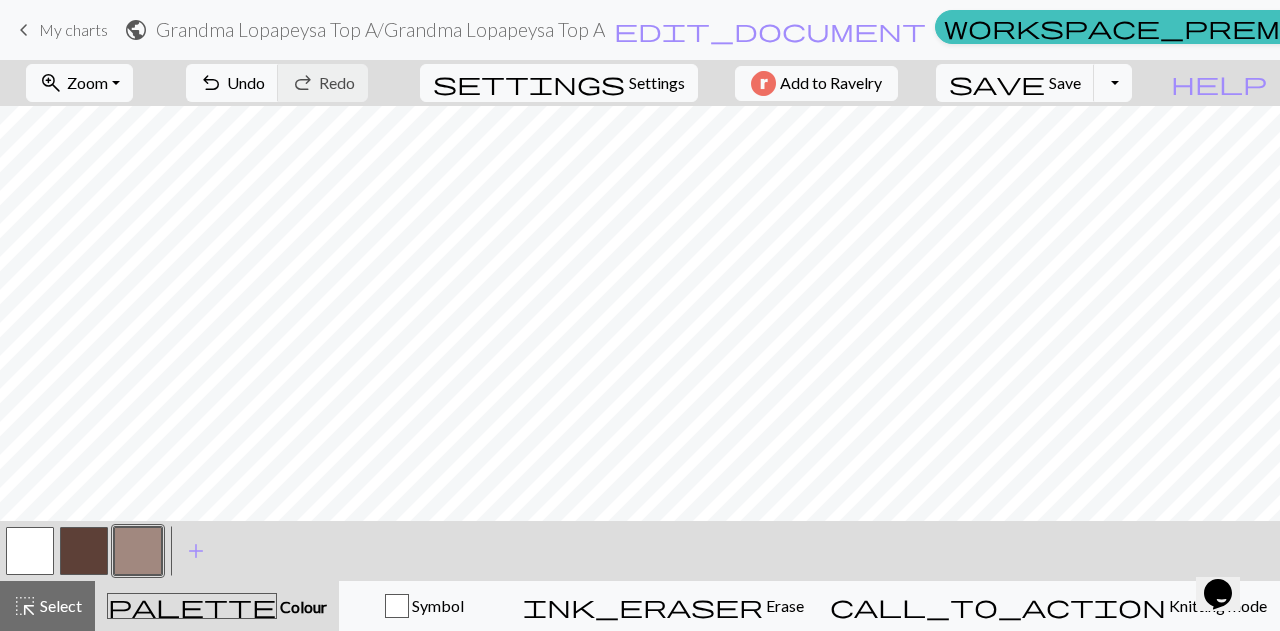 click at bounding box center [30, 551] 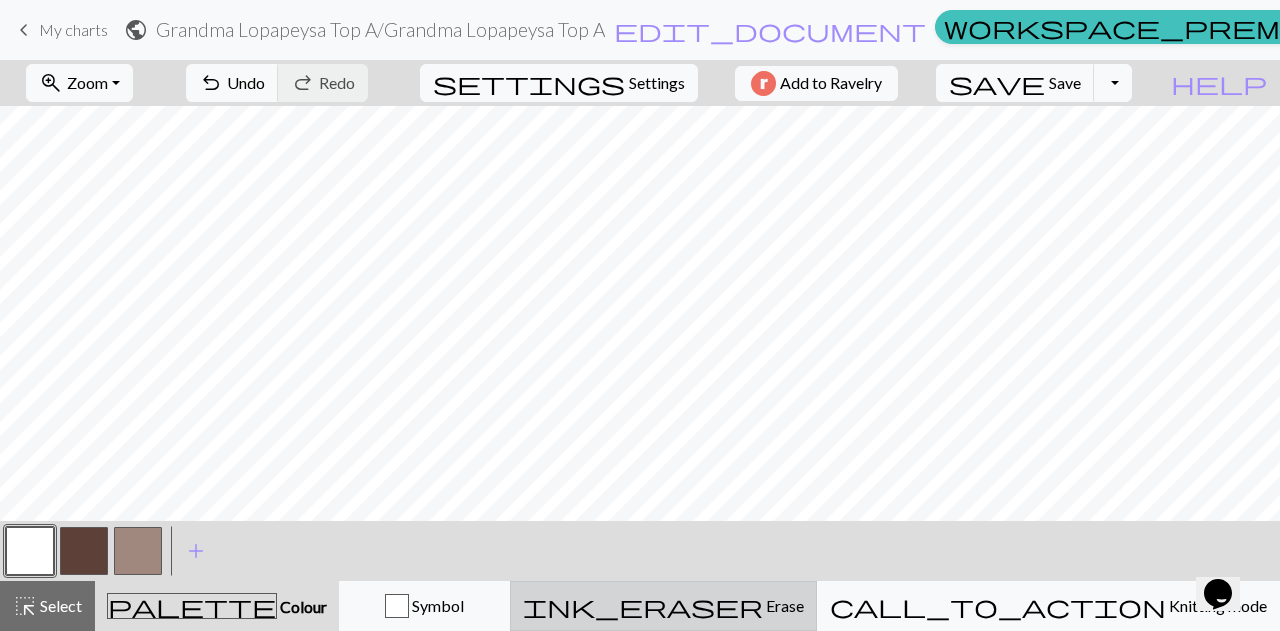 click on "Erase" at bounding box center [783, 605] 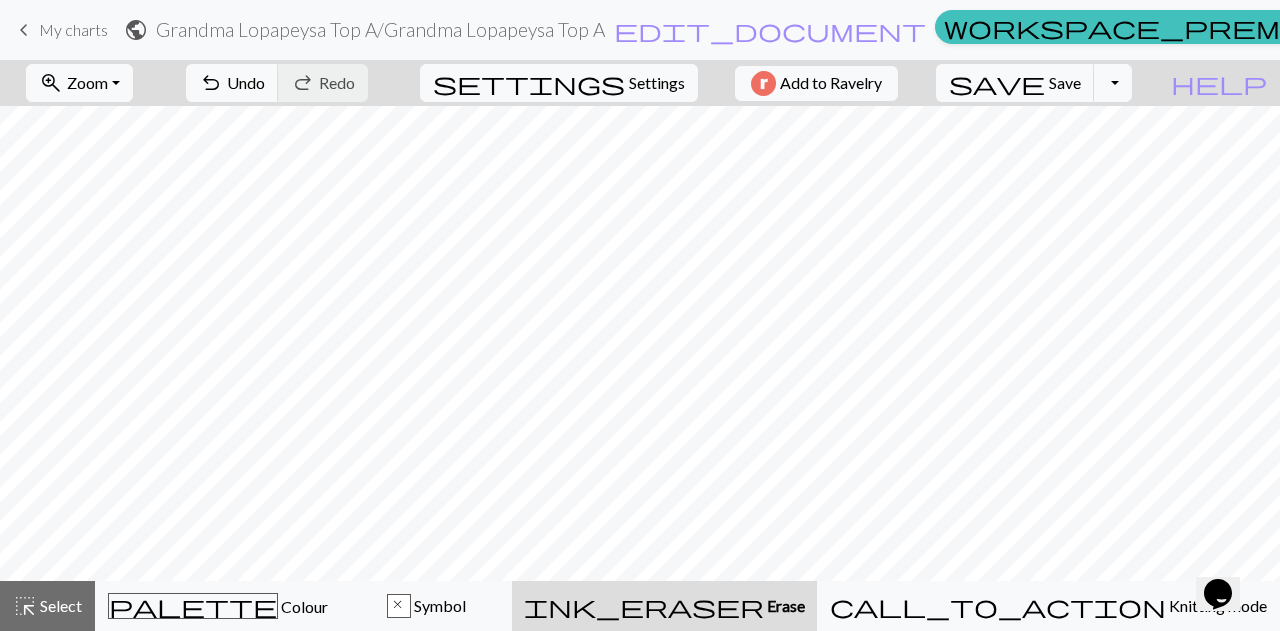 click on "Erase" at bounding box center (784, 605) 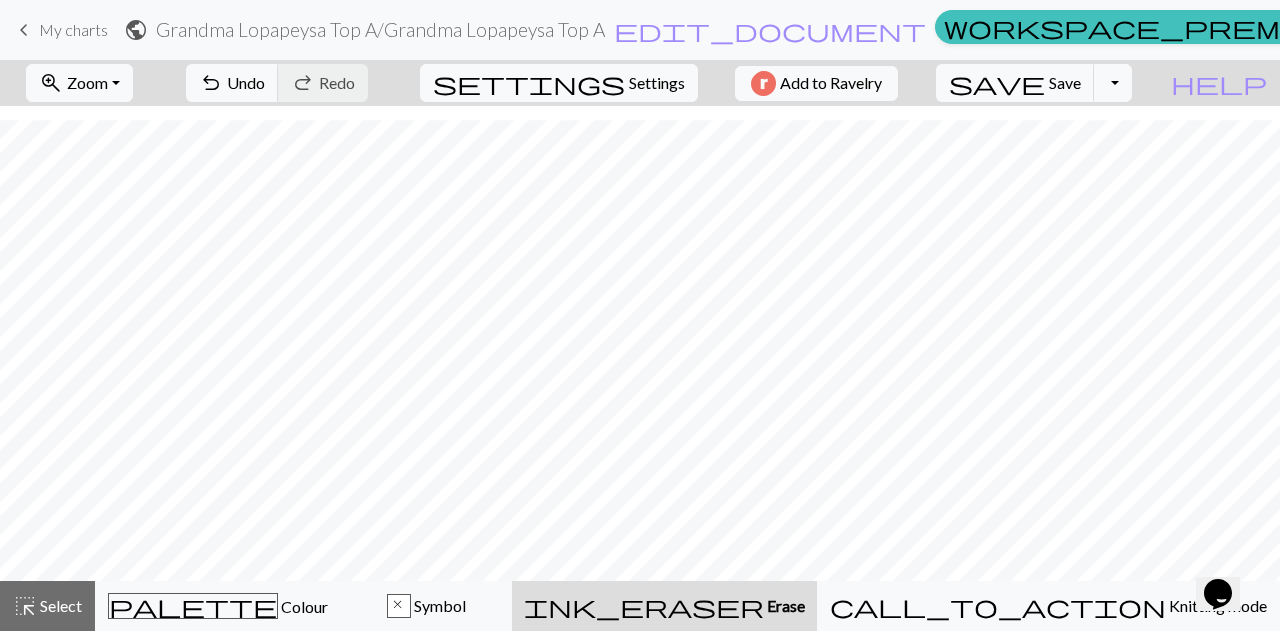 scroll, scrollTop: 29, scrollLeft: 0, axis: vertical 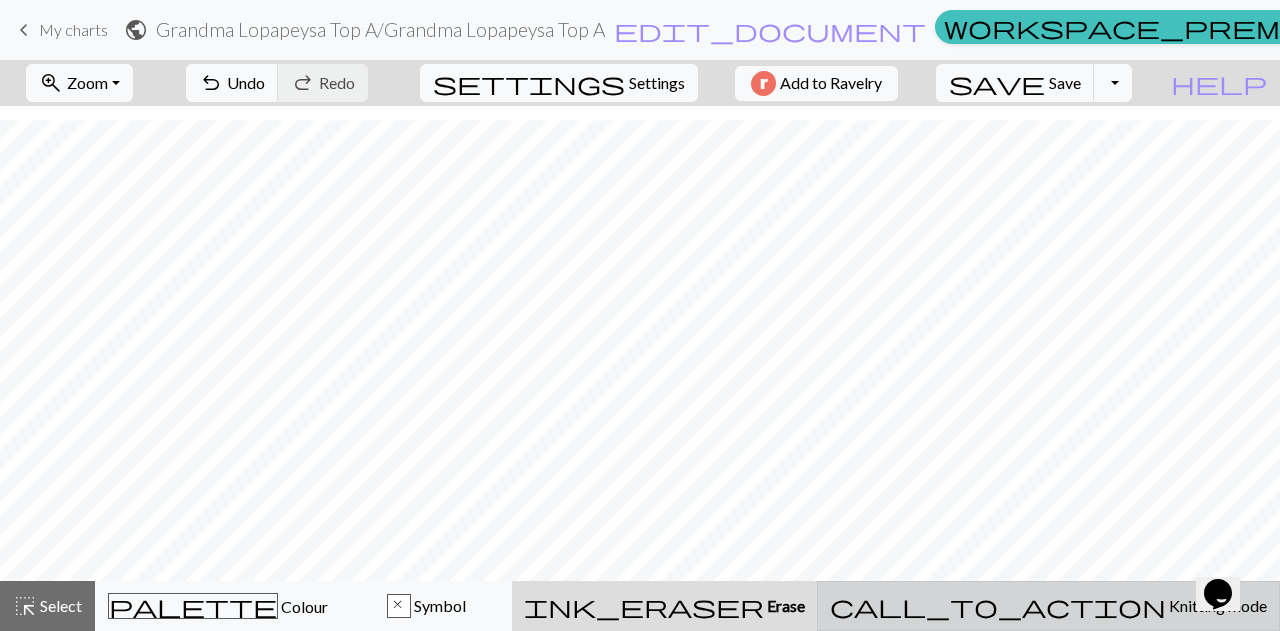 click on "call_to_action   Knitting mode   Knitting mode" at bounding box center [1048, 606] 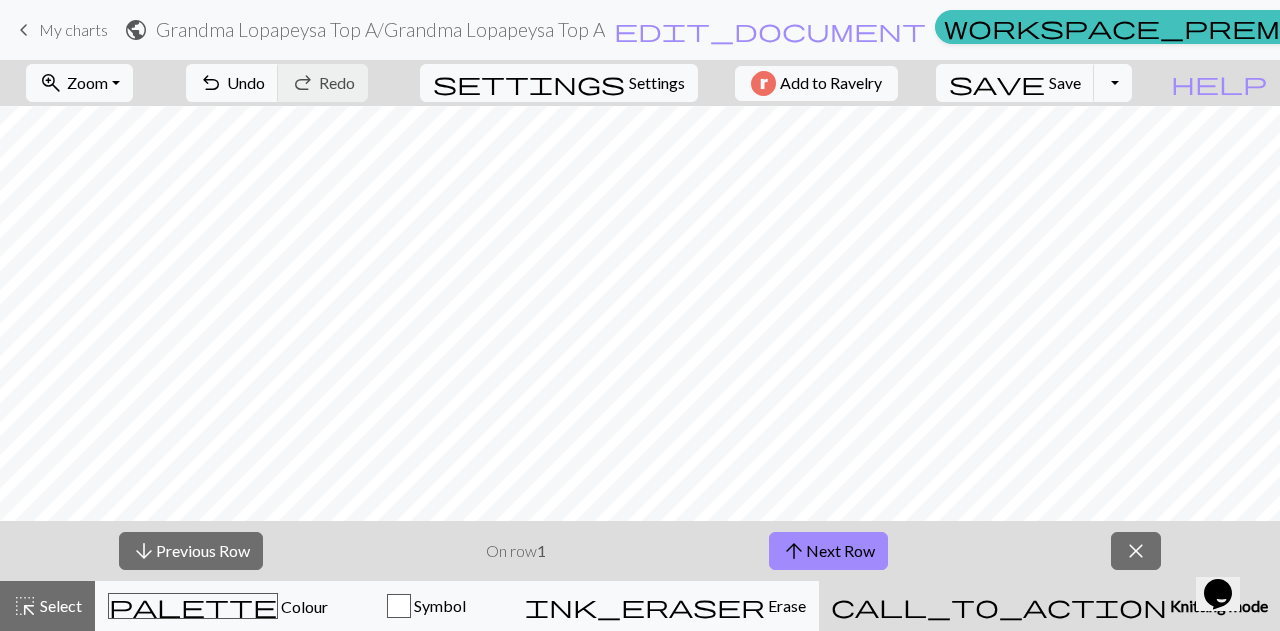 click on "Knitting mode" at bounding box center (1217, 605) 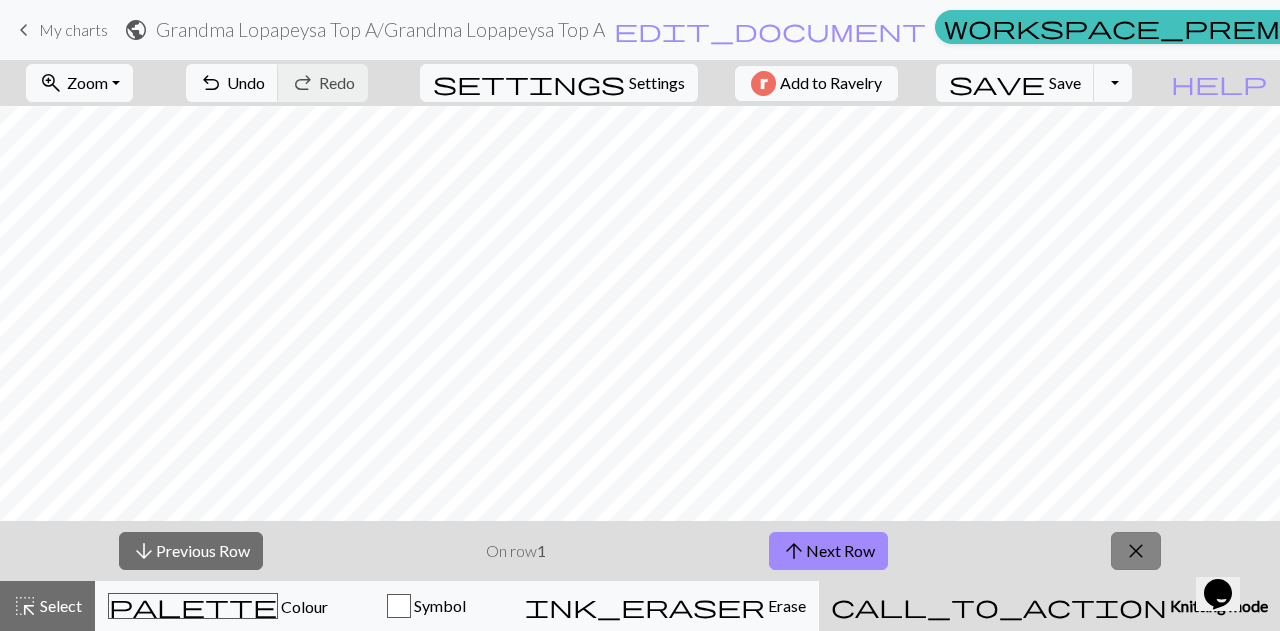 click on "close" at bounding box center (1136, 551) 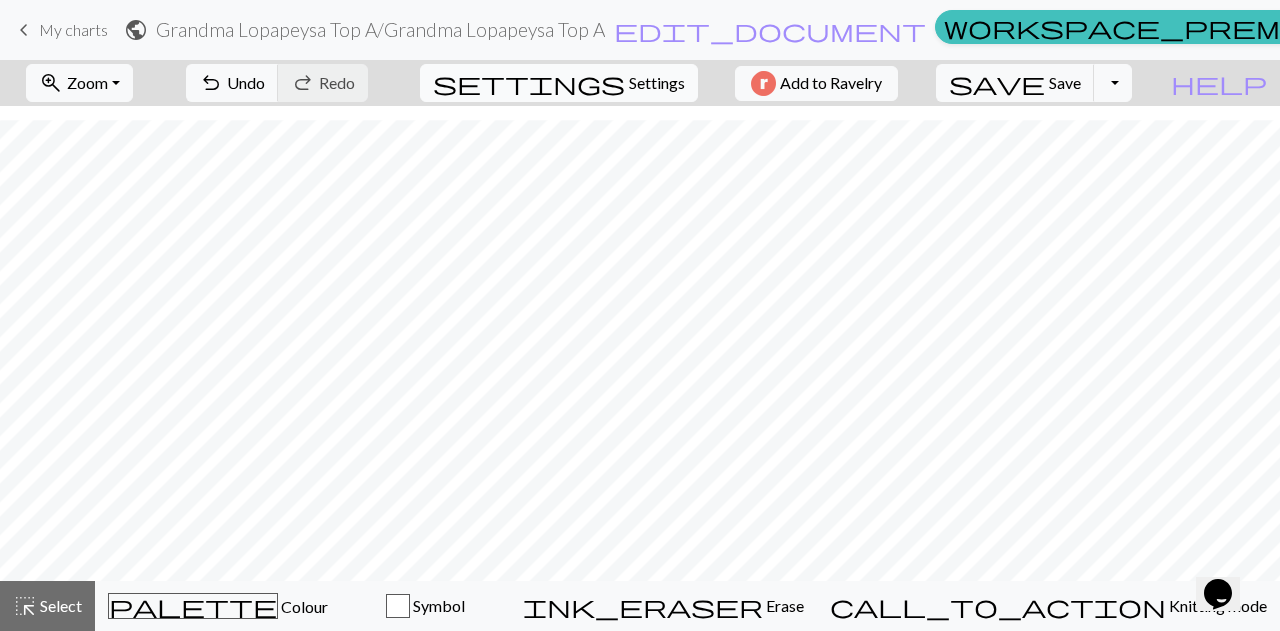 click on "Settings" at bounding box center (657, 83) 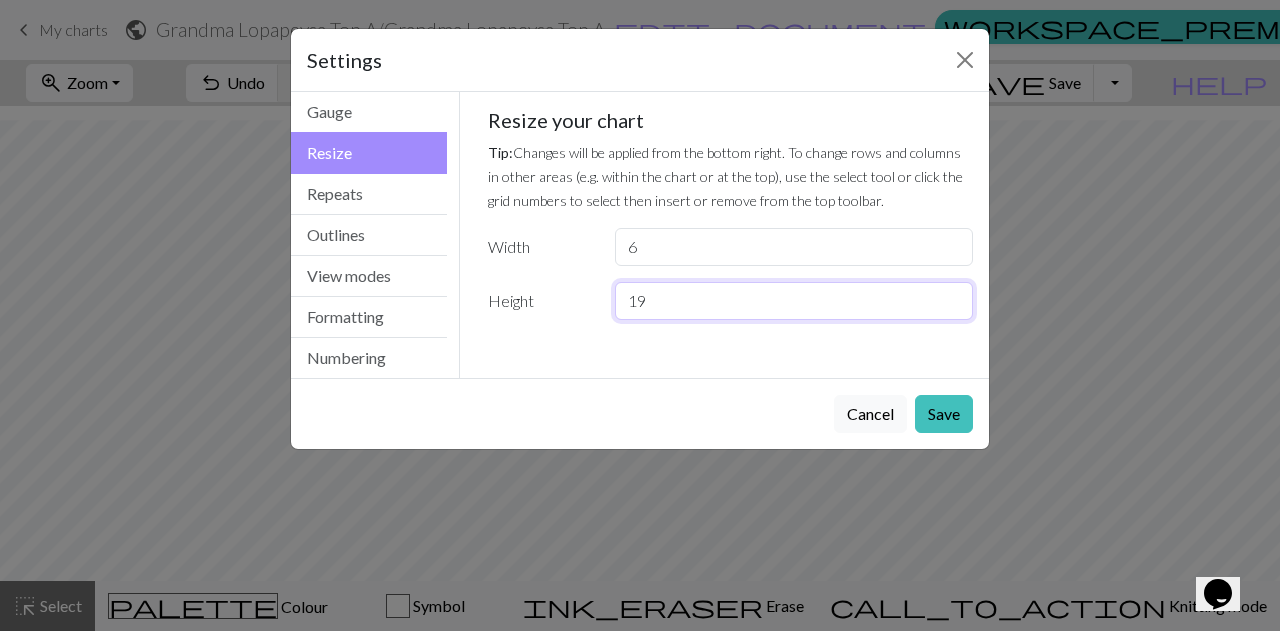 click on "19" at bounding box center (794, 301) 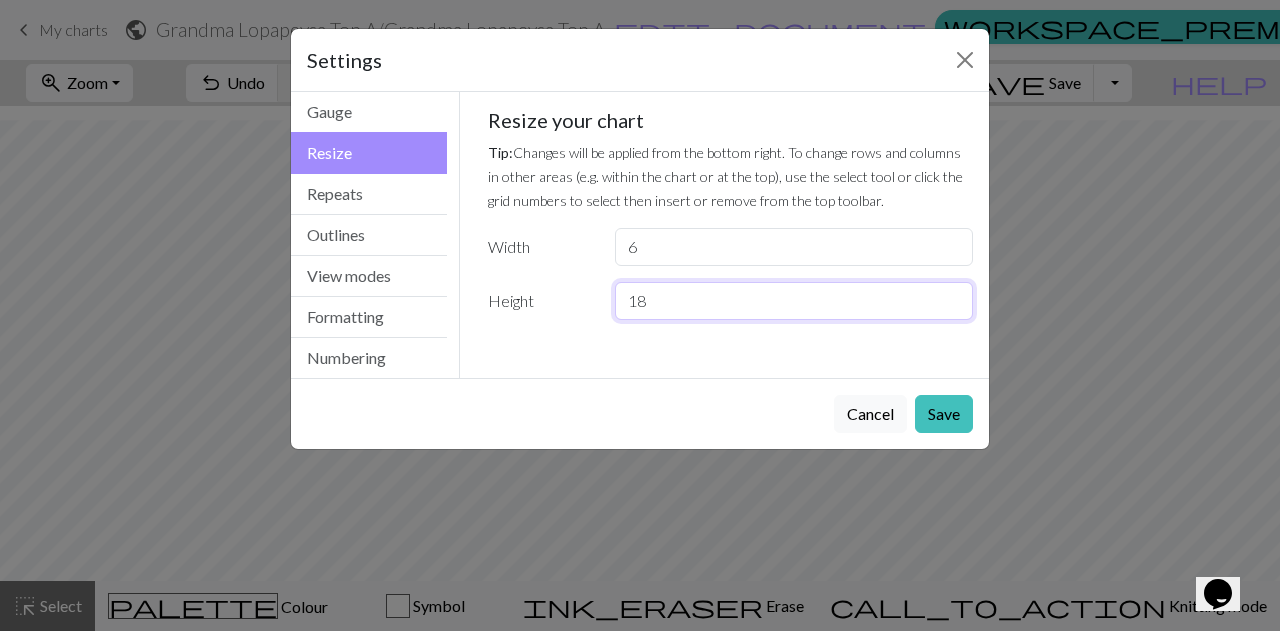 type on "18" 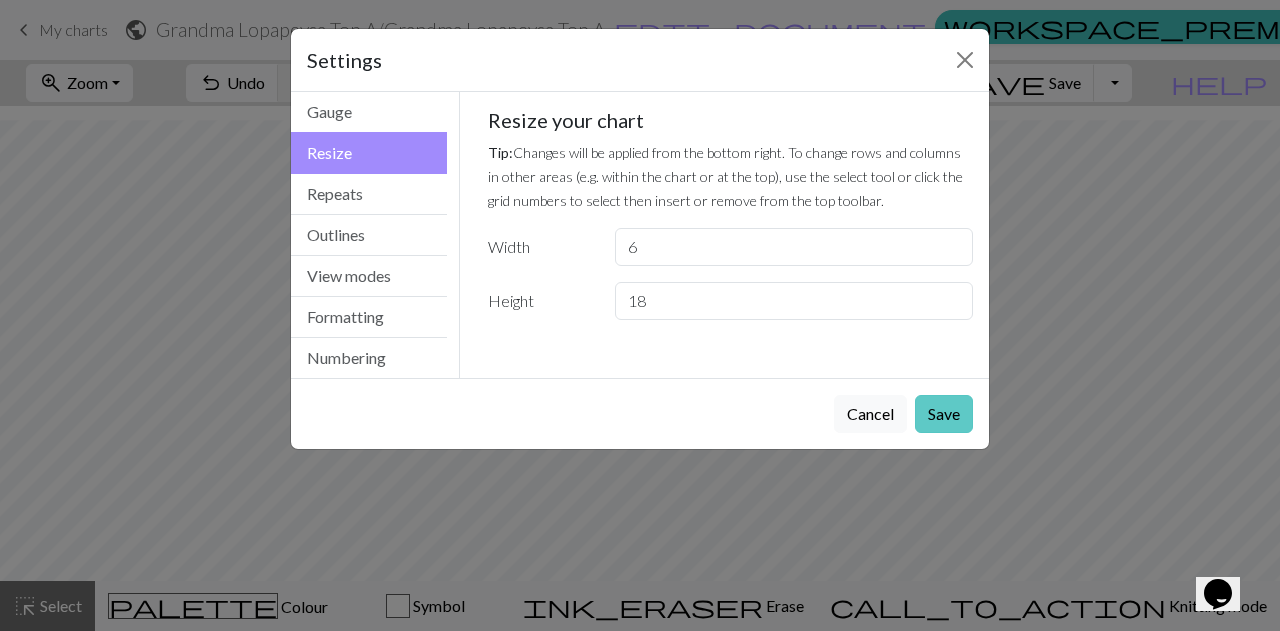 click on "Save" at bounding box center (944, 414) 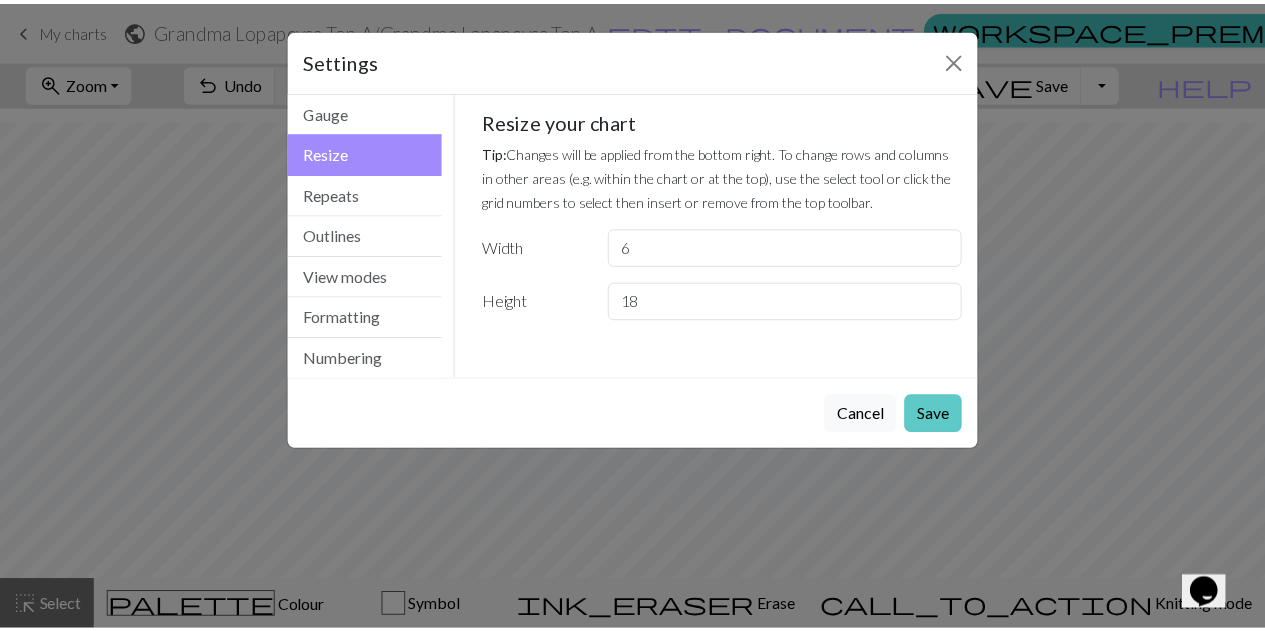 scroll, scrollTop: 0, scrollLeft: 0, axis: both 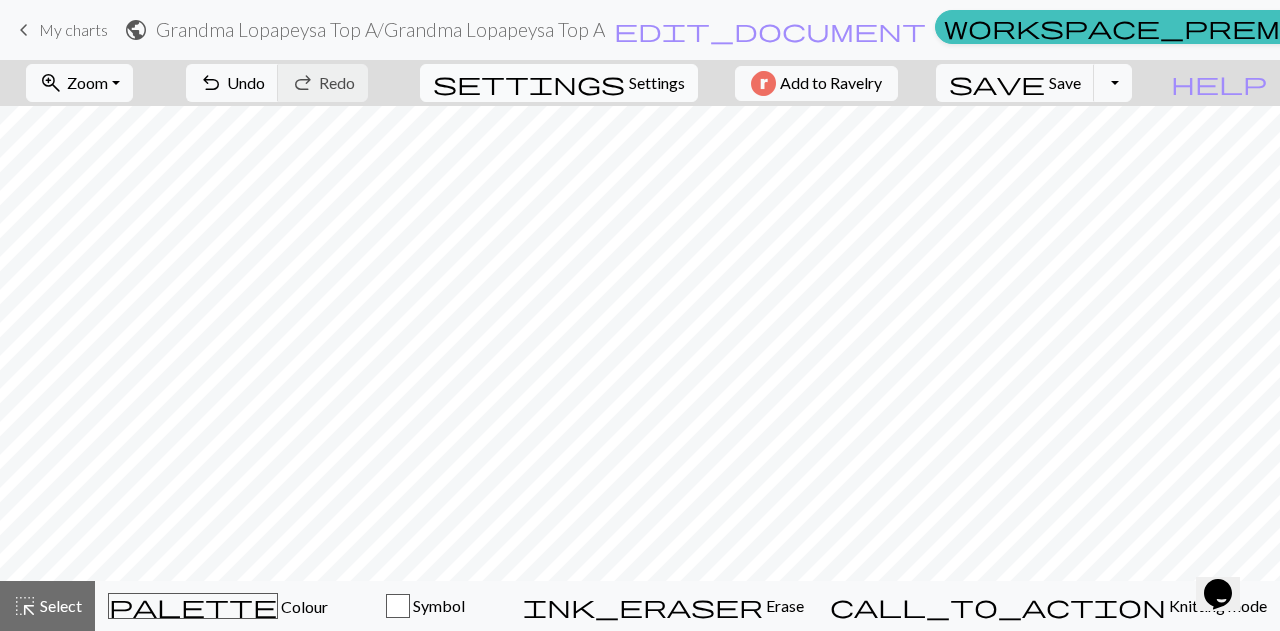 click on "Settings" at bounding box center (657, 83) 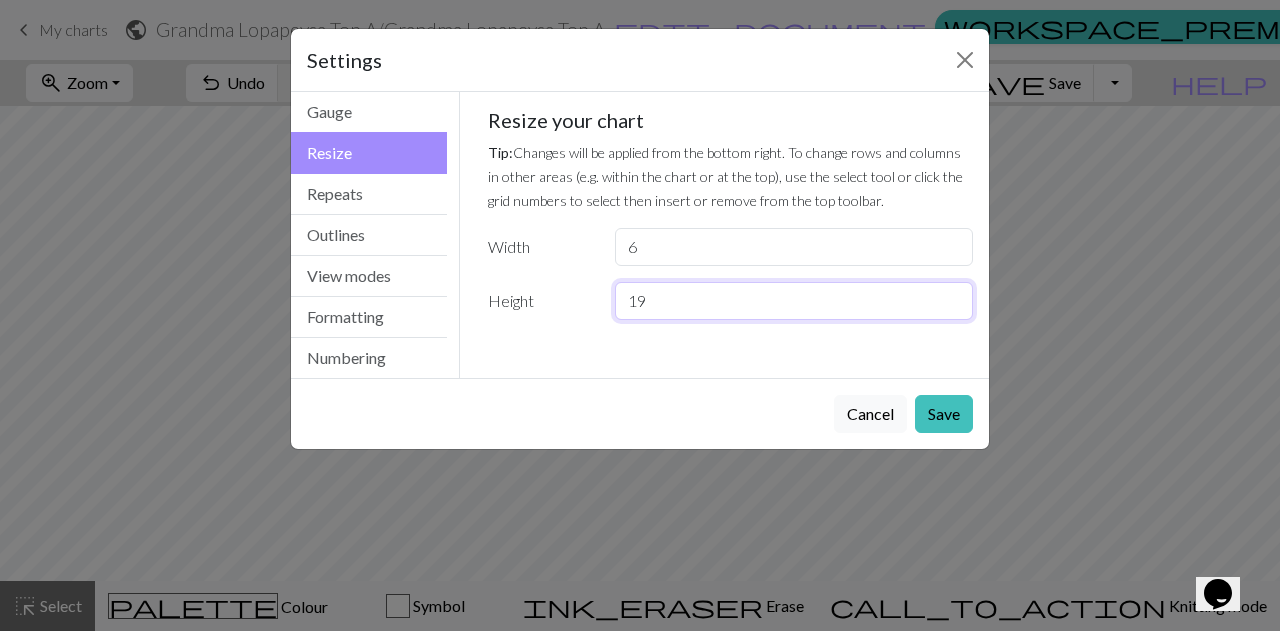 click on "19" at bounding box center (794, 301) 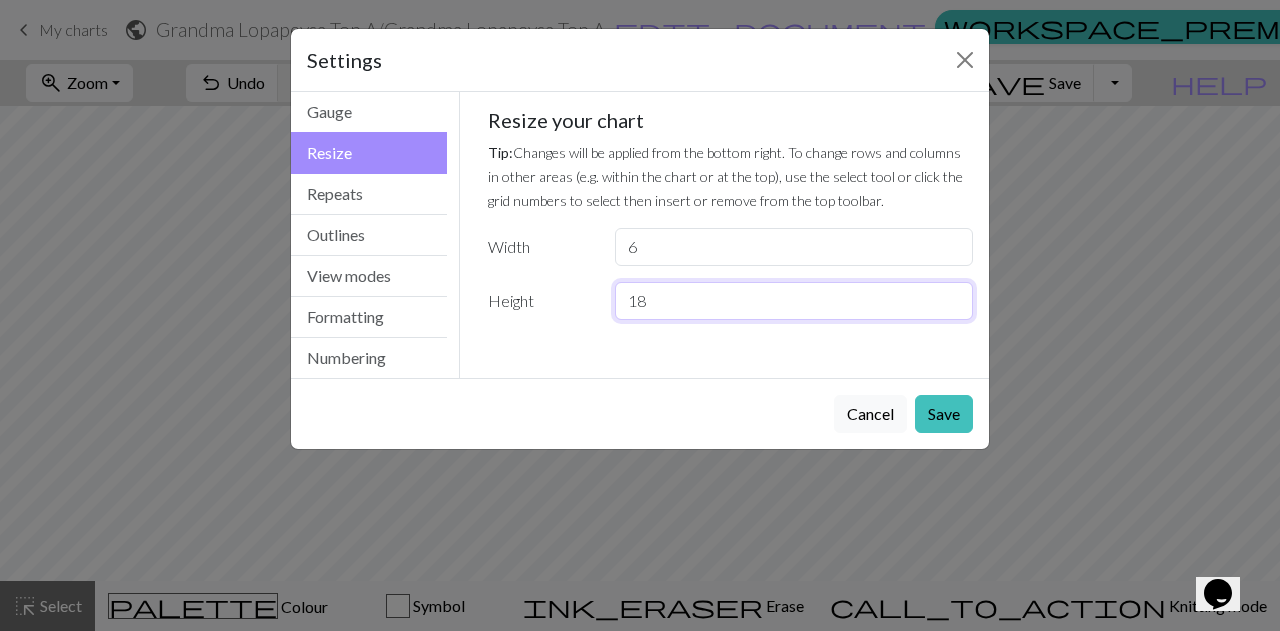 click on "18" at bounding box center (794, 301) 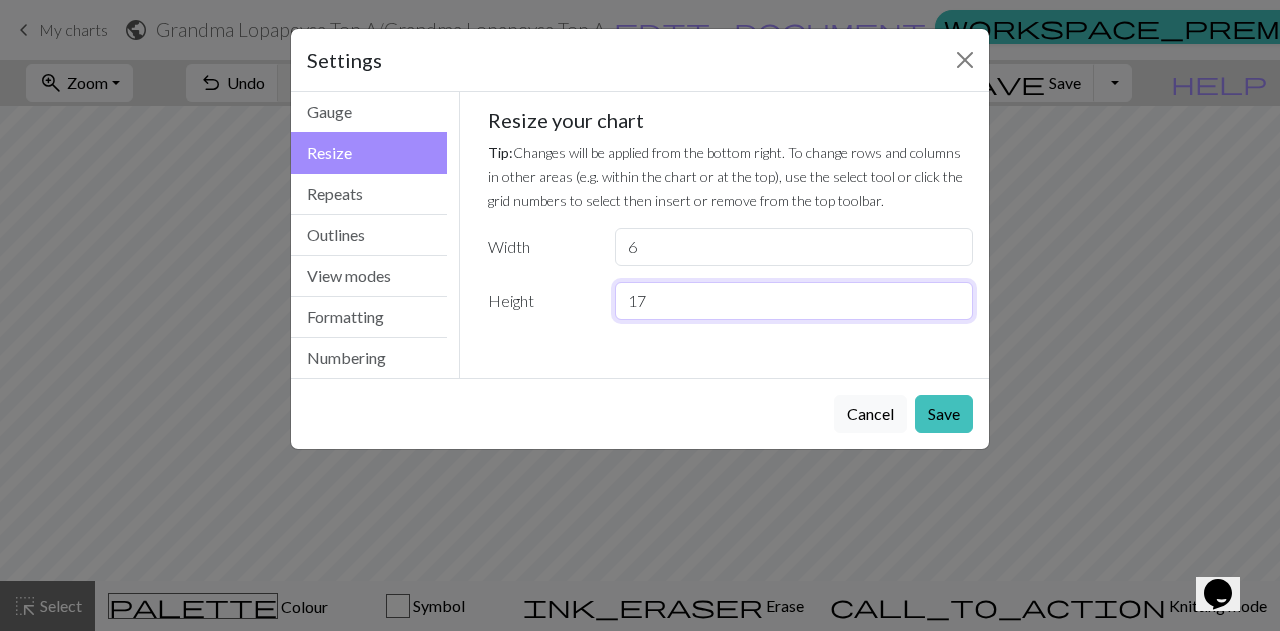 type on "17" 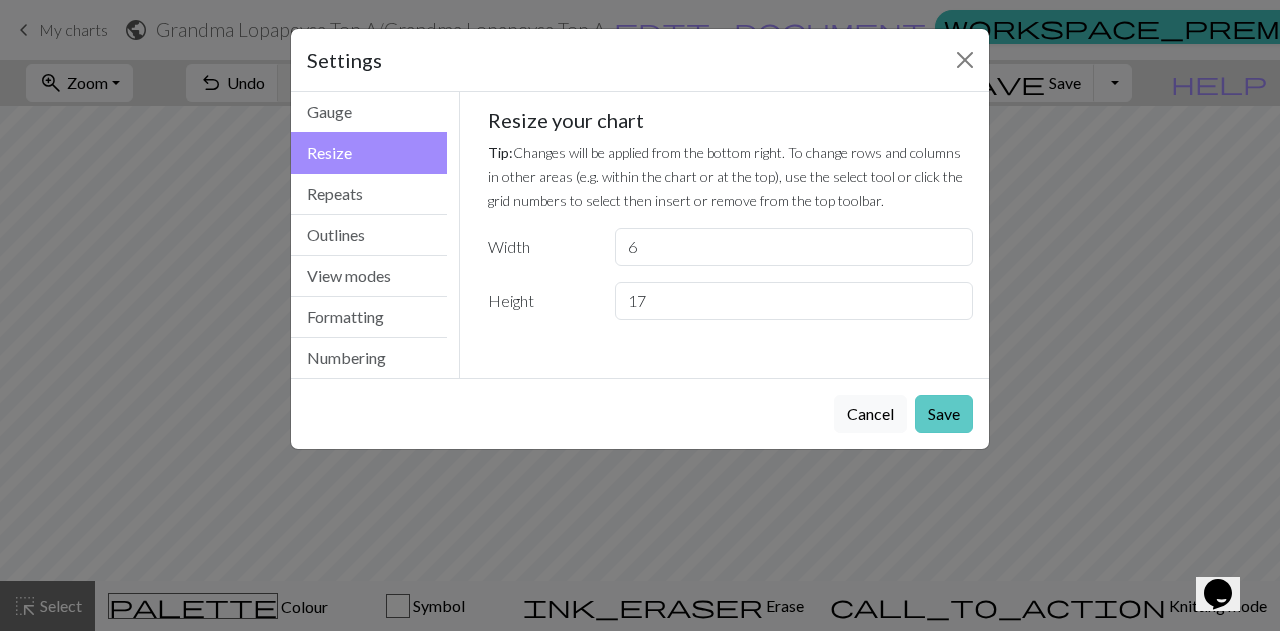 click on "Save" at bounding box center [944, 414] 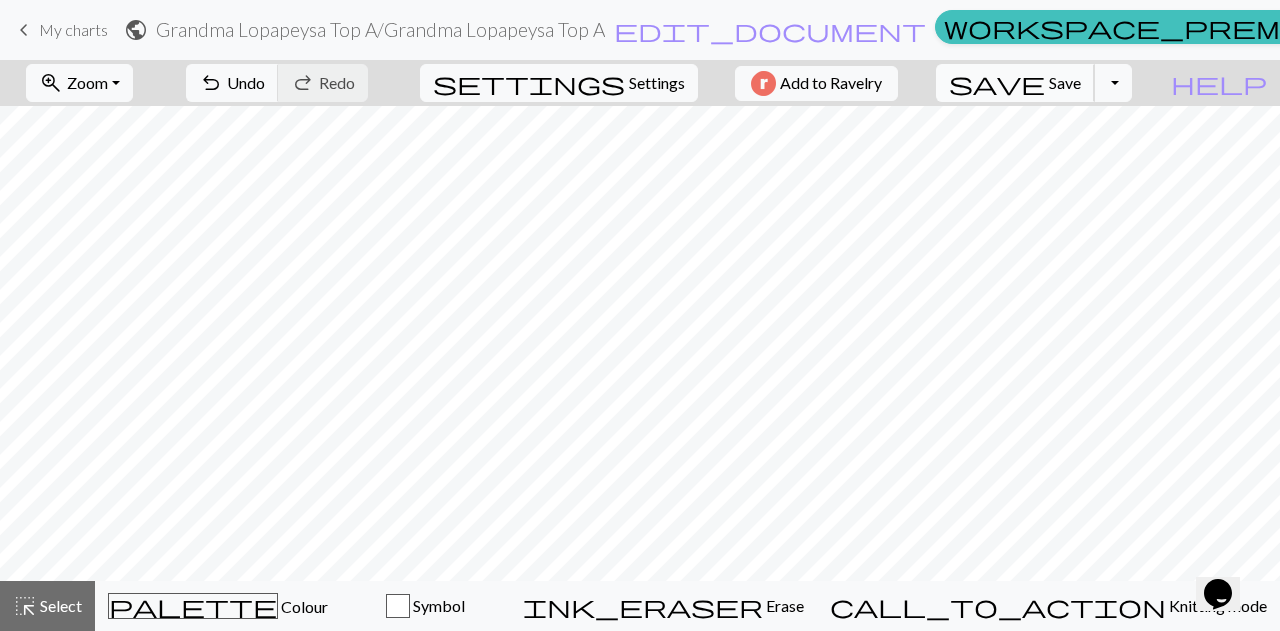 click on "Save" at bounding box center [1065, 82] 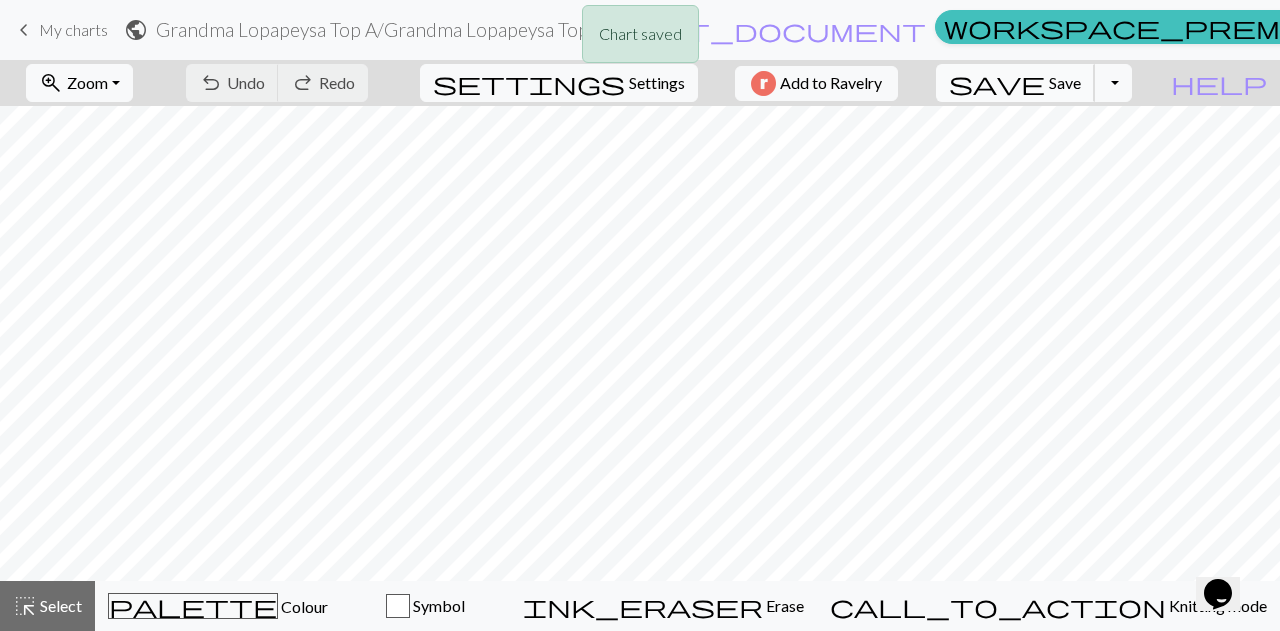 click on "Save" at bounding box center [1065, 82] 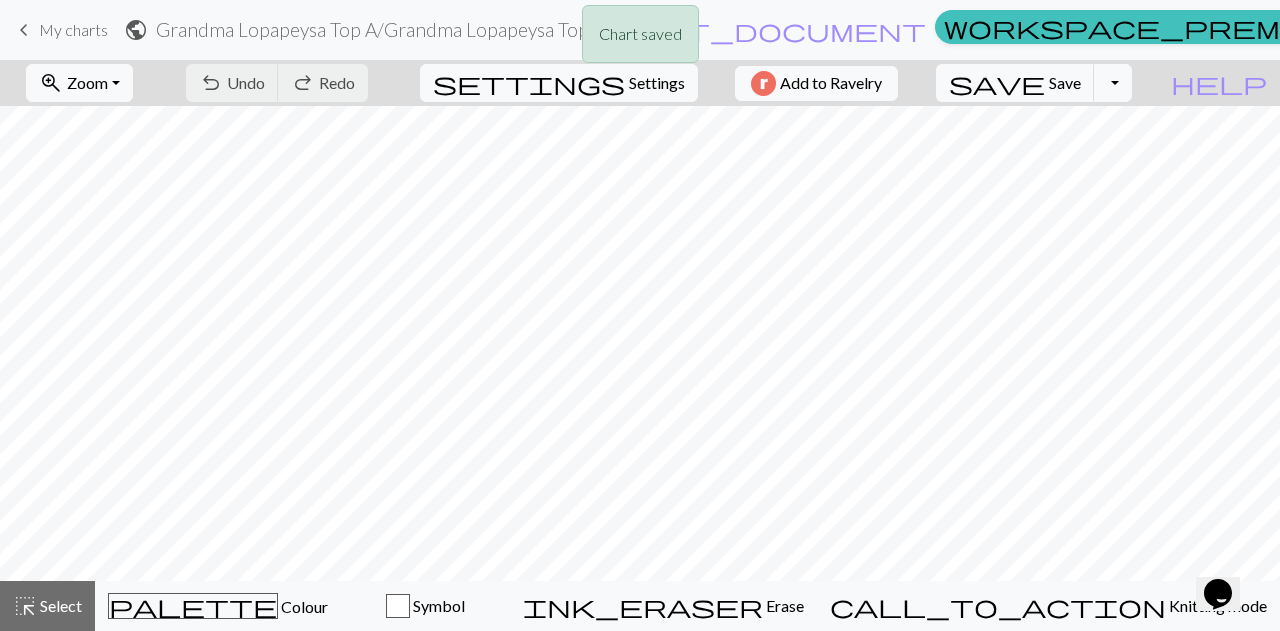 click on "Chart saved" at bounding box center (640, 39) 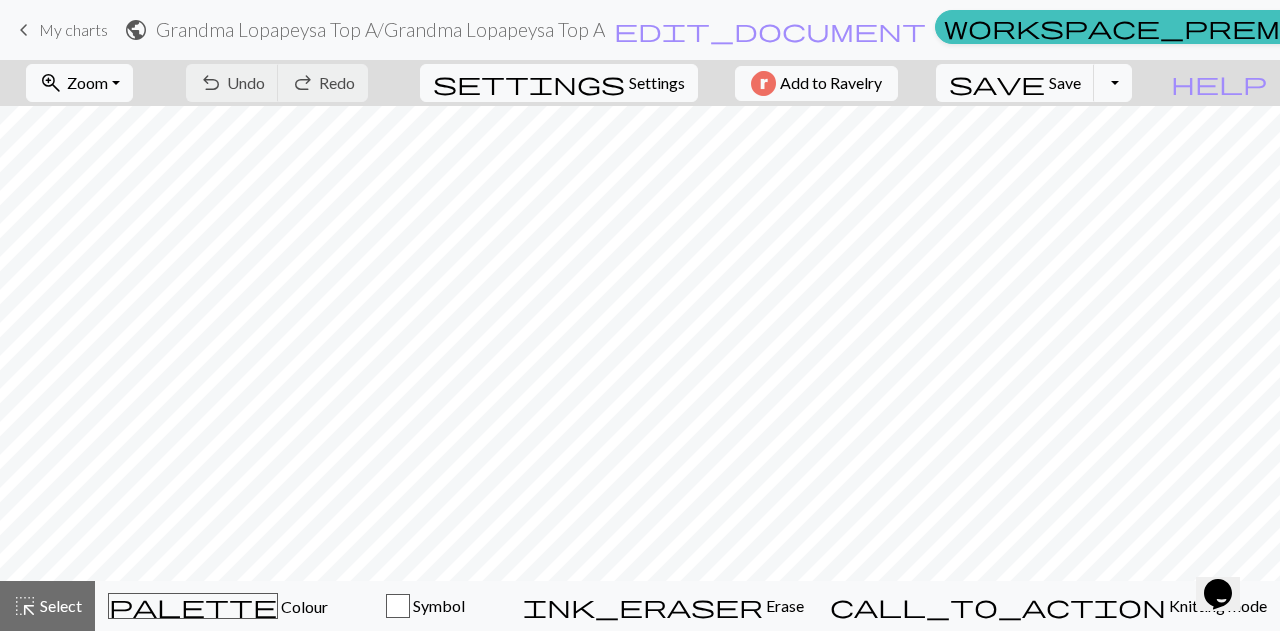 click on "My charts" at bounding box center (73, 29) 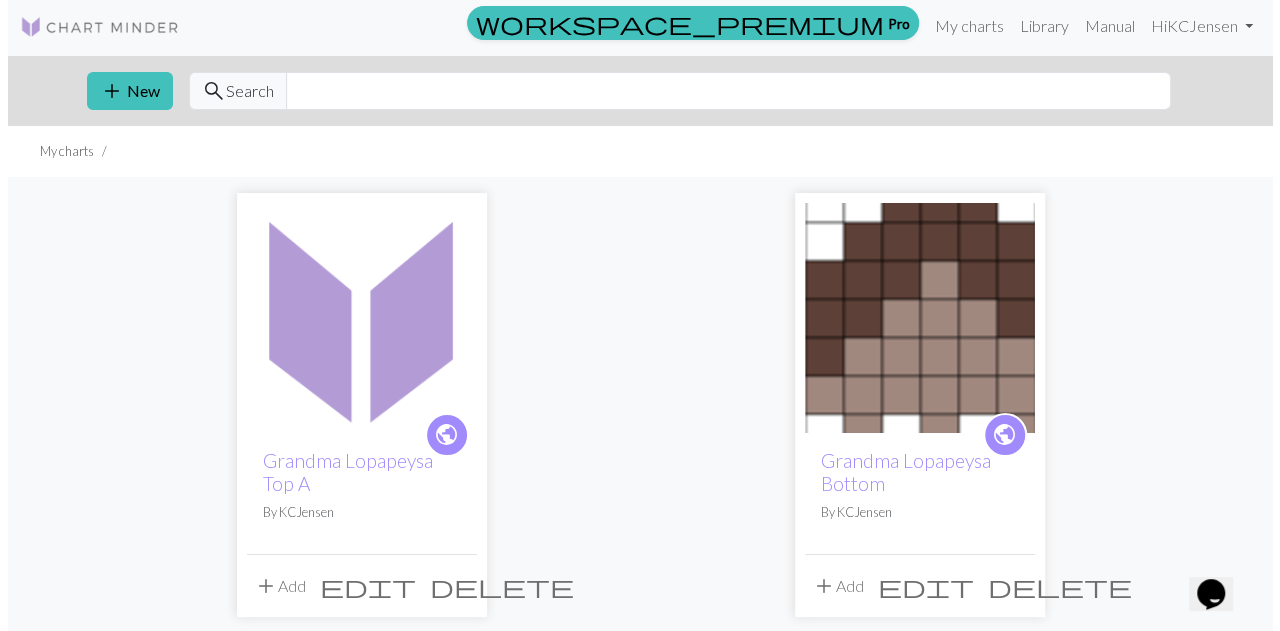 scroll, scrollTop: 0, scrollLeft: 0, axis: both 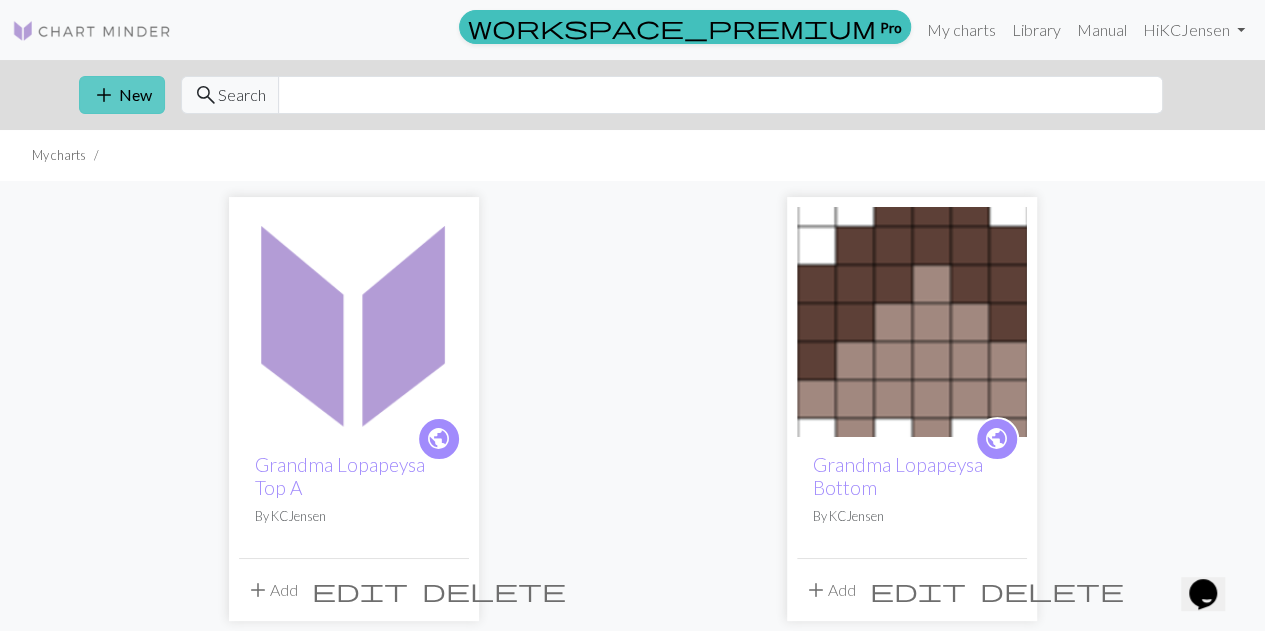 click on "add   New" at bounding box center (122, 95) 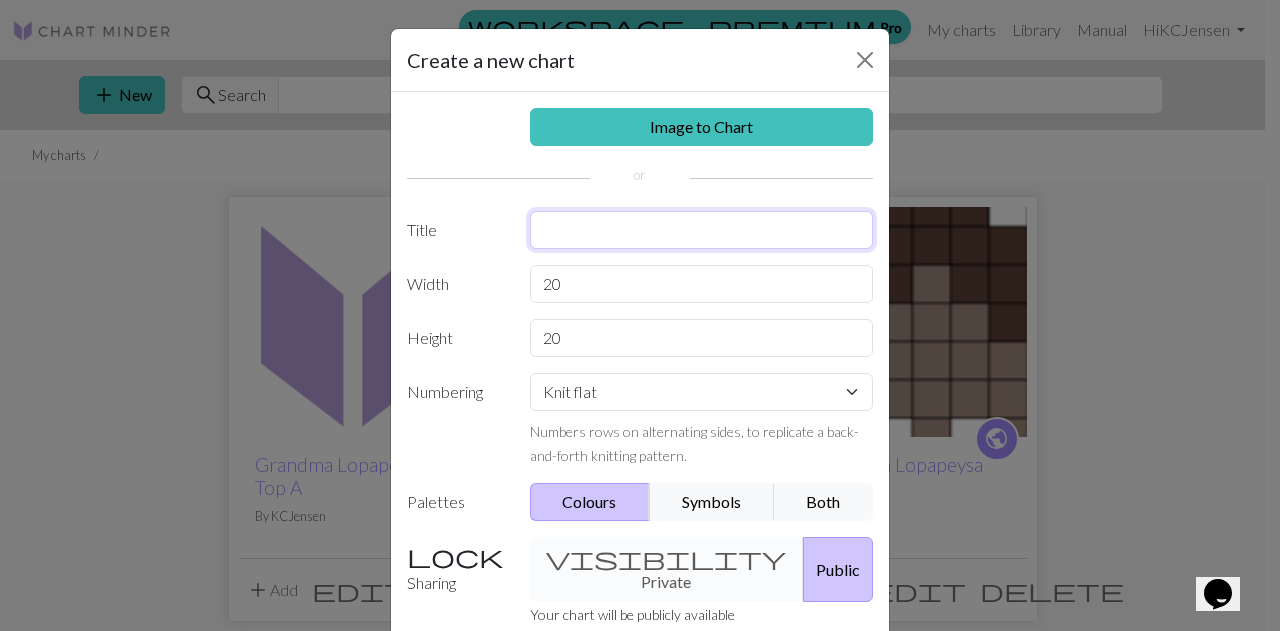 click at bounding box center [702, 230] 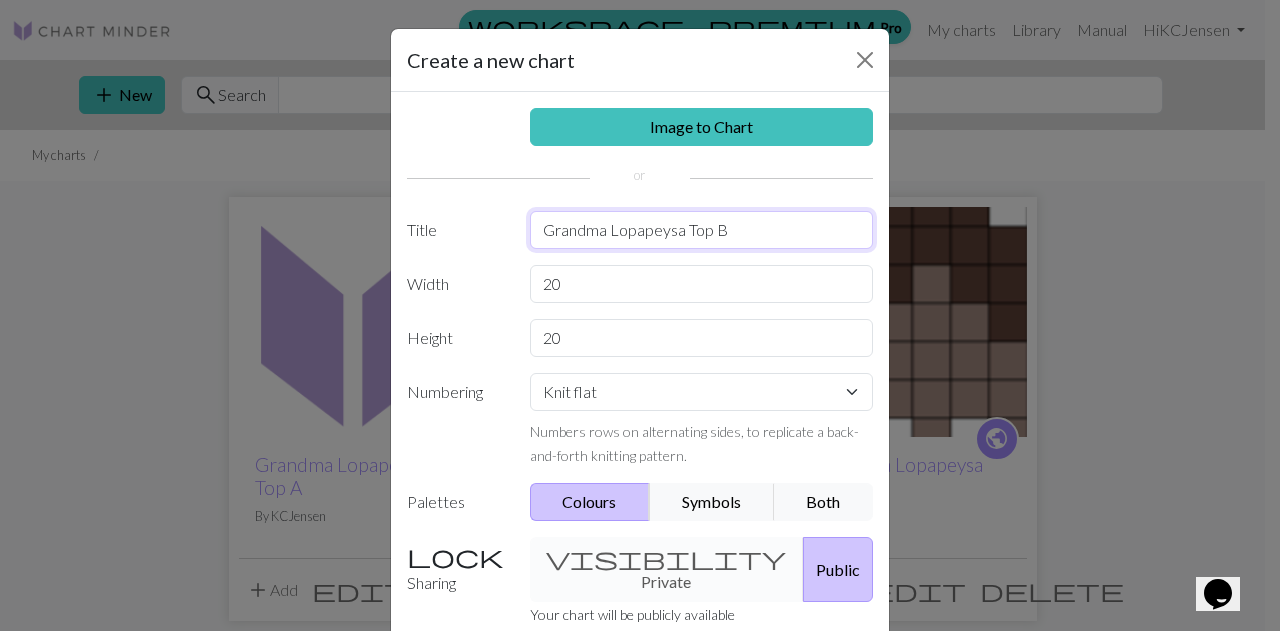 type on "Grandma Lopapeysa Top B" 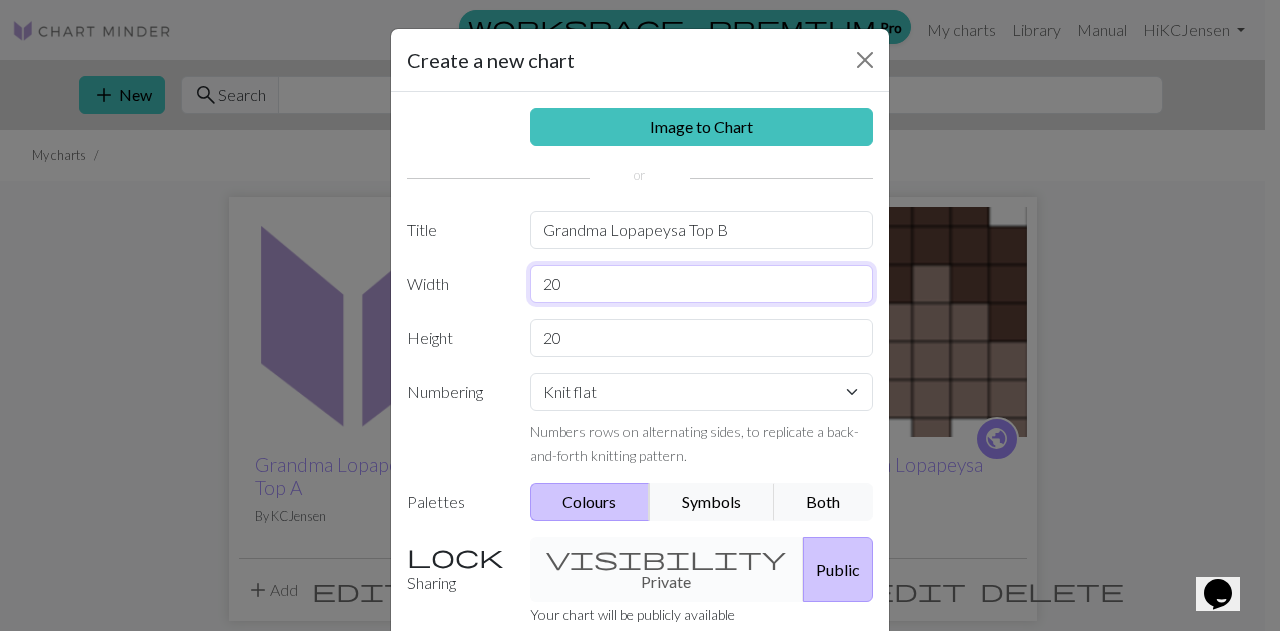 drag, startPoint x: 601, startPoint y: 294, endPoint x: 487, endPoint y: 281, distance: 114.73883 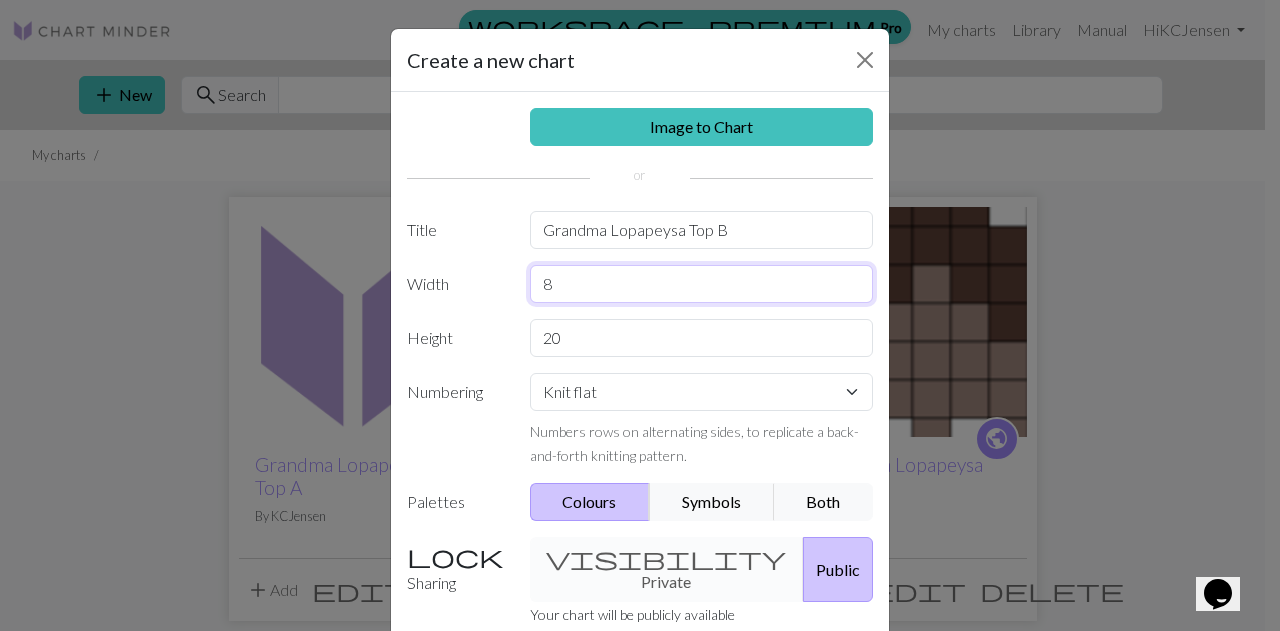 type on "8" 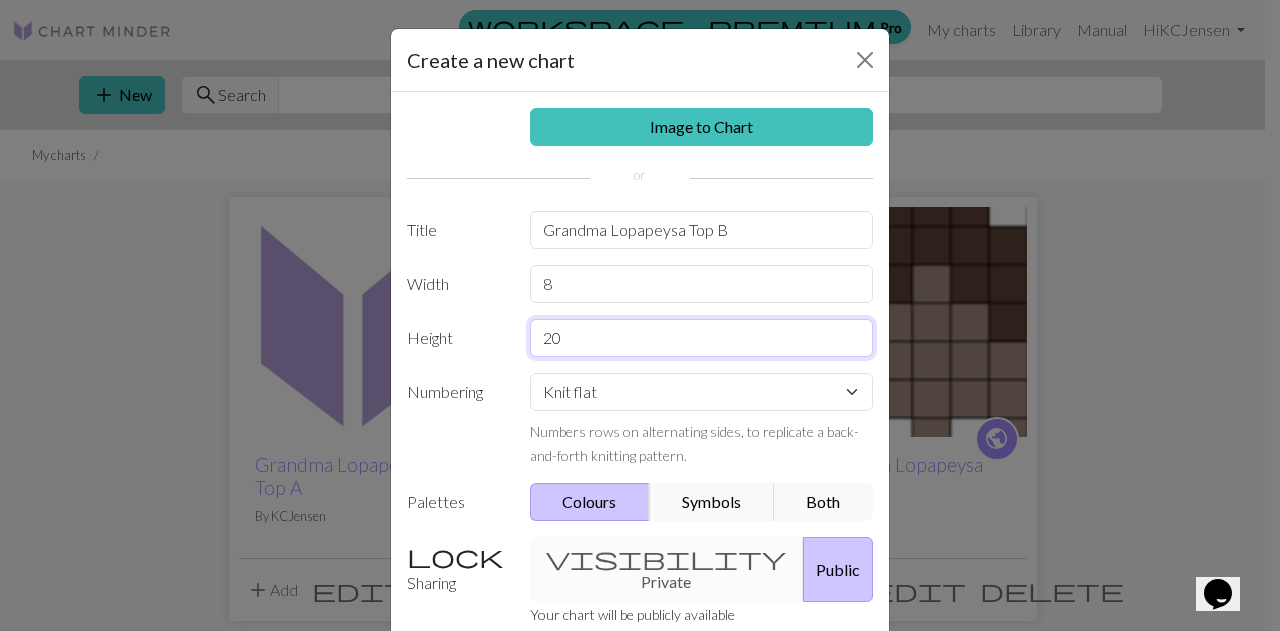 drag, startPoint x: 577, startPoint y: 333, endPoint x: 552, endPoint y: 343, distance: 26.925823 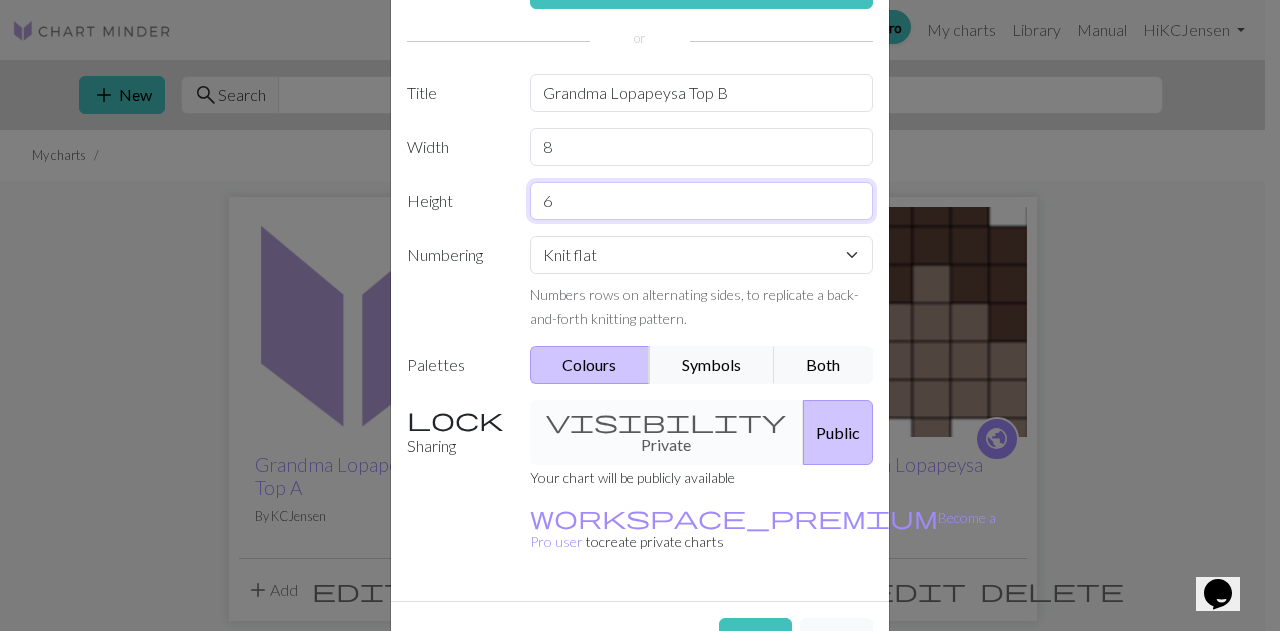 scroll, scrollTop: 154, scrollLeft: 0, axis: vertical 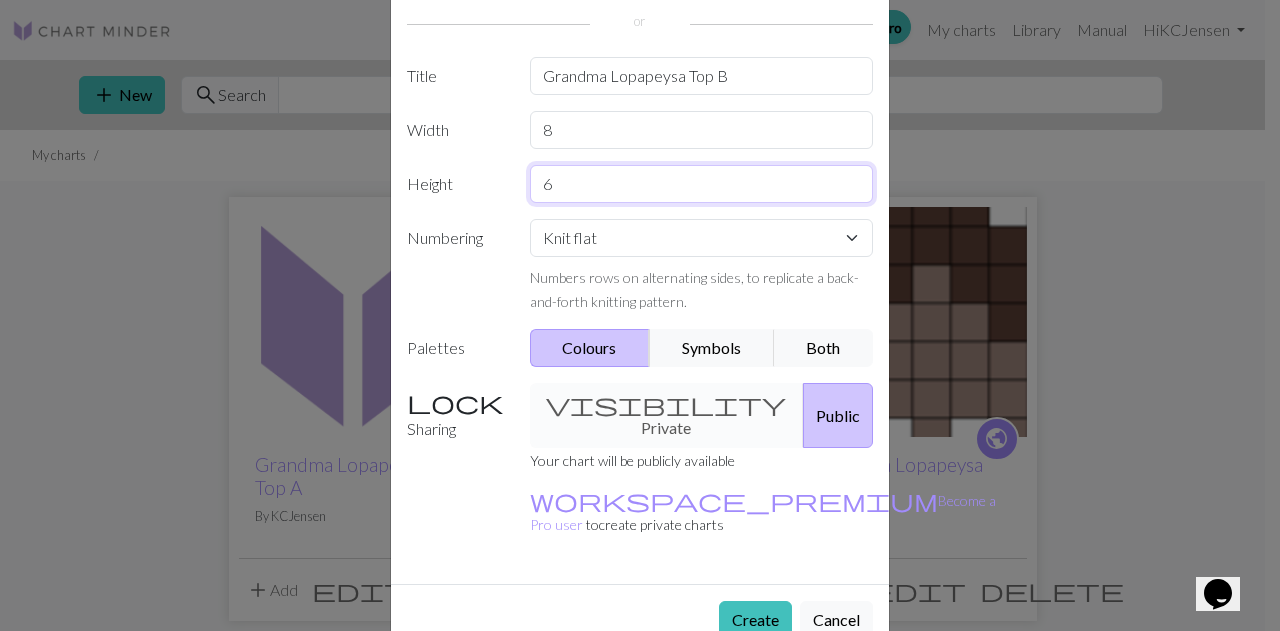 type on "6" 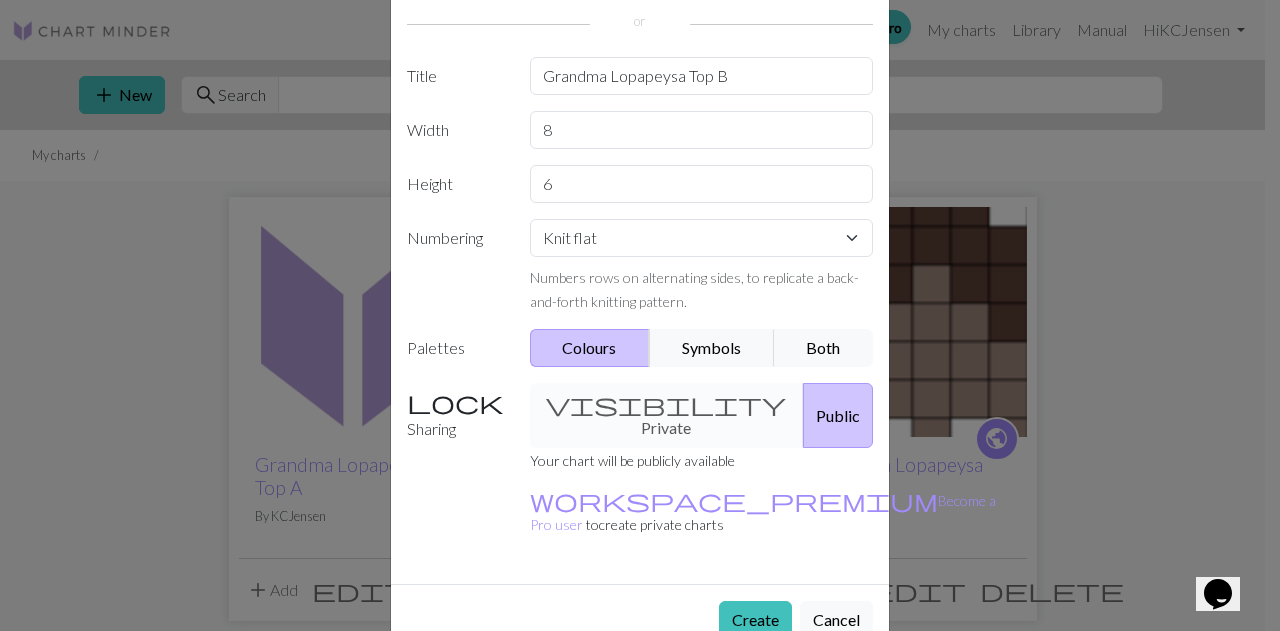 click on "Numbers rows on alternating sides, to replicate a back-and-forth knitting pattern." at bounding box center [694, 289] 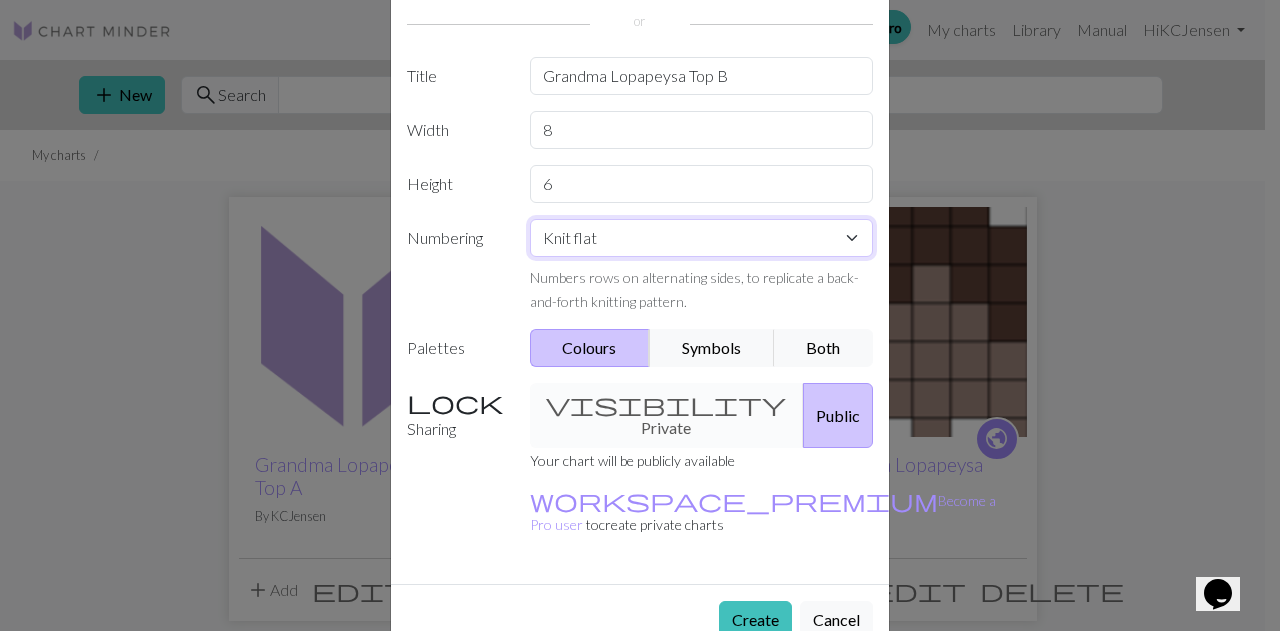 click on "Knit flat Knit in the round Lace knitting Cross stitch" at bounding box center [702, 238] 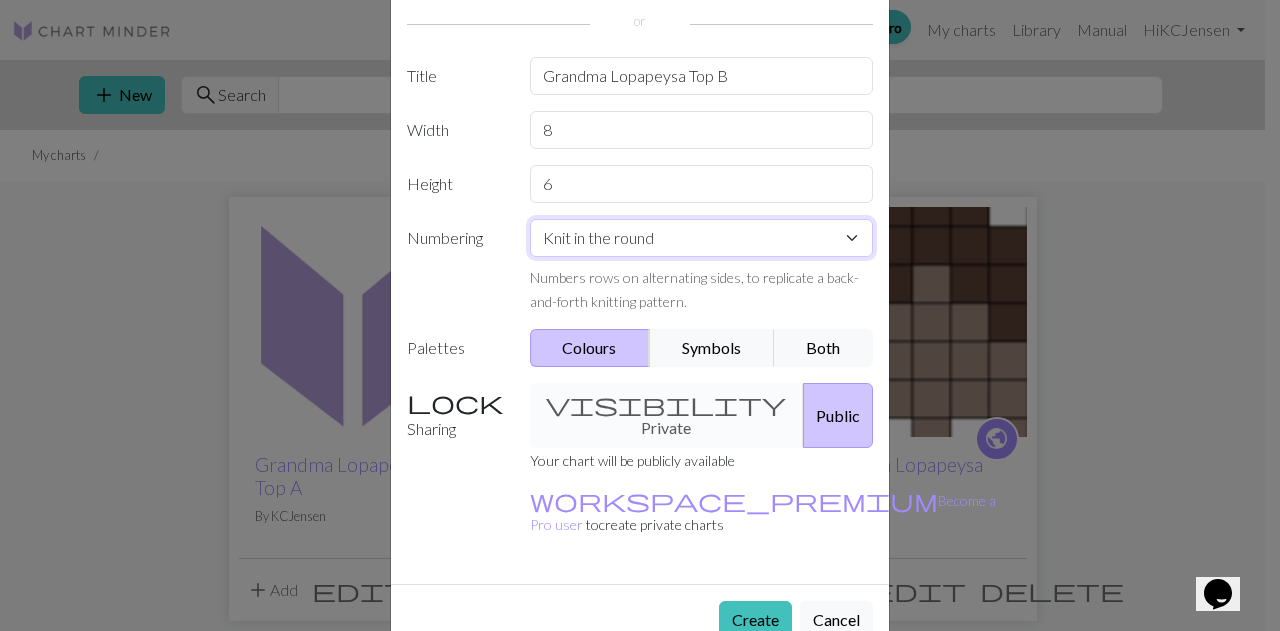click on "Knit flat Knit in the round Lace knitting Cross stitch" at bounding box center (702, 238) 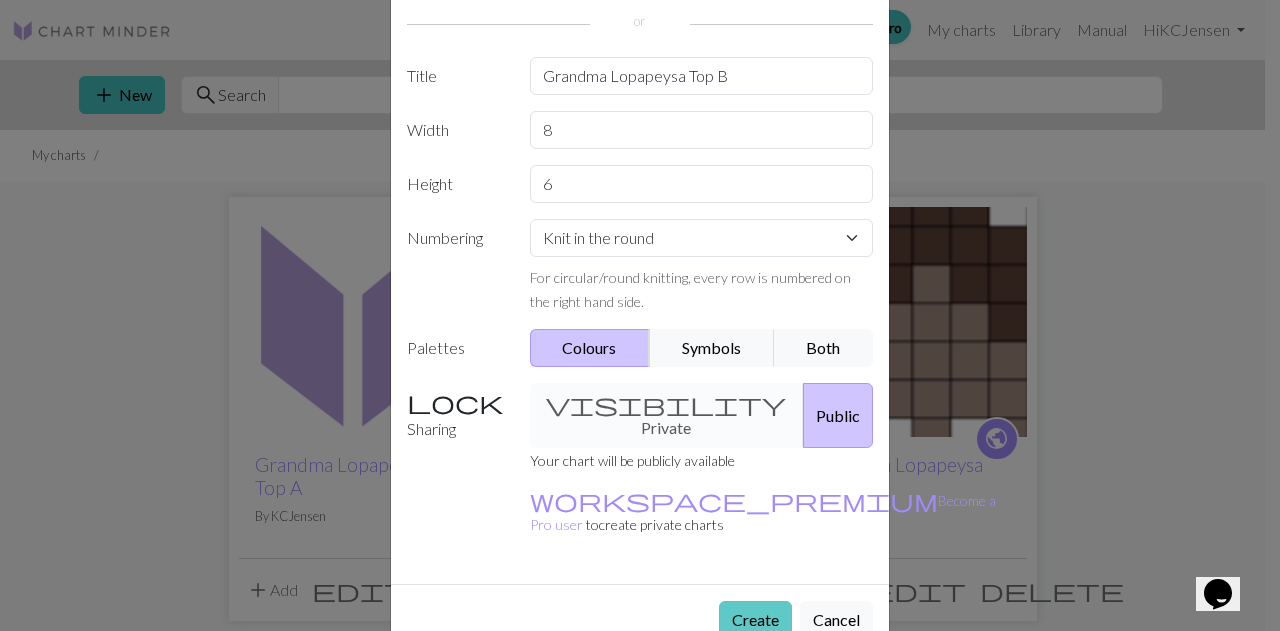 click on "Create" at bounding box center [755, 620] 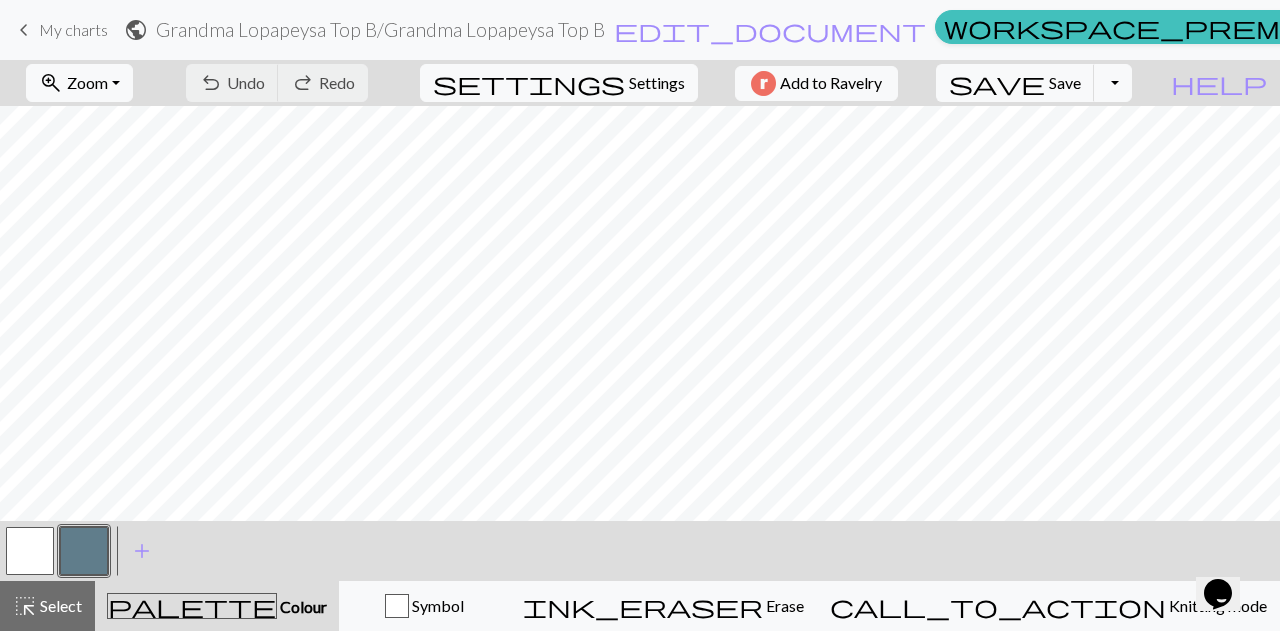 click on "My charts" at bounding box center (73, 29) 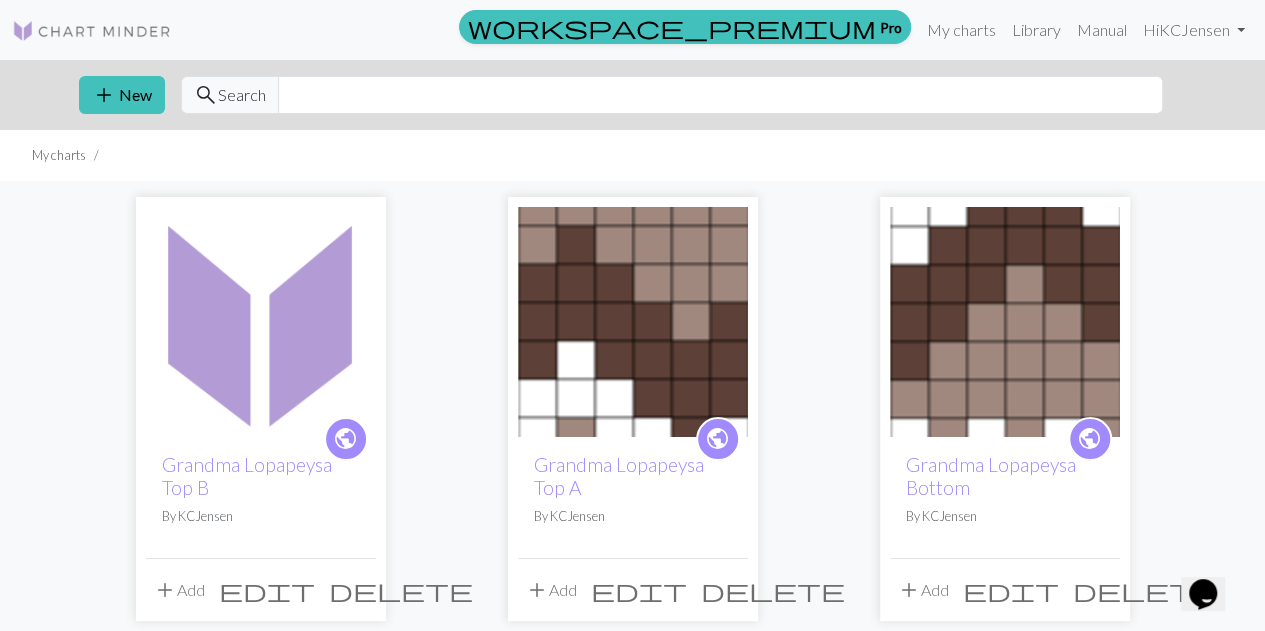 click on "edit" at bounding box center (639, 590) 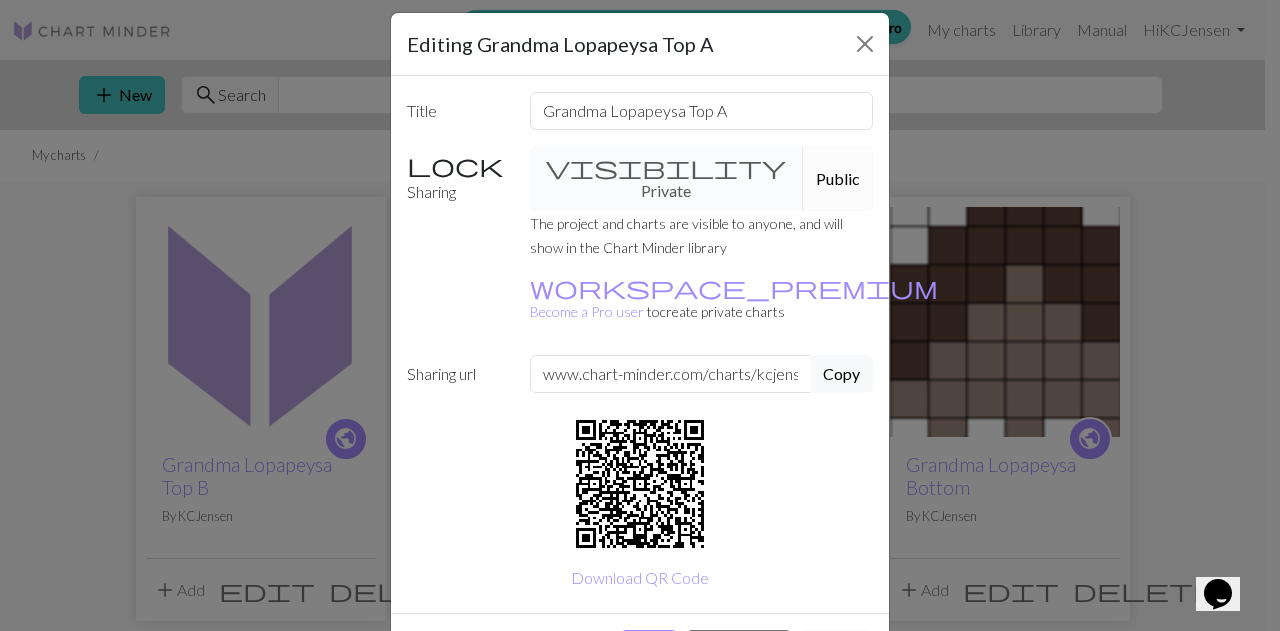 scroll, scrollTop: 0, scrollLeft: 0, axis: both 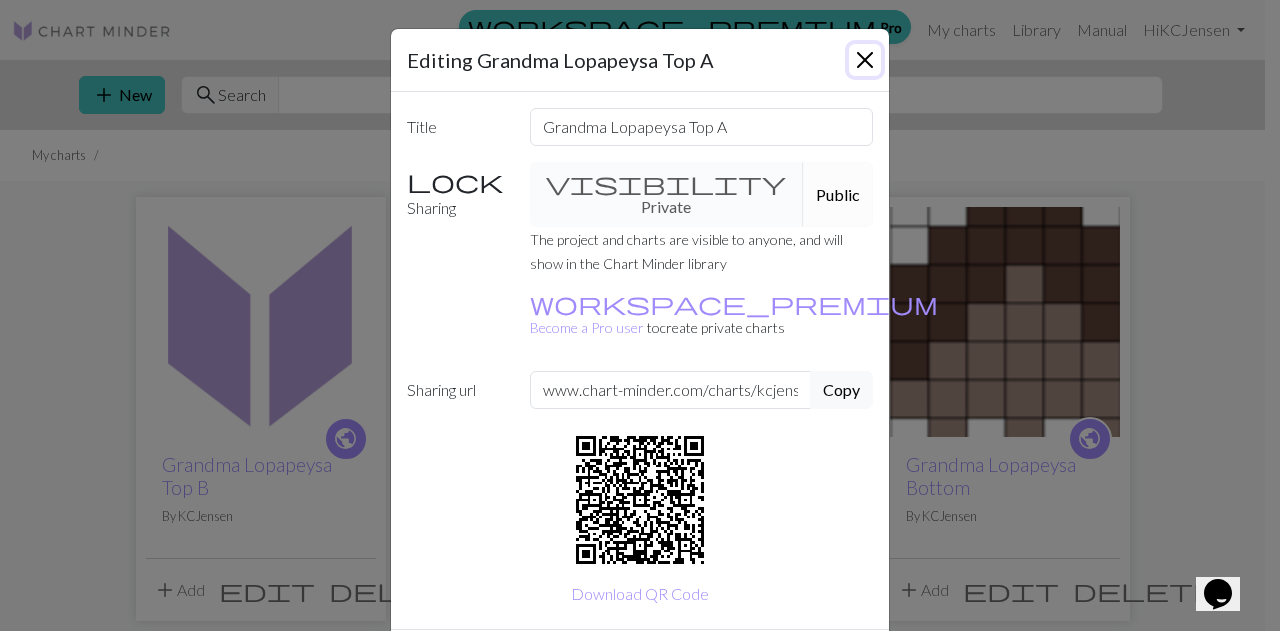 click at bounding box center (865, 60) 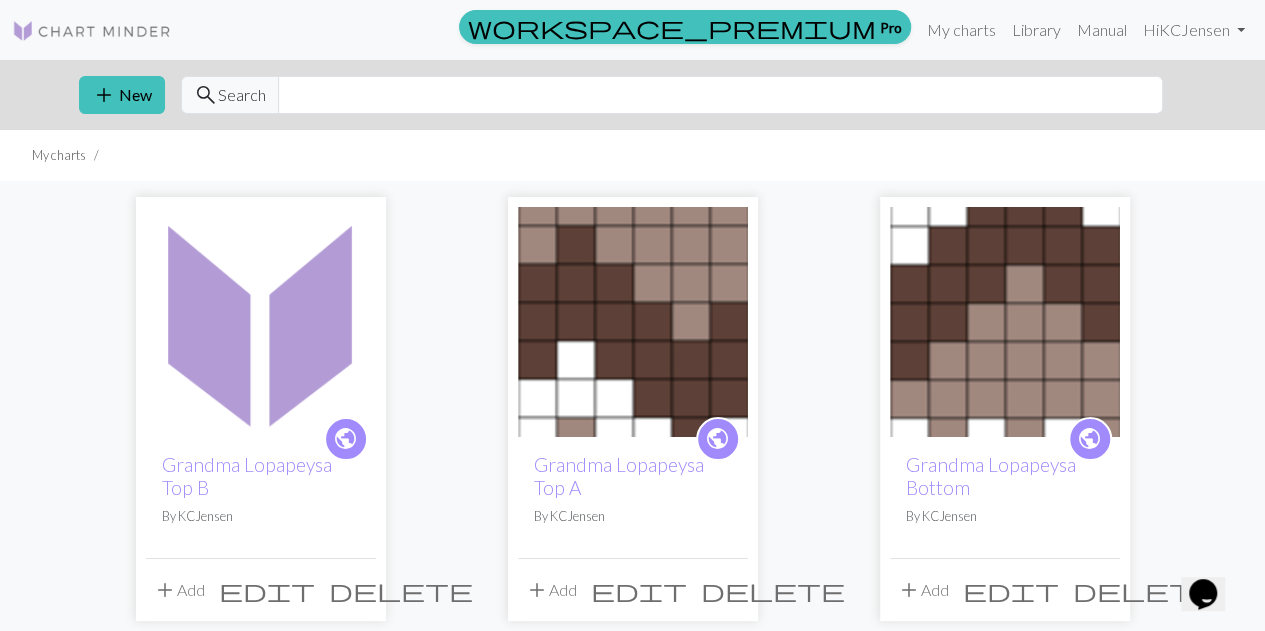 click on "public Grandma Lopapeysa Top A By   KCJensen" at bounding box center (633, 497) 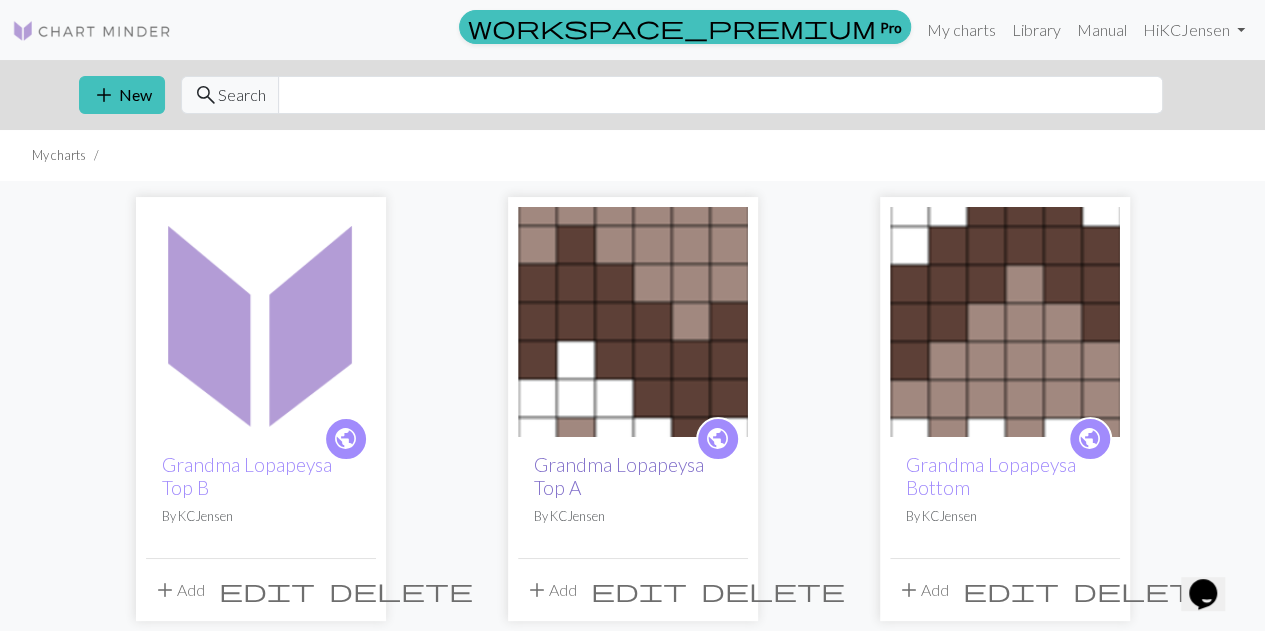 click on "Grandma Lopapeysa Top A" at bounding box center [619, 476] 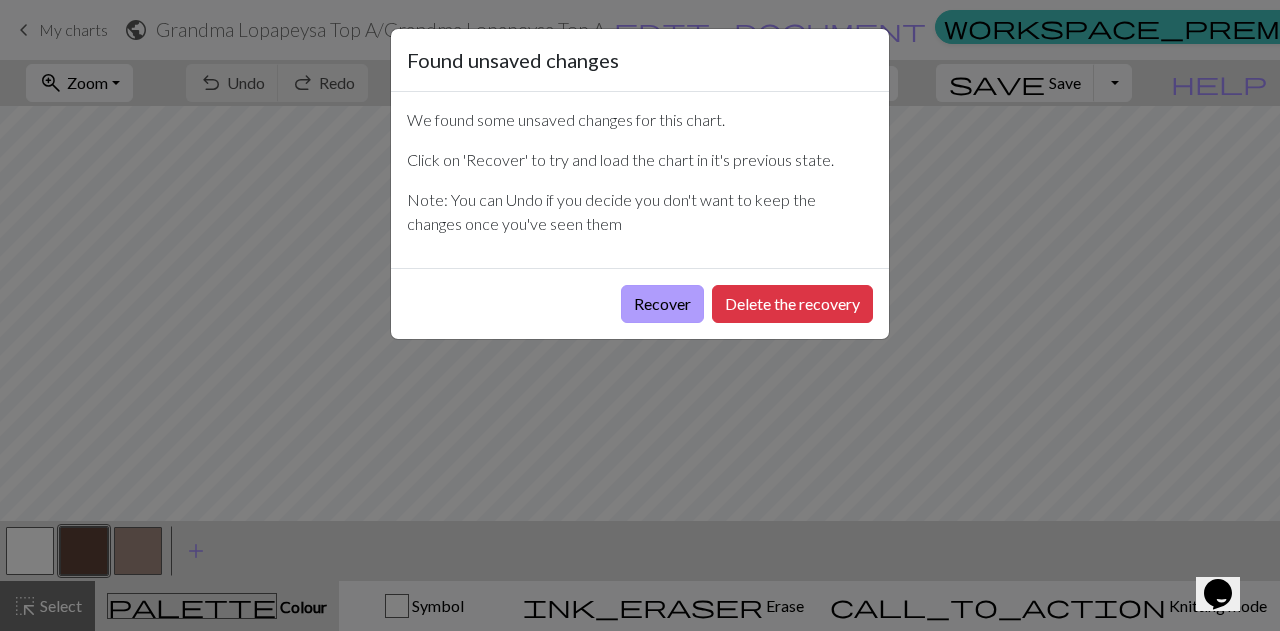 click on "Recover" at bounding box center [662, 304] 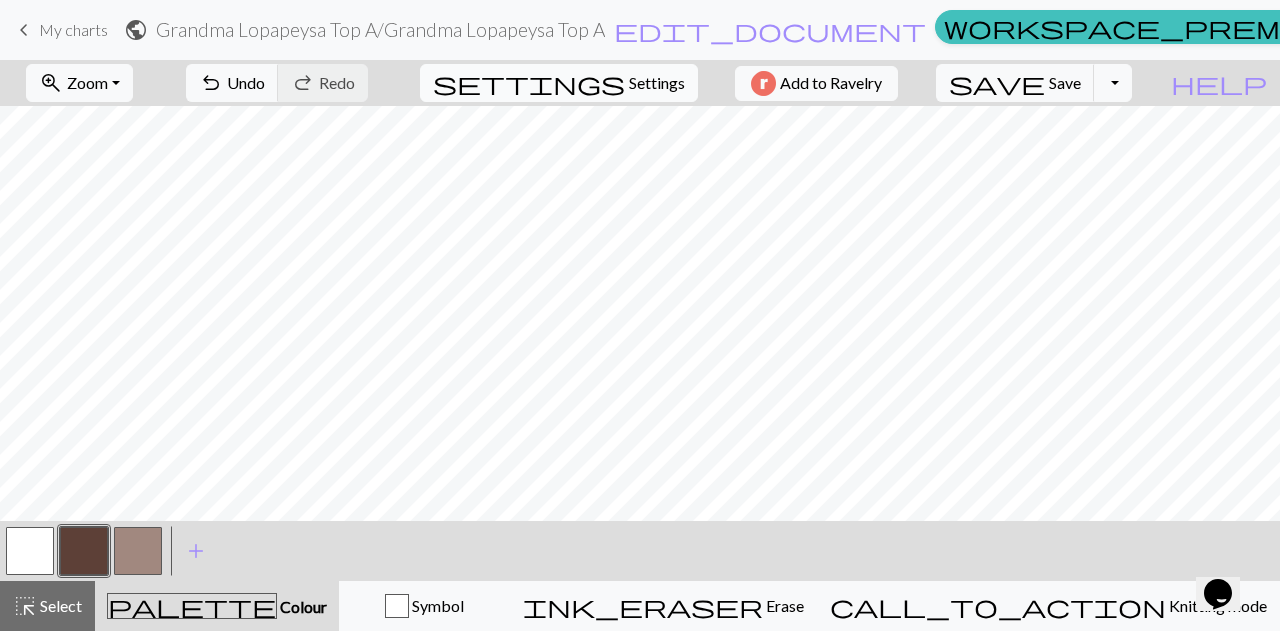 click on "settings" at bounding box center (529, 83) 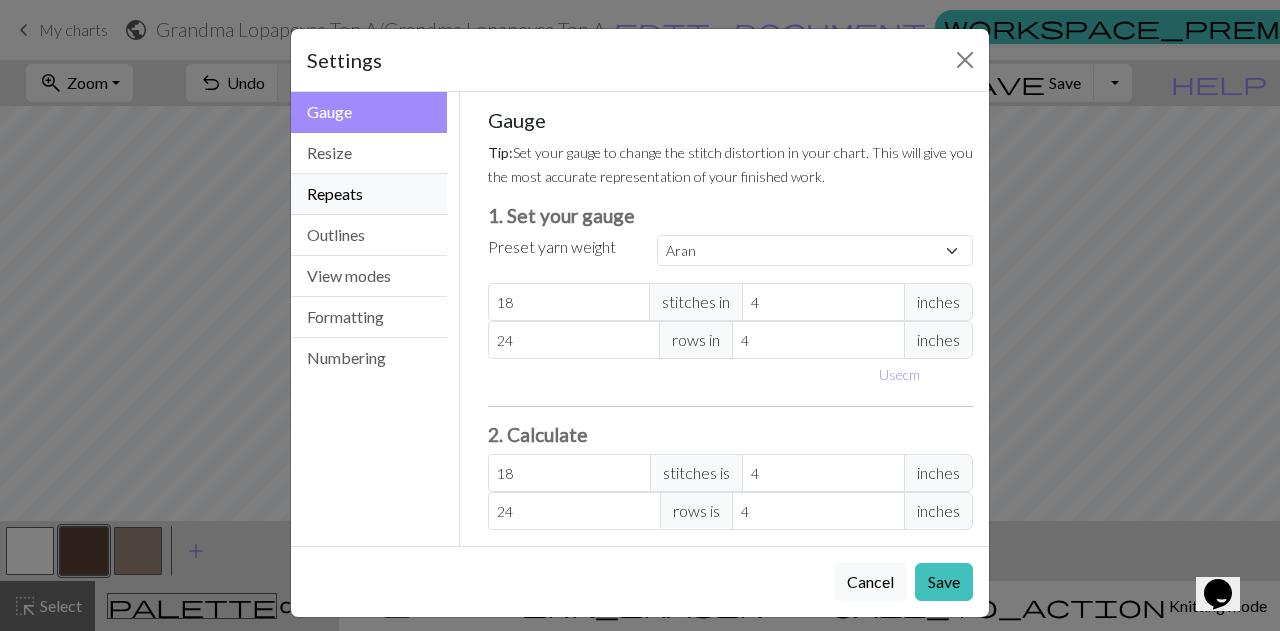 click on "Repeats" at bounding box center [369, 194] 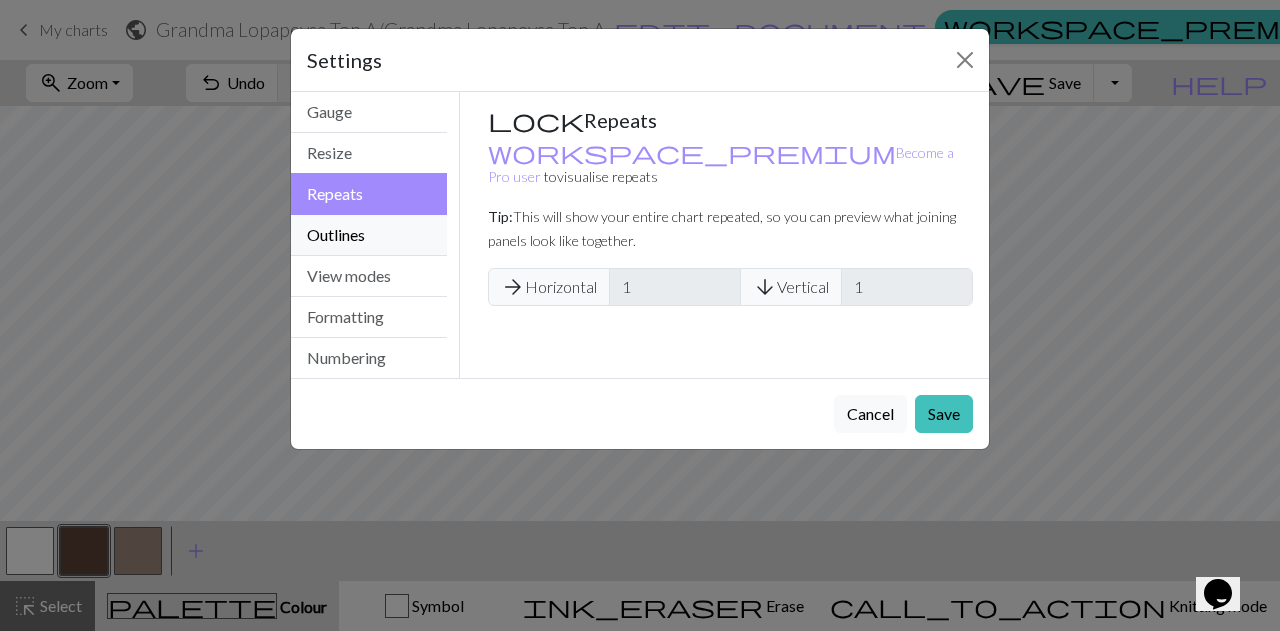 click on "Outlines" at bounding box center (369, 235) 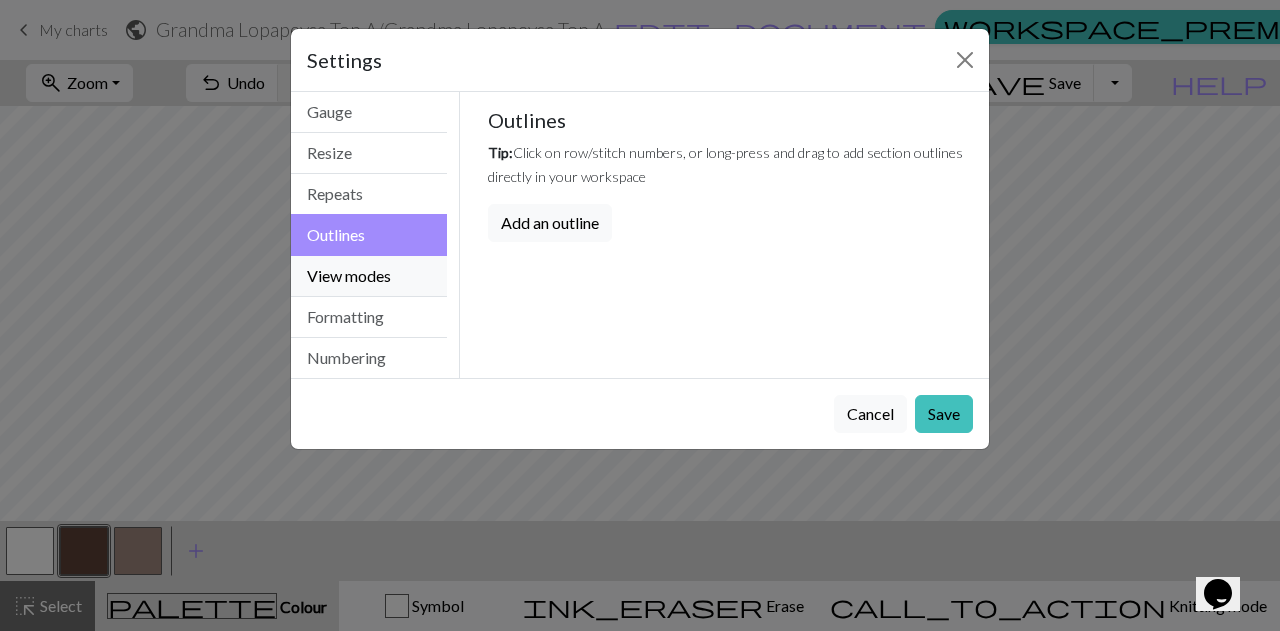 click on "View modes" at bounding box center [369, 276] 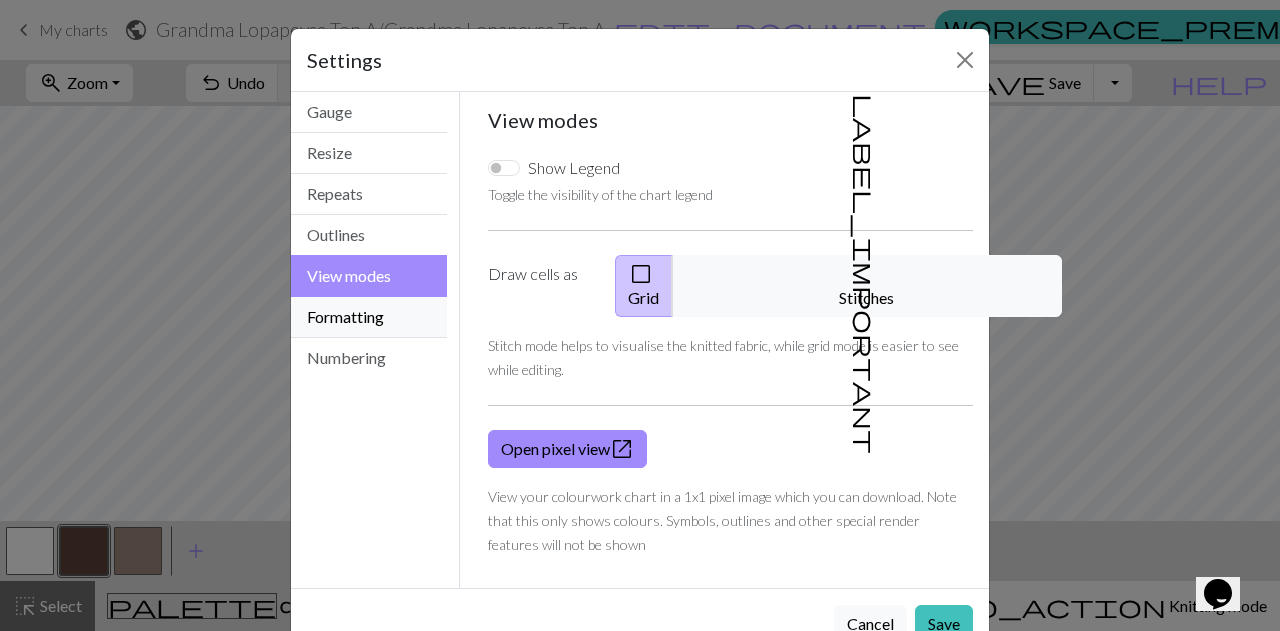 click on "Formatting" at bounding box center (369, 317) 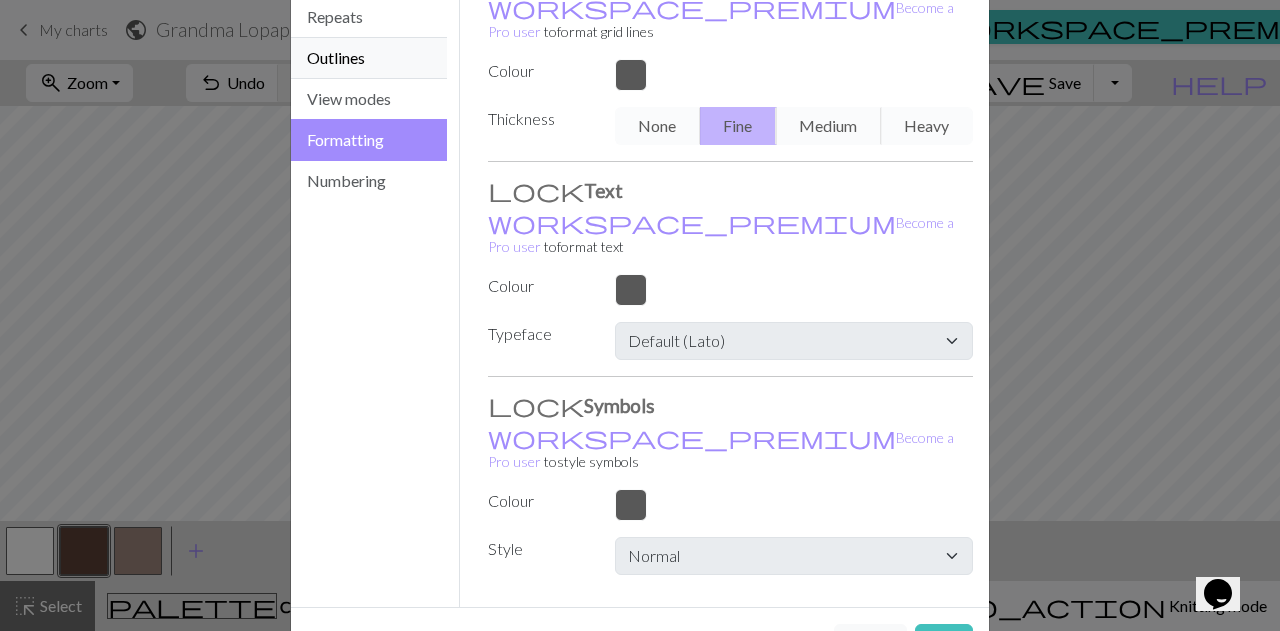 scroll, scrollTop: 77, scrollLeft: 0, axis: vertical 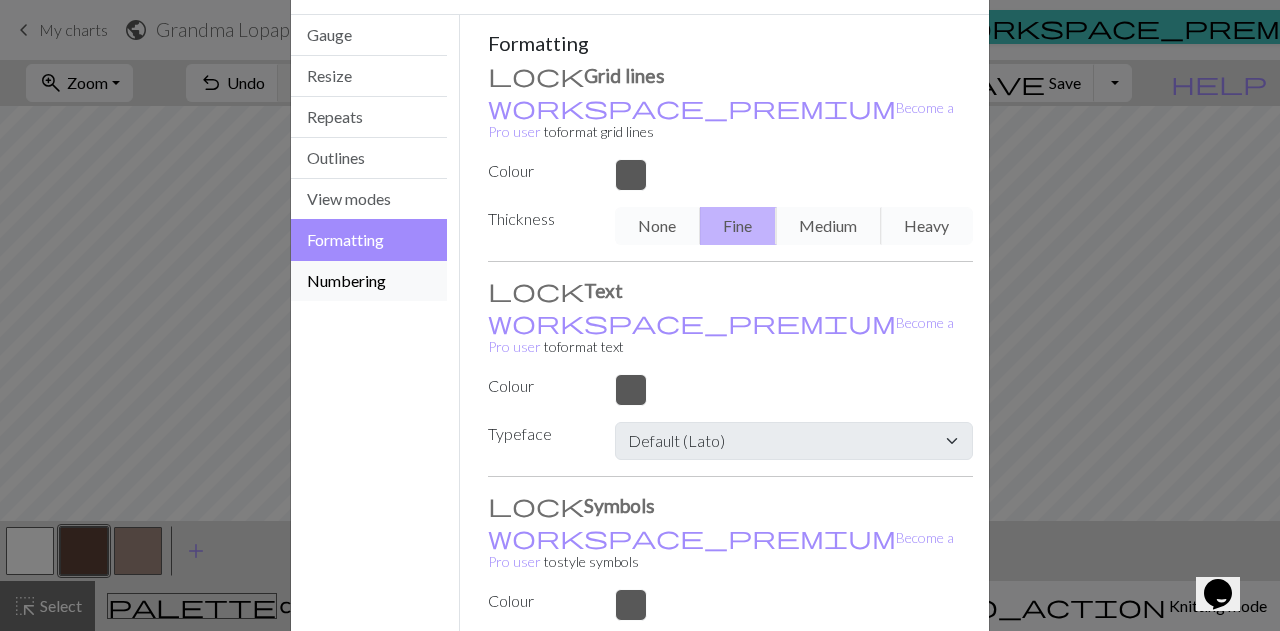 click on "Numbering" at bounding box center (369, 281) 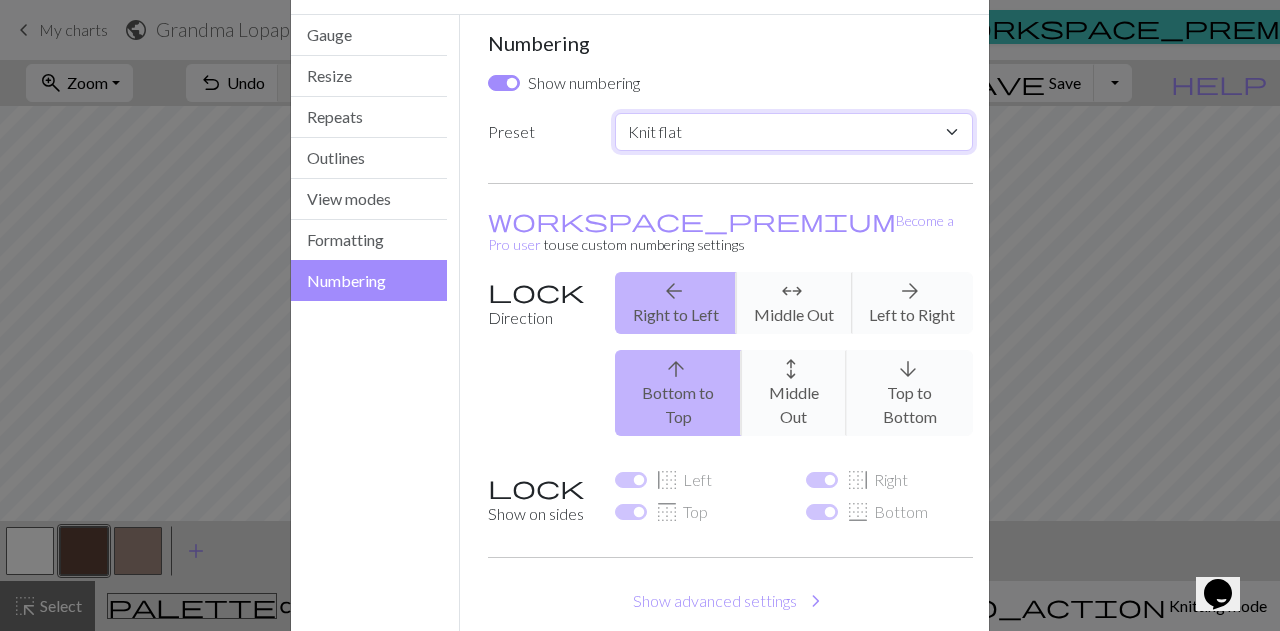 click on "Custom Knit flat Knit in the round Lace knitting Cross stitch" at bounding box center (794, 132) 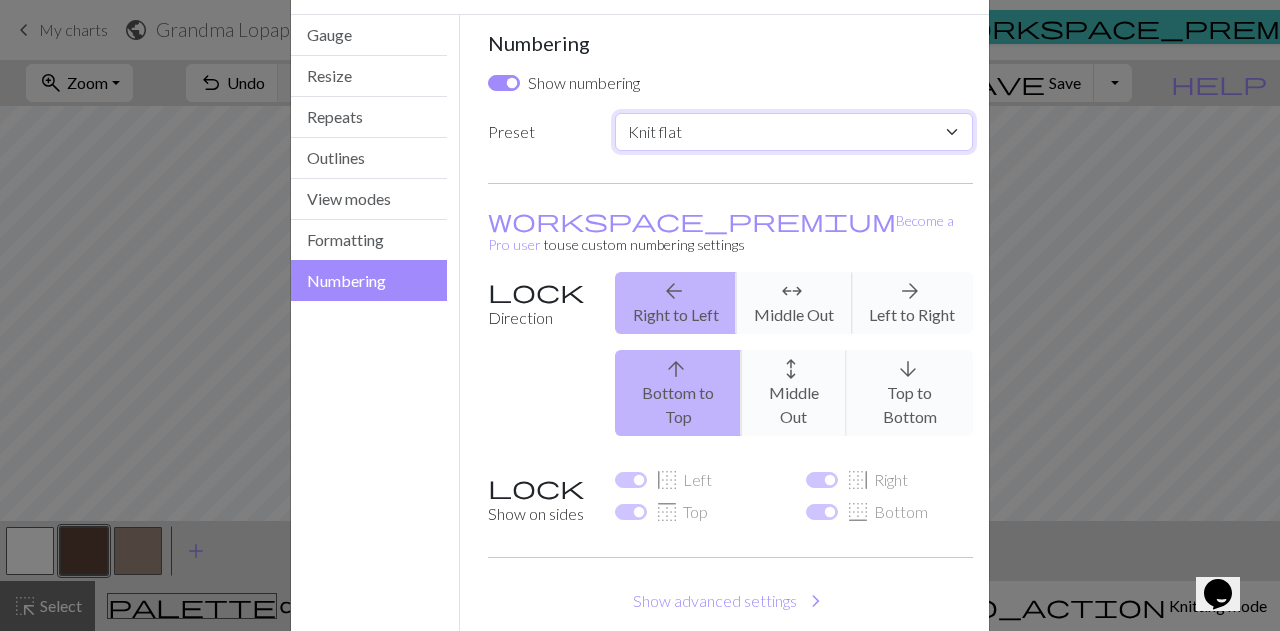 select on "round" 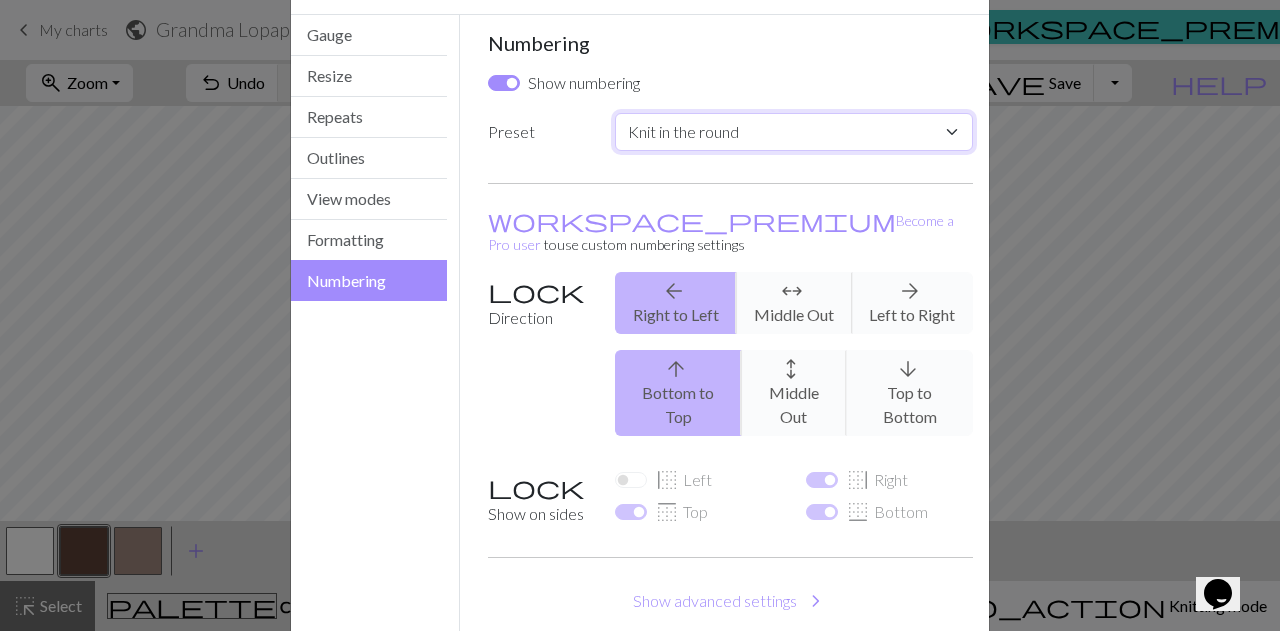 click on "Custom Knit flat Knit in the round Lace knitting Cross stitch" at bounding box center (794, 132) 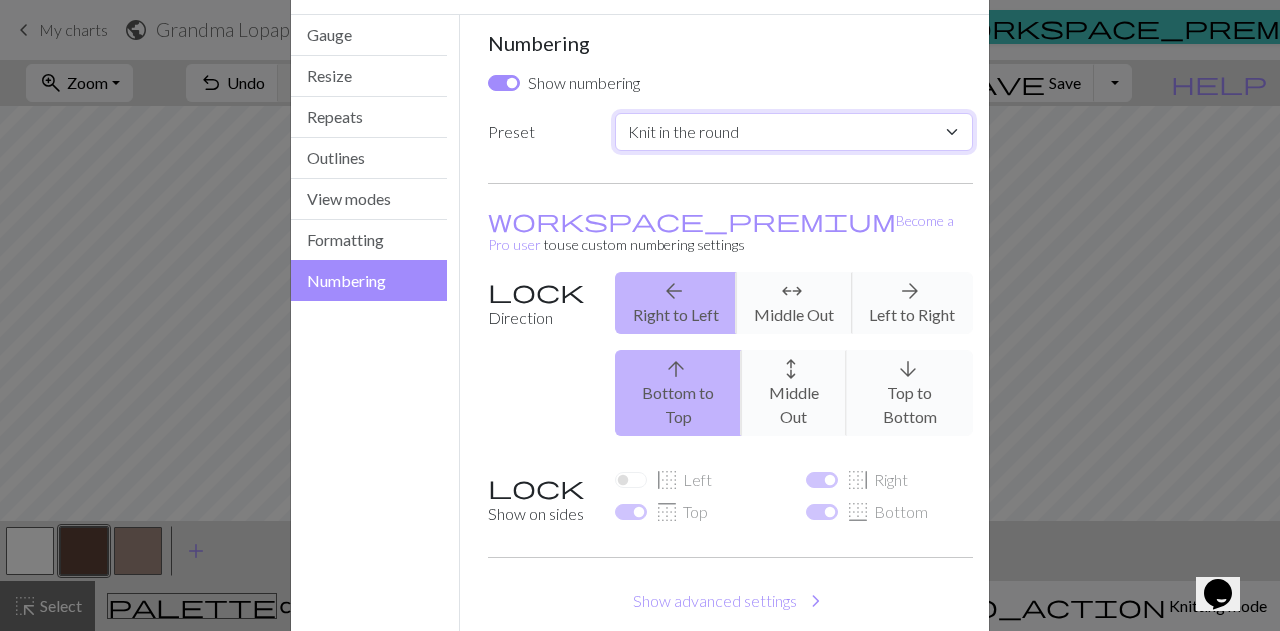 checkbox on "false" 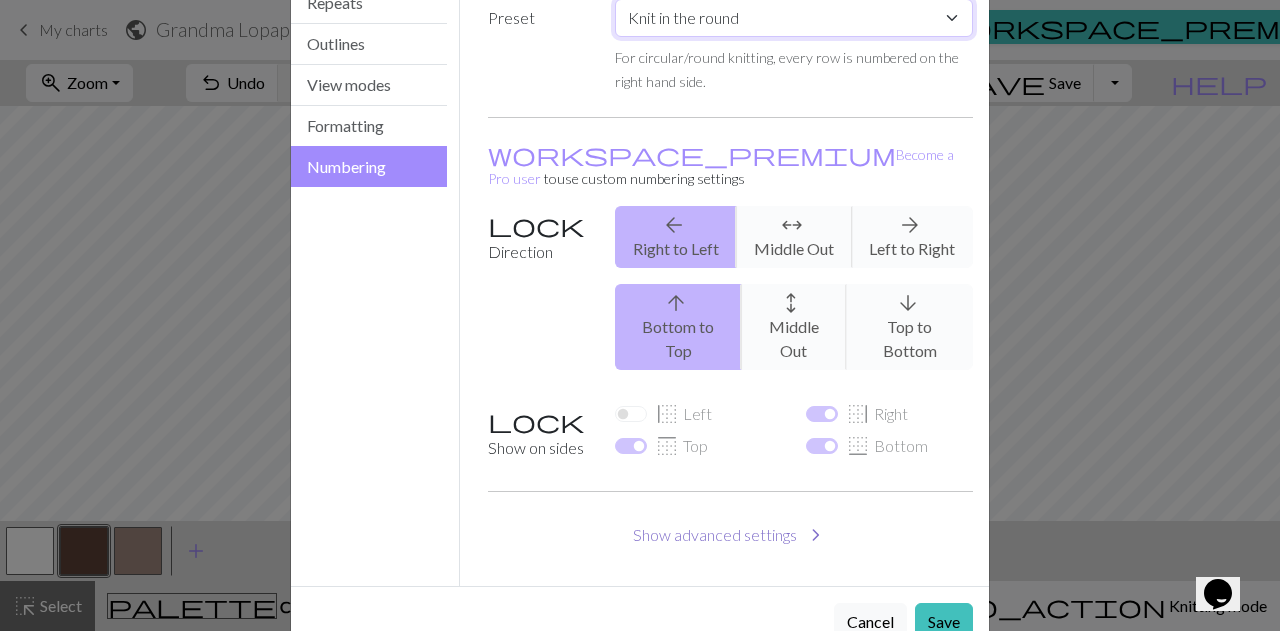 scroll, scrollTop: 192, scrollLeft: 0, axis: vertical 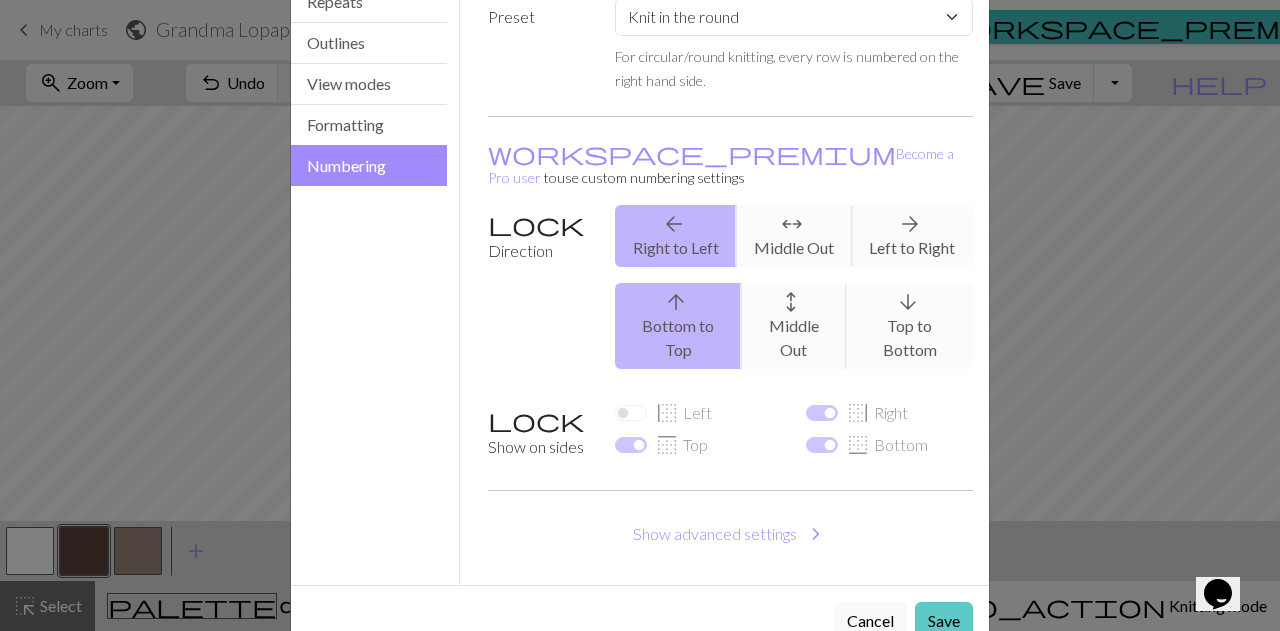 click on "Save" at bounding box center (944, 621) 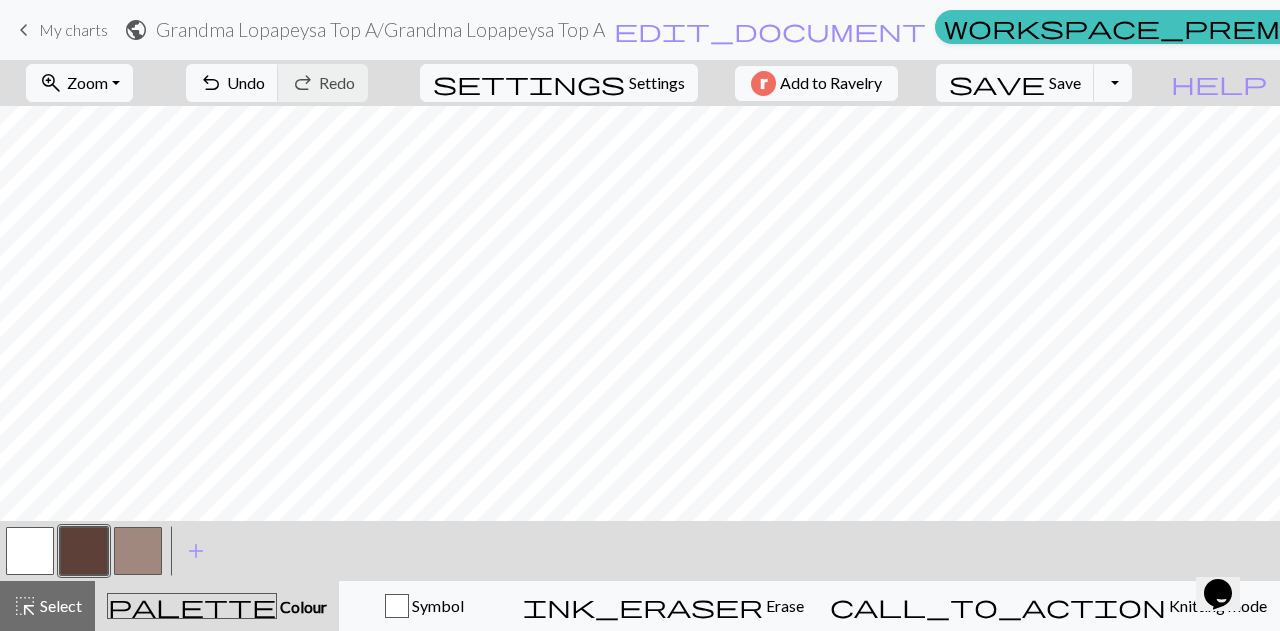 click on "keyboard_arrow_left" at bounding box center [24, 30] 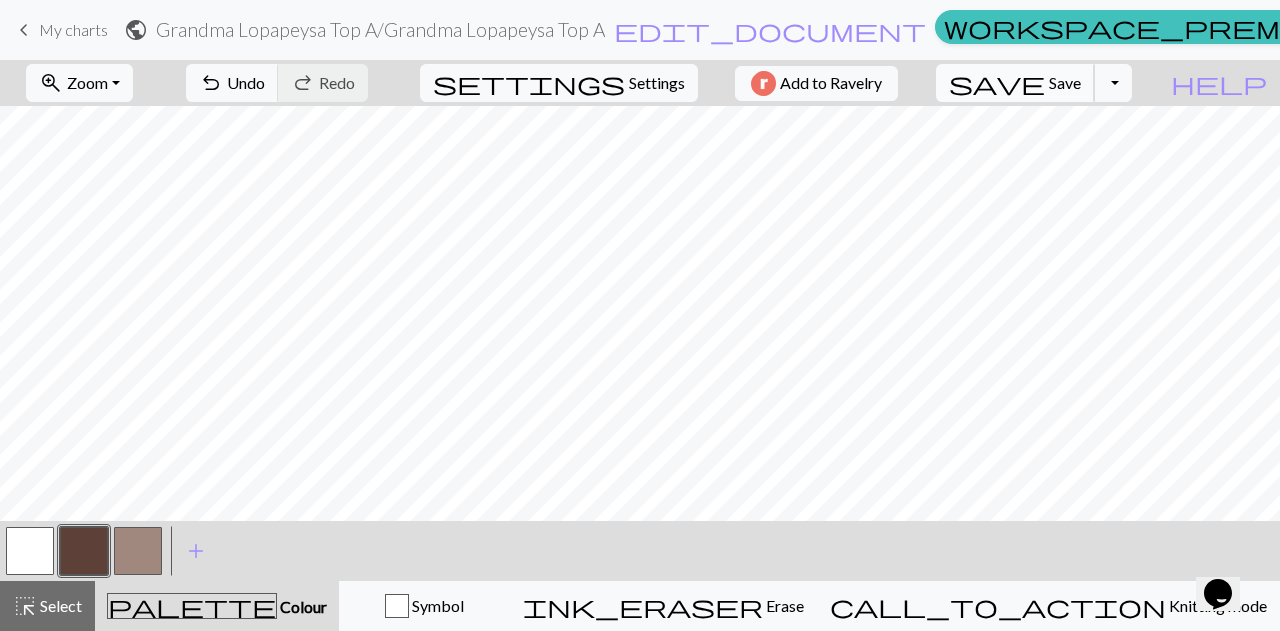 click on "save Save Save" at bounding box center (1015, 83) 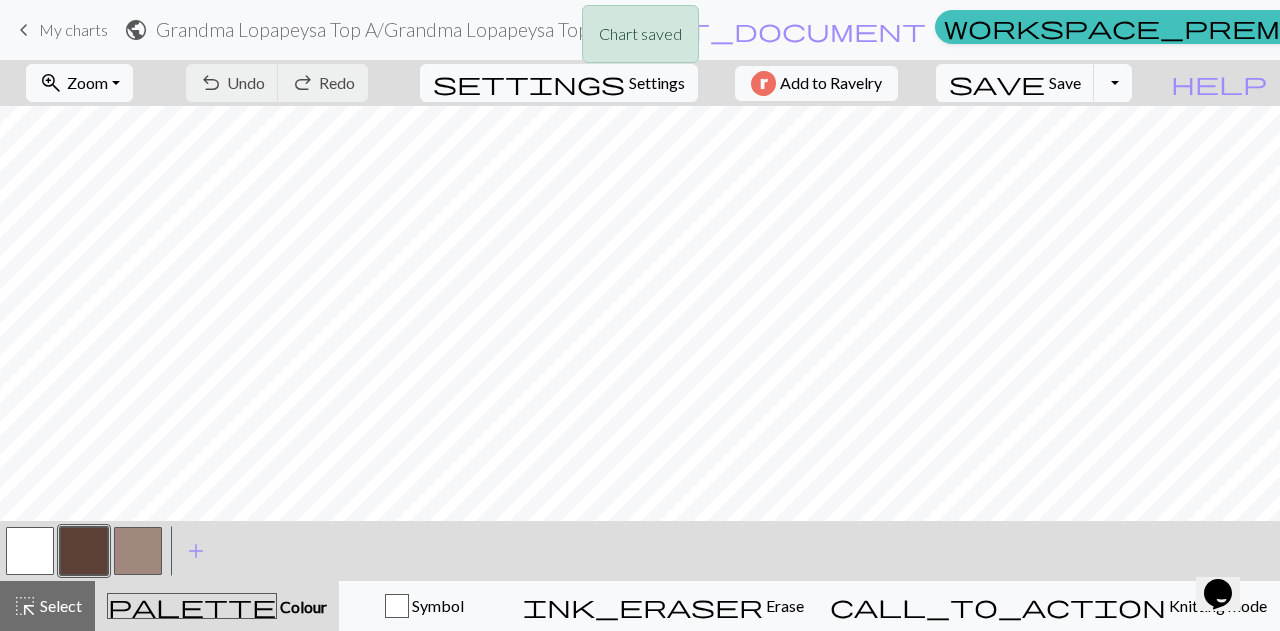 click on "Chart saved" at bounding box center [640, 39] 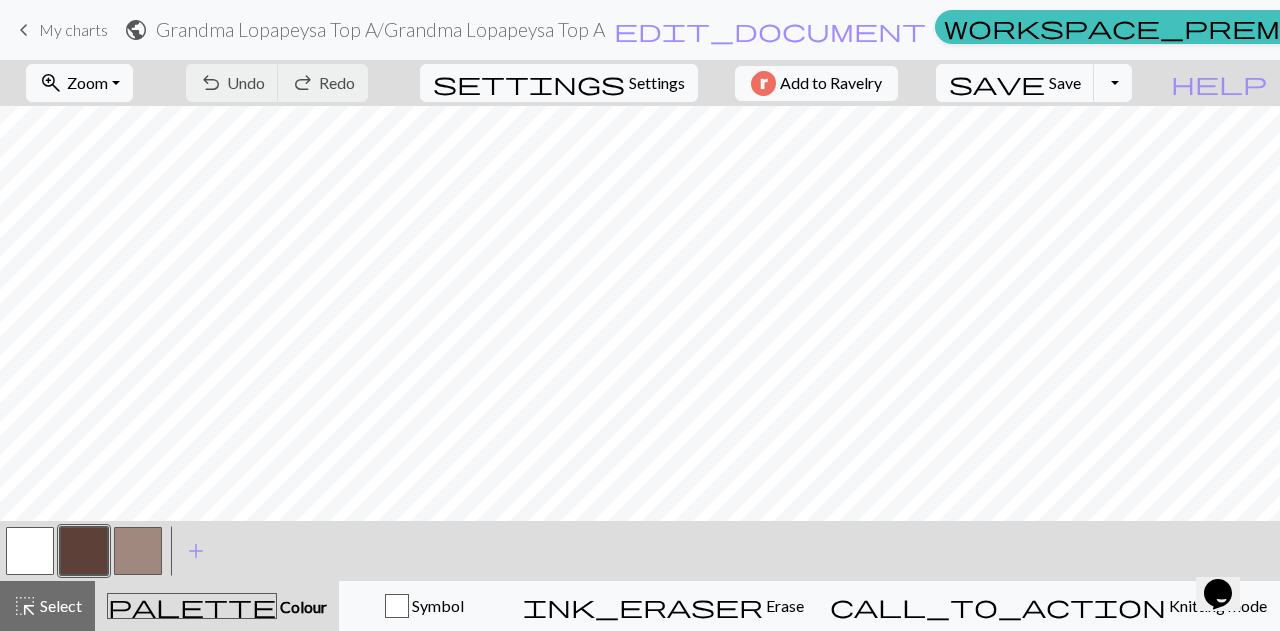 click on "keyboard_arrow_left" at bounding box center [24, 30] 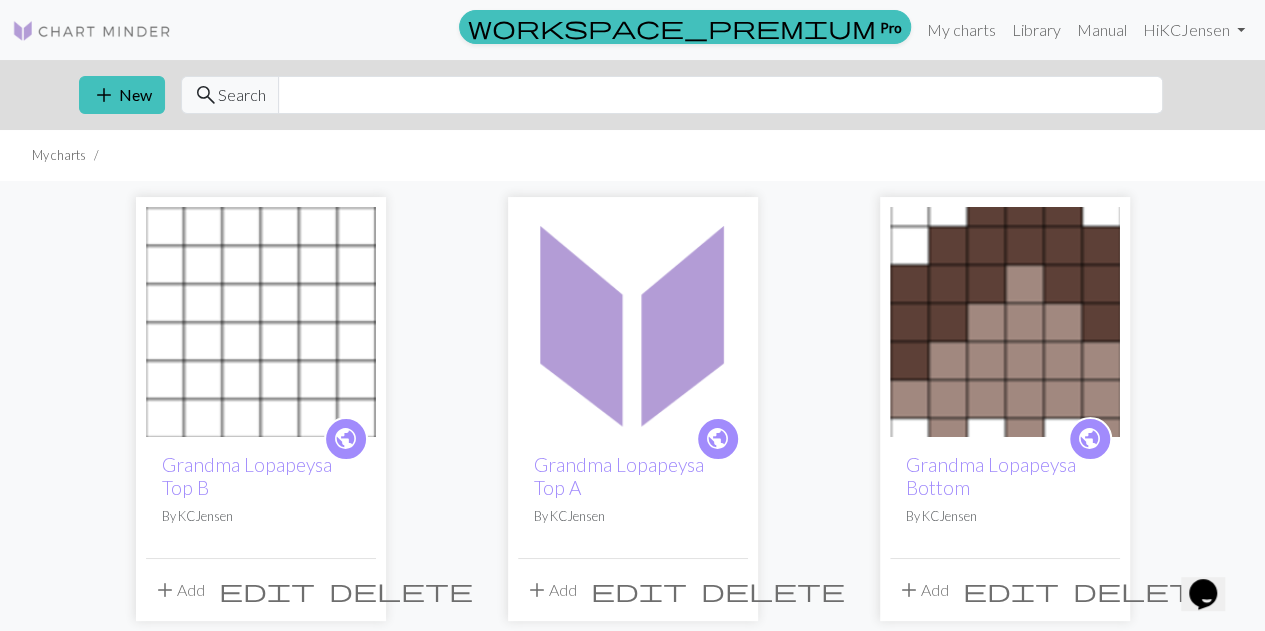click on "Grandma Lopapeysa Bottom" at bounding box center [1005, 476] 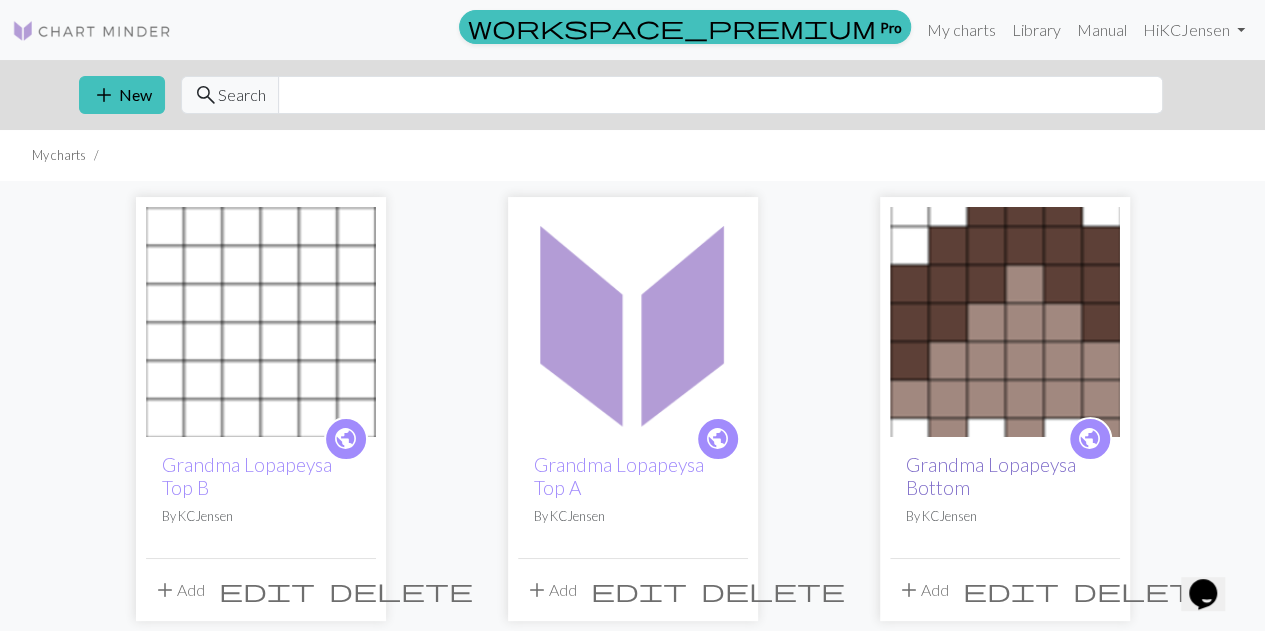 click on "Grandma Lopapeysa Bottom" at bounding box center (991, 476) 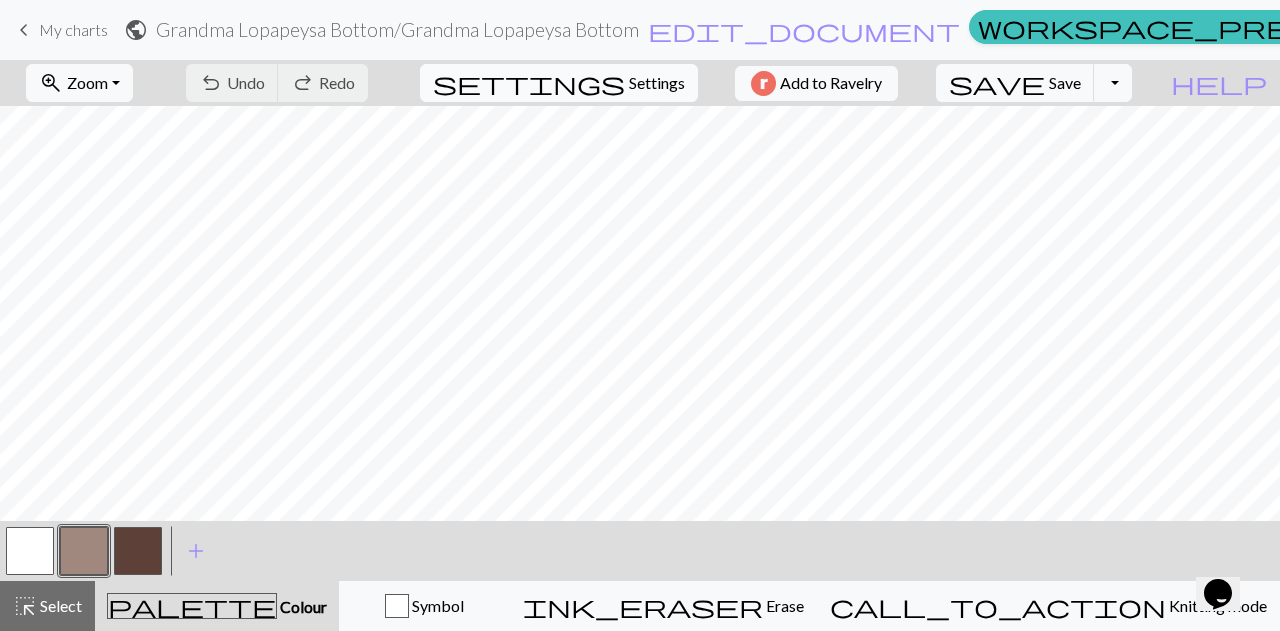 click on "Settings" at bounding box center [657, 83] 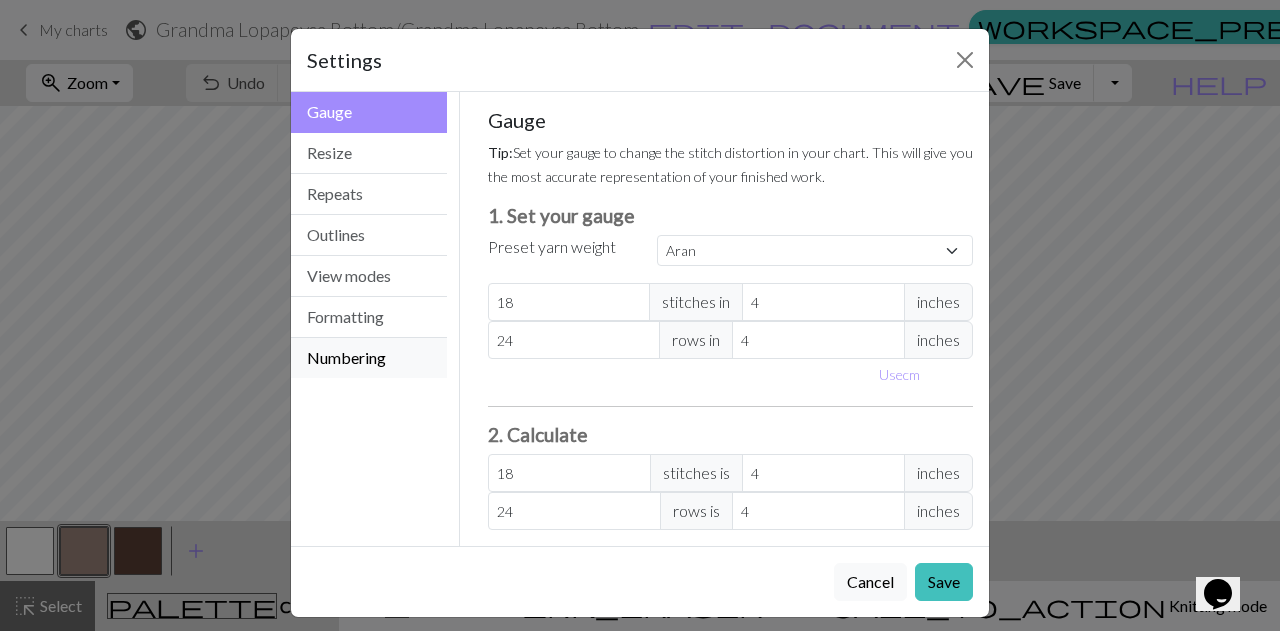 click on "Numbering" at bounding box center [369, 358] 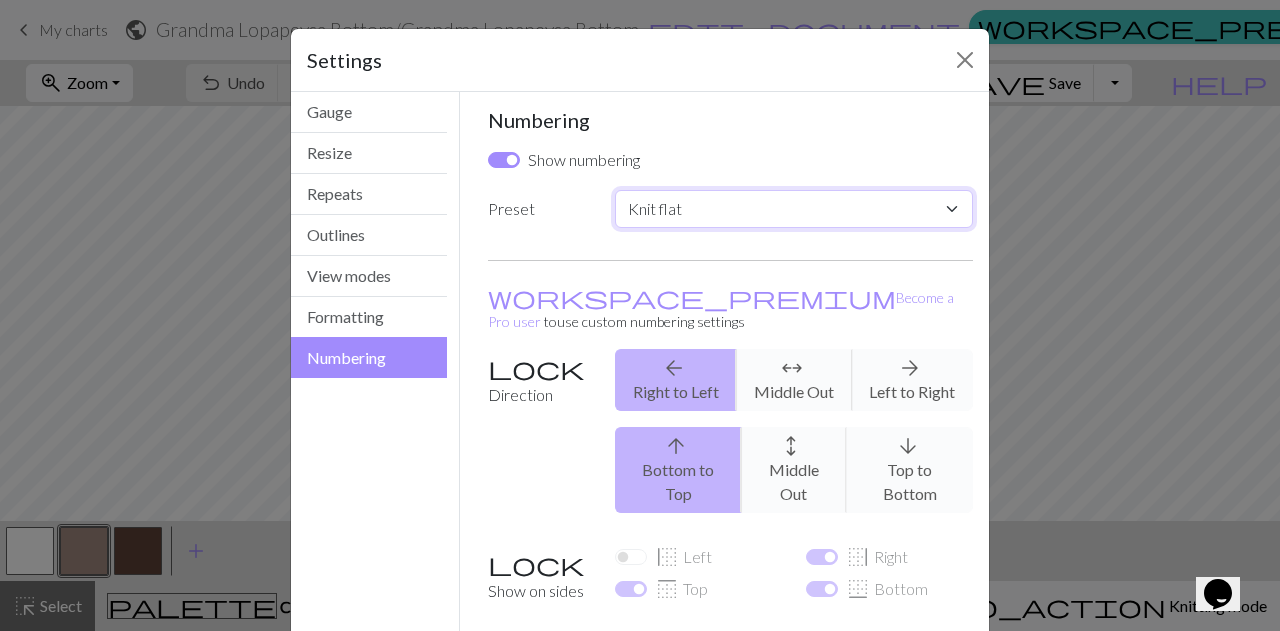 drag, startPoint x: 761, startPoint y: 201, endPoint x: 767, endPoint y: 222, distance: 21.84033 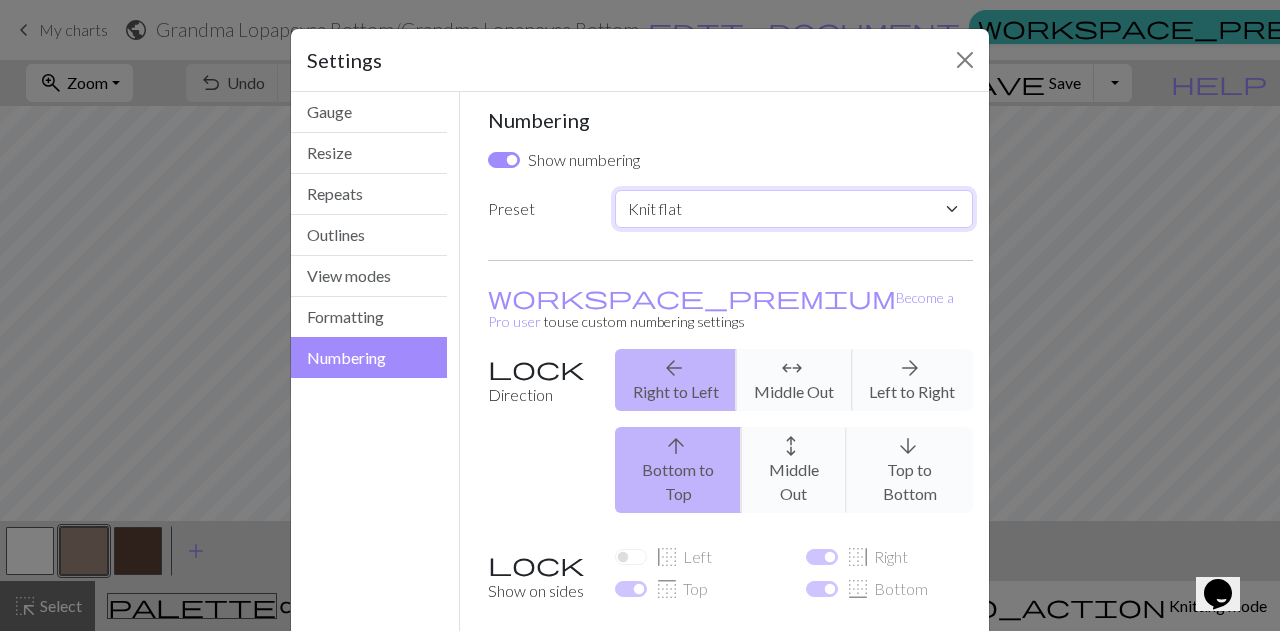 click on "Custom Knit flat Knit in the round Lace knitting Cross stitch" at bounding box center (794, 209) 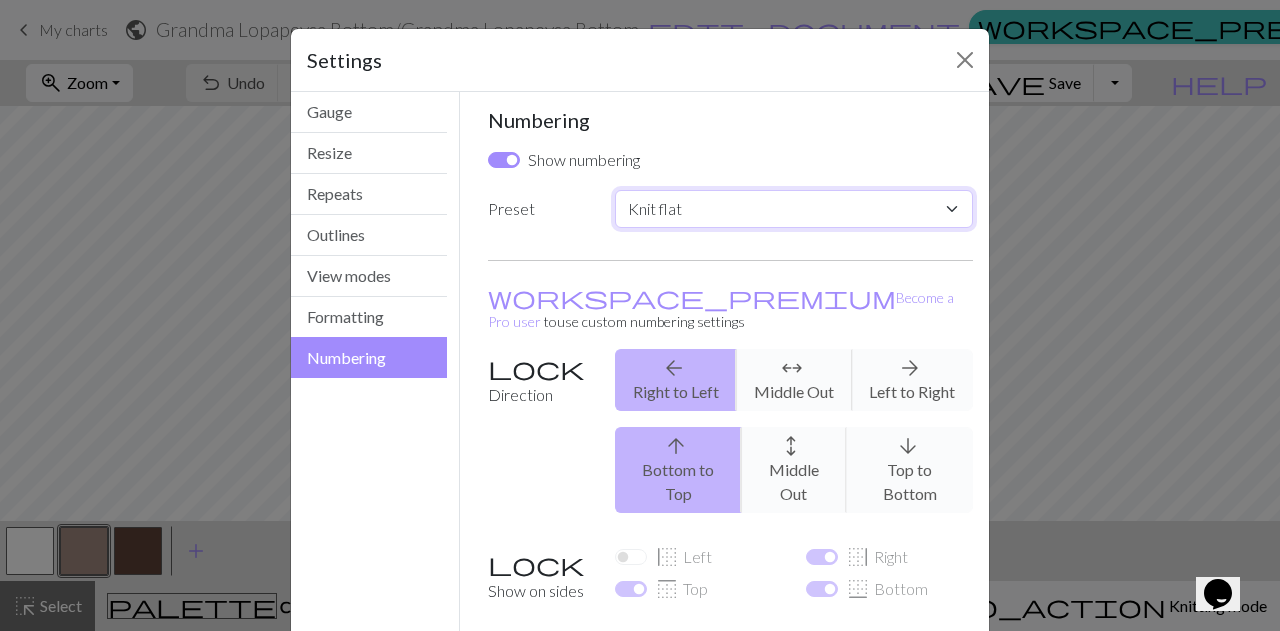 select on "round" 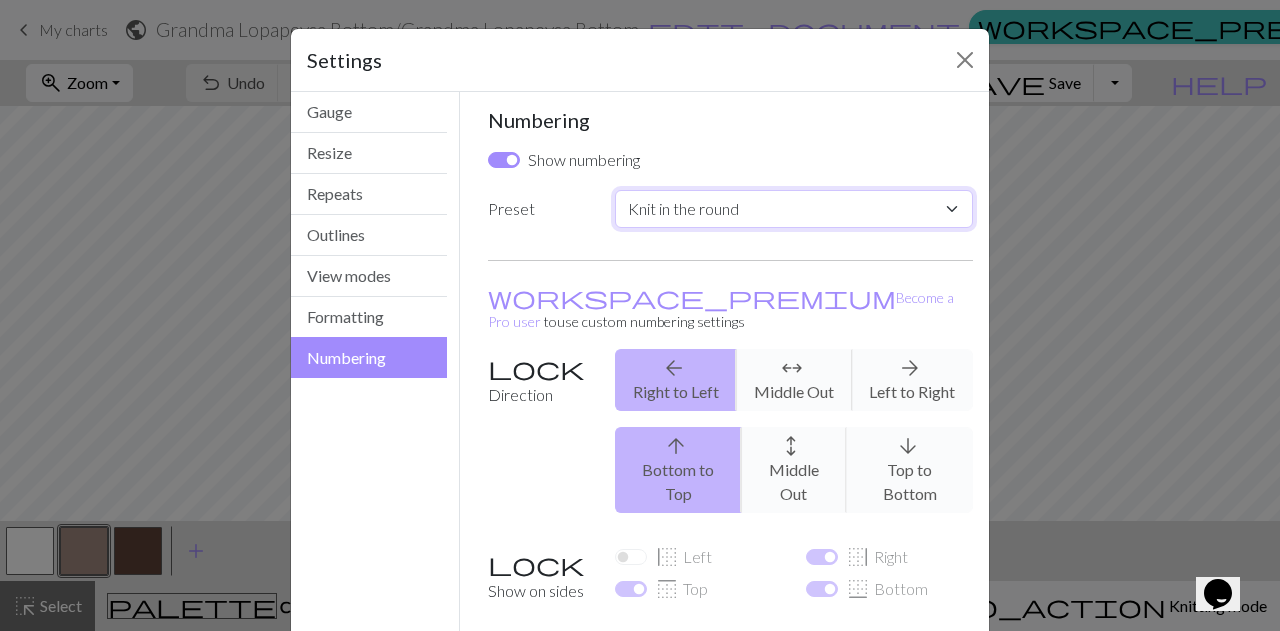 click on "Custom Knit flat Knit in the round Lace knitting Cross stitch" at bounding box center [794, 209] 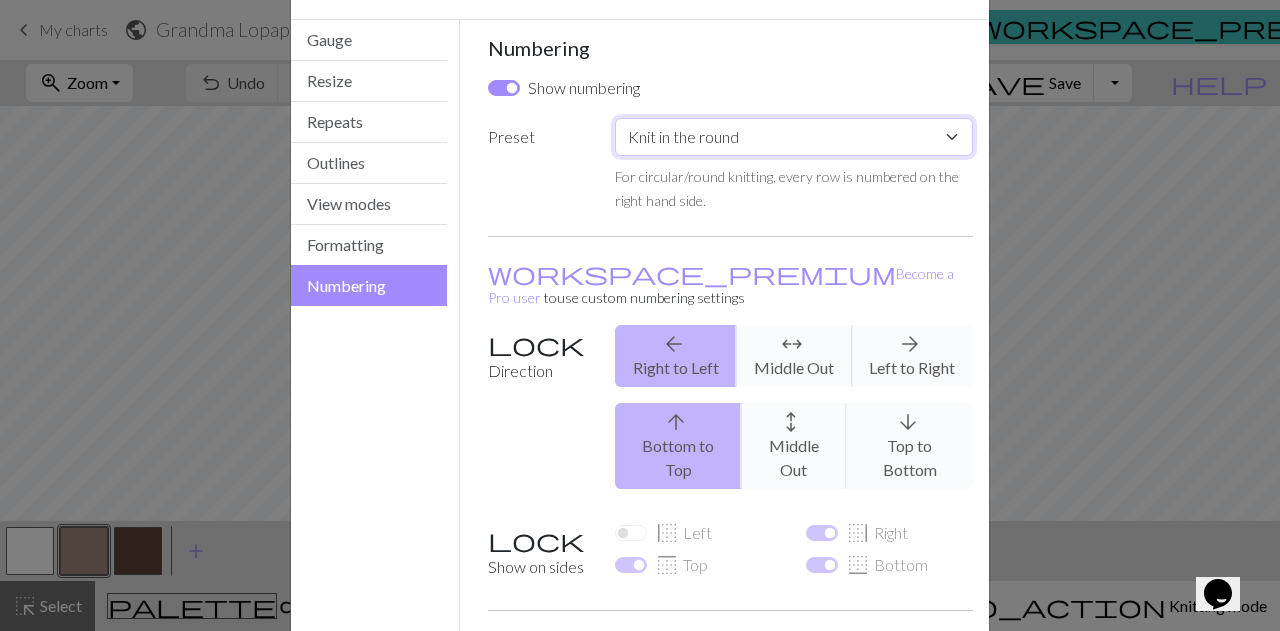 scroll, scrollTop: 100, scrollLeft: 0, axis: vertical 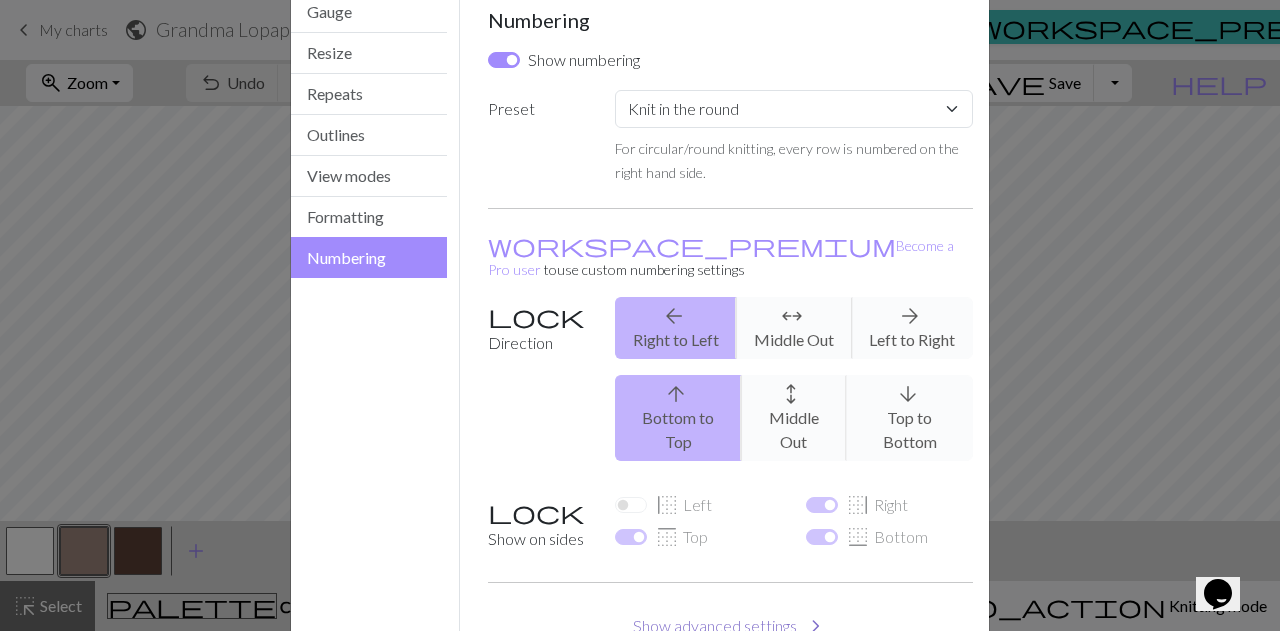 click on "Show advanced settings   chevron_right" at bounding box center (731, 626) 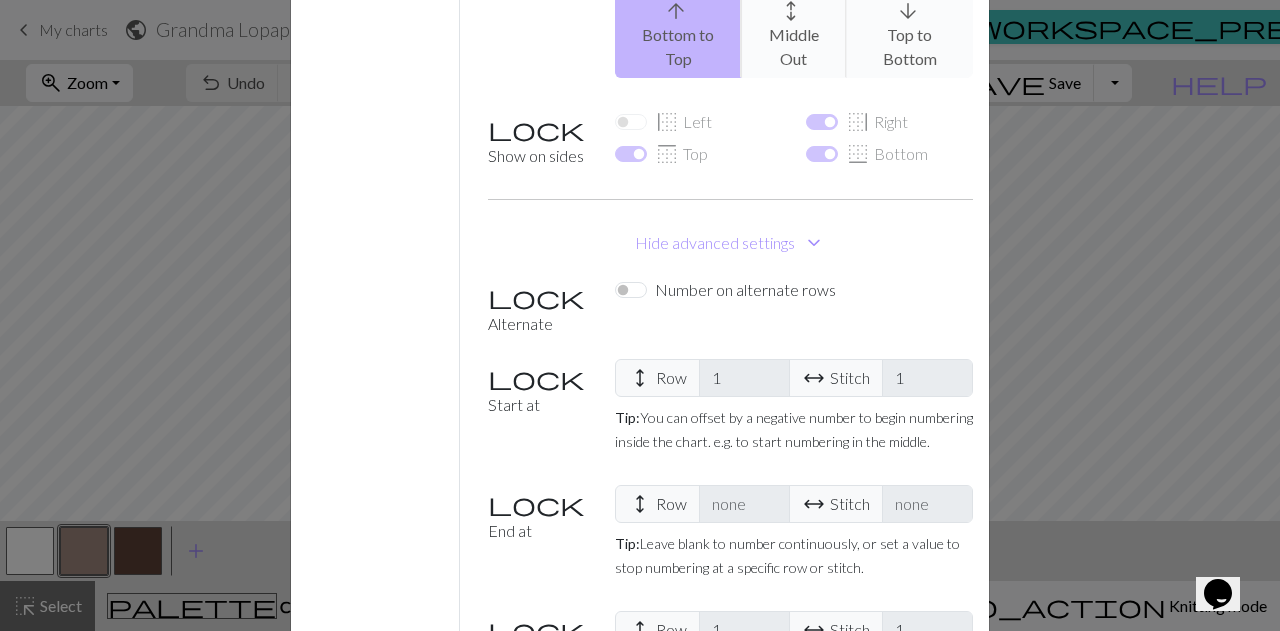 scroll, scrollTop: 600, scrollLeft: 0, axis: vertical 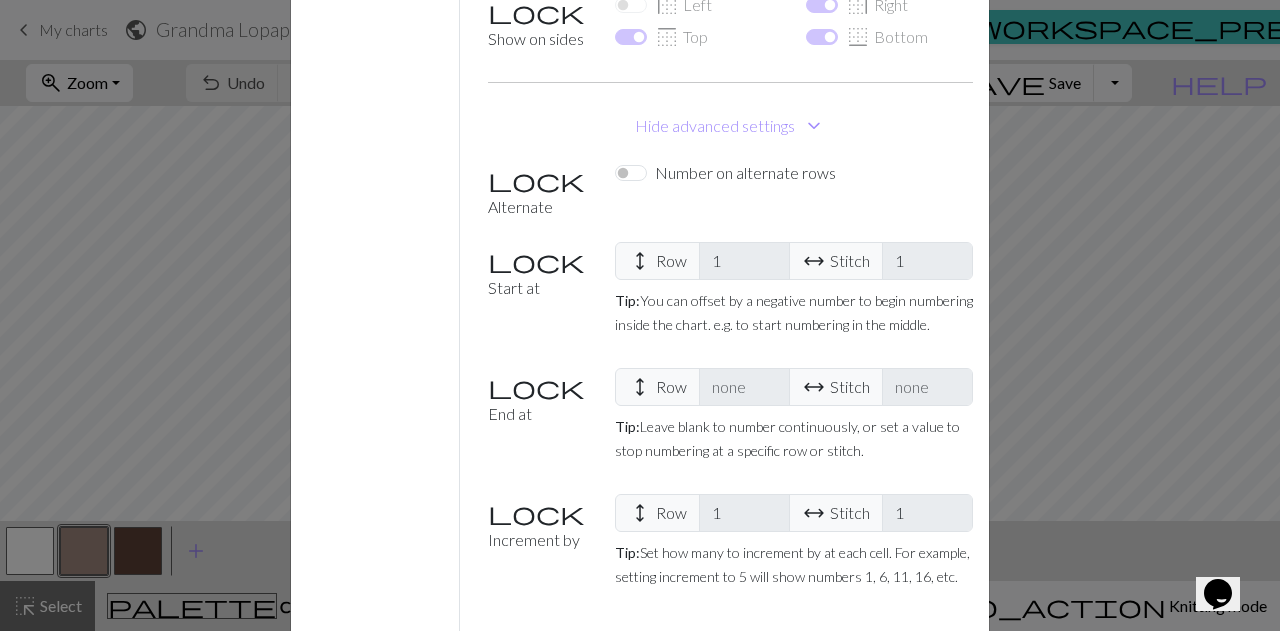 click on "Save" at bounding box center (944, 672) 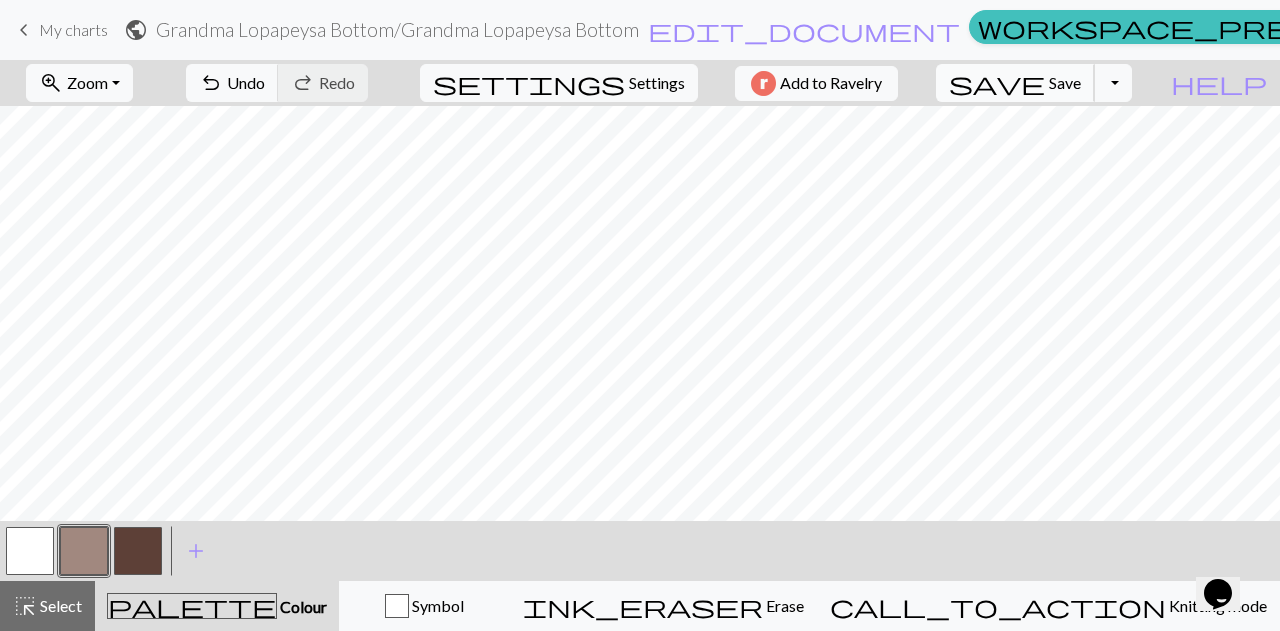 click on "save Save Save" at bounding box center [1015, 83] 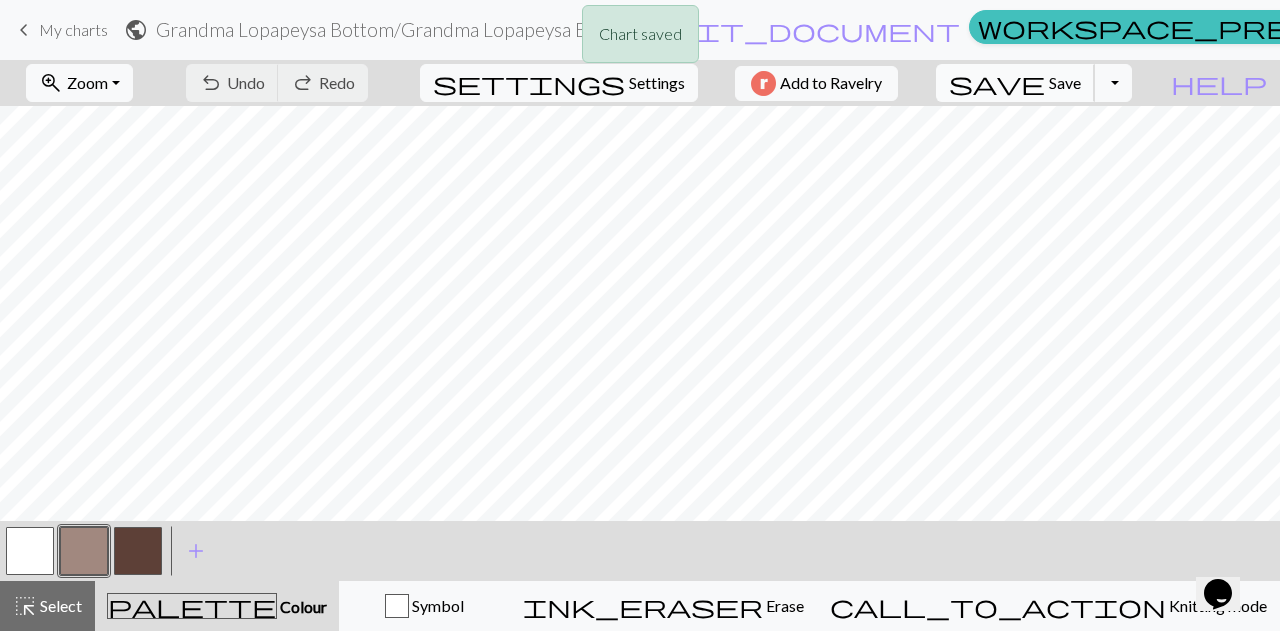 click on "save Save Save" at bounding box center [1015, 83] 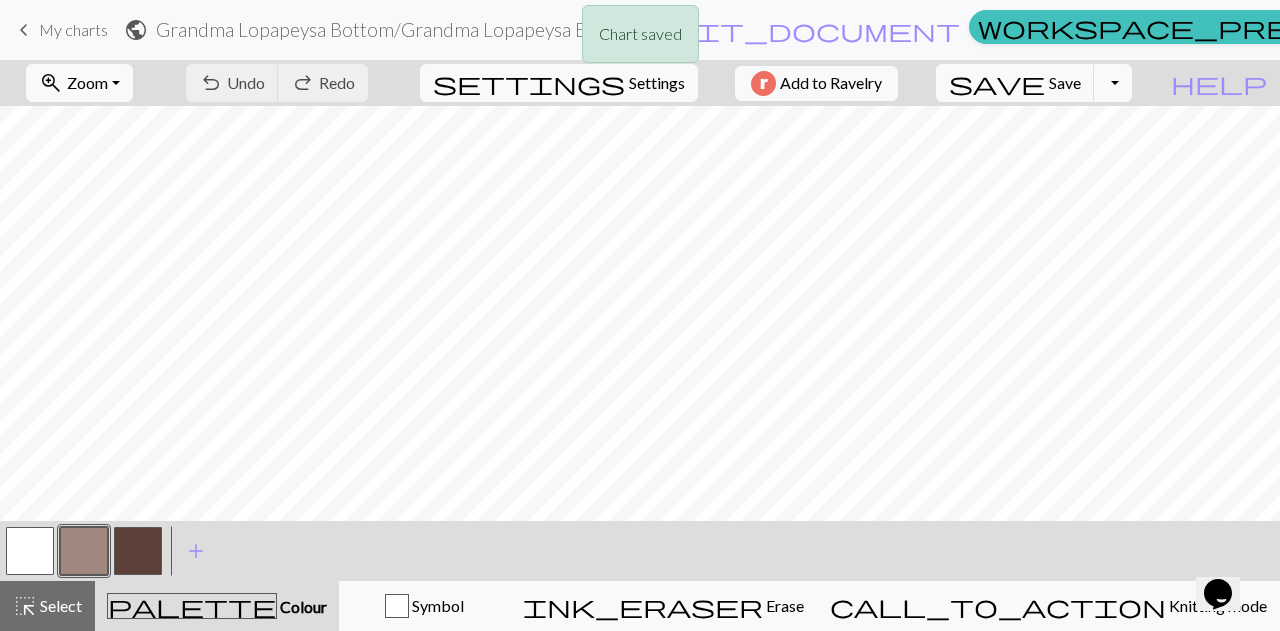 click on "Chart saved" at bounding box center [640, 39] 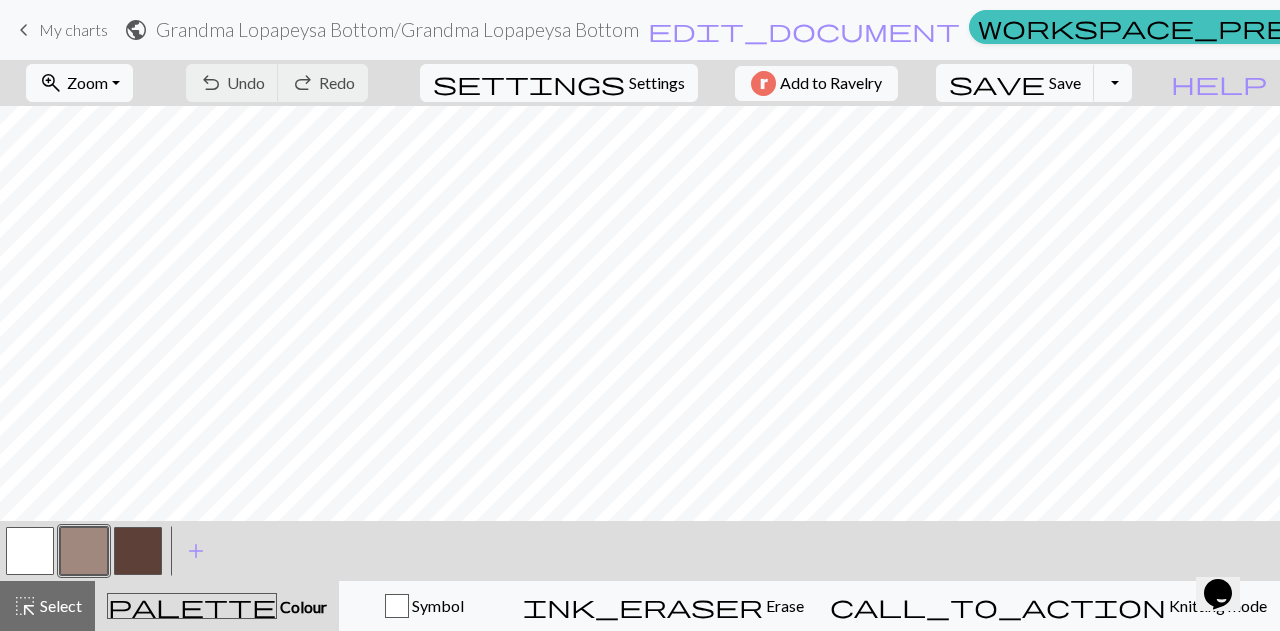 click on "Chart saved" at bounding box center (640, 39) 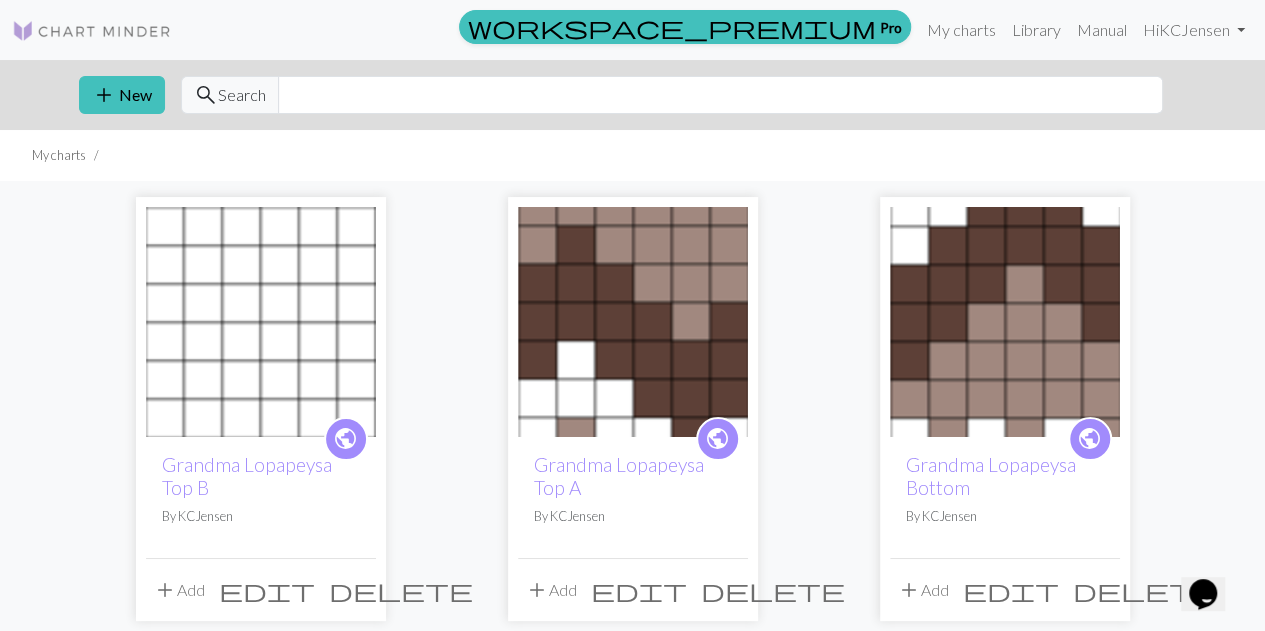 click at bounding box center [261, 322] 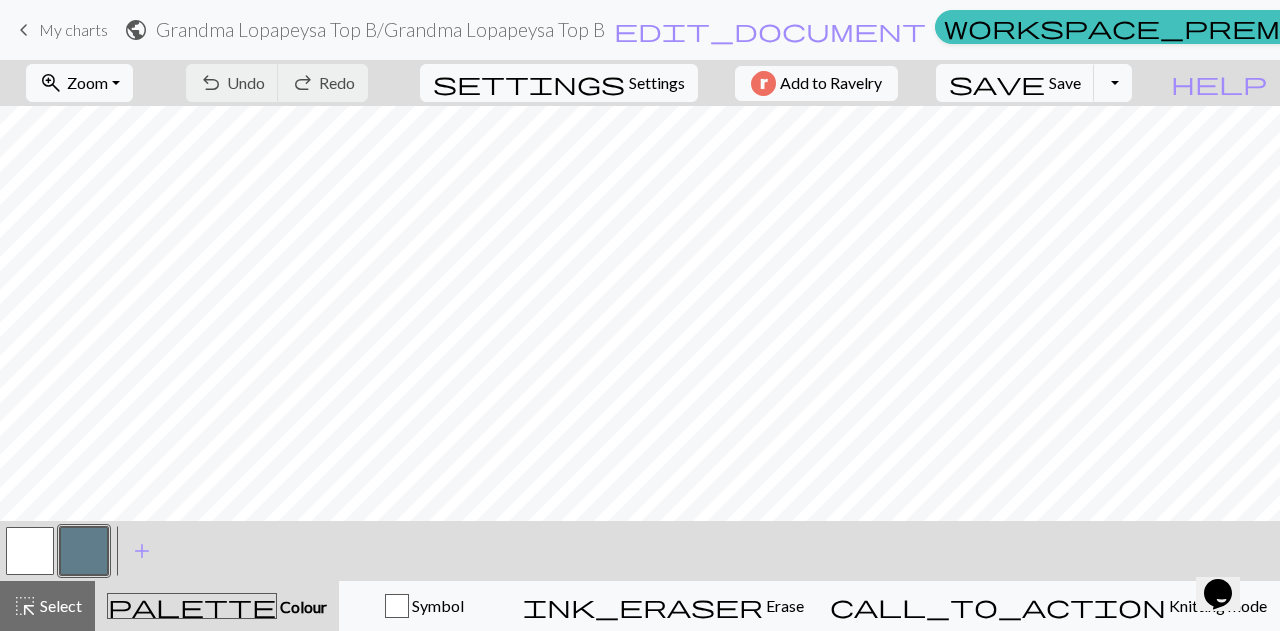 click at bounding box center (84, 551) 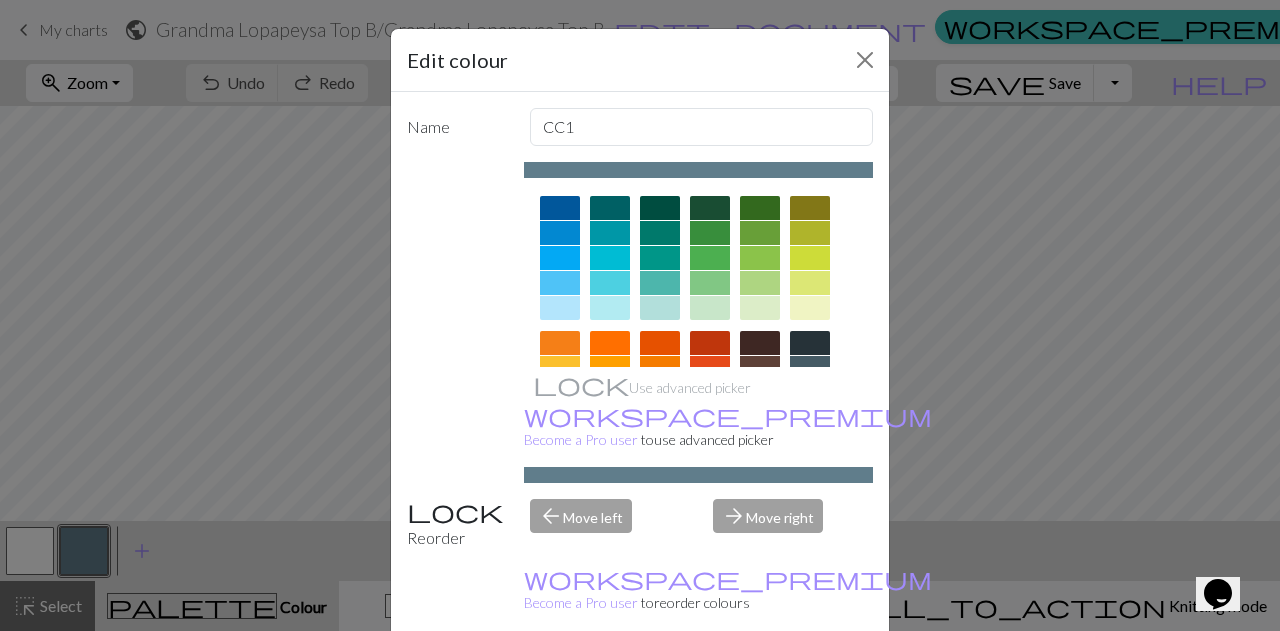 scroll, scrollTop: 300, scrollLeft: 0, axis: vertical 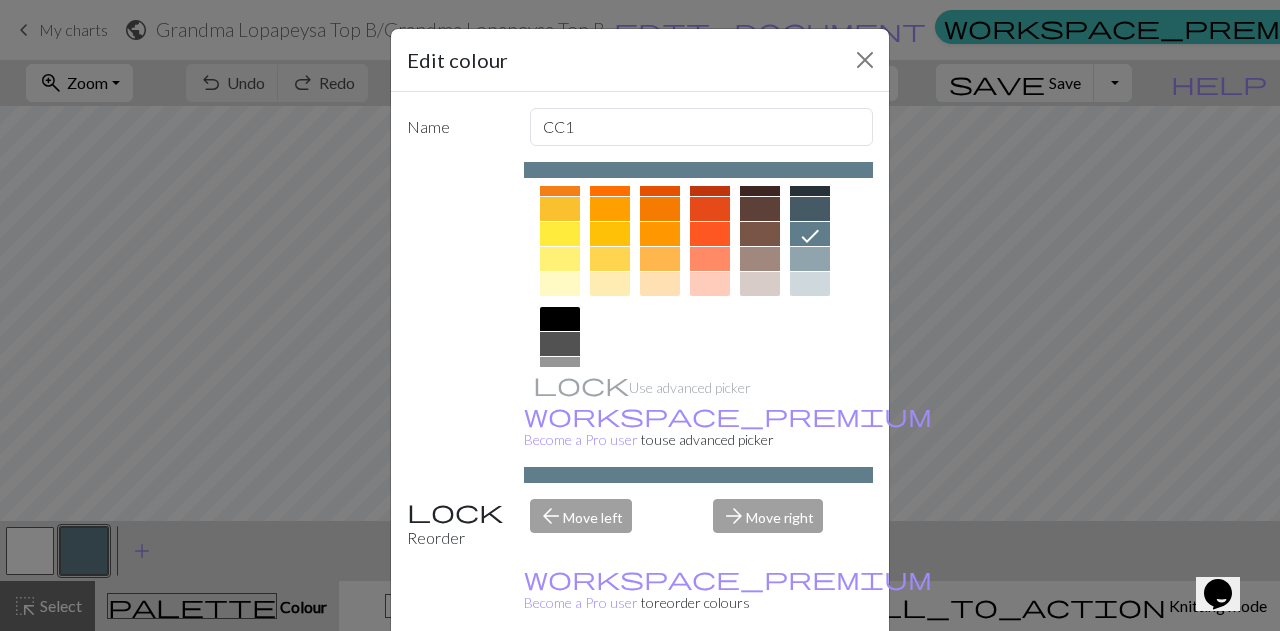click at bounding box center [760, 259] 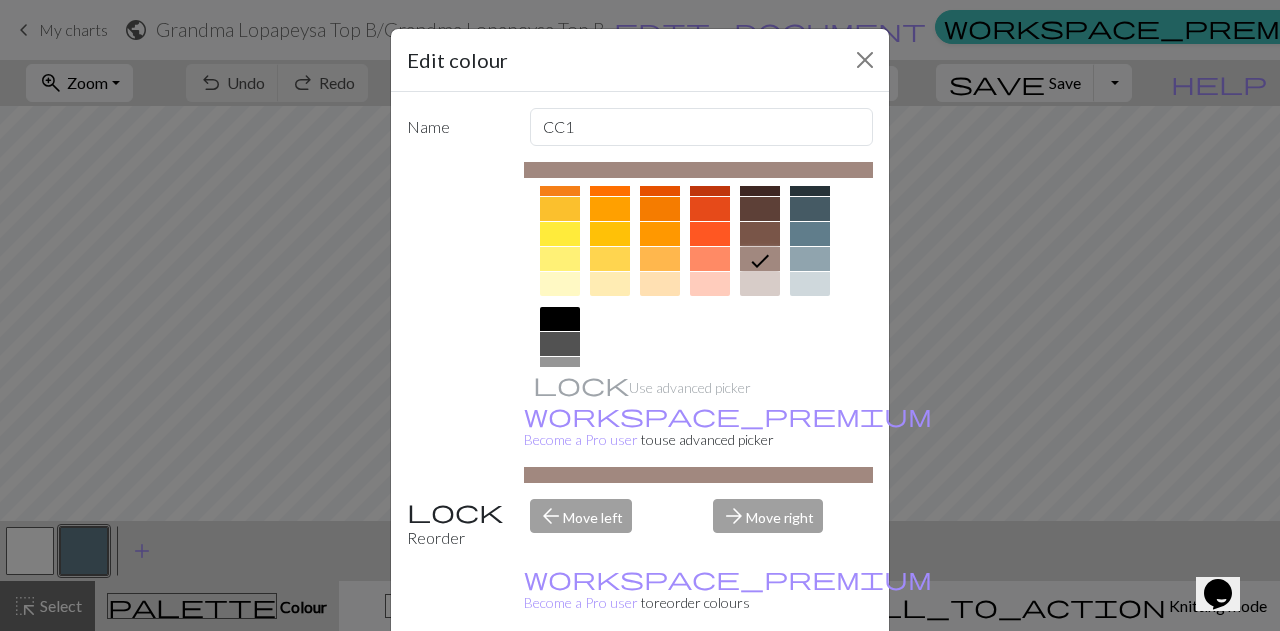 drag, startPoint x: 745, startPoint y: 607, endPoint x: 448, endPoint y: 564, distance: 300.09665 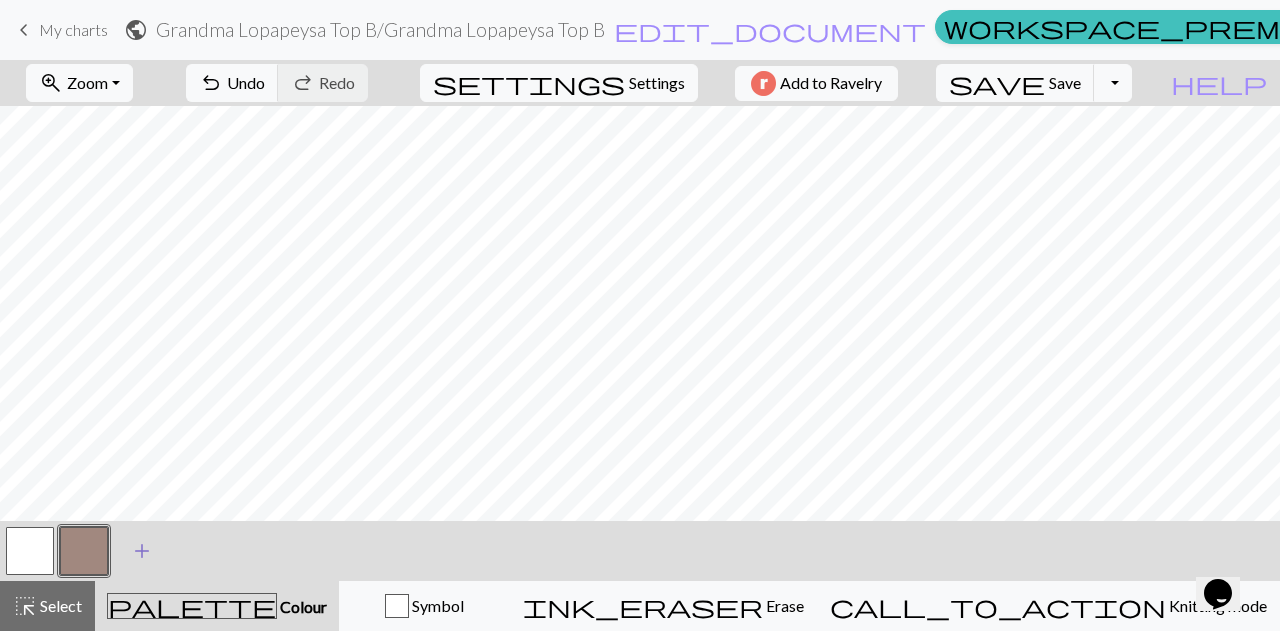 click on "add" at bounding box center [142, 551] 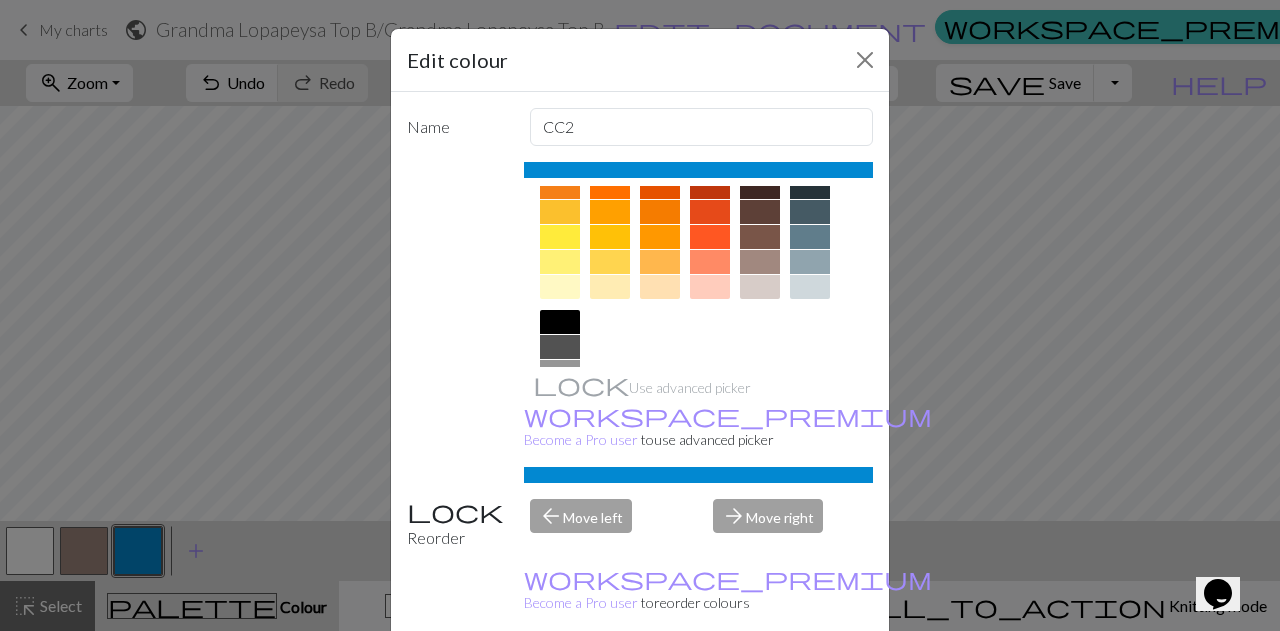 scroll, scrollTop: 300, scrollLeft: 0, axis: vertical 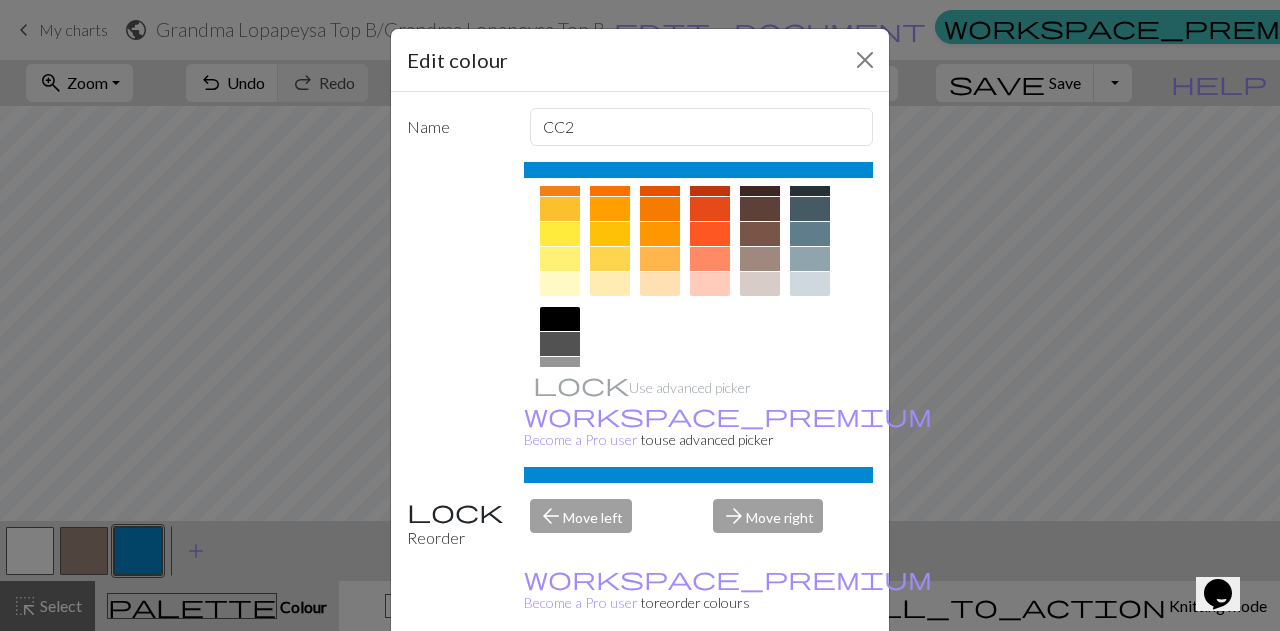 click at bounding box center [760, 209] 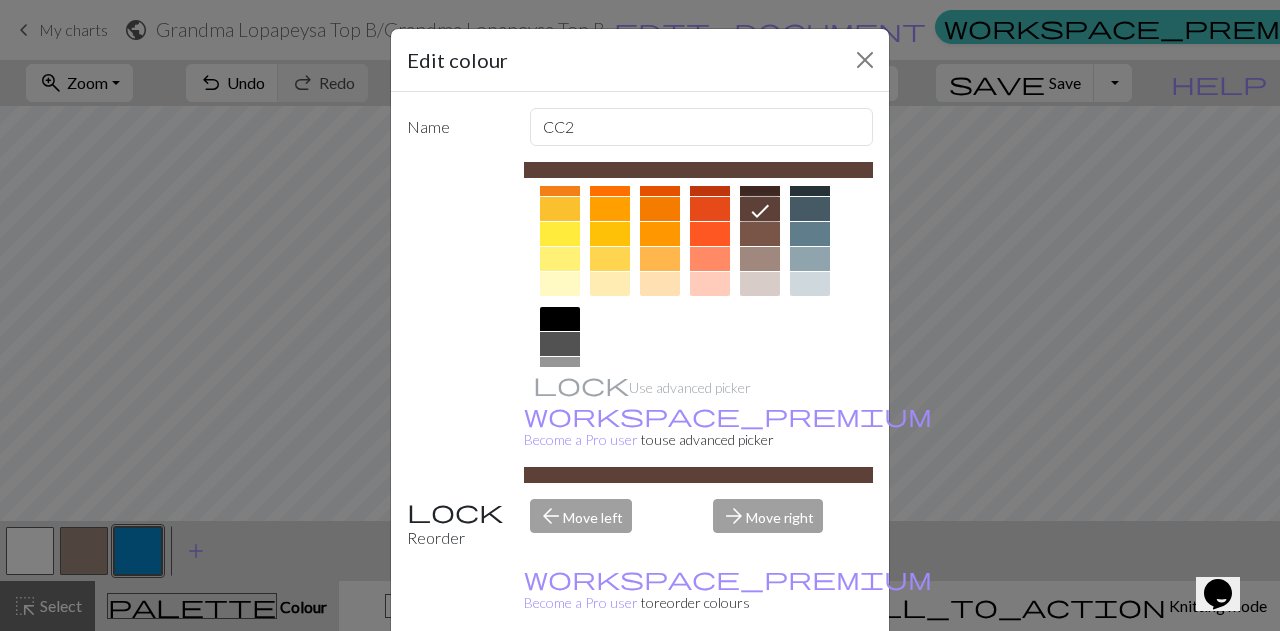 click on "Done" at bounding box center (760, 682) 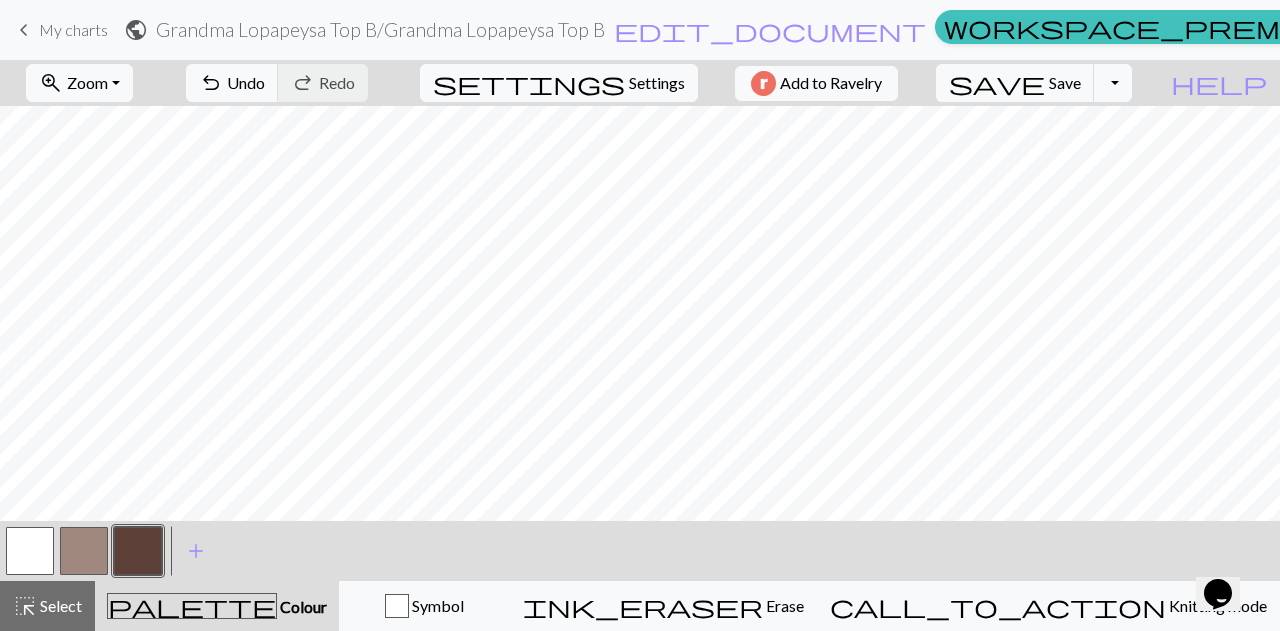 click at bounding box center (138, 551) 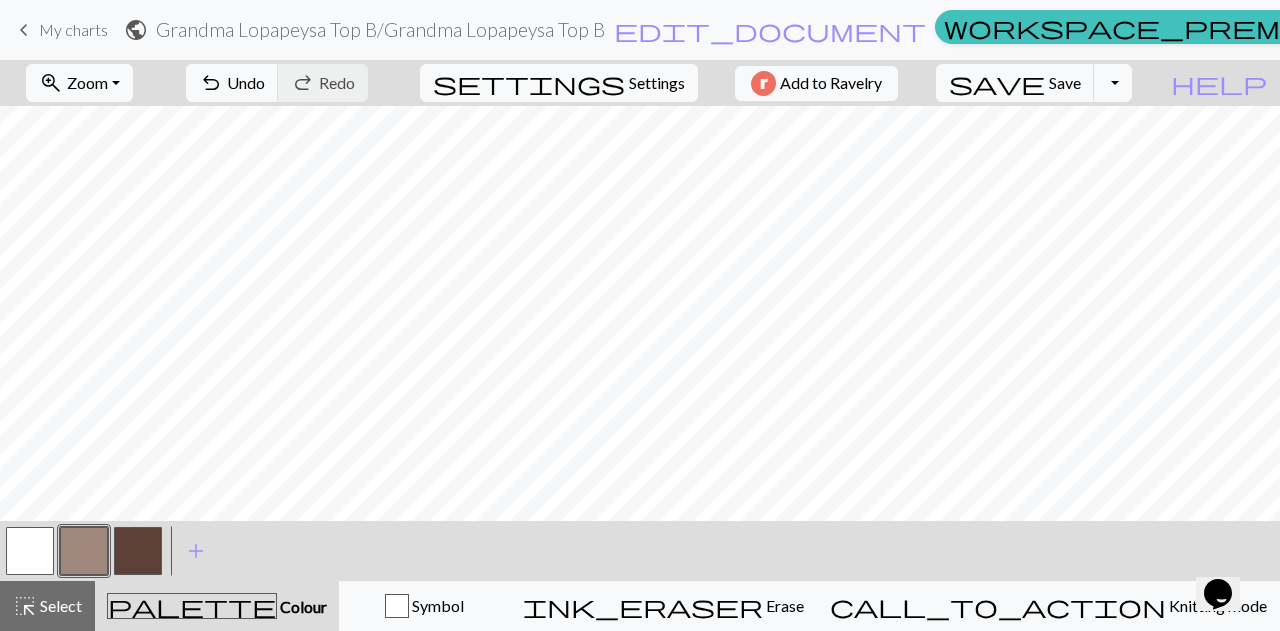 drag, startPoint x: 30, startPoint y: 556, endPoint x: 51, endPoint y: 544, distance: 24.186773 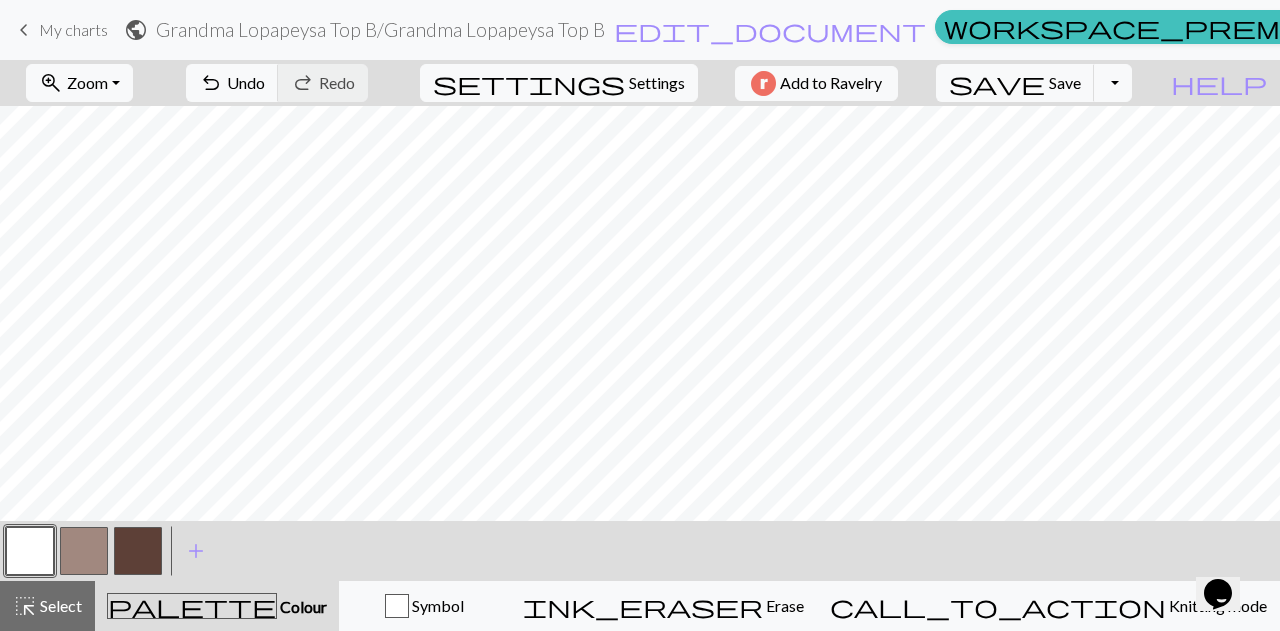 click at bounding box center (84, 551) 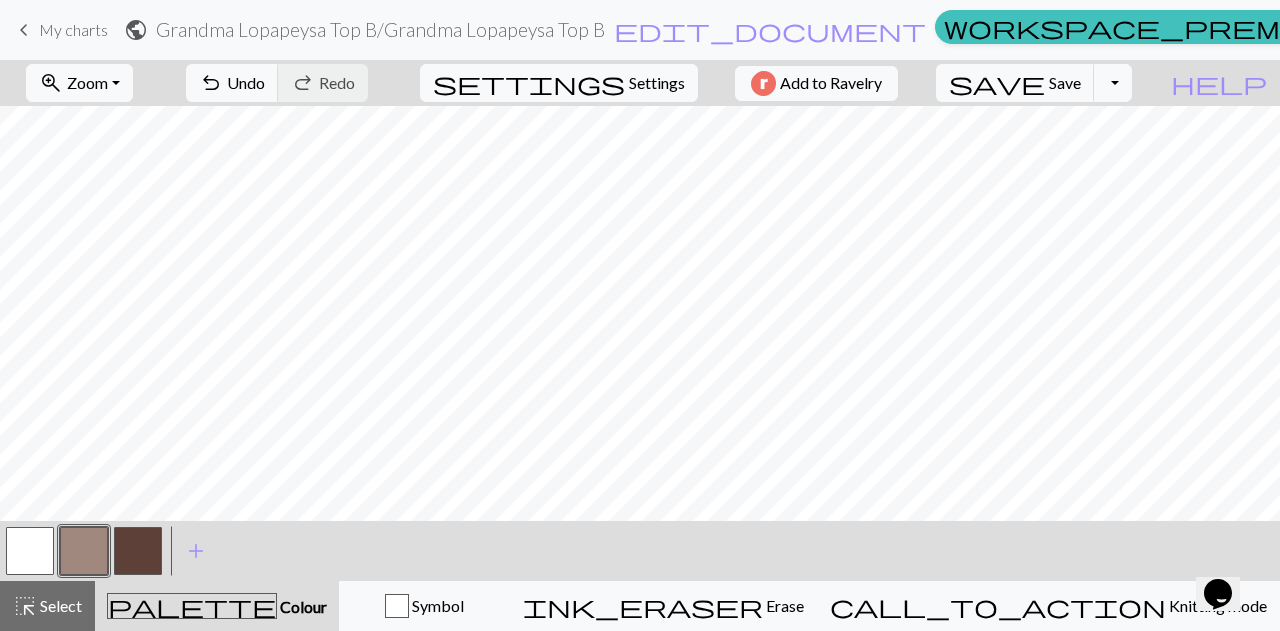 click at bounding box center (84, 551) 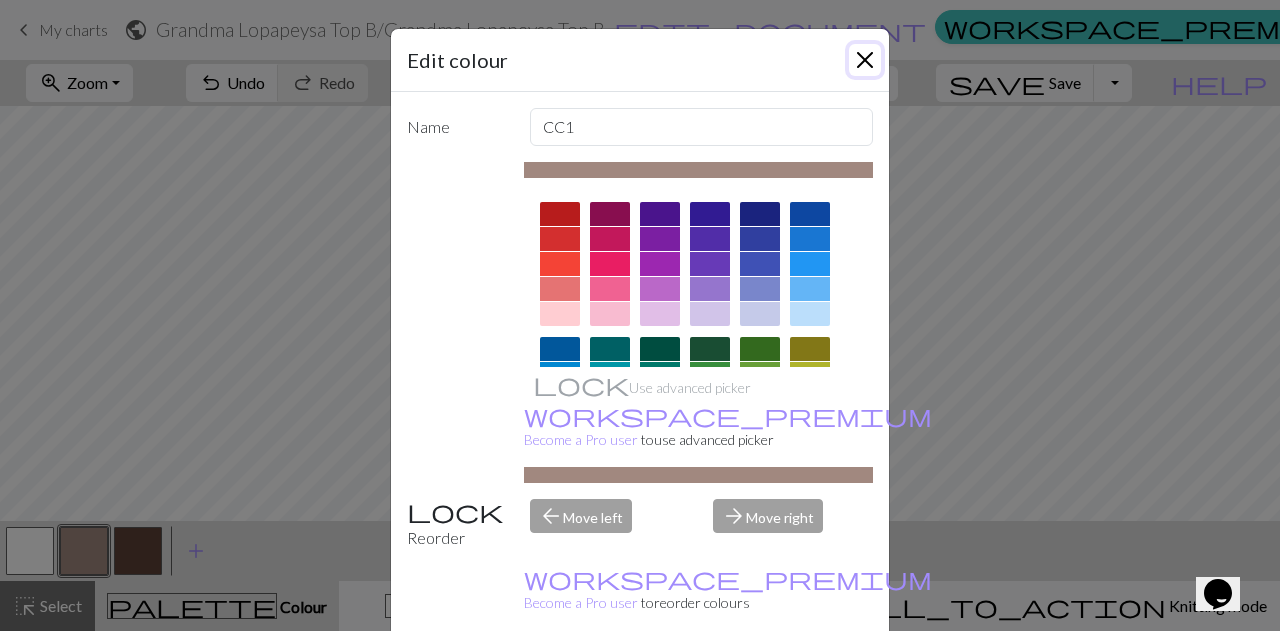 drag, startPoint x: 866, startPoint y: 55, endPoint x: 786, endPoint y: 96, distance: 89.89438 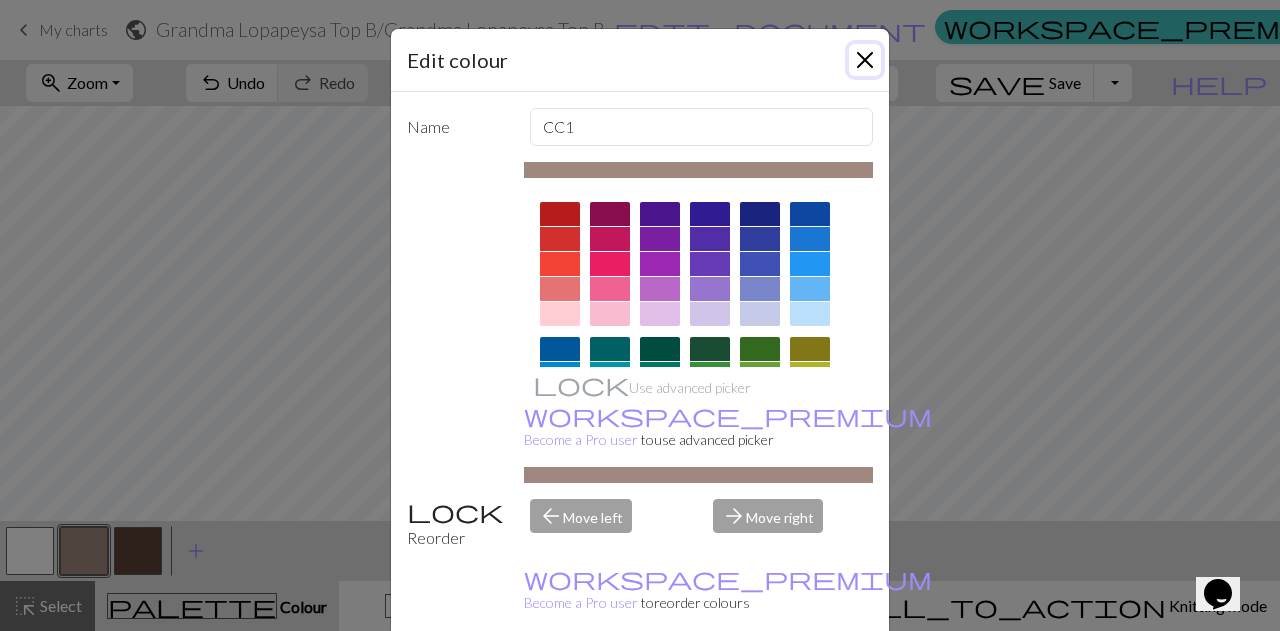 click at bounding box center [865, 60] 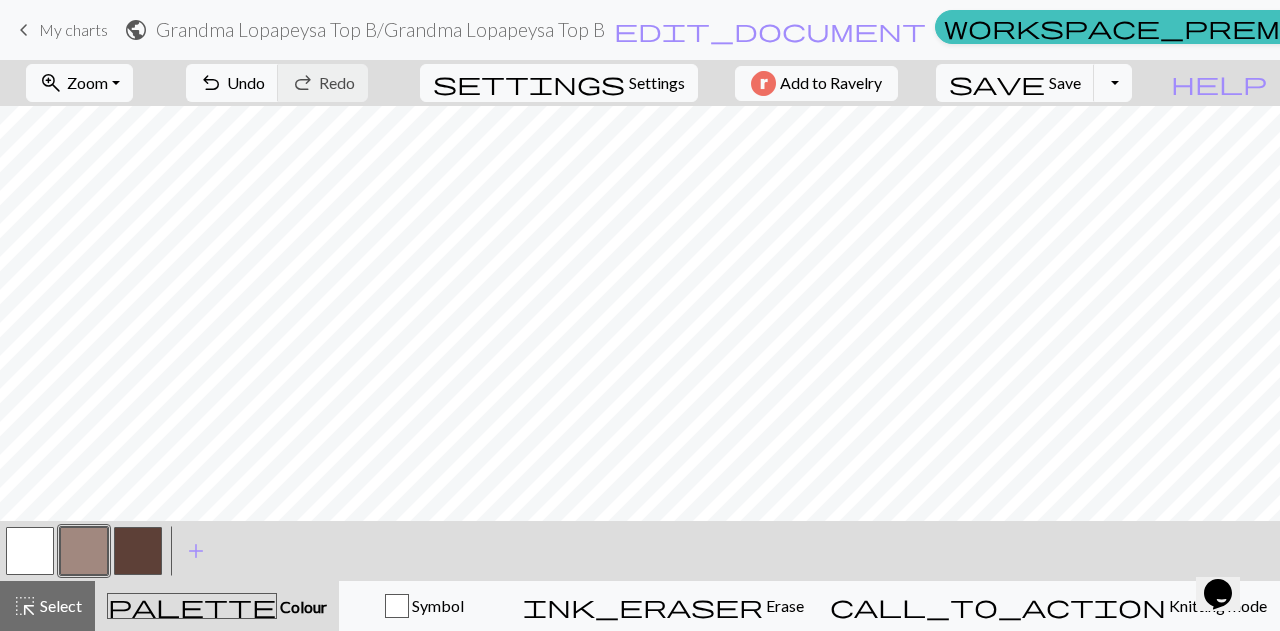 click at bounding box center (30, 551) 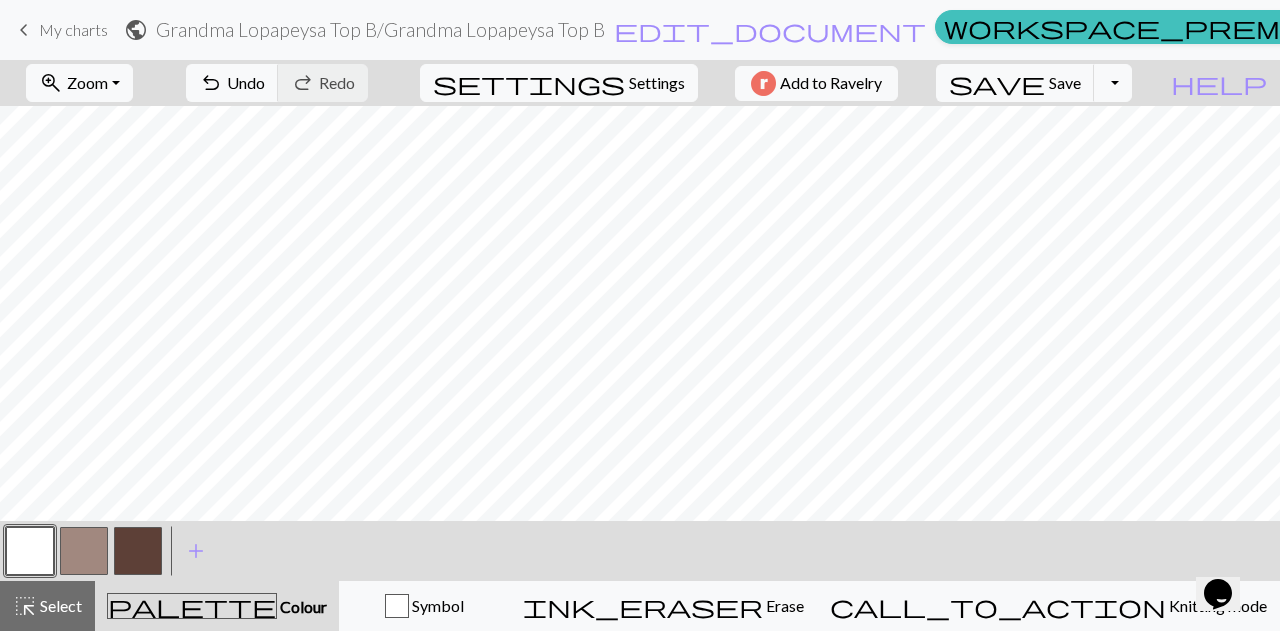 click at bounding box center [84, 551] 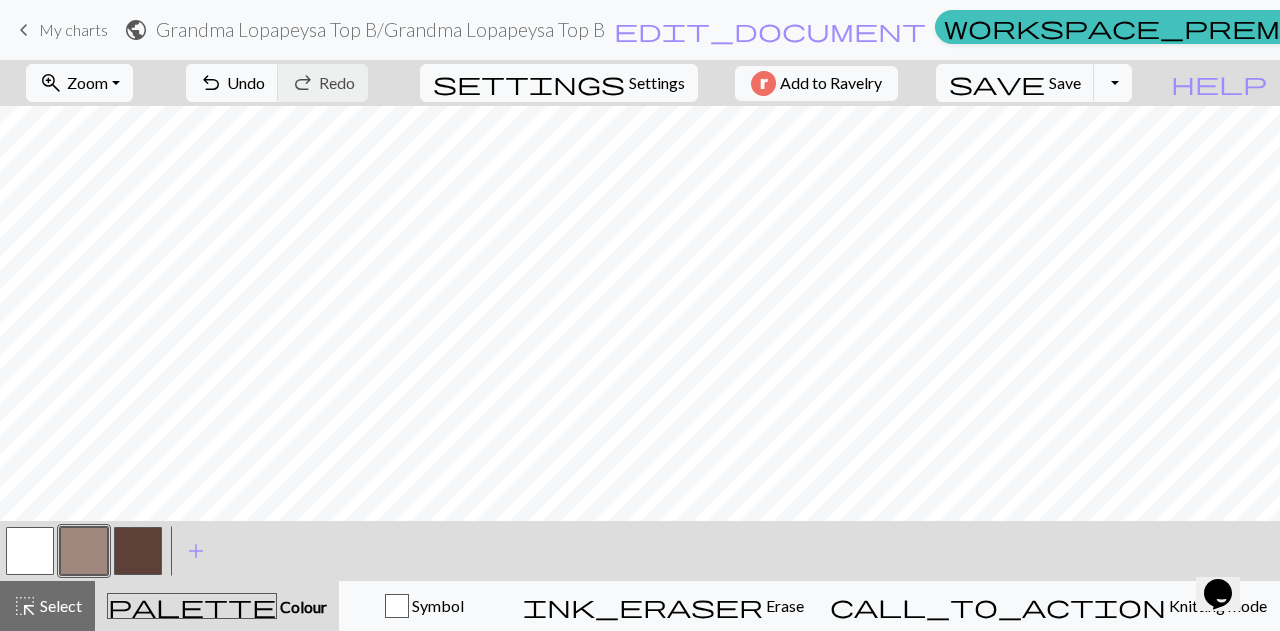 drag, startPoint x: 36, startPoint y: 547, endPoint x: 77, endPoint y: 537, distance: 42.201897 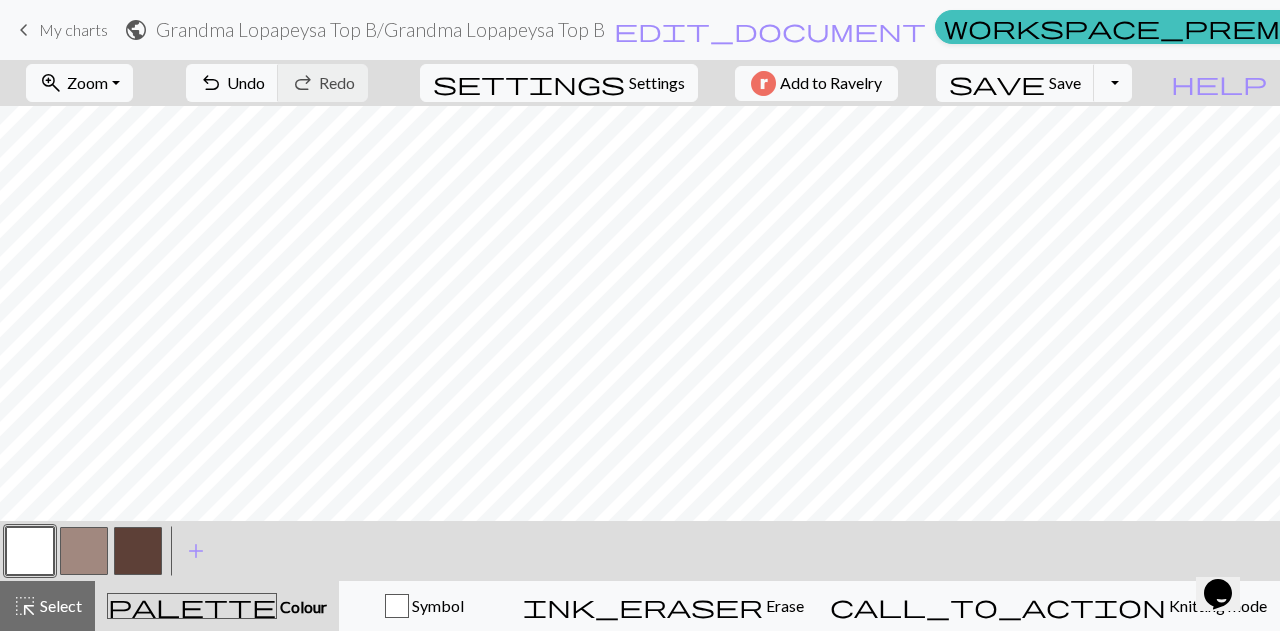 click at bounding box center [84, 551] 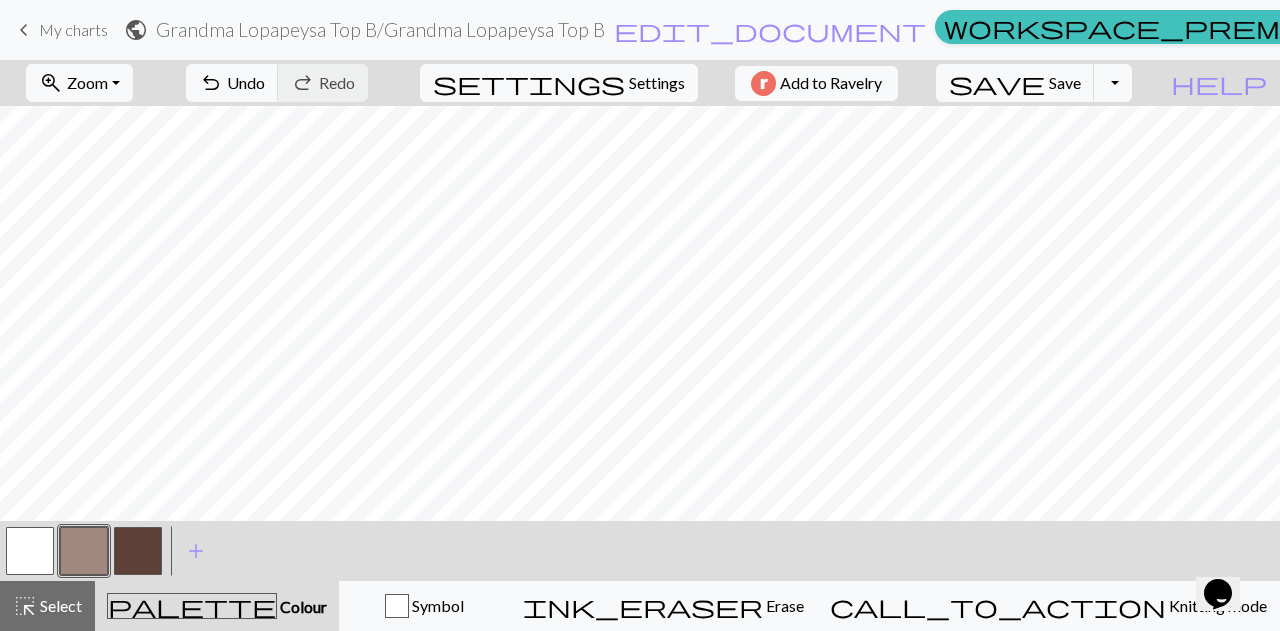 click at bounding box center (30, 551) 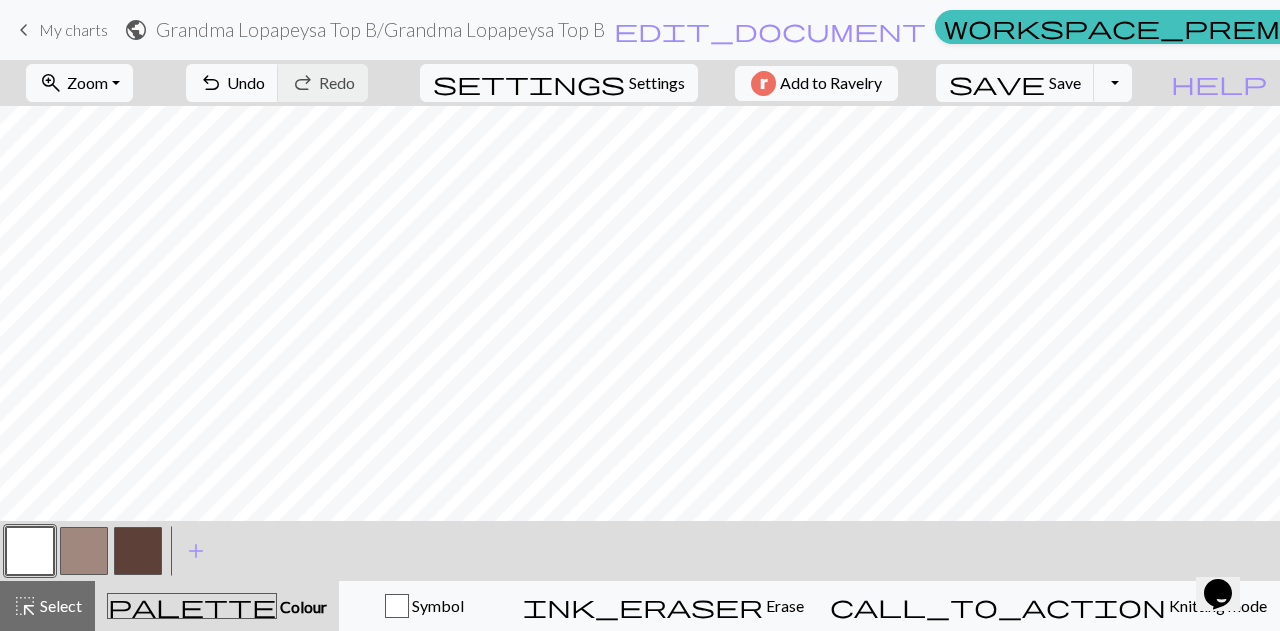 click at bounding box center [84, 551] 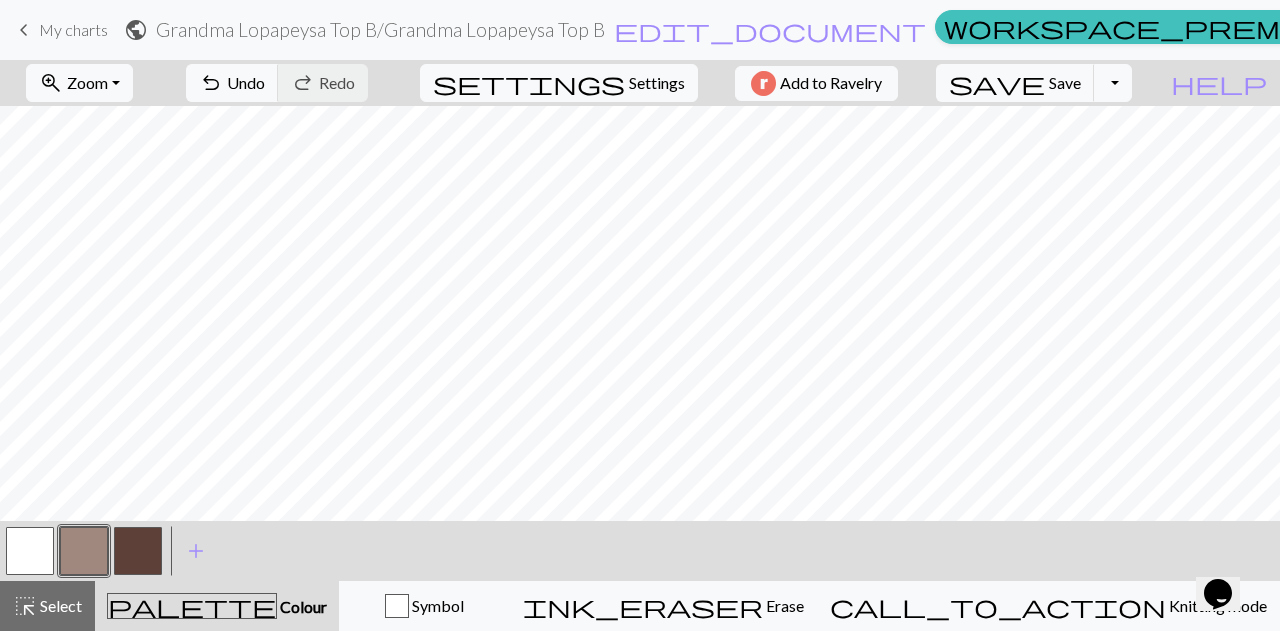 click at bounding box center [30, 551] 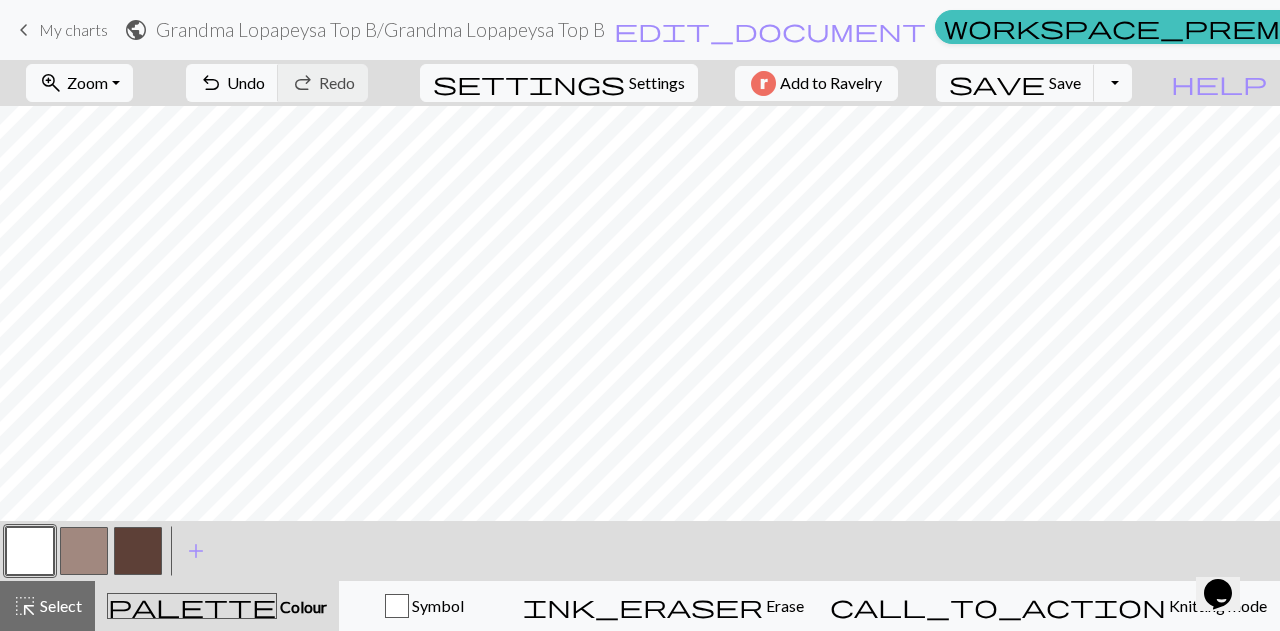 click at bounding box center (84, 551) 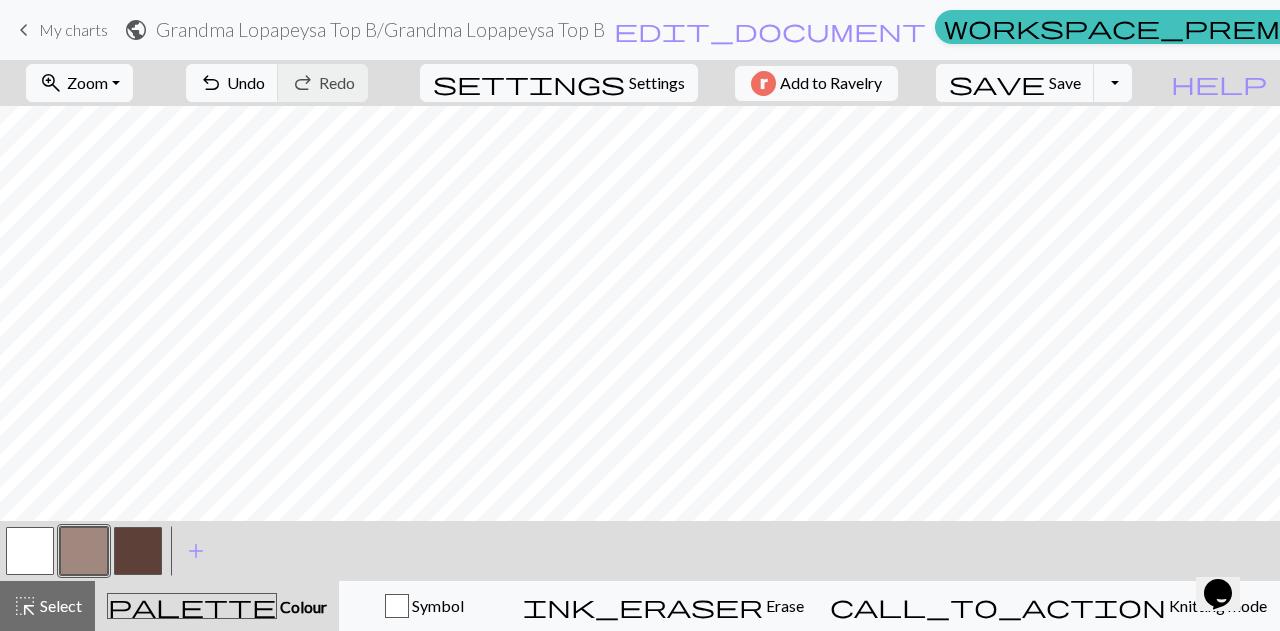 click on "< > add Add a  colour" at bounding box center (640, 551) 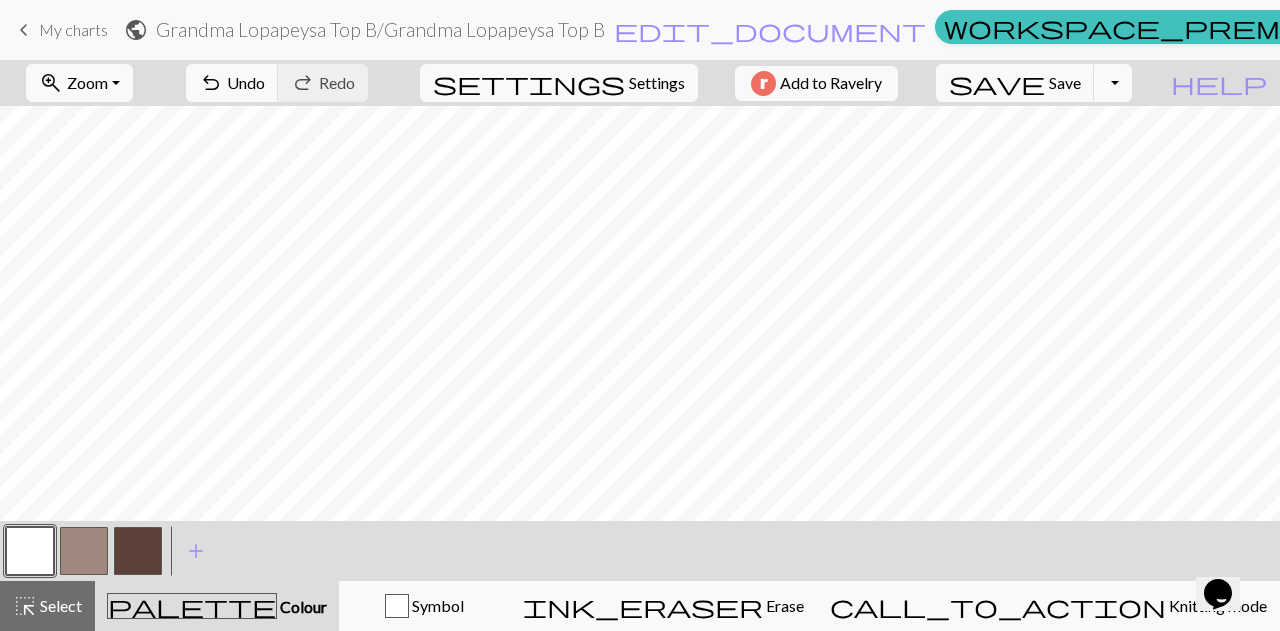 click at bounding box center [84, 551] 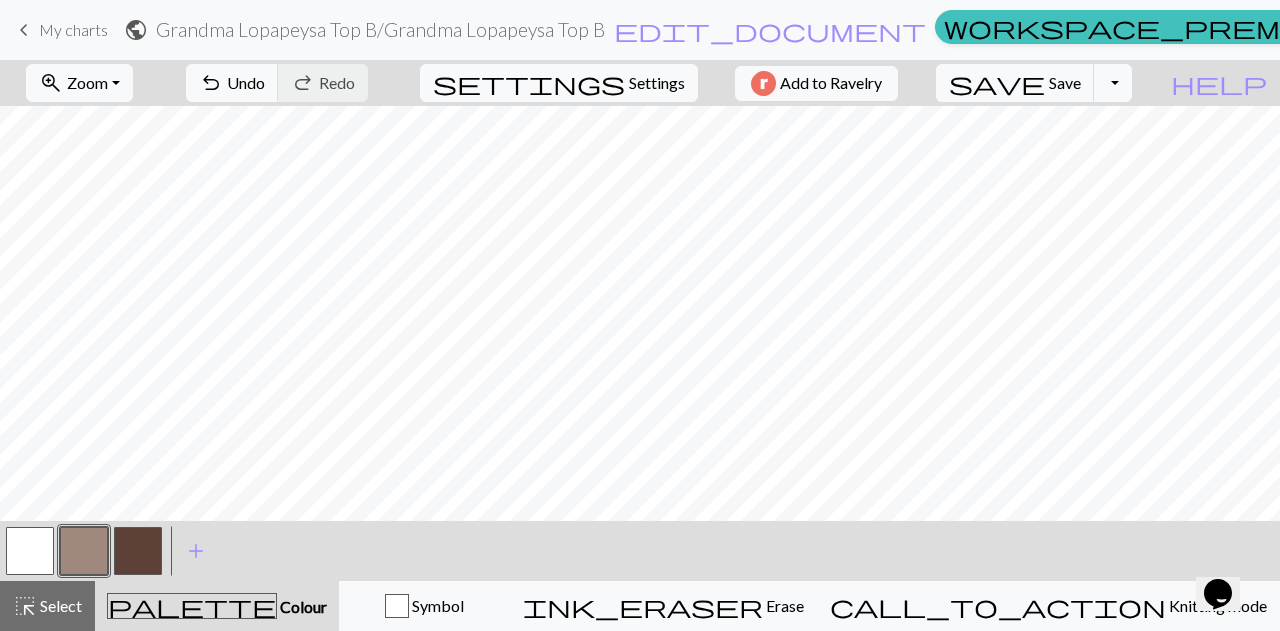 click at bounding box center [30, 551] 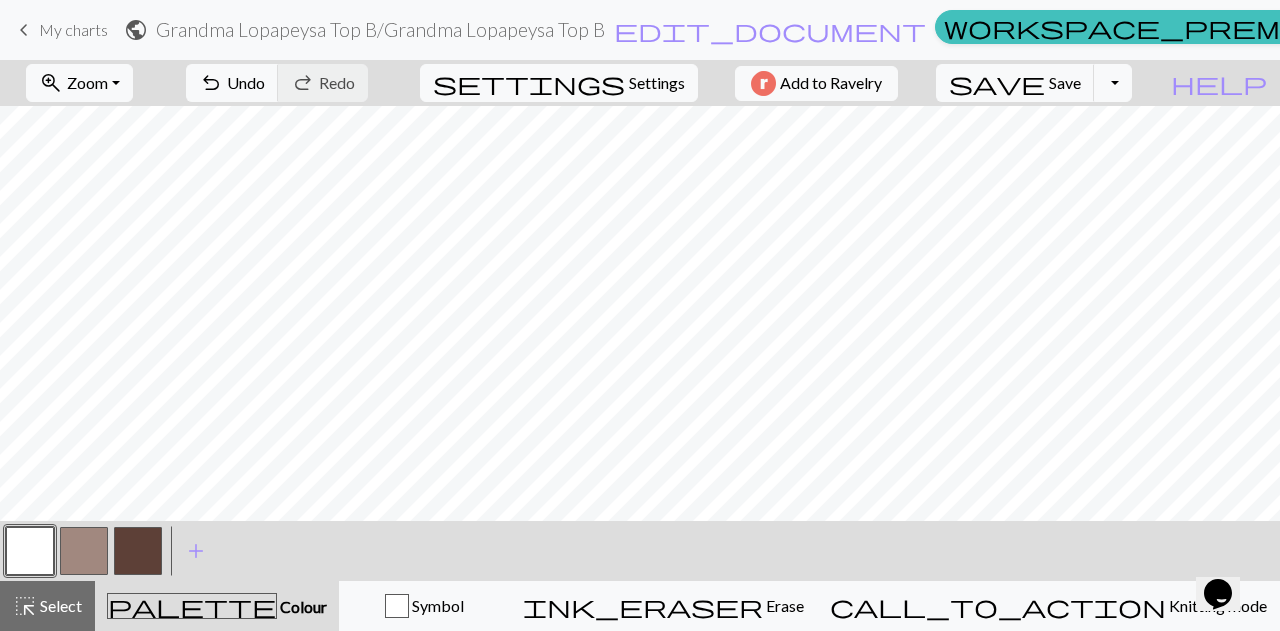drag, startPoint x: 92, startPoint y: 548, endPoint x: 146, endPoint y: 537, distance: 55.108982 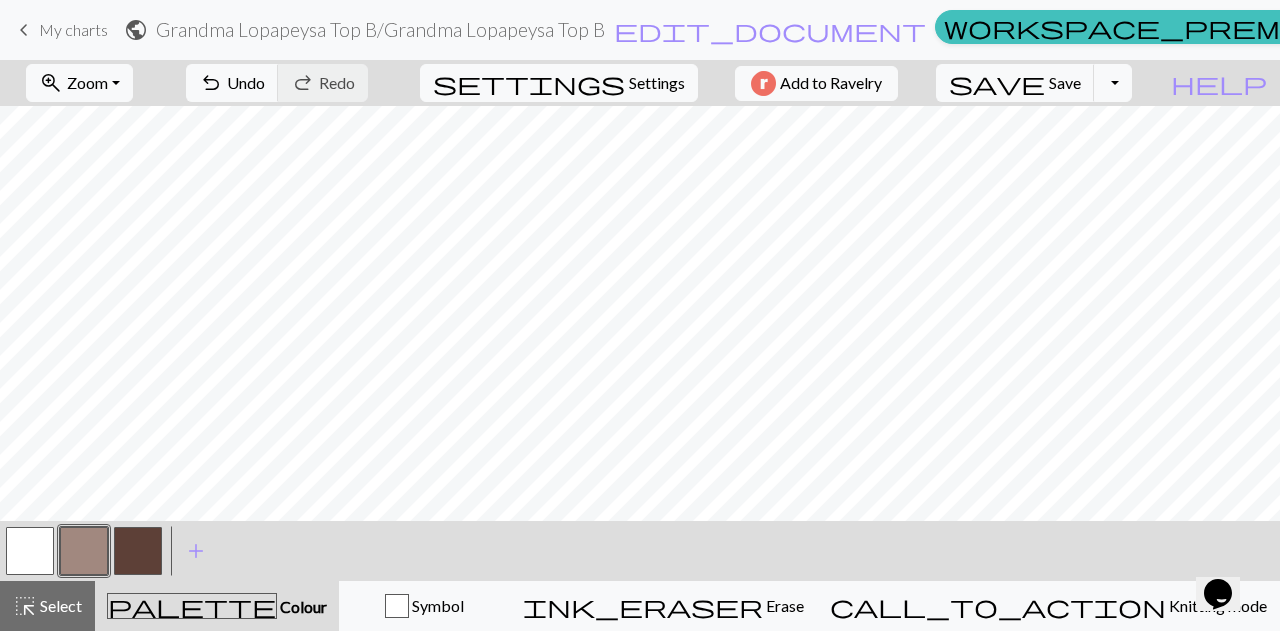 click at bounding box center (30, 551) 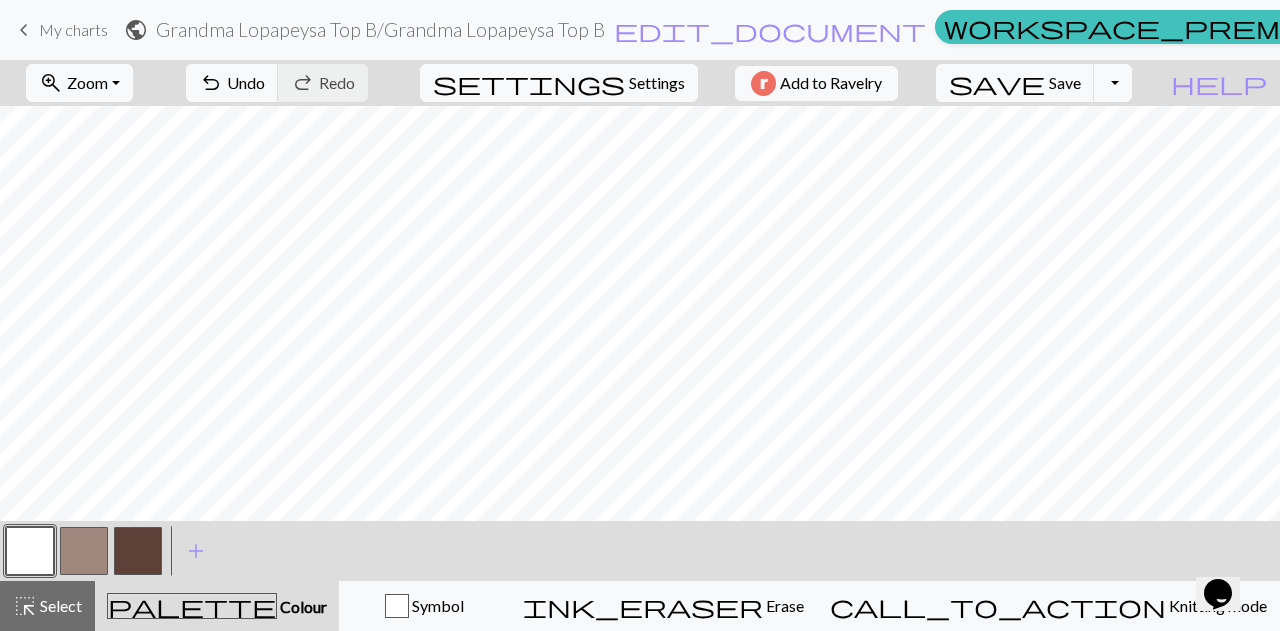 drag, startPoint x: 65, startPoint y: 563, endPoint x: 88, endPoint y: 543, distance: 30.479502 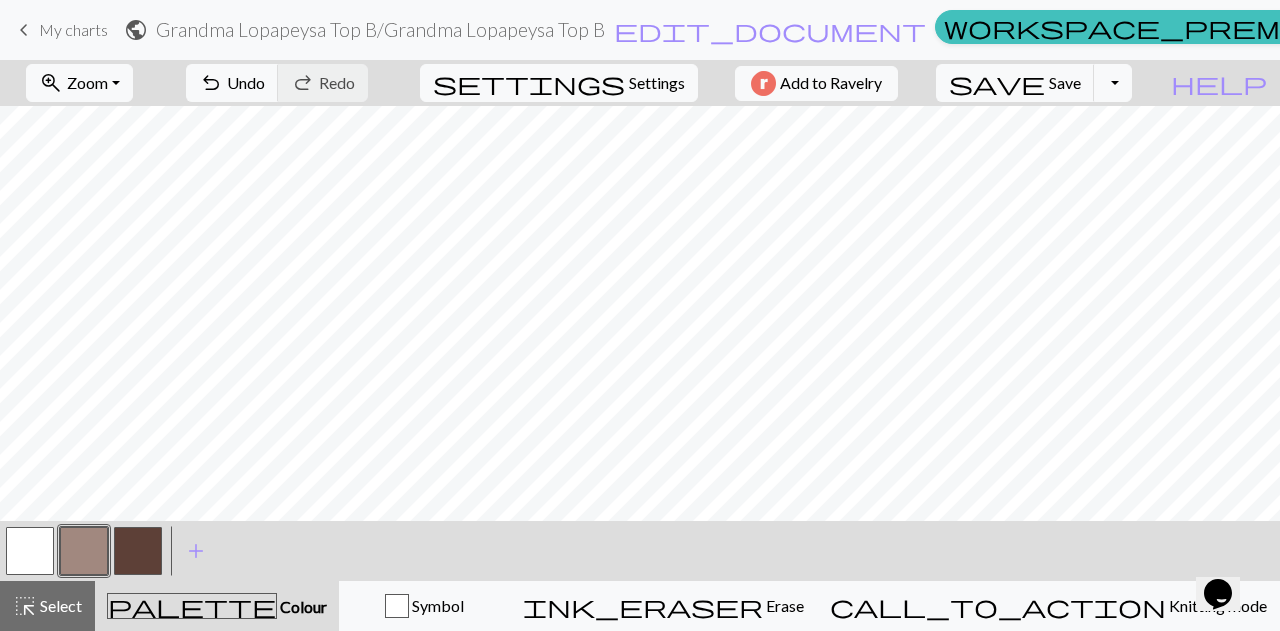 click at bounding box center [30, 551] 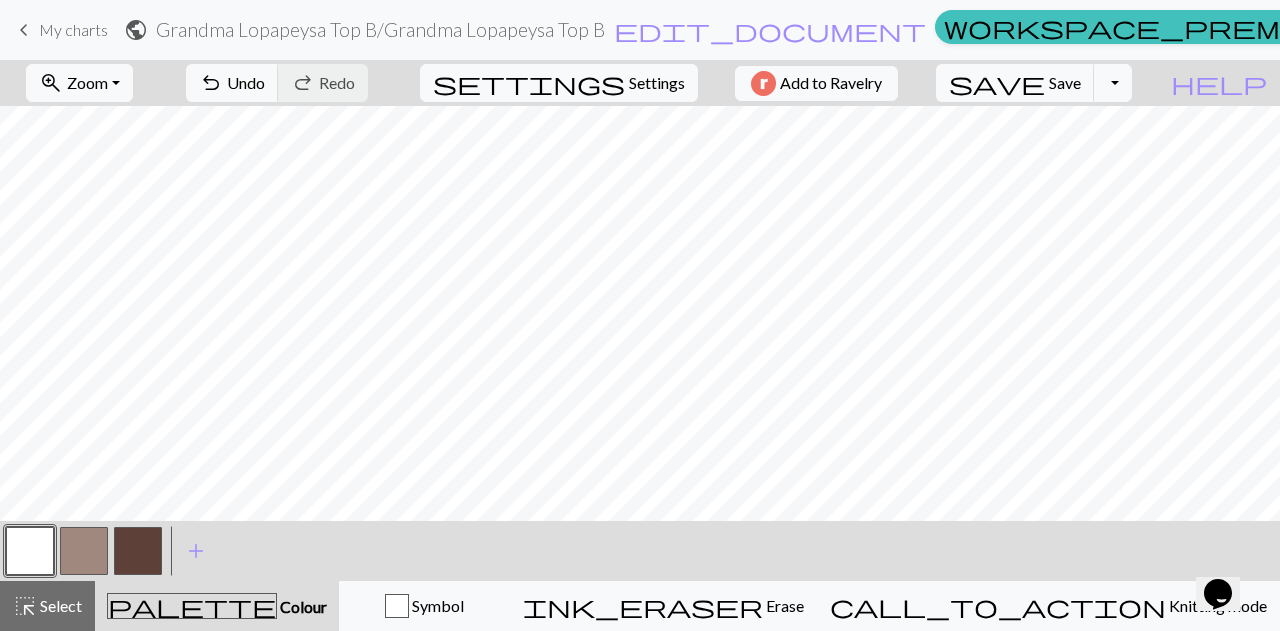 drag, startPoint x: 90, startPoint y: 550, endPoint x: 148, endPoint y: 529, distance: 61.68468 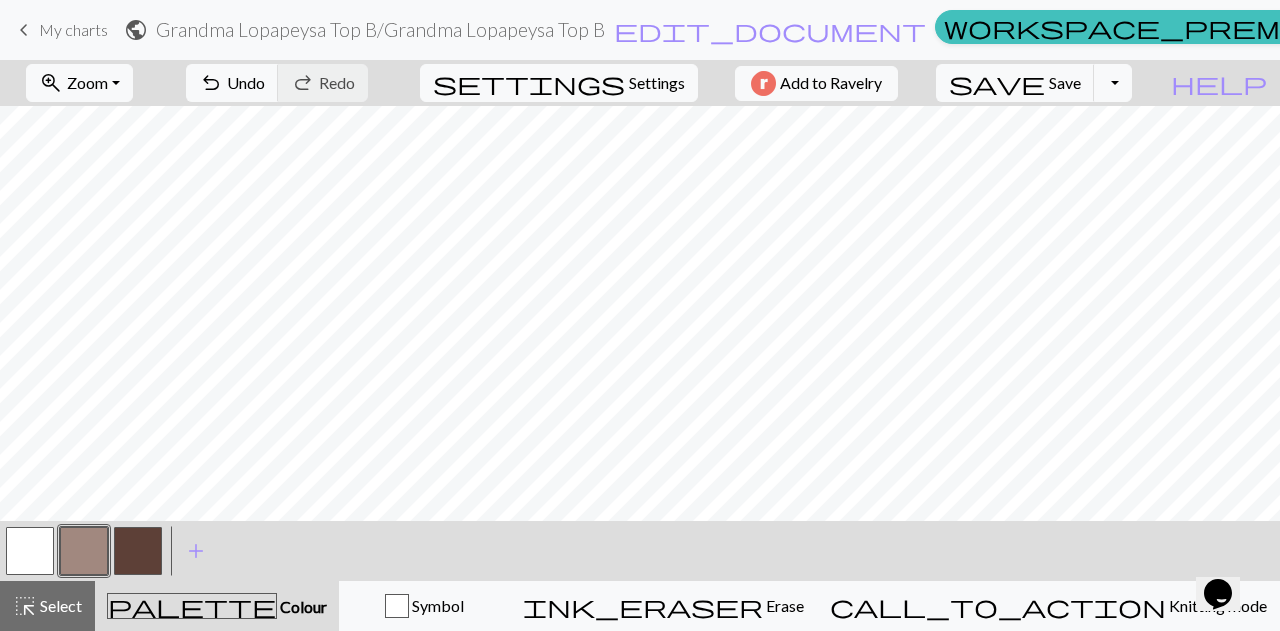click at bounding box center [84, 551] 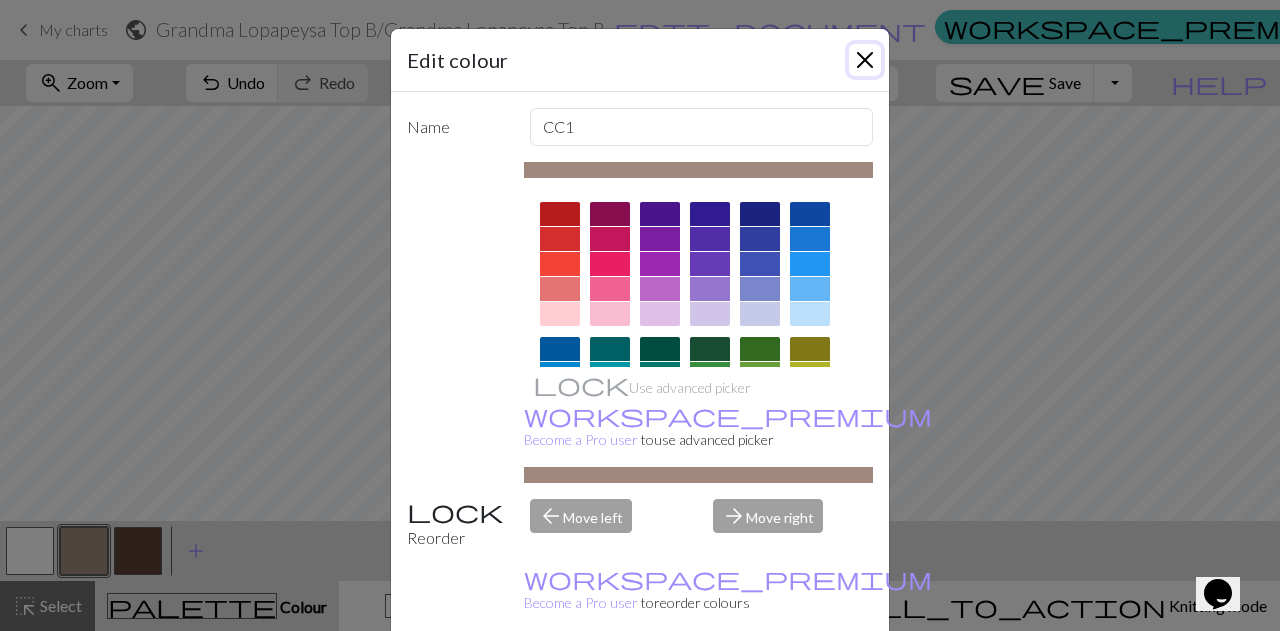 click at bounding box center [865, 60] 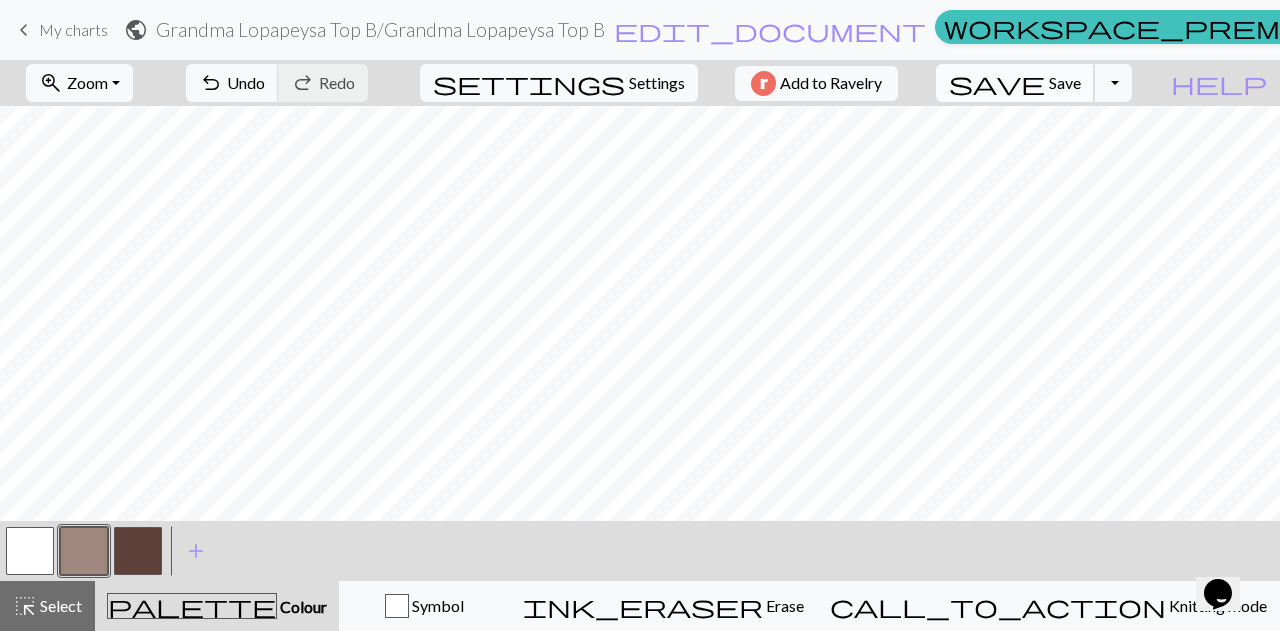 click on "Save" at bounding box center (1065, 82) 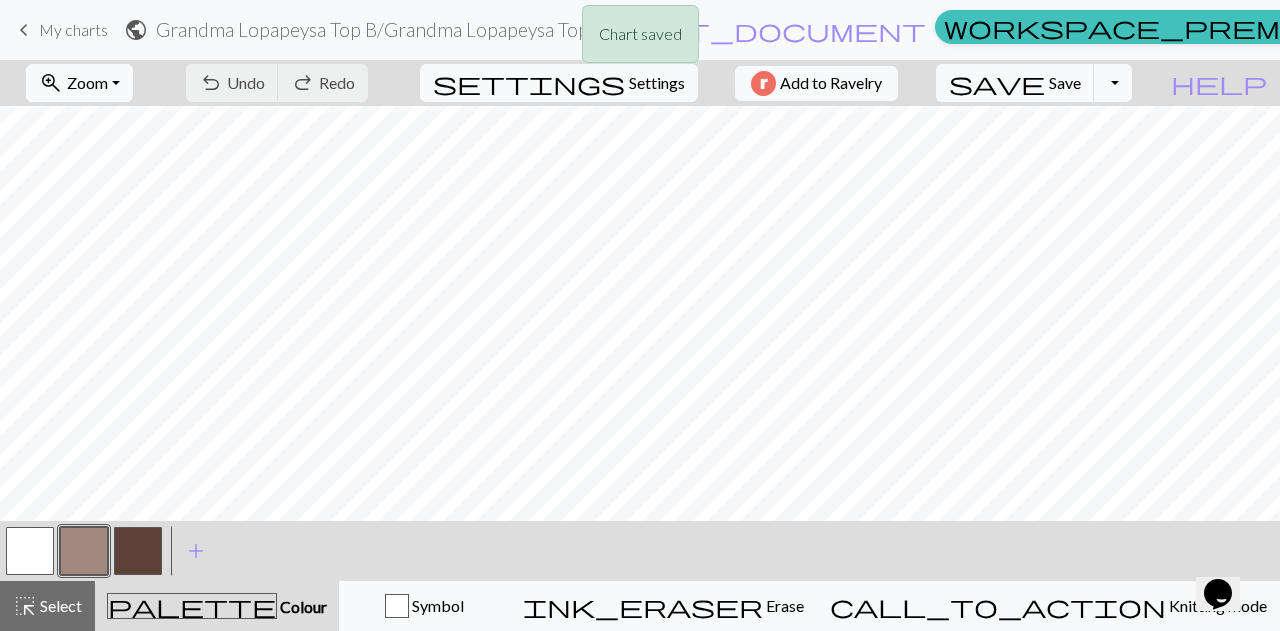 click on "Chart saved" at bounding box center (640, 39) 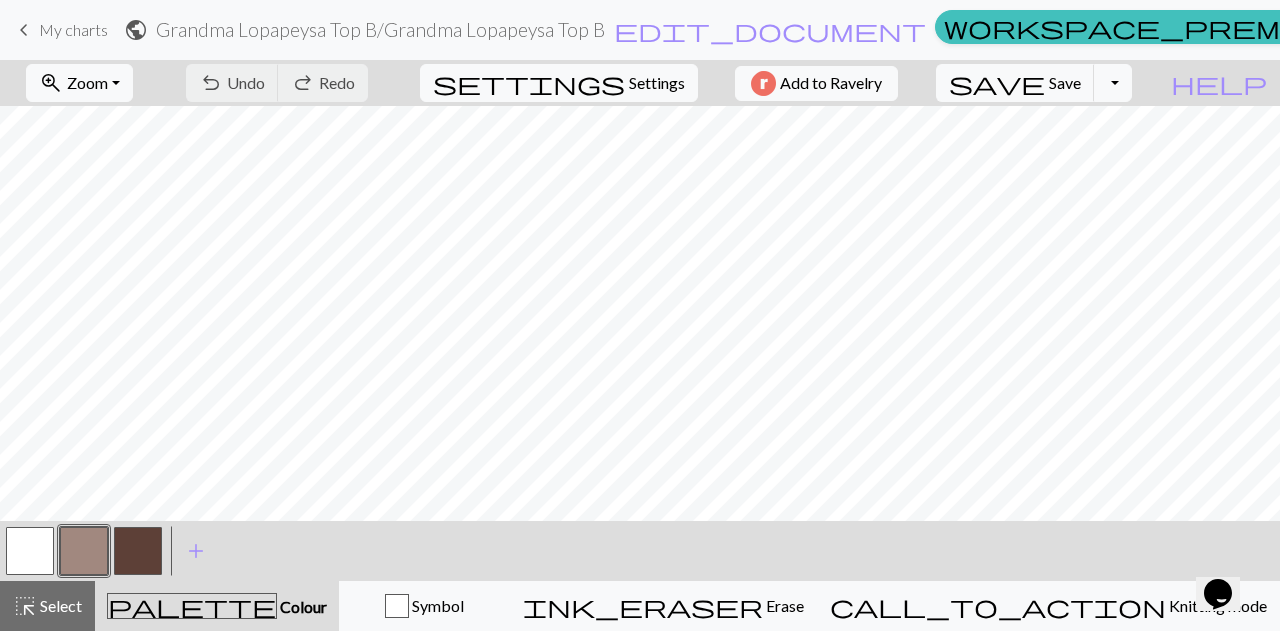 click on "keyboard_arrow_left" at bounding box center [24, 30] 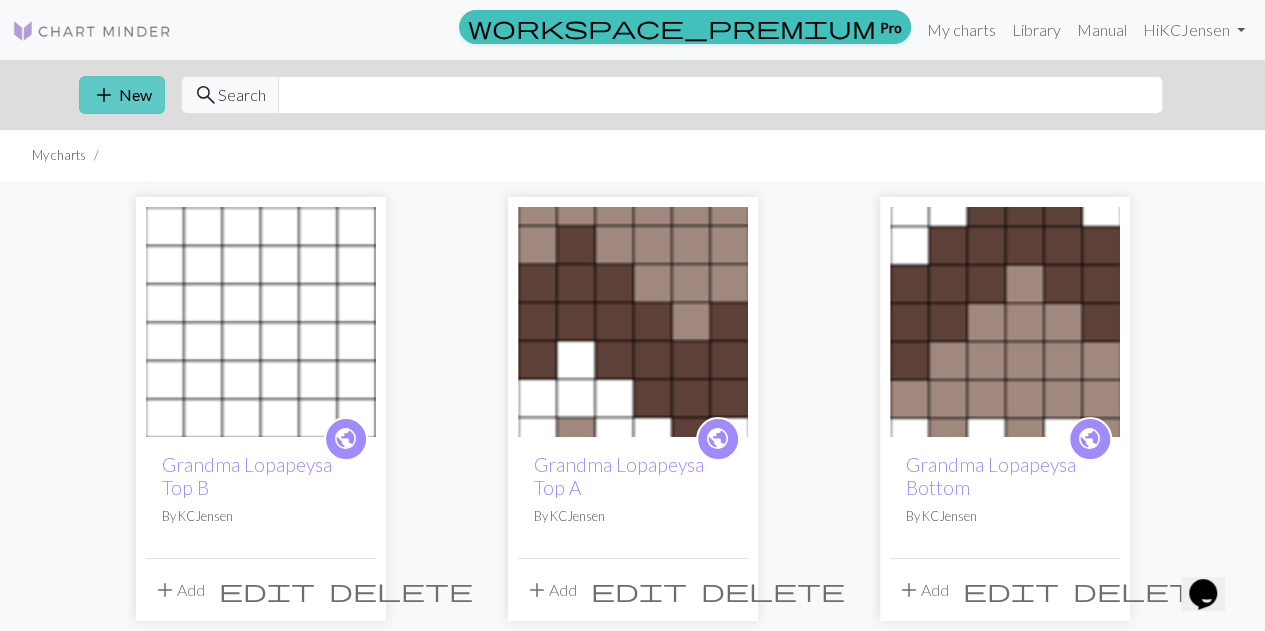 click on "add" at bounding box center (104, 95) 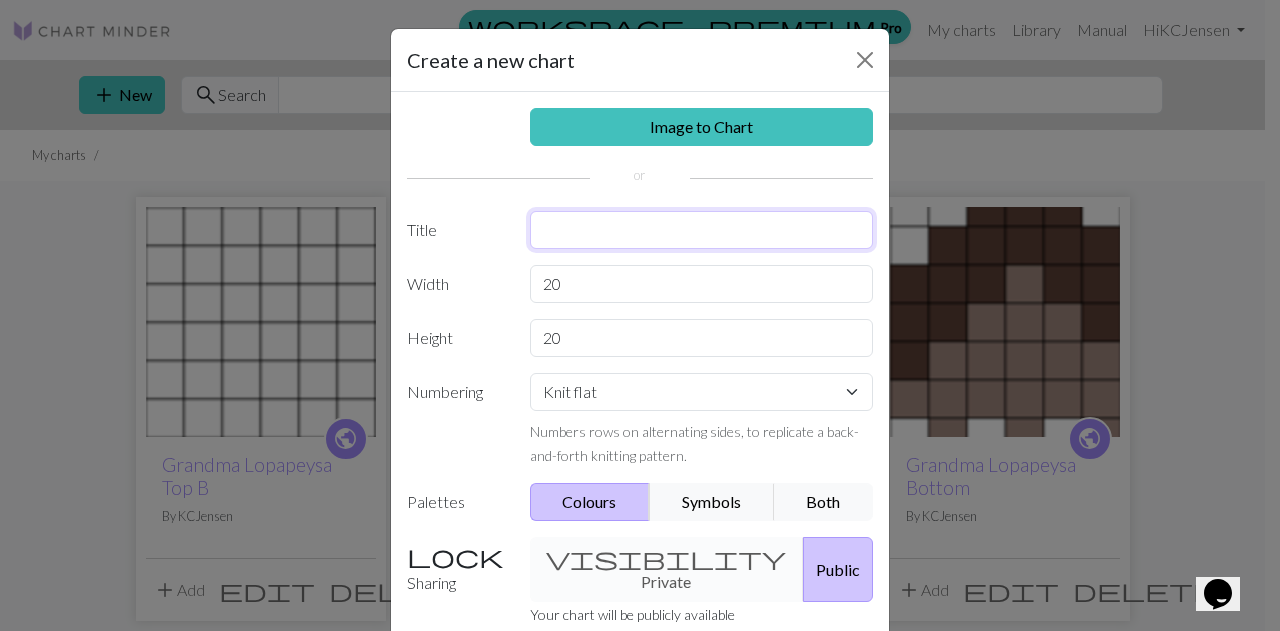 click at bounding box center (702, 230) 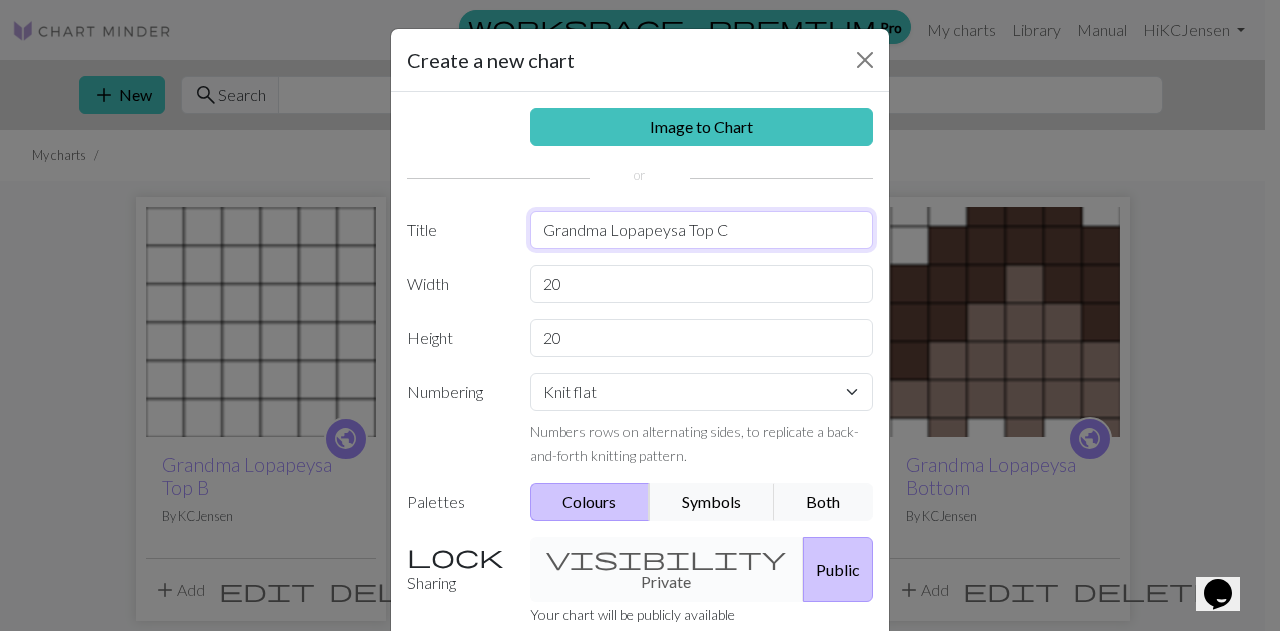 type on "Grandma Lopapeysa Top C" 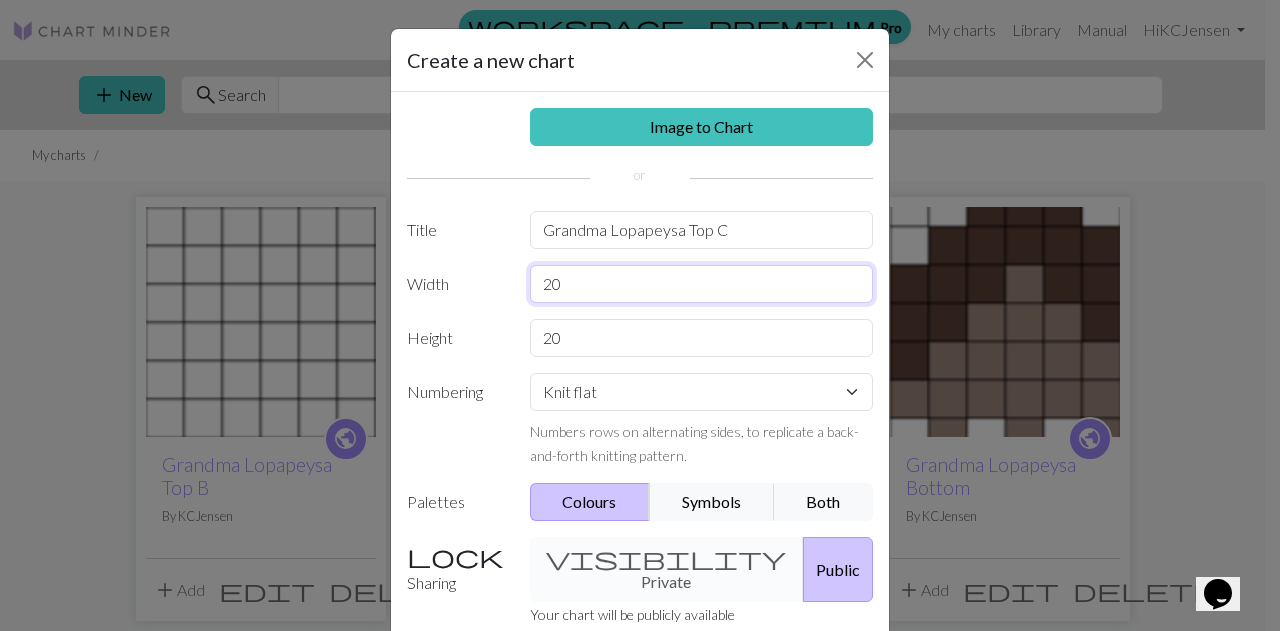 drag, startPoint x: 577, startPoint y: 285, endPoint x: 461, endPoint y: 282, distance: 116.03879 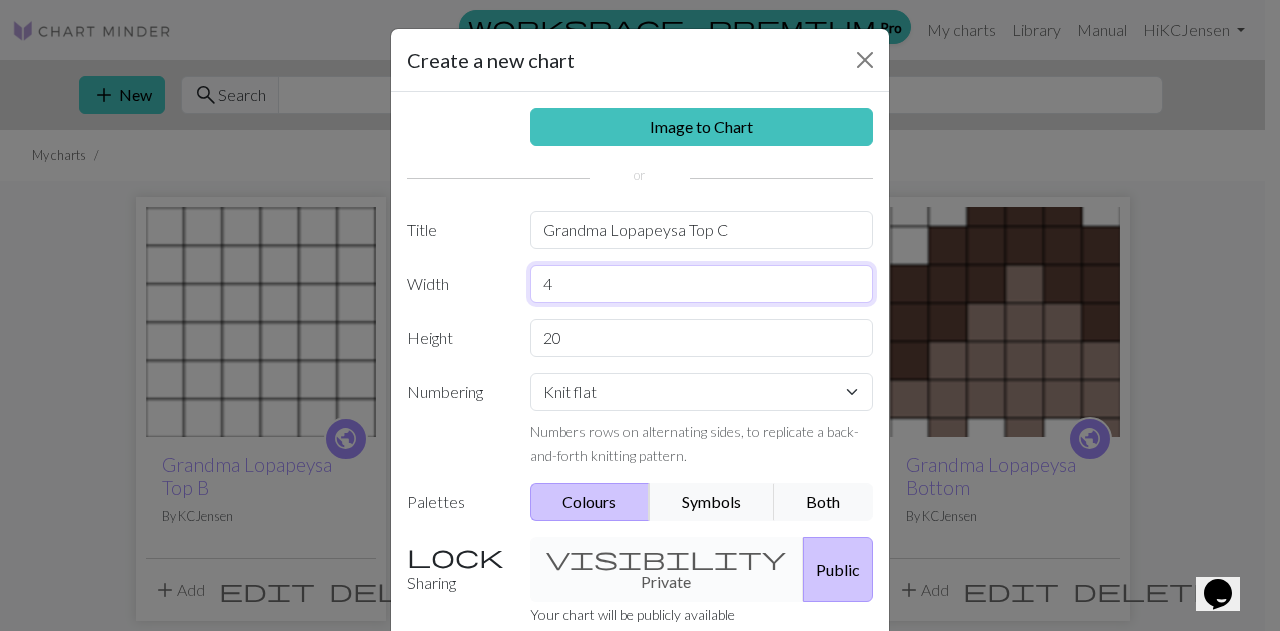 type on "4" 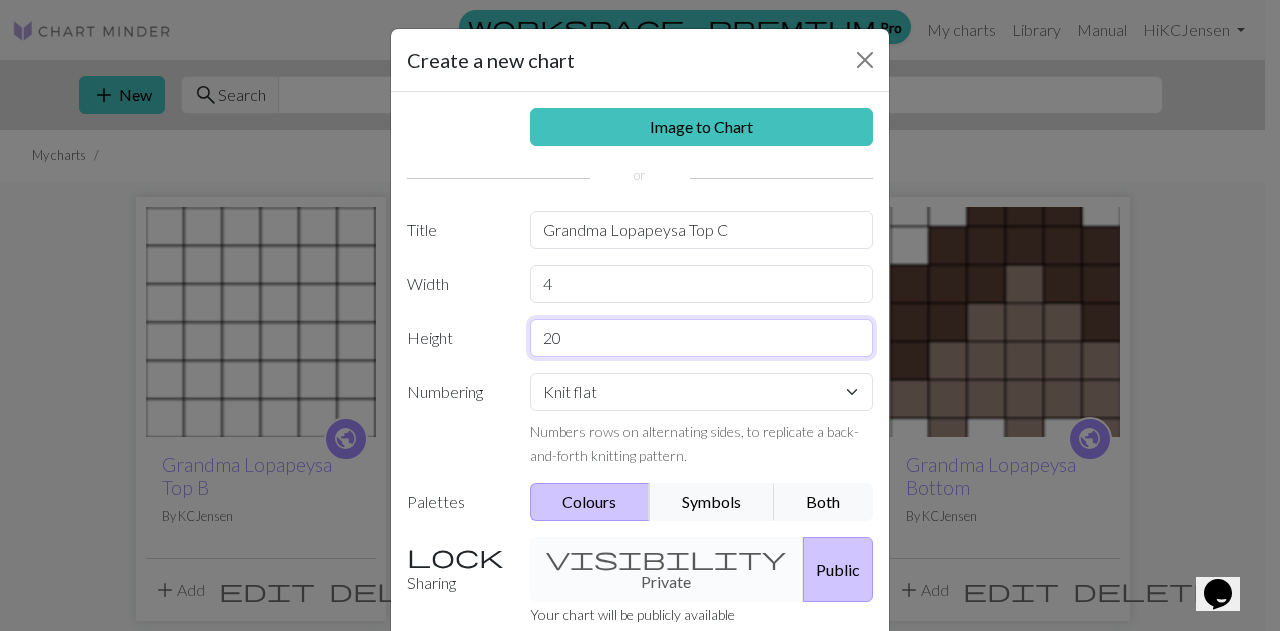 click on "20" at bounding box center [702, 338] 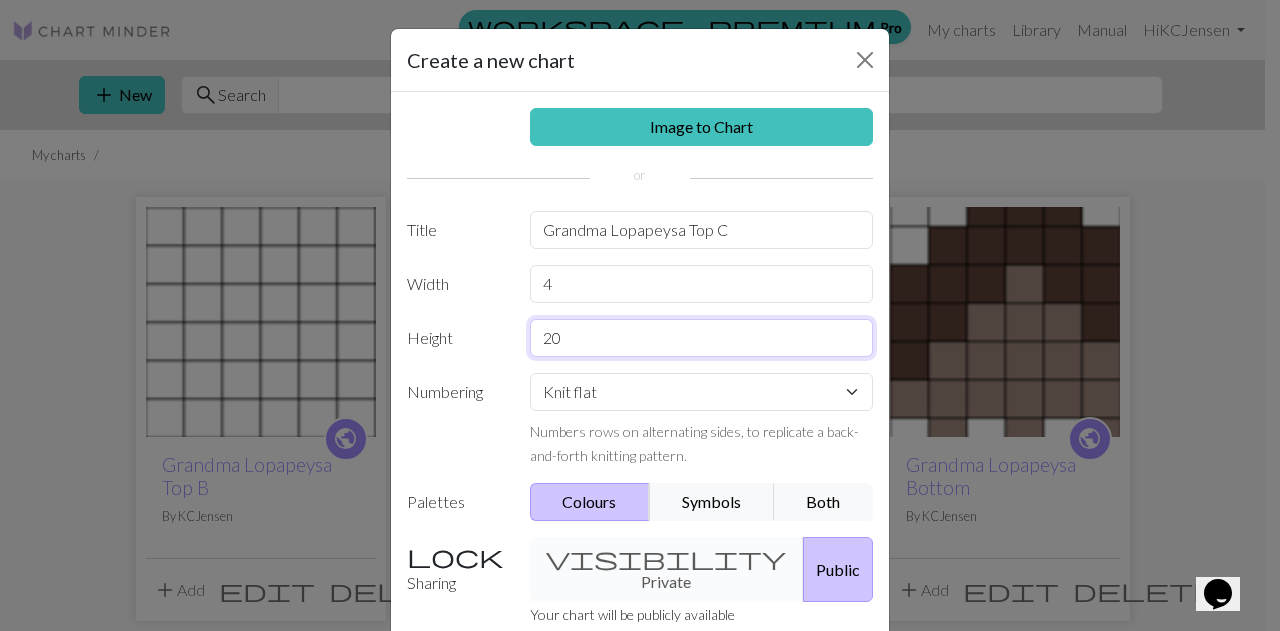 drag, startPoint x: 606, startPoint y: 337, endPoint x: 464, endPoint y: 343, distance: 142.12671 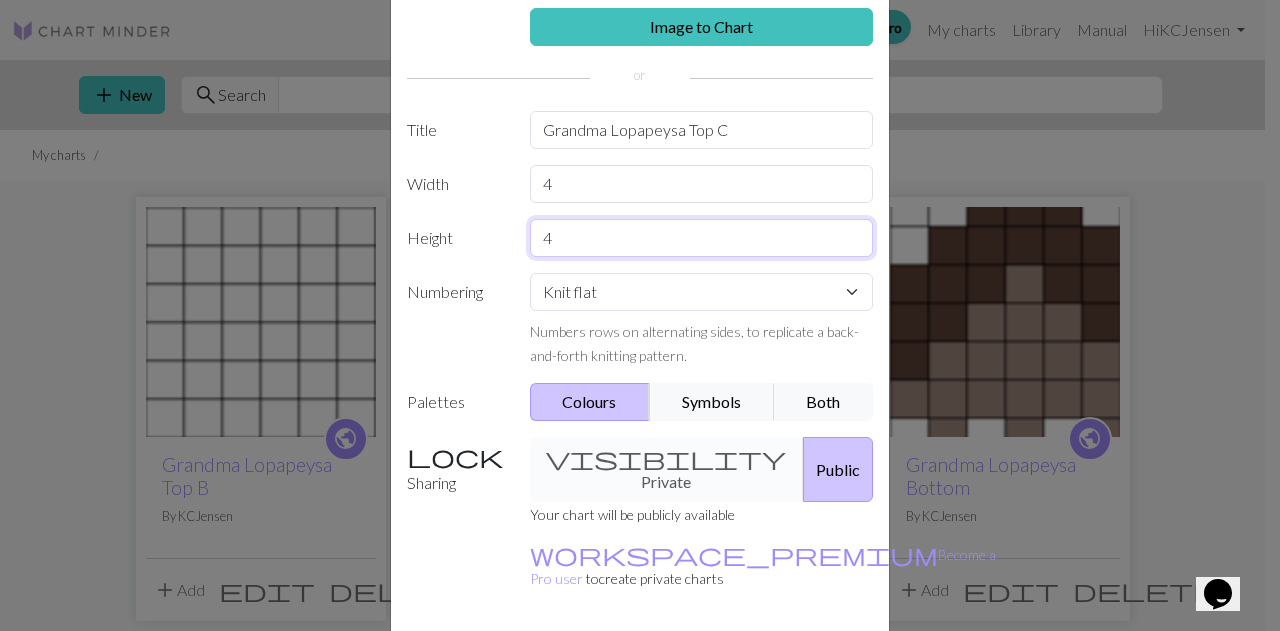 scroll, scrollTop: 154, scrollLeft: 0, axis: vertical 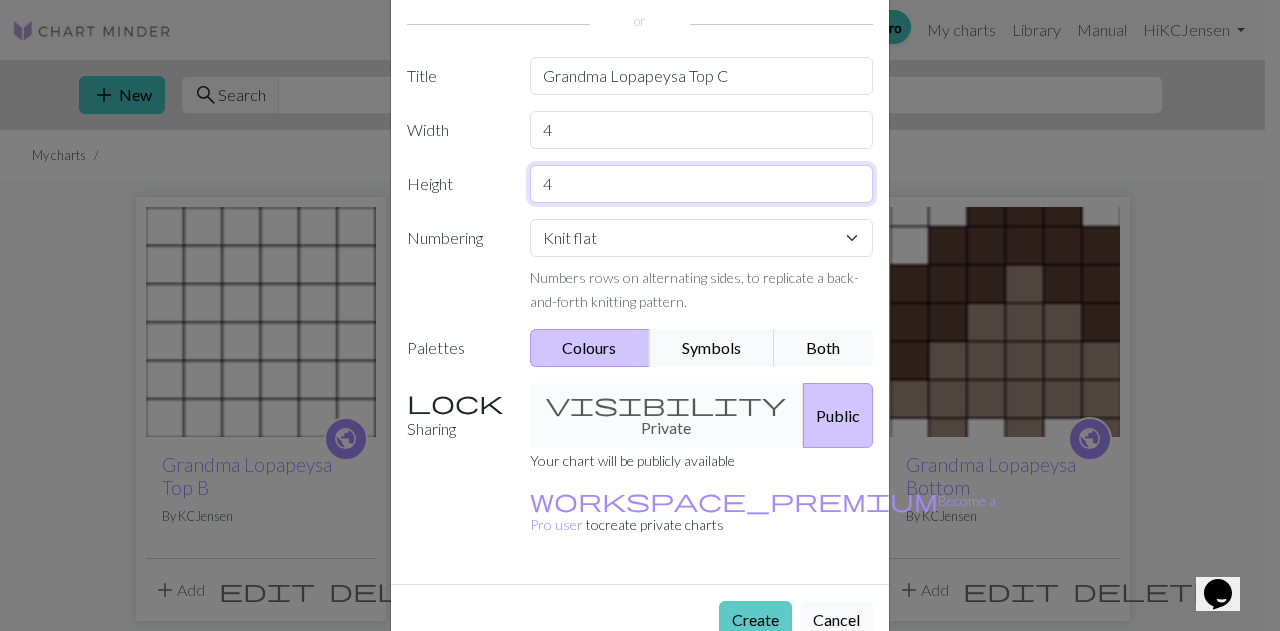 type on "4" 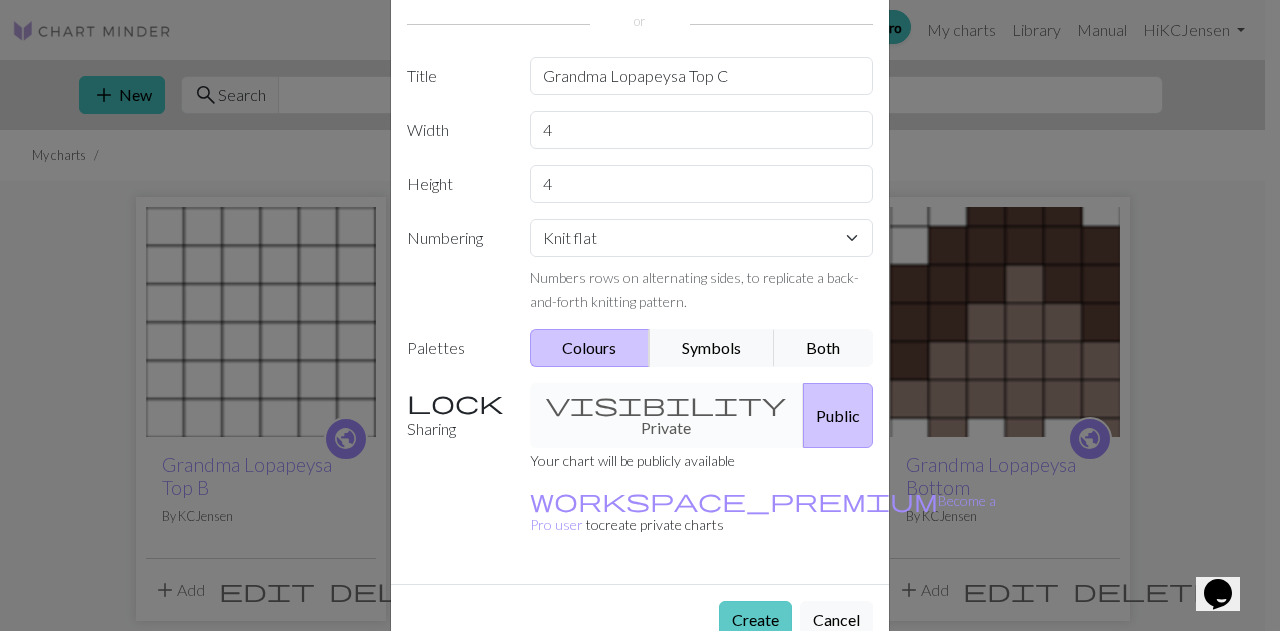 click on "Create" at bounding box center [755, 620] 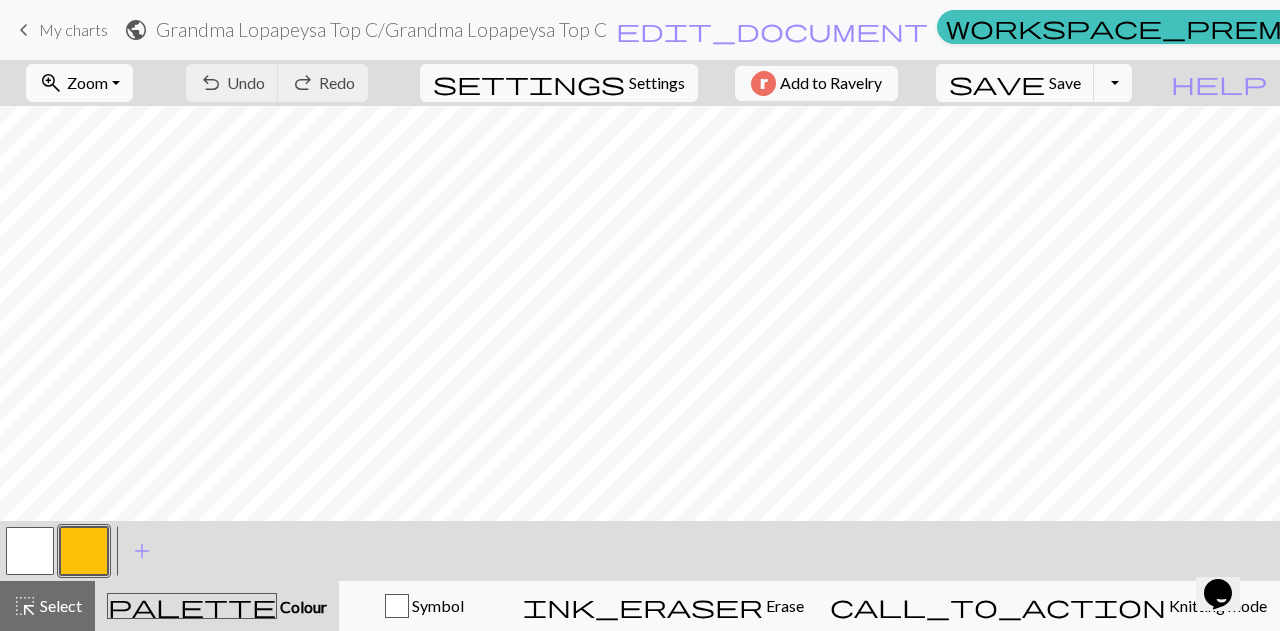 click at bounding box center (84, 551) 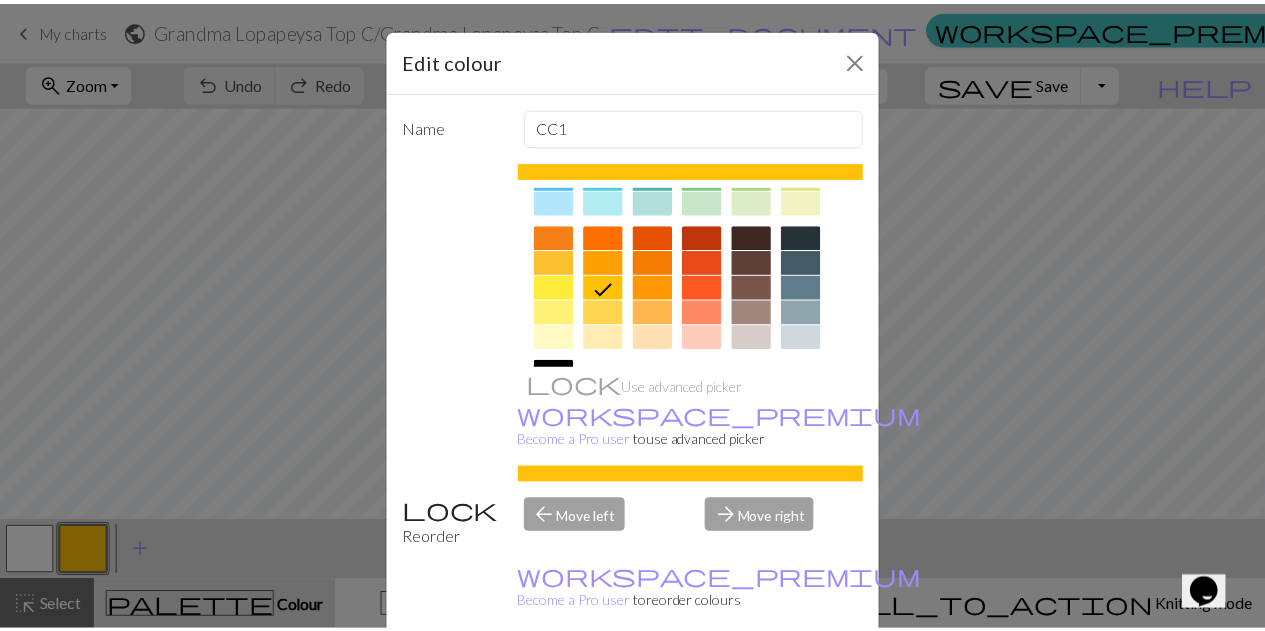 scroll, scrollTop: 300, scrollLeft: 0, axis: vertical 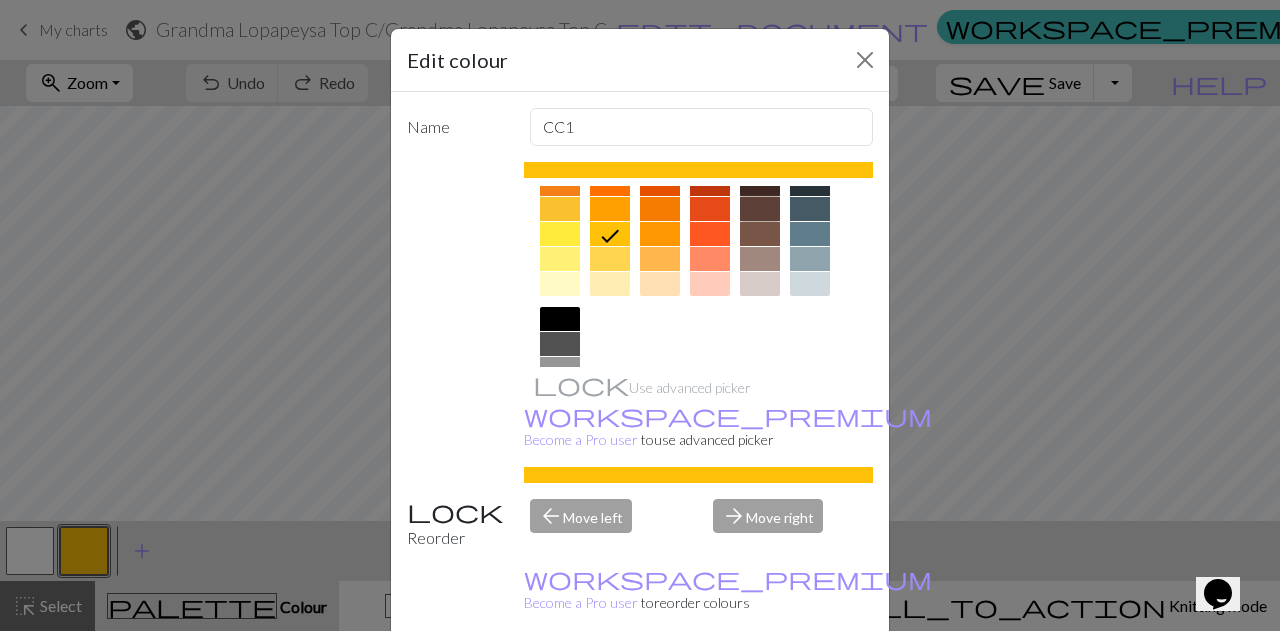 click at bounding box center (760, 209) 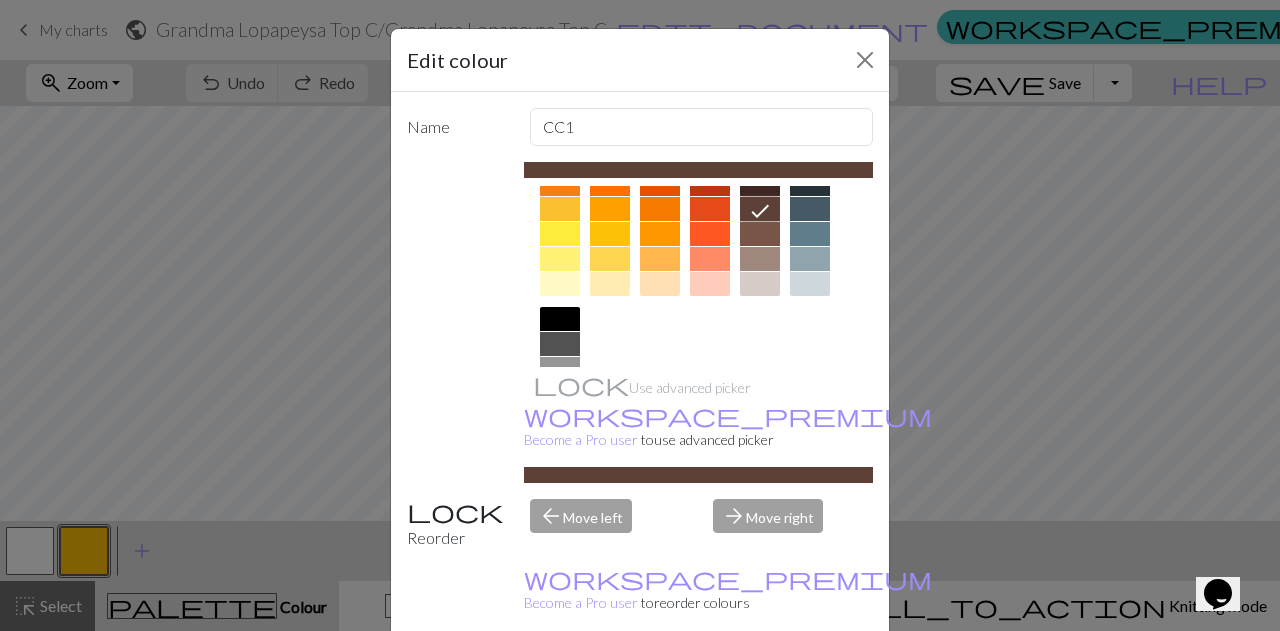 click on "Done" at bounding box center (760, 682) 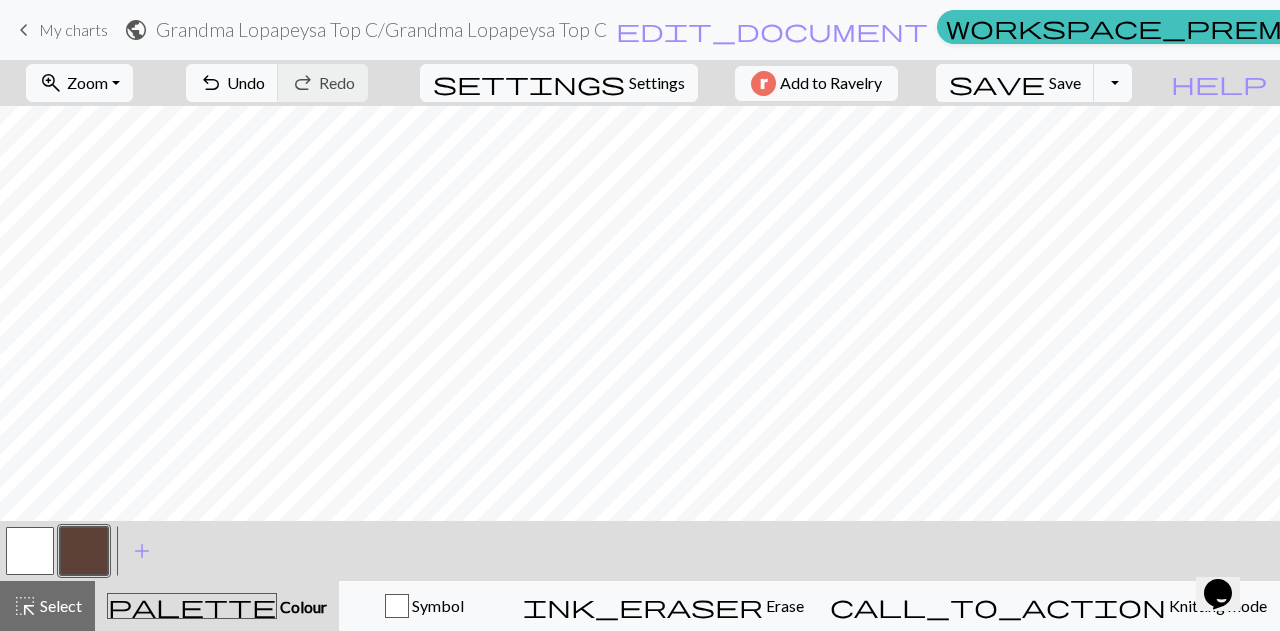 drag, startPoint x: 40, startPoint y: 565, endPoint x: 80, endPoint y: 539, distance: 47.707443 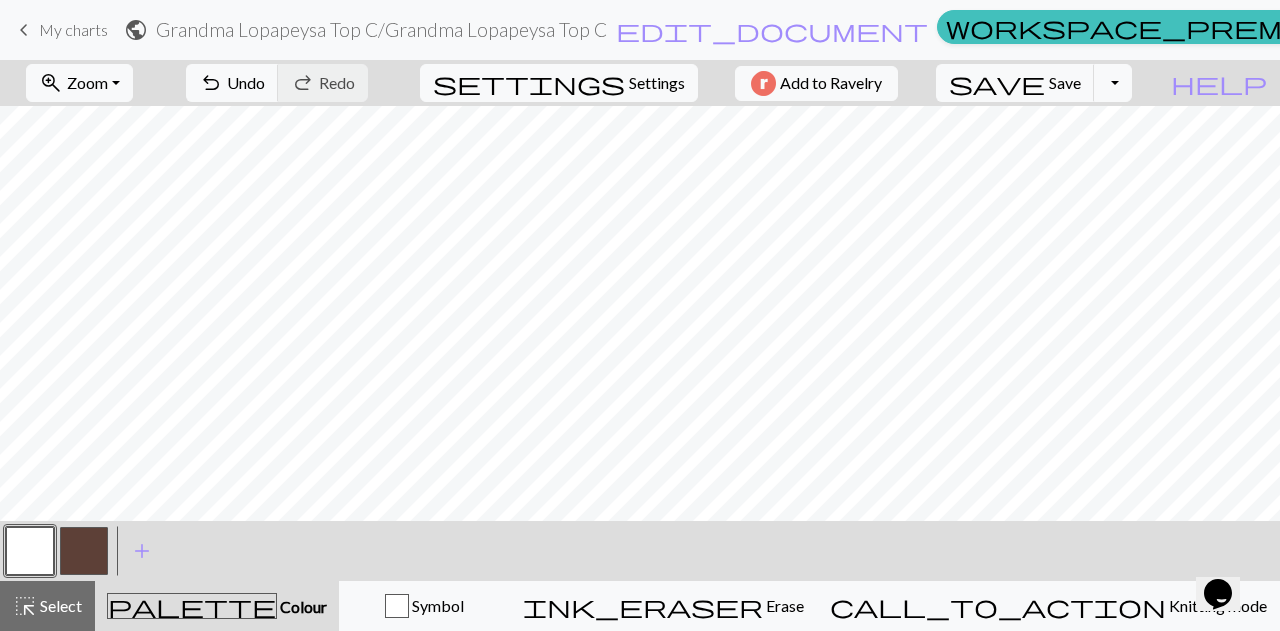 click at bounding box center [84, 551] 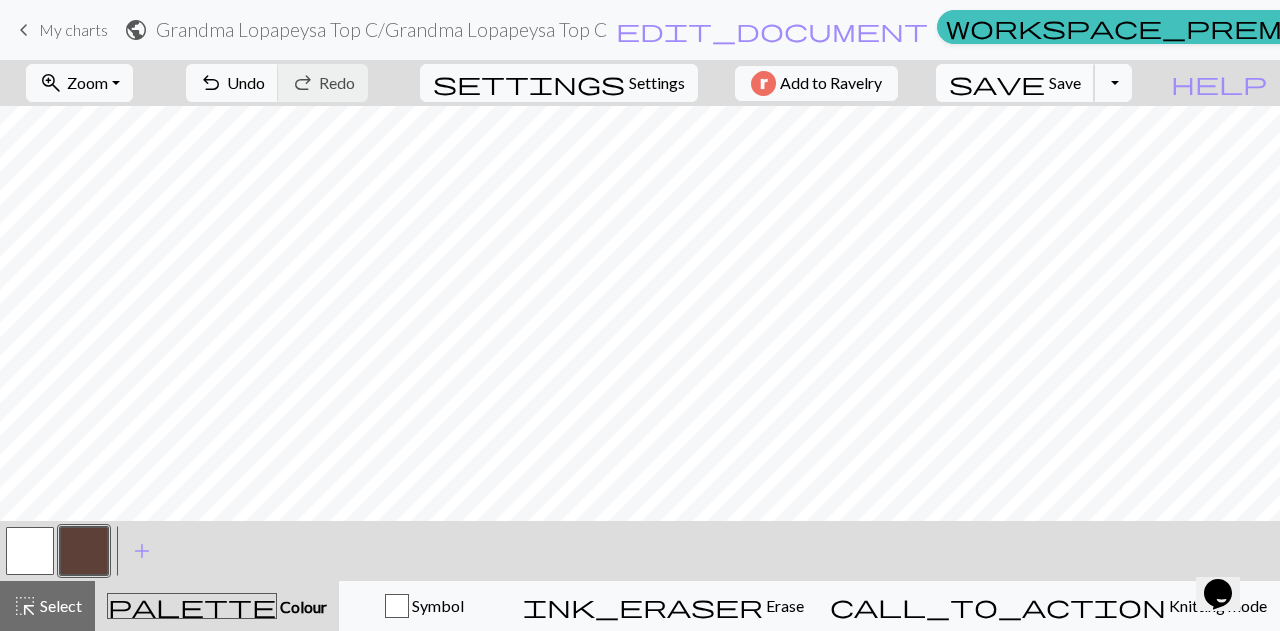 click on "save" at bounding box center [997, 83] 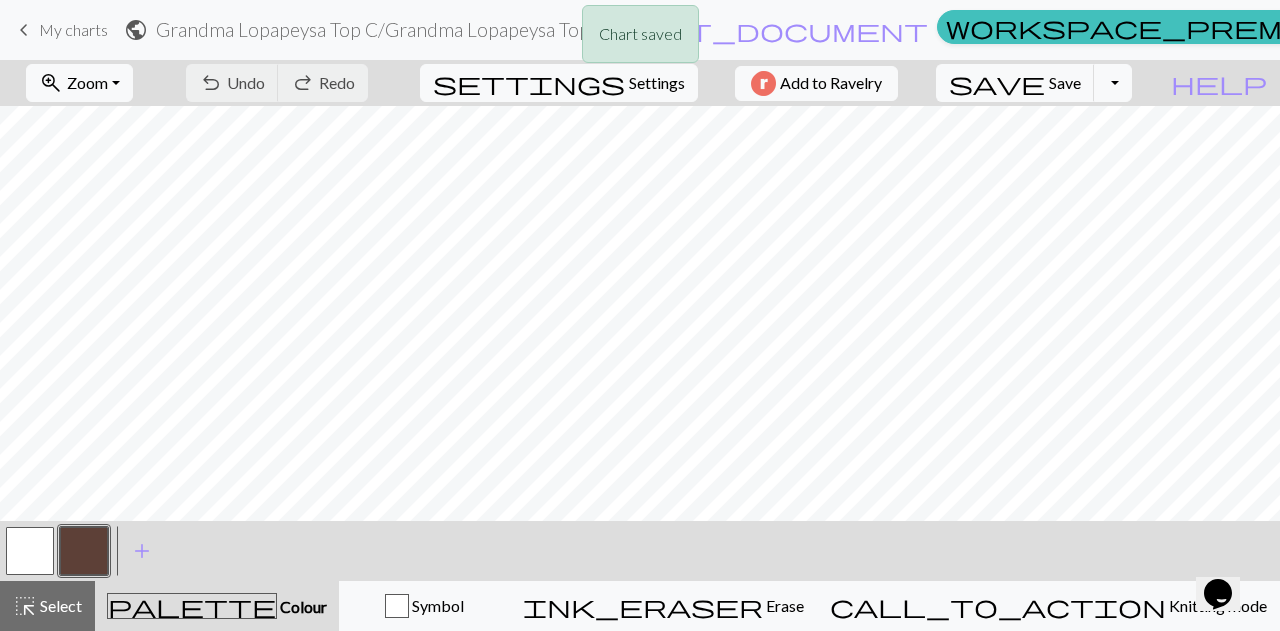 click on "Chart saved" at bounding box center (640, 39) 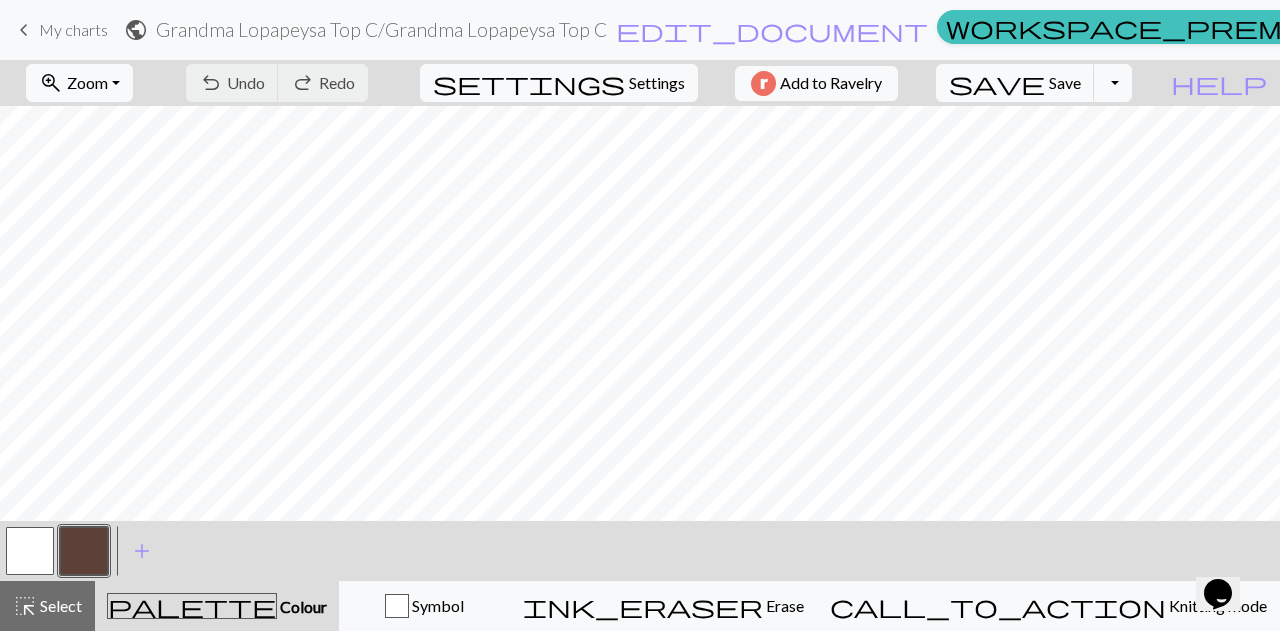 click on "keyboard_arrow_left" at bounding box center [24, 30] 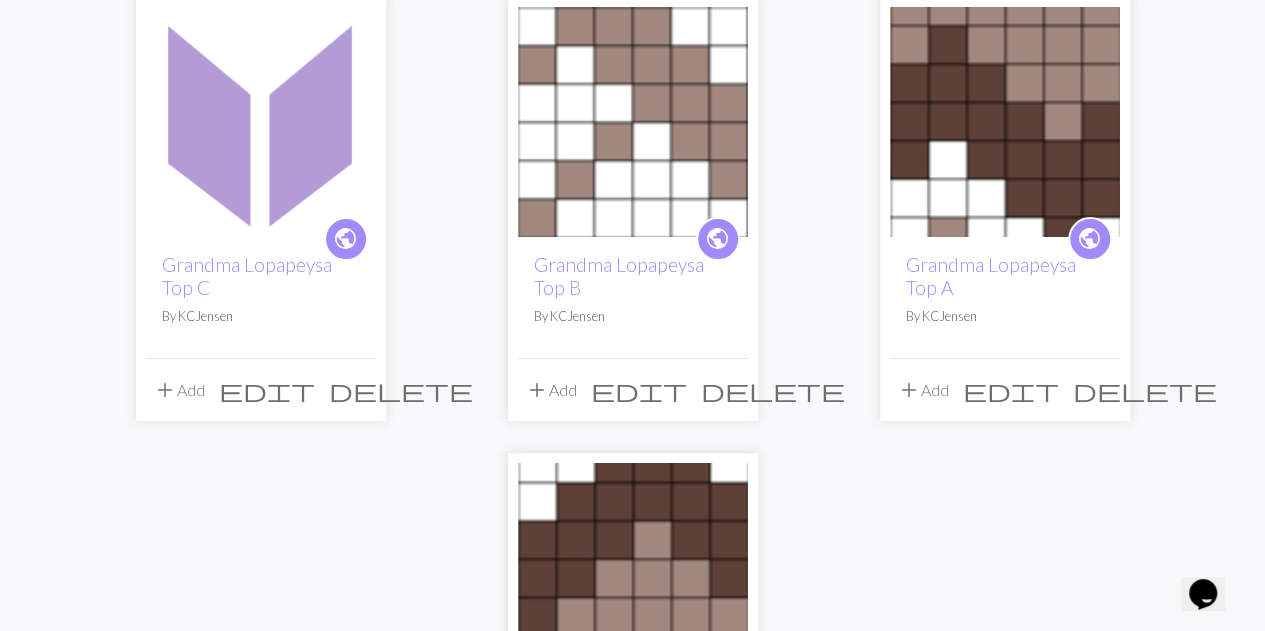 scroll, scrollTop: 100, scrollLeft: 0, axis: vertical 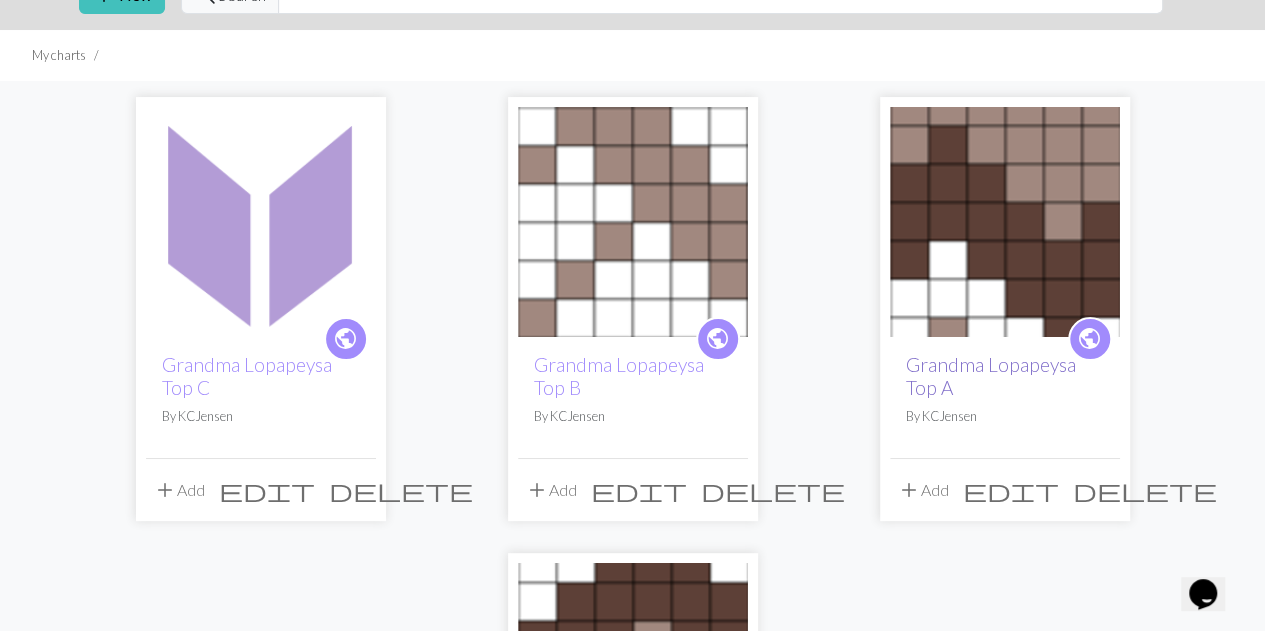click on "Grandma Lopapeysa Top A" at bounding box center (991, 376) 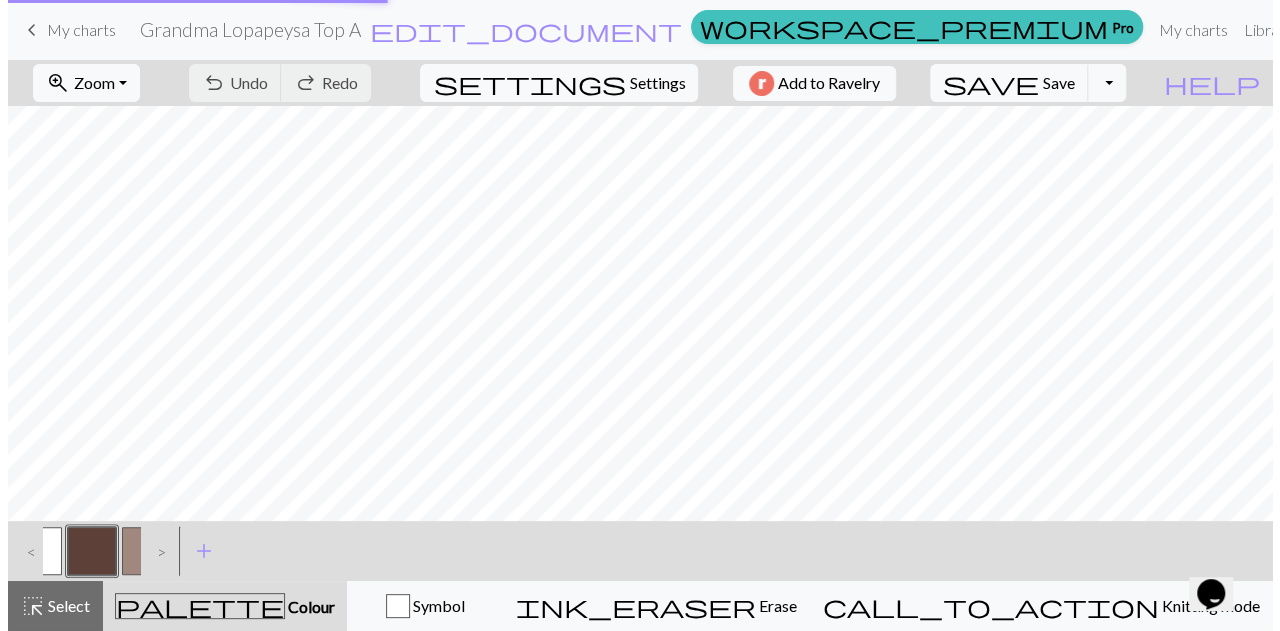 scroll, scrollTop: 0, scrollLeft: 0, axis: both 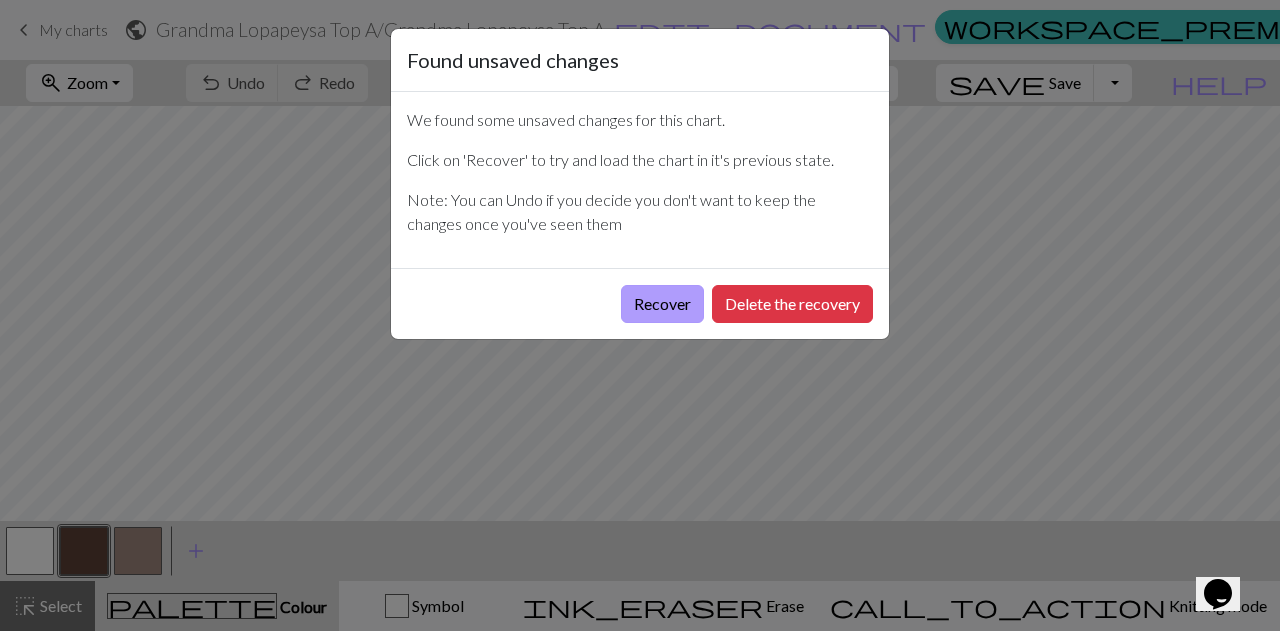 click on "Recover" at bounding box center (662, 304) 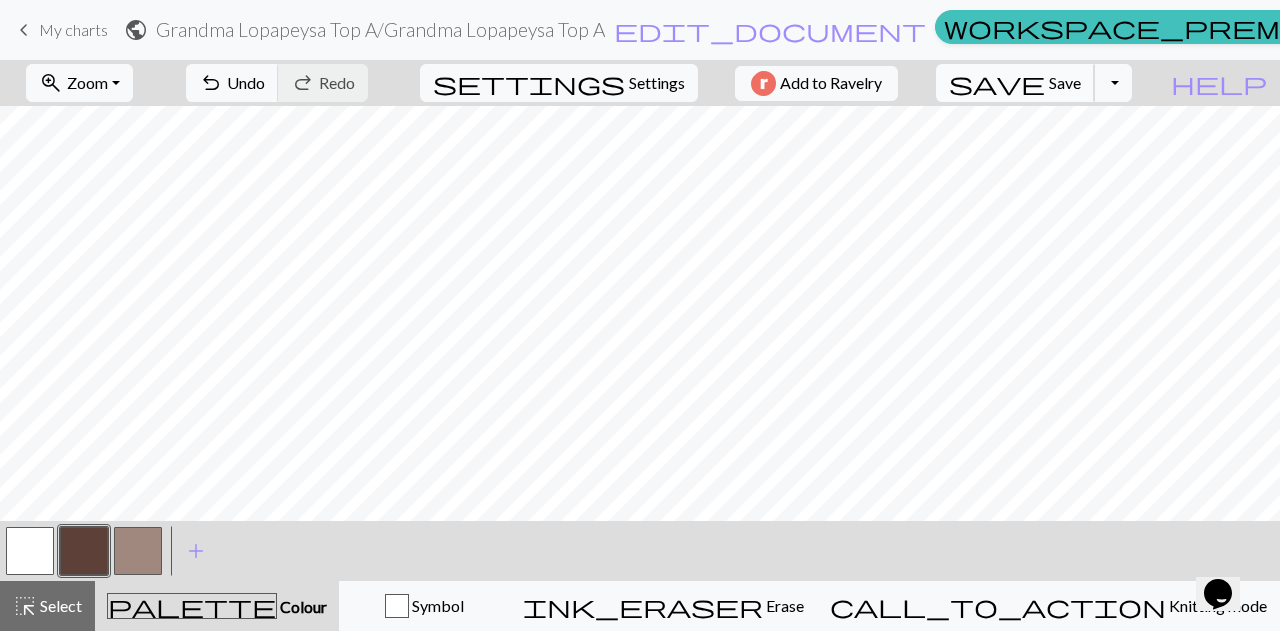 click on "save" at bounding box center (997, 83) 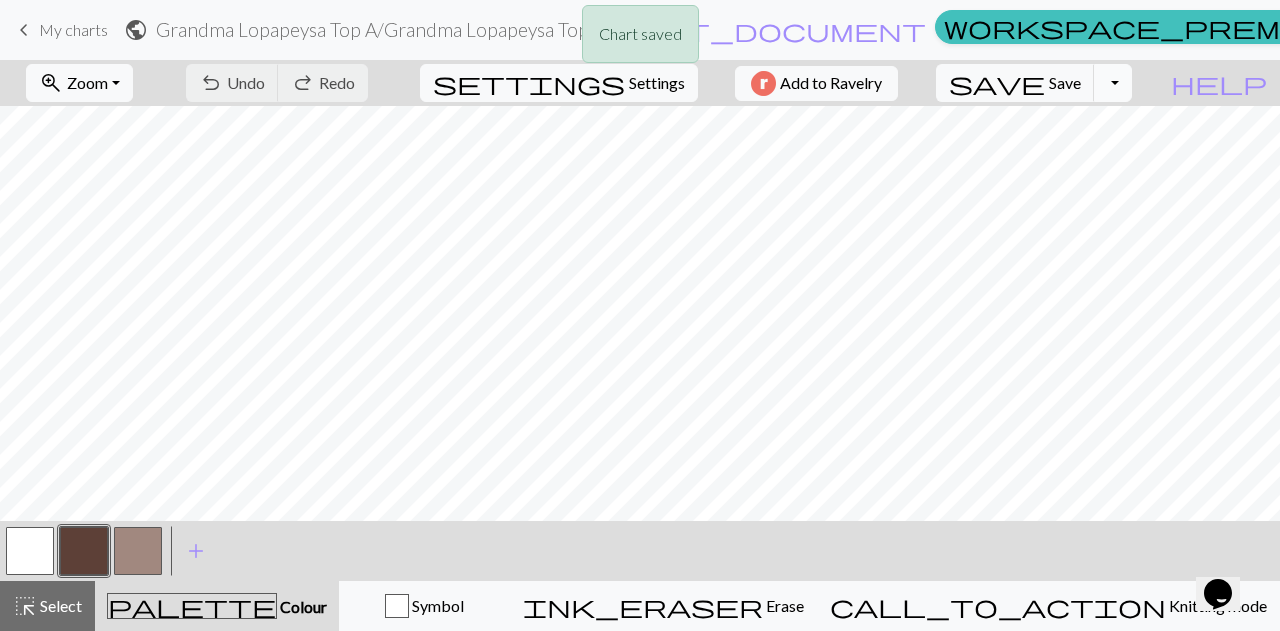 click on "Toggle Dropdown" at bounding box center [1113, 83] 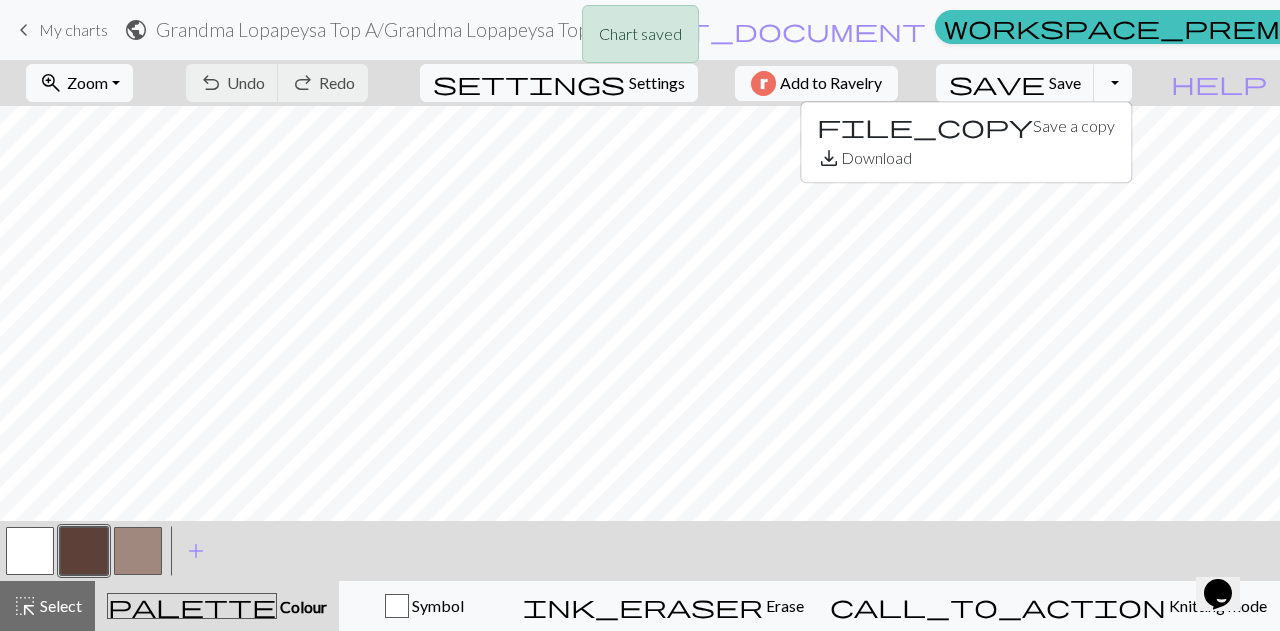 click on "Toggle Dropdown" at bounding box center [1113, 83] 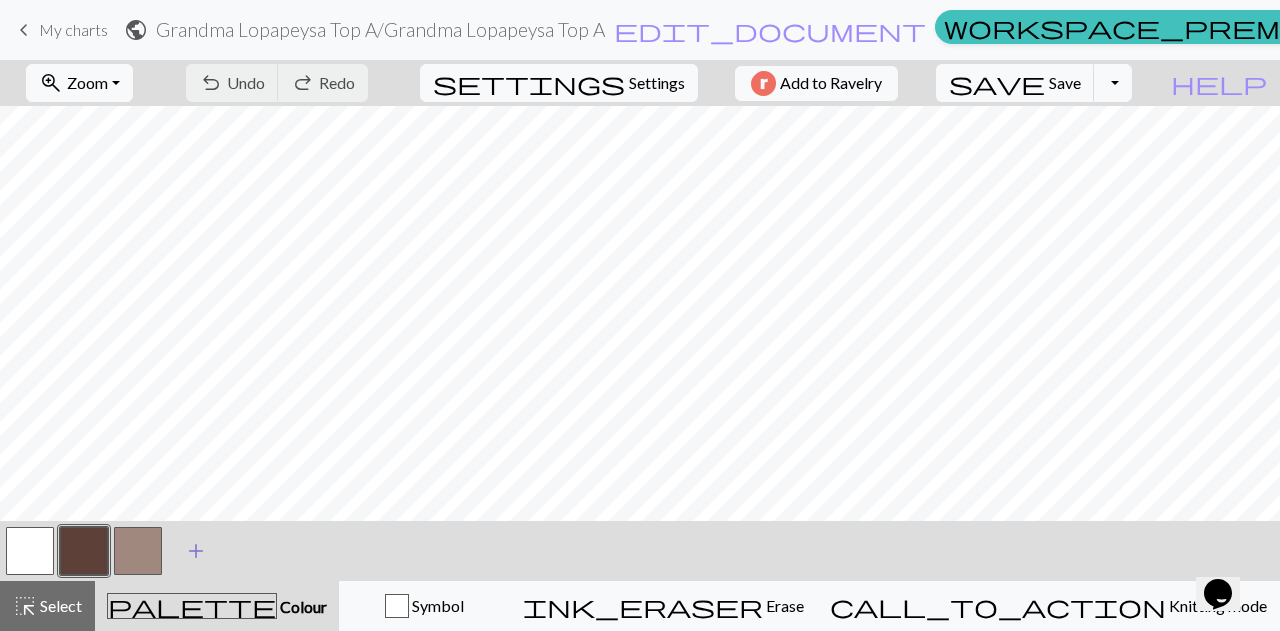 click on "add" at bounding box center [196, 551] 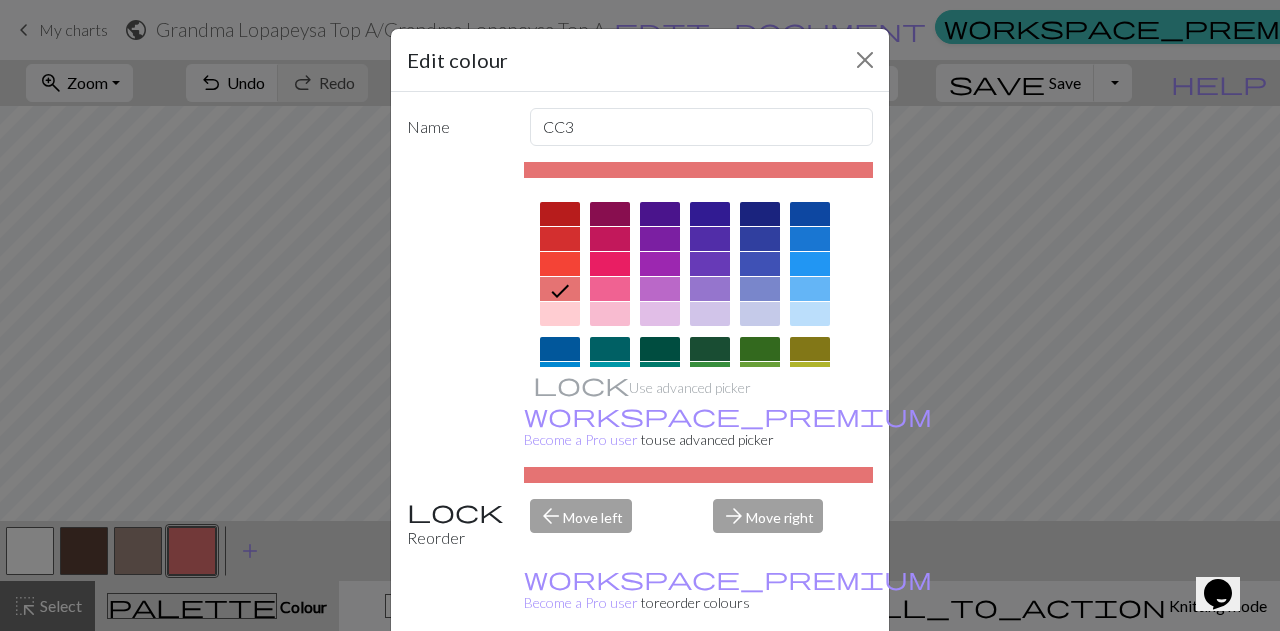 scroll, scrollTop: 300, scrollLeft: 0, axis: vertical 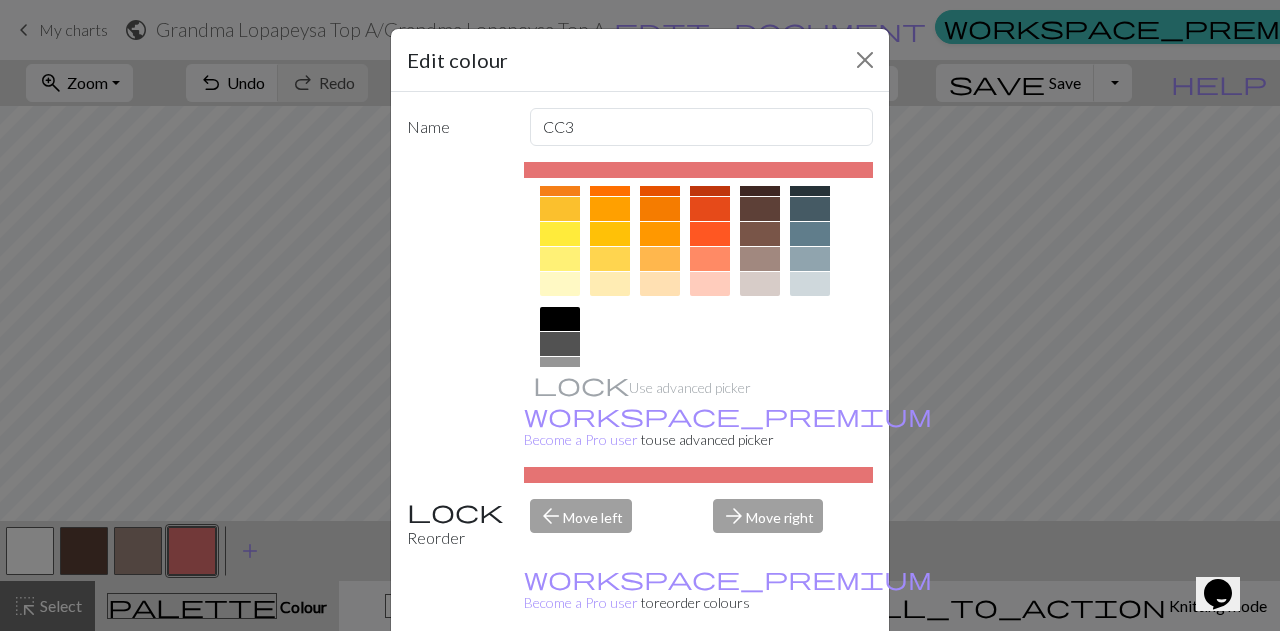 click at bounding box center (560, 319) 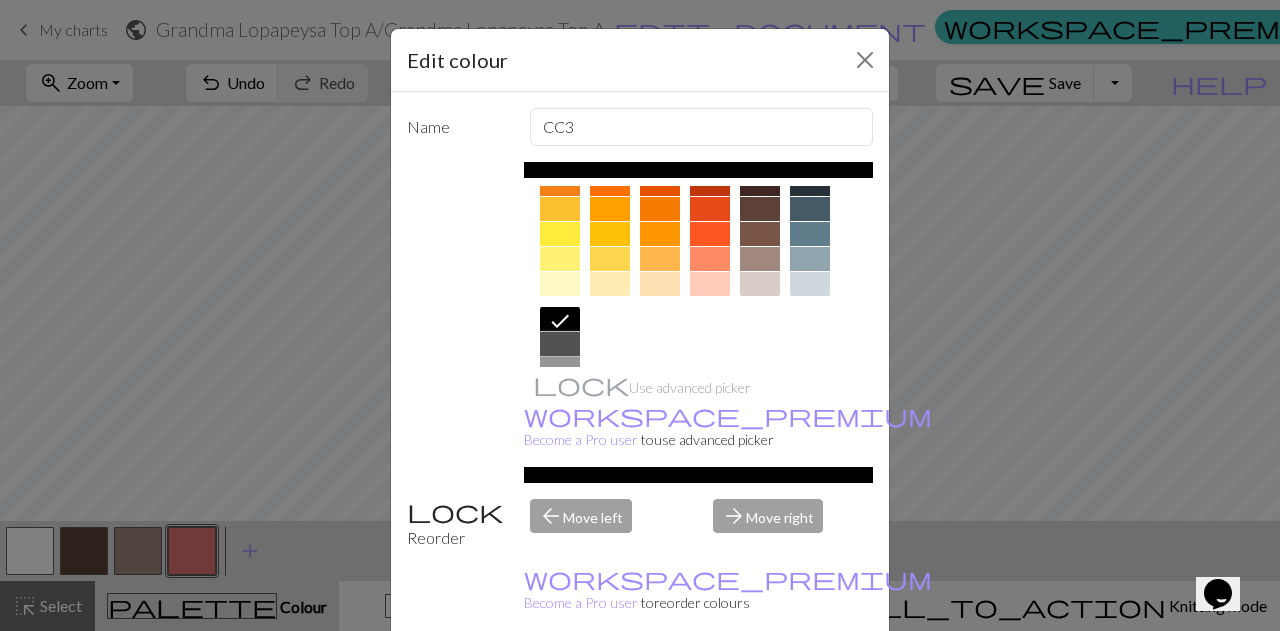 drag, startPoint x: 553, startPoint y: 345, endPoint x: 579, endPoint y: 347, distance: 26.076809 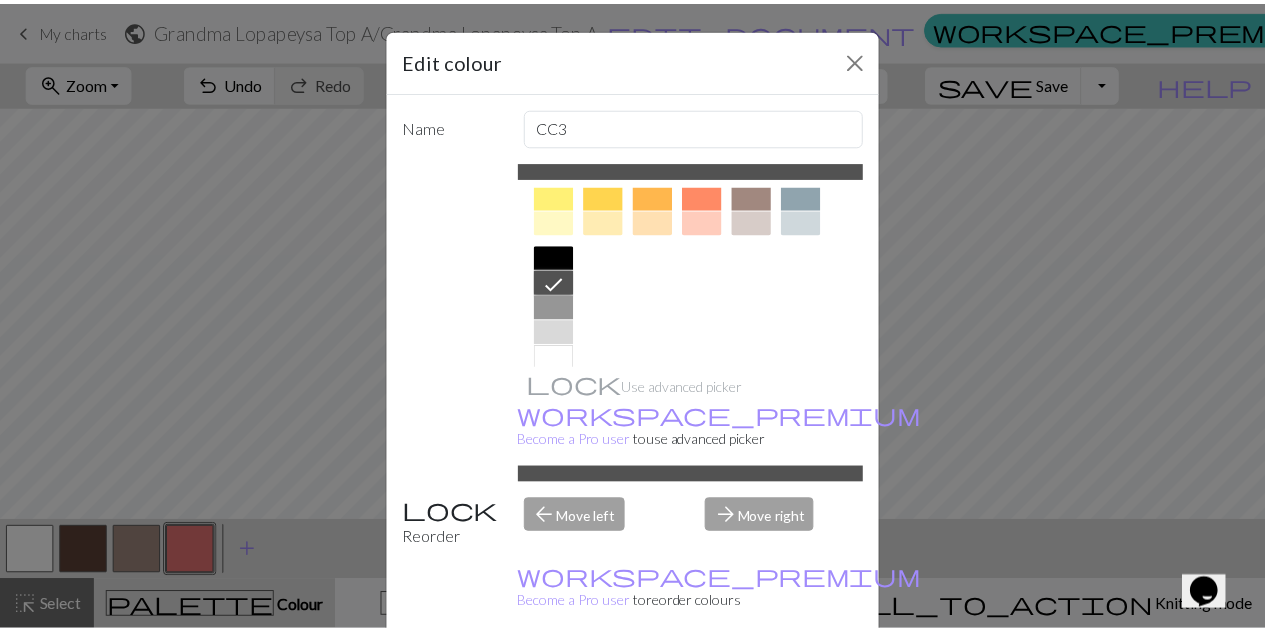 scroll, scrollTop: 386, scrollLeft: 0, axis: vertical 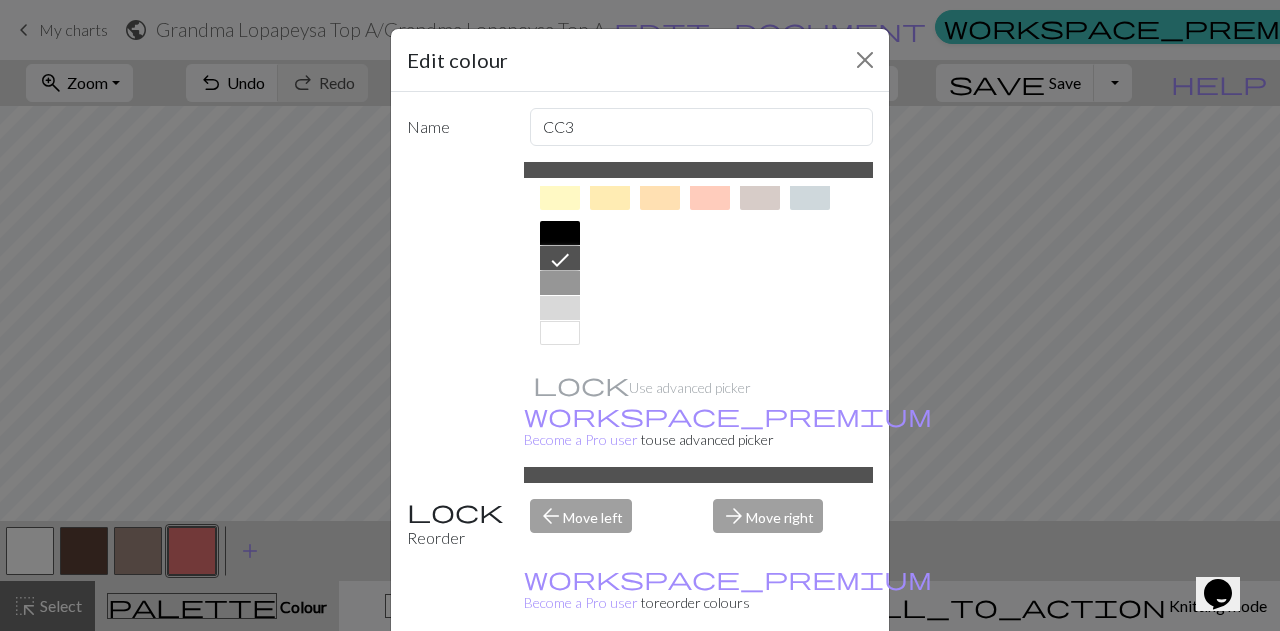 click at bounding box center (560, 283) 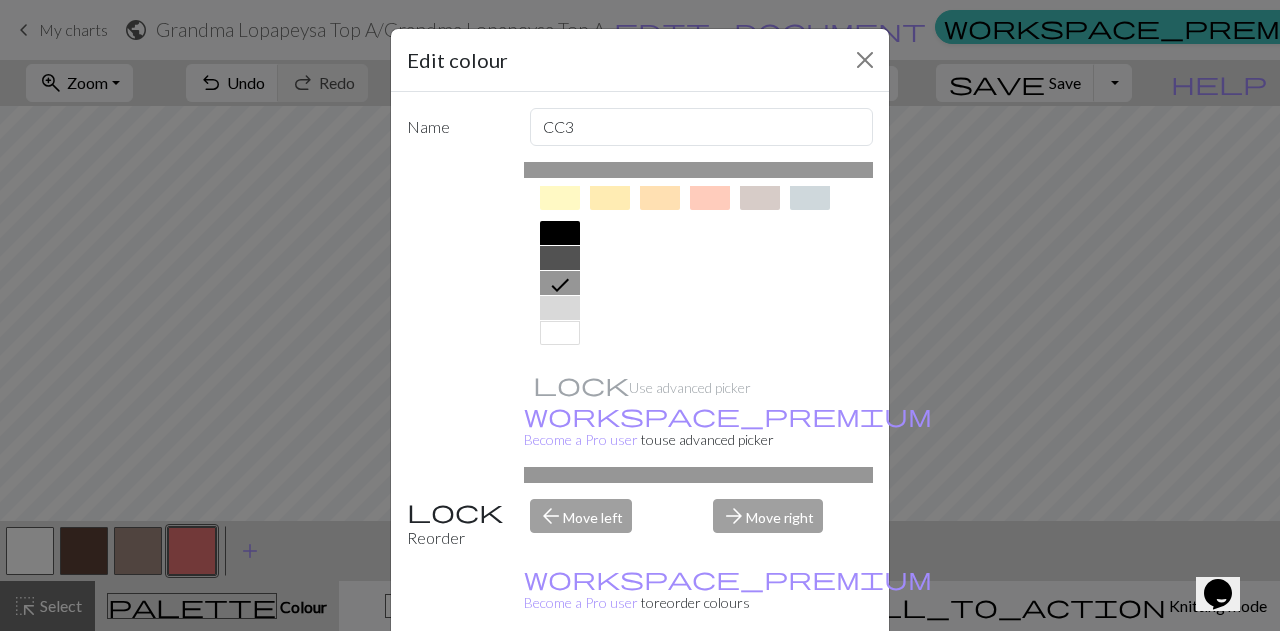 click on "Done" at bounding box center (760, 682) 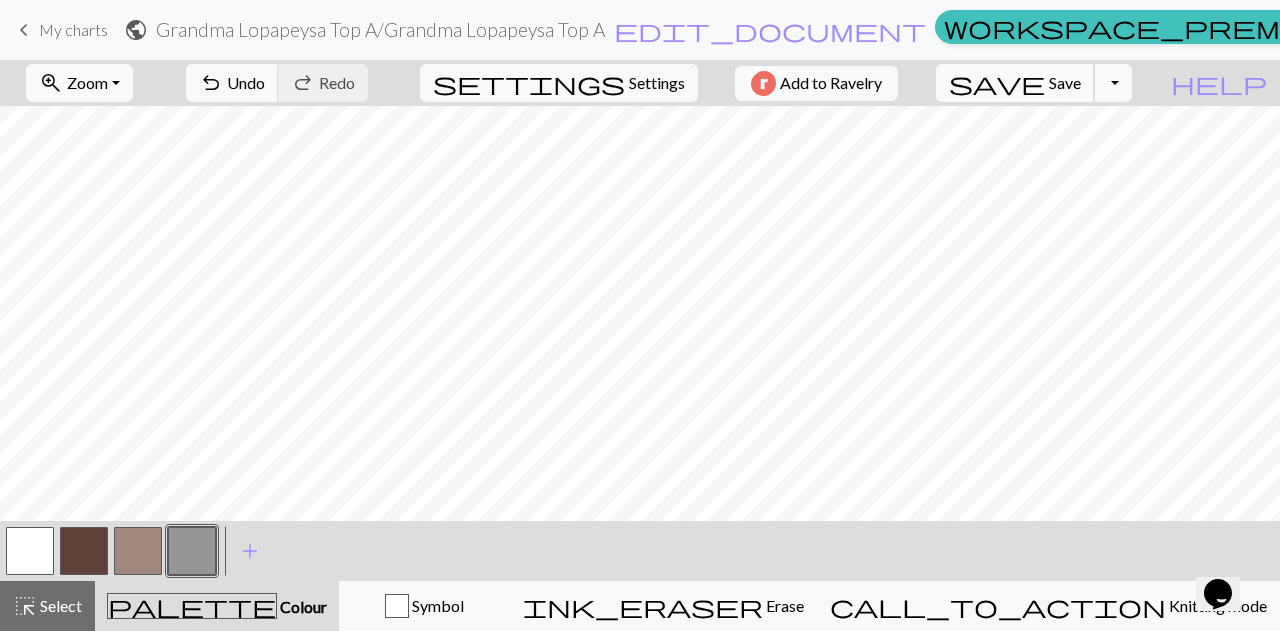 click on "Save" at bounding box center [1065, 82] 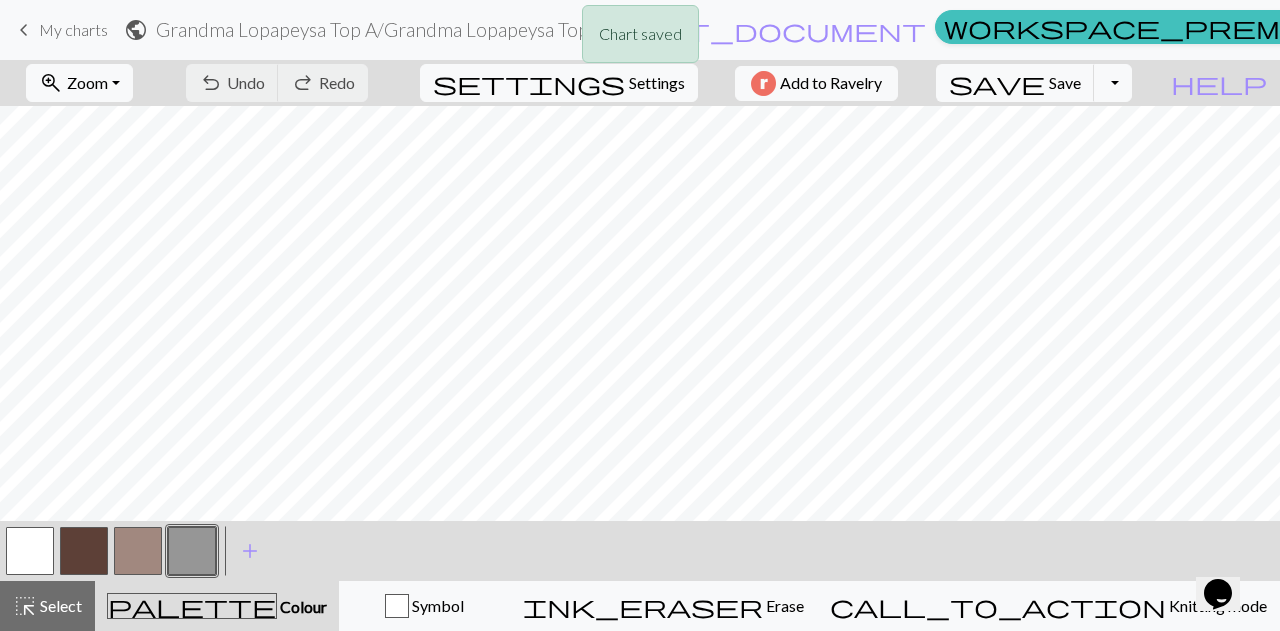 click on "Chart saved" at bounding box center [640, 39] 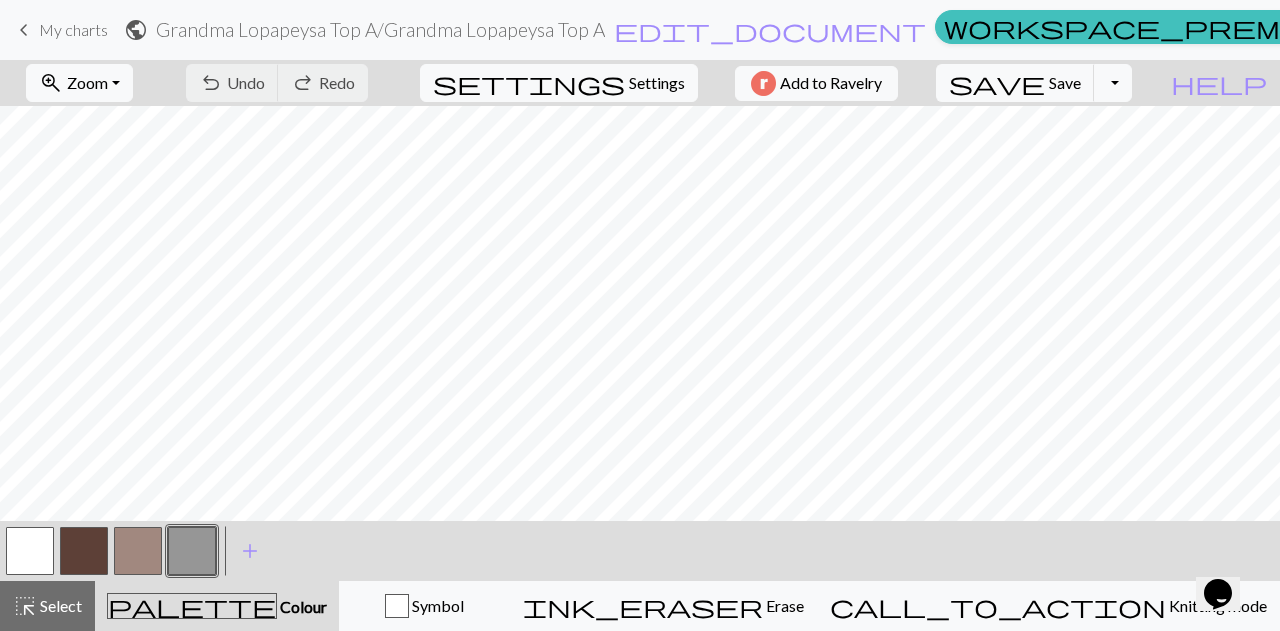 click on "My charts" at bounding box center (73, 29) 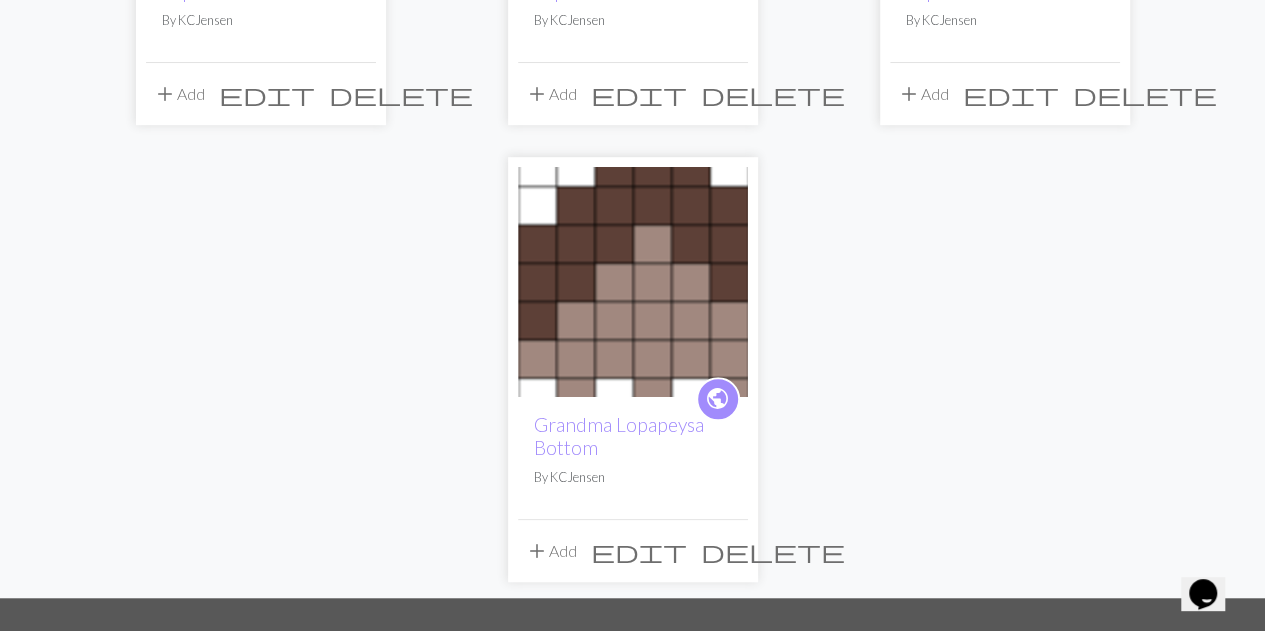 scroll, scrollTop: 500, scrollLeft: 0, axis: vertical 